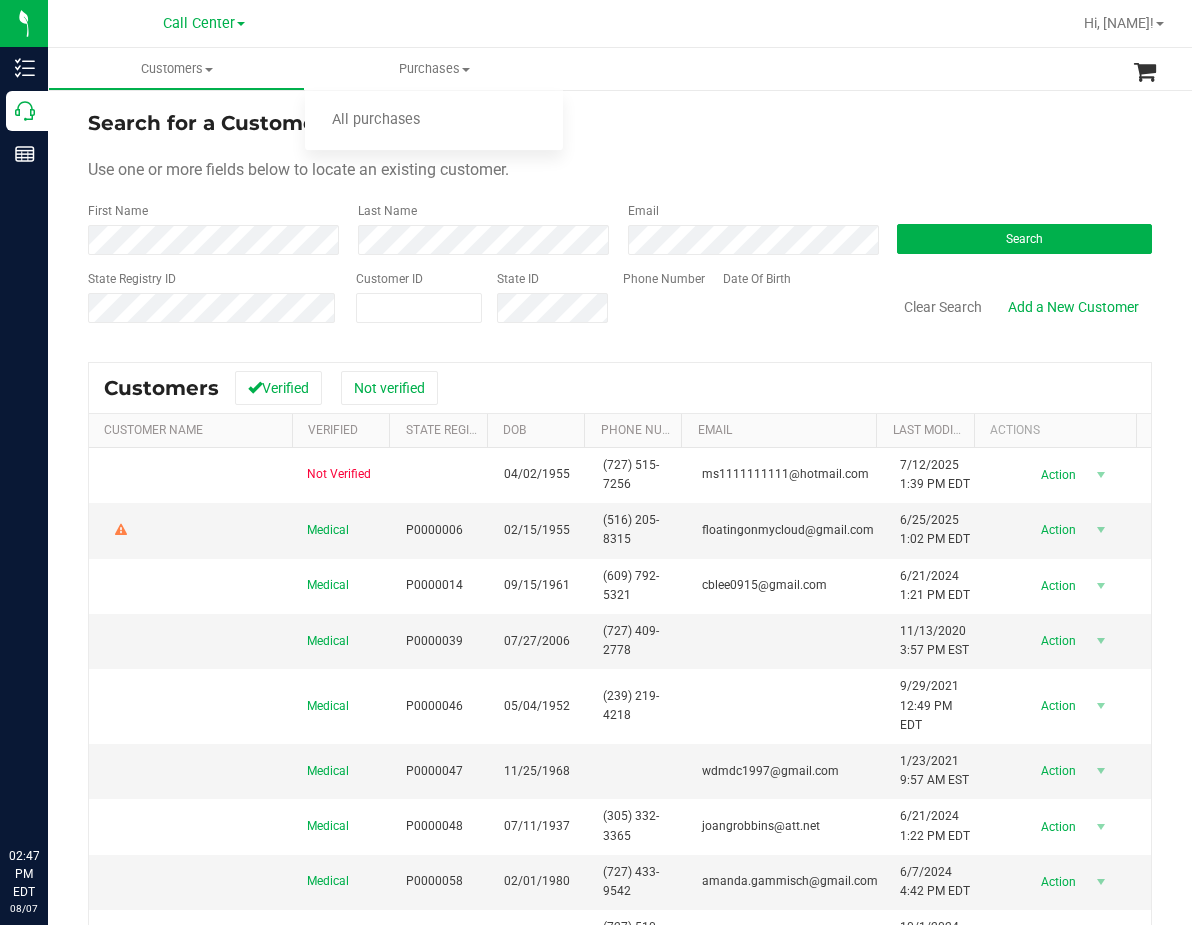scroll, scrollTop: 0, scrollLeft: 0, axis: both 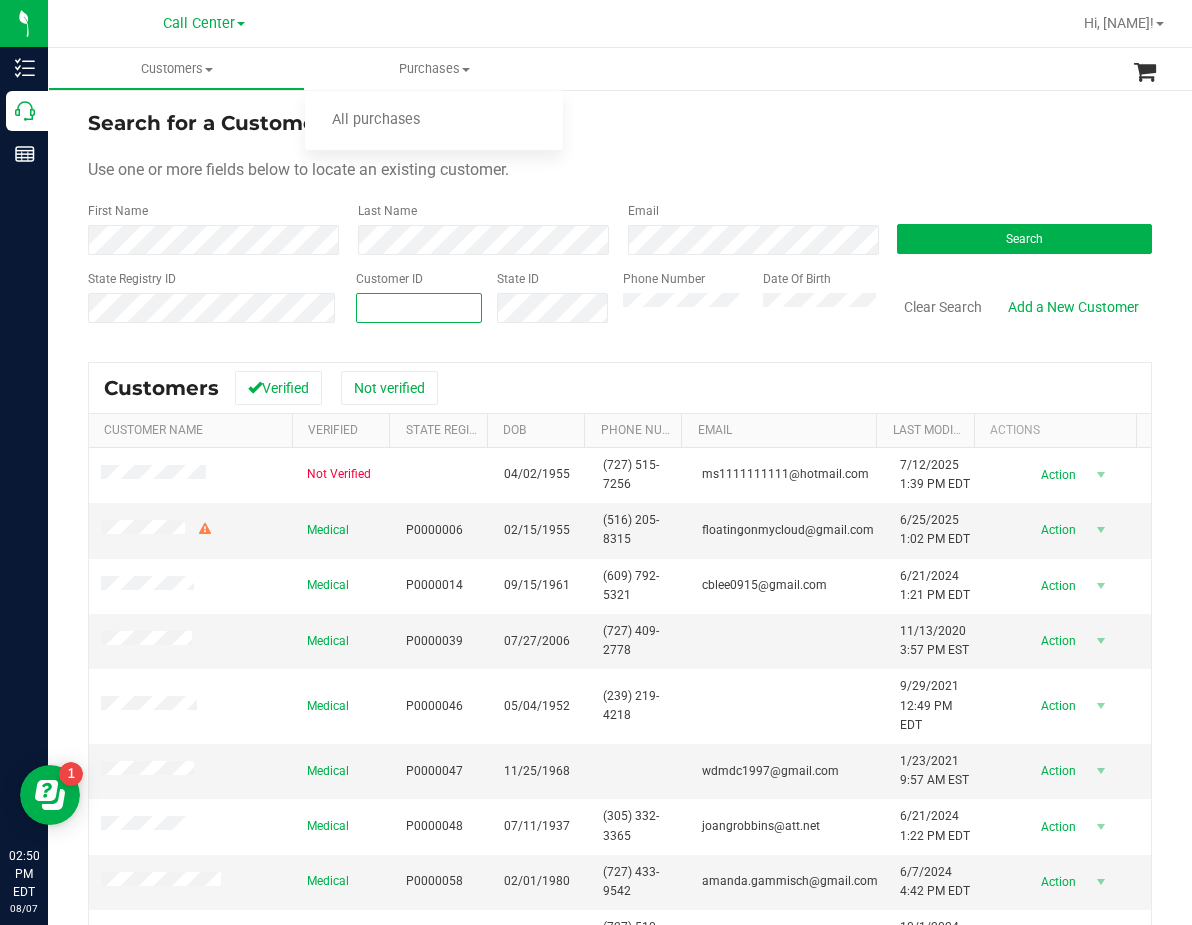 drag, startPoint x: 548, startPoint y: 286, endPoint x: 424, endPoint y: 300, distance: 124.78782 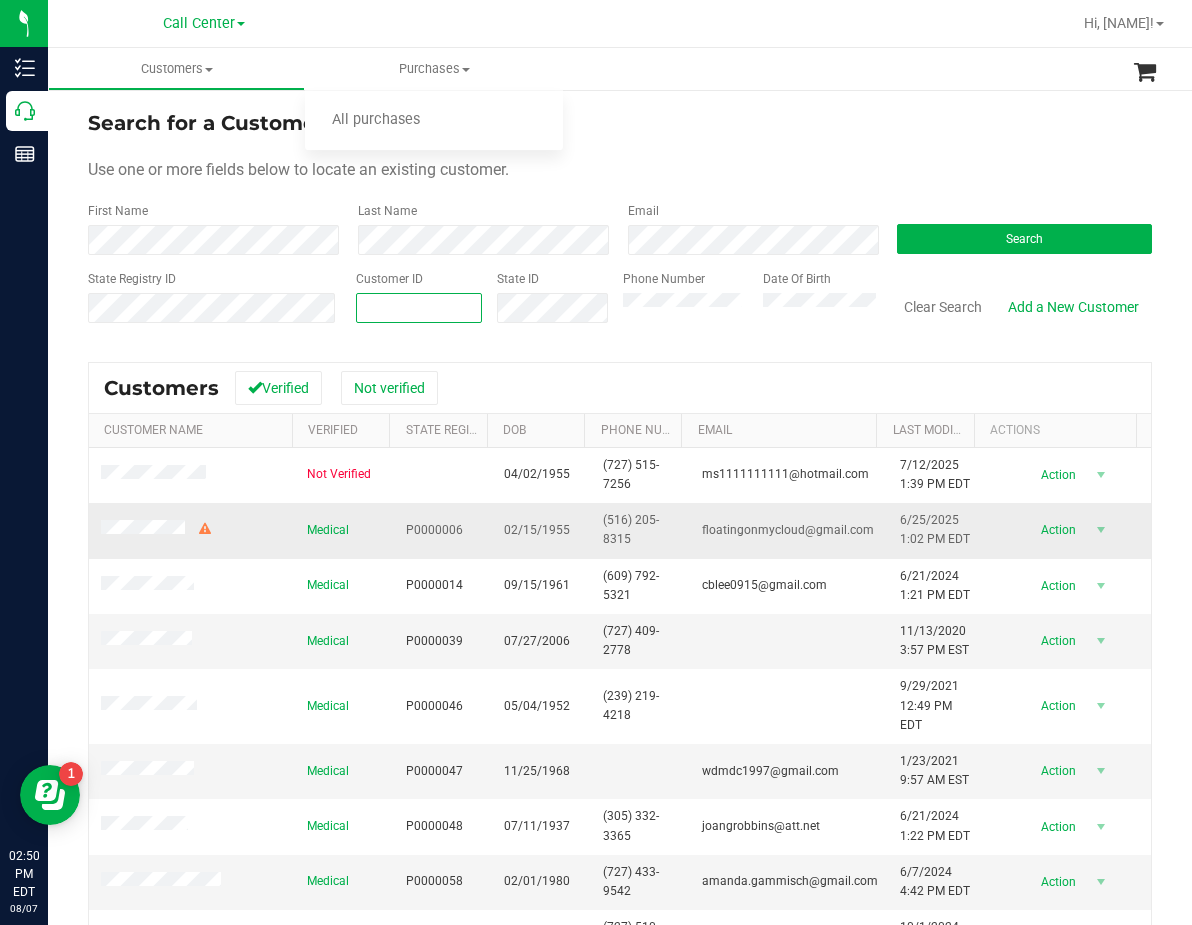 type on "1495026" 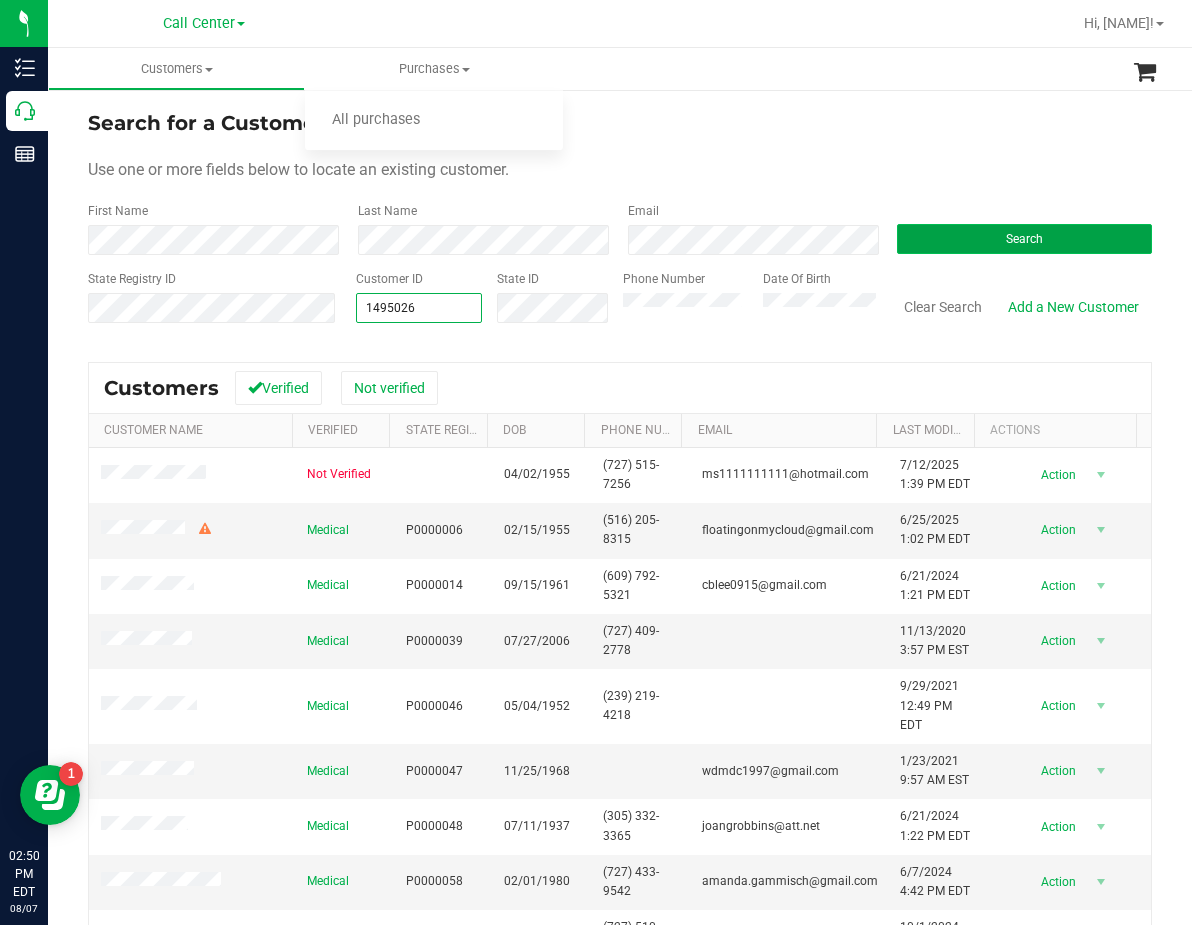 type on "1495026" 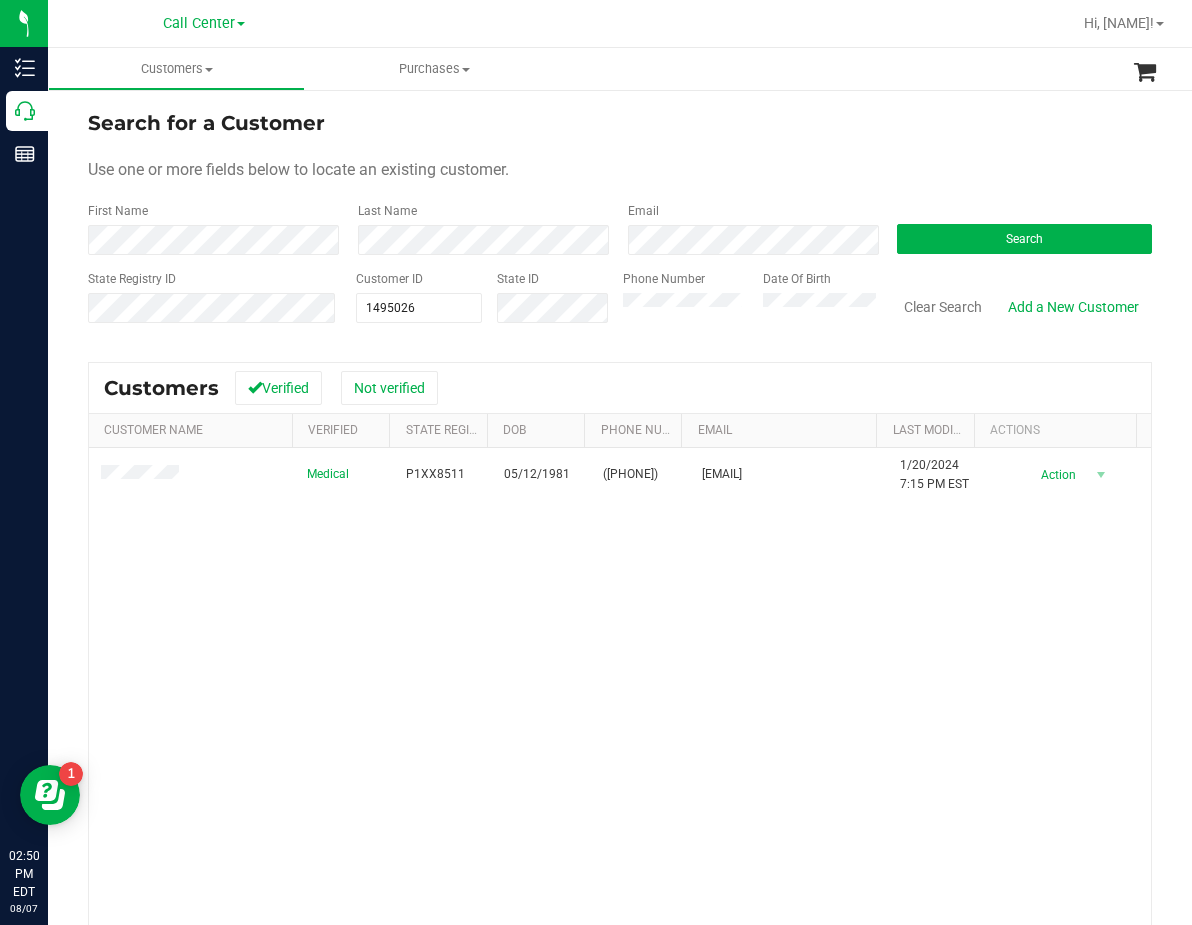 click on "Medical P1XX8511 05/12/1981 (561) 727-9563 amyer27@live.com 1/20/2024 7:15 PM EST
Delete Profile
Action Action Create new purchase View profile View purchases" at bounding box center (620, 739) 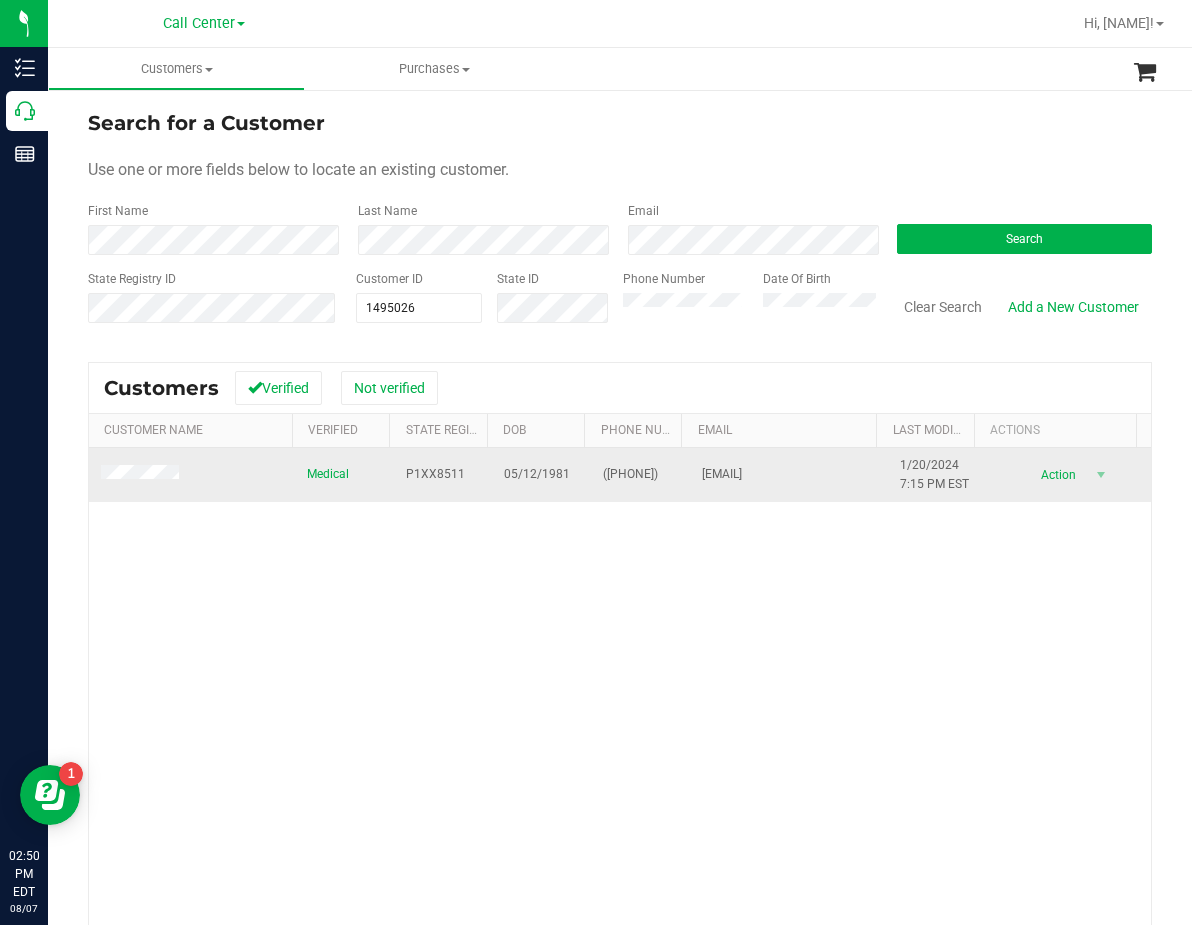 click on "P1XX8511" at bounding box center [435, 474] 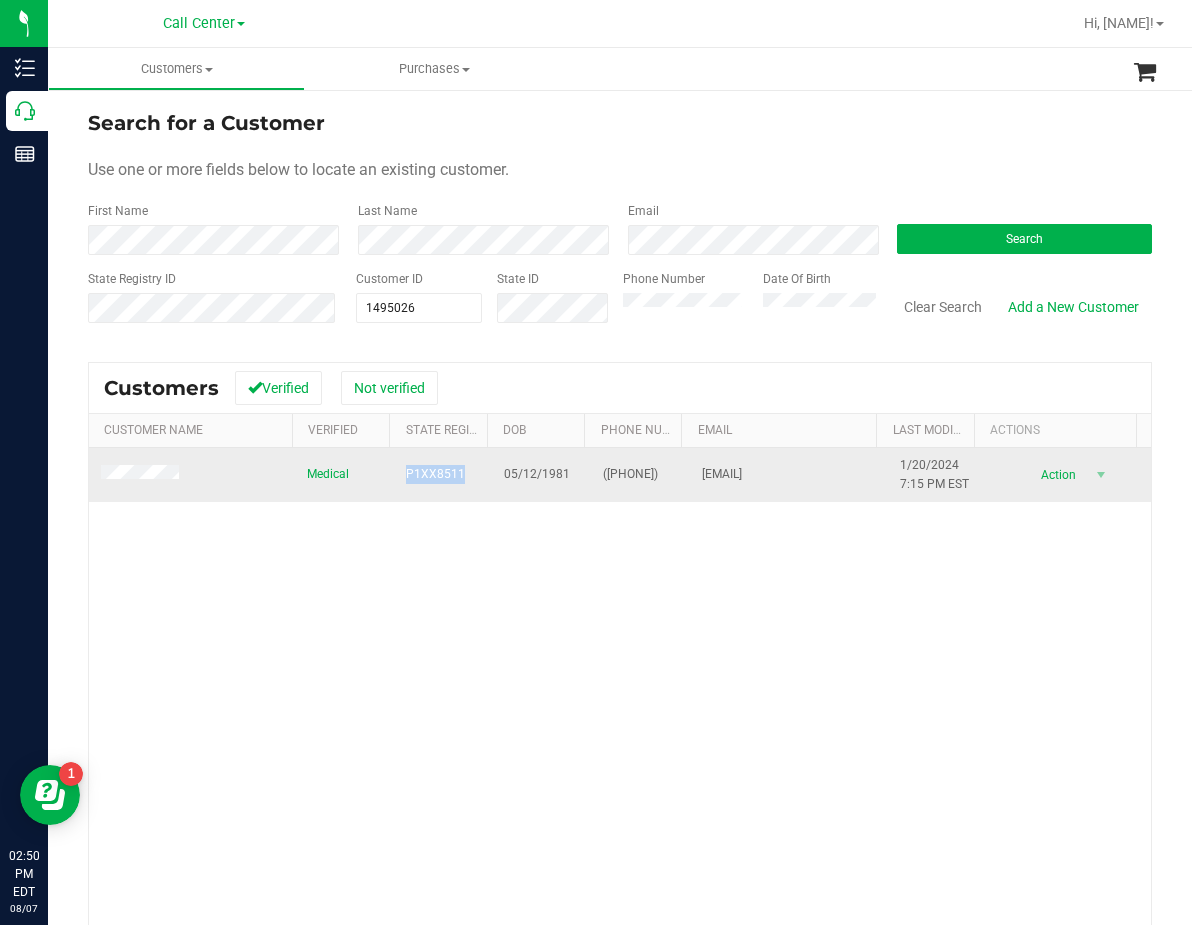 click on "P1XX8511" at bounding box center (435, 474) 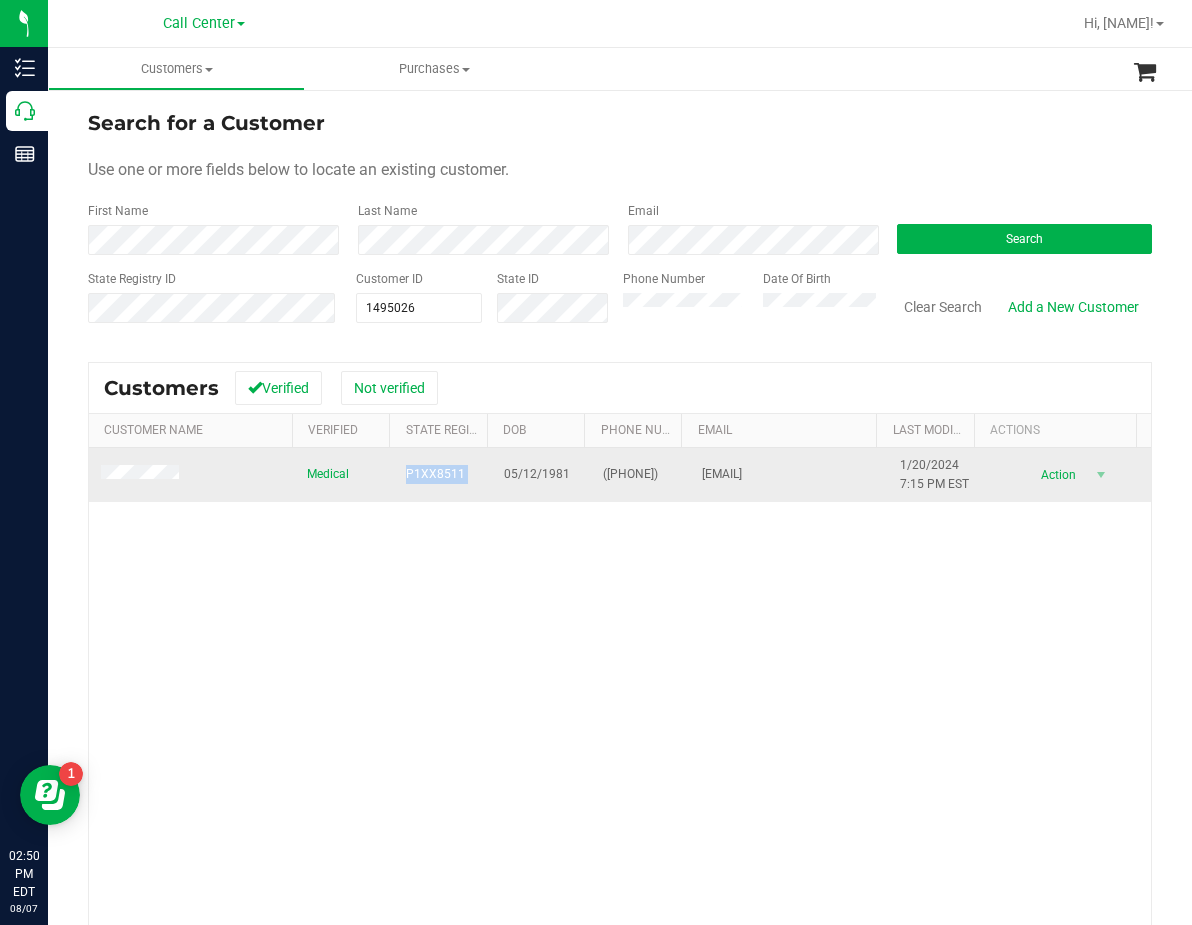 click on "P1XX8511" at bounding box center [435, 474] 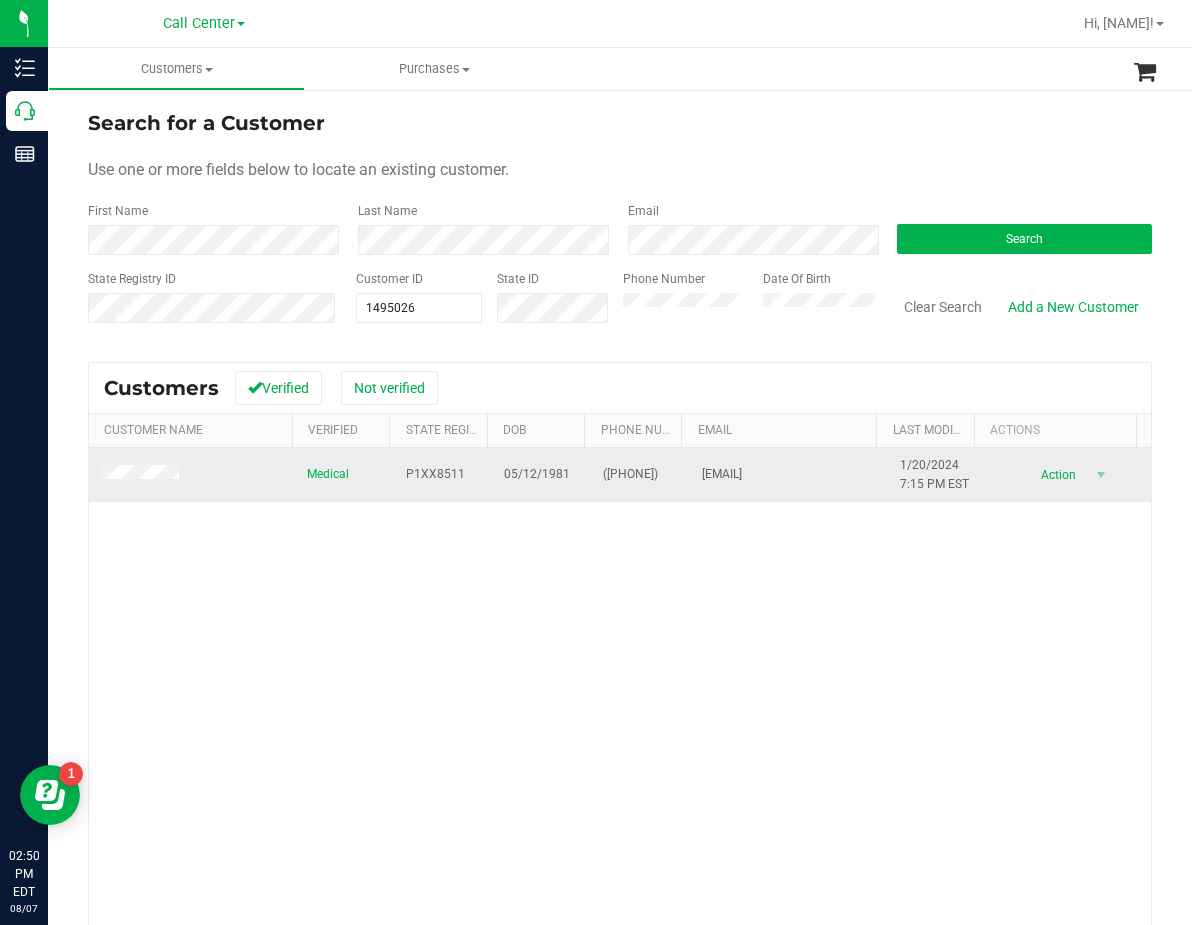 click on "05/12/1981" at bounding box center (537, 474) 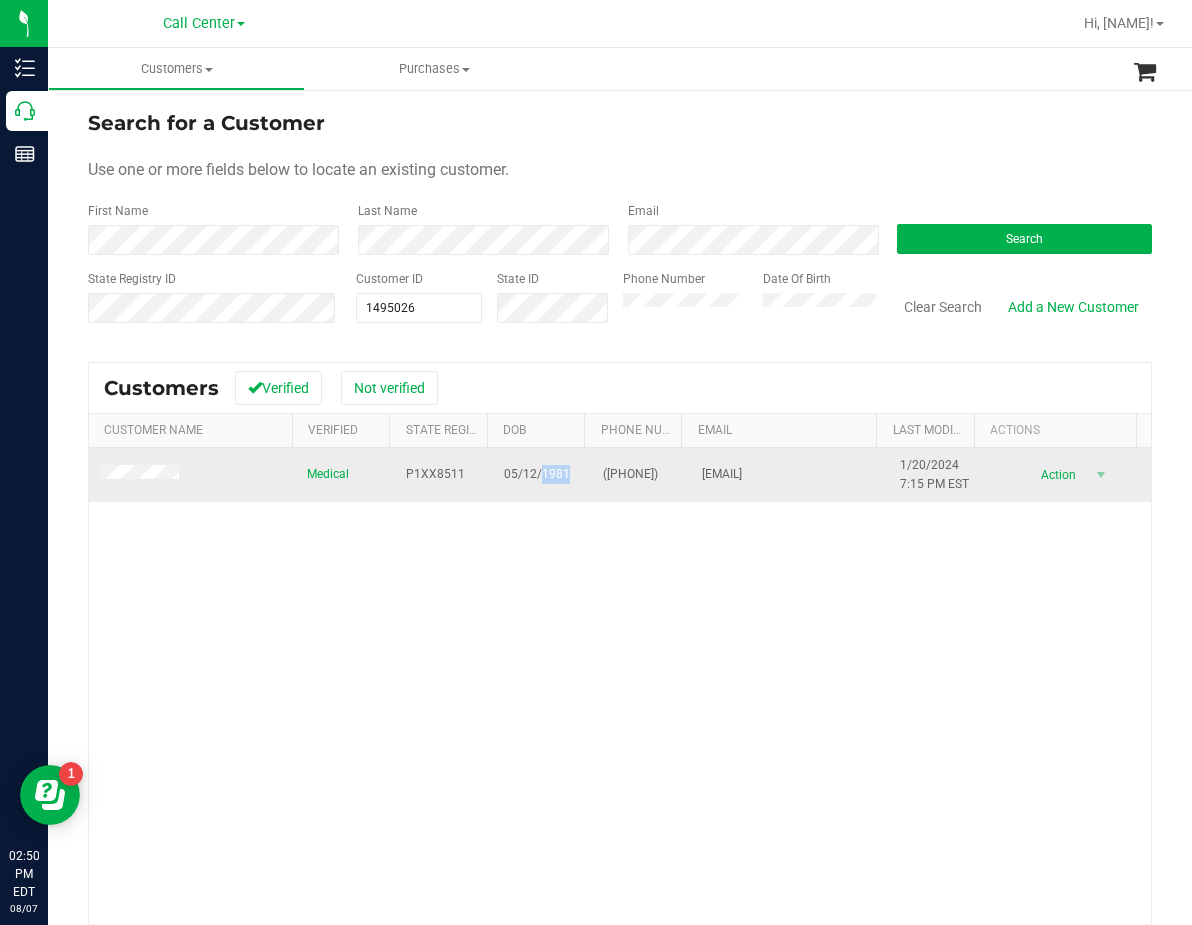 click on "05/12/1981" at bounding box center [537, 474] 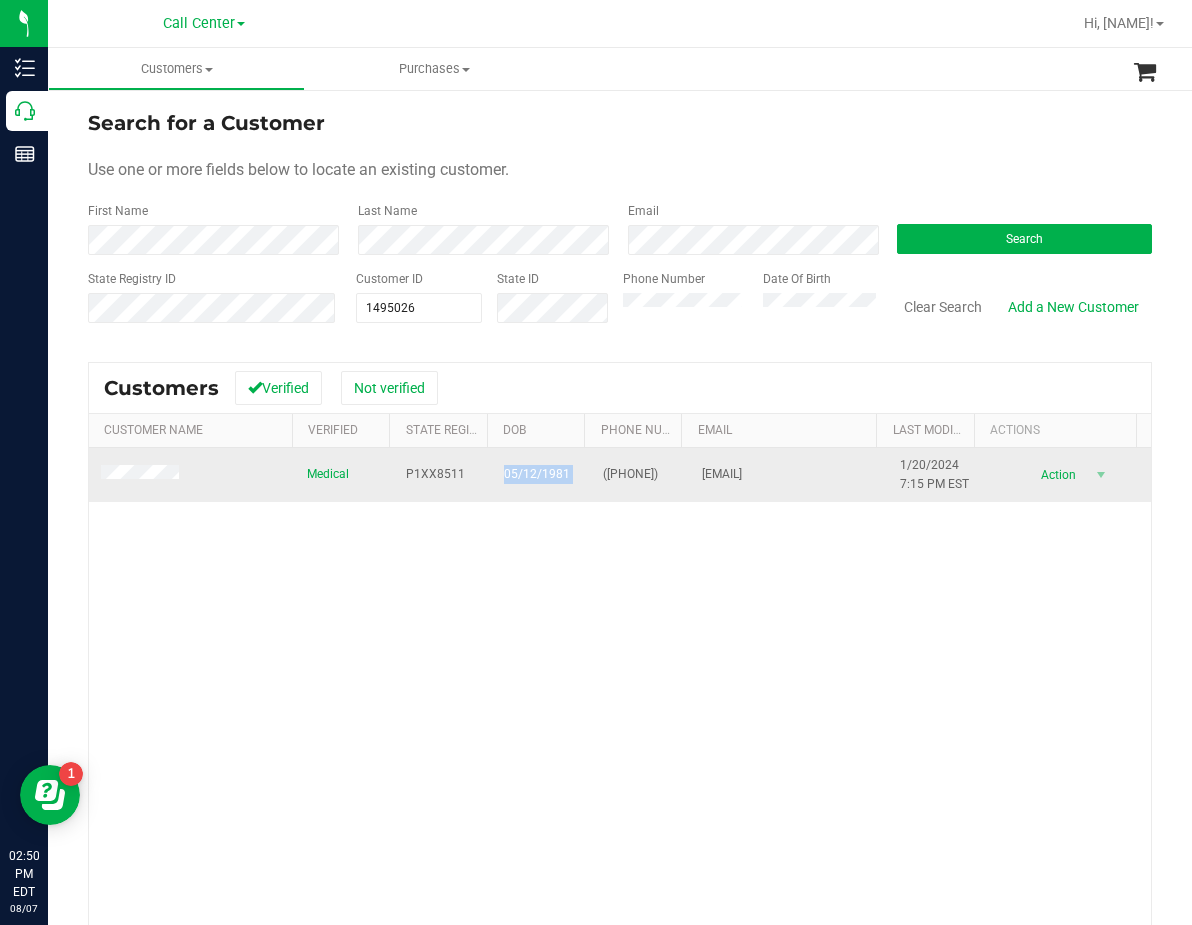 click on "05/12/1981" at bounding box center [537, 474] 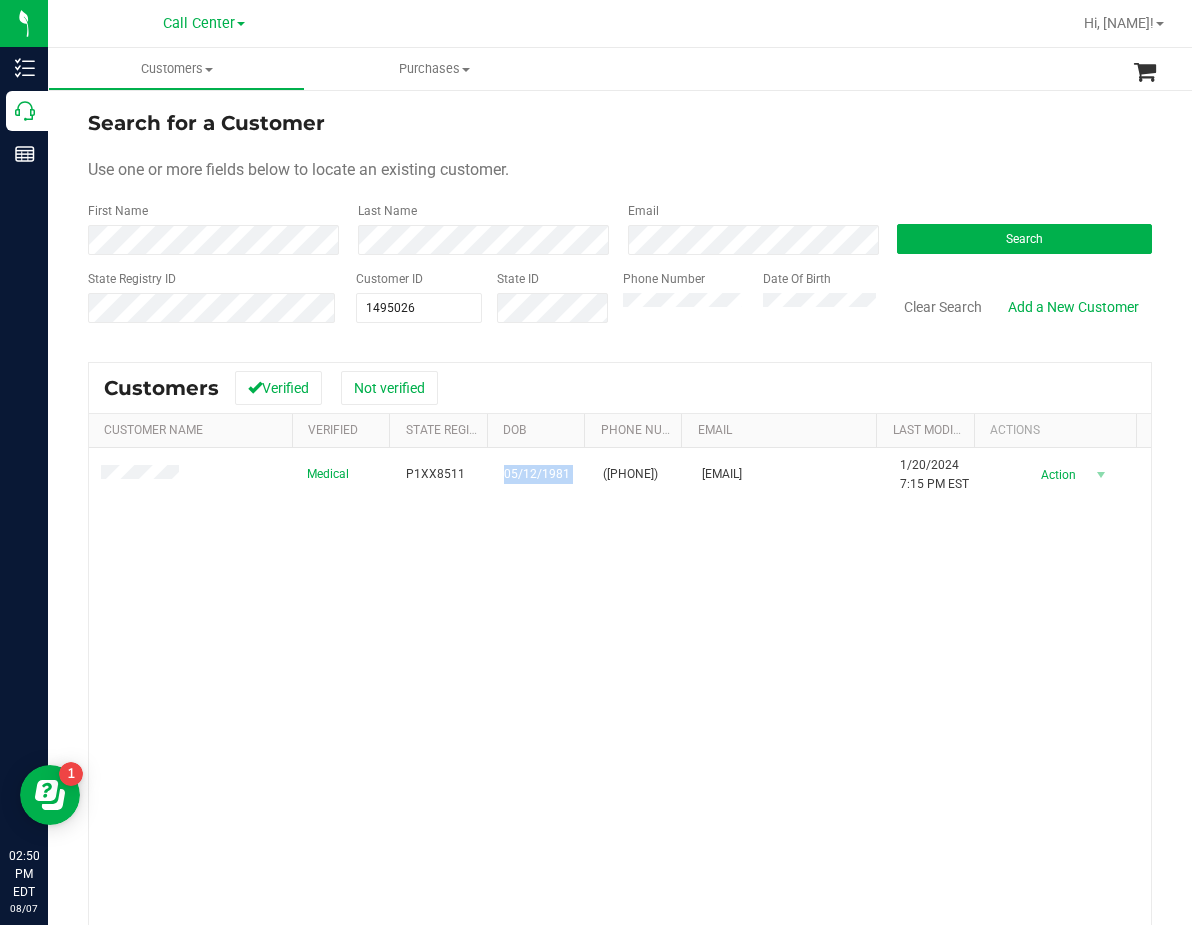 drag, startPoint x: 805, startPoint y: 668, endPoint x: 794, endPoint y: 660, distance: 13.601471 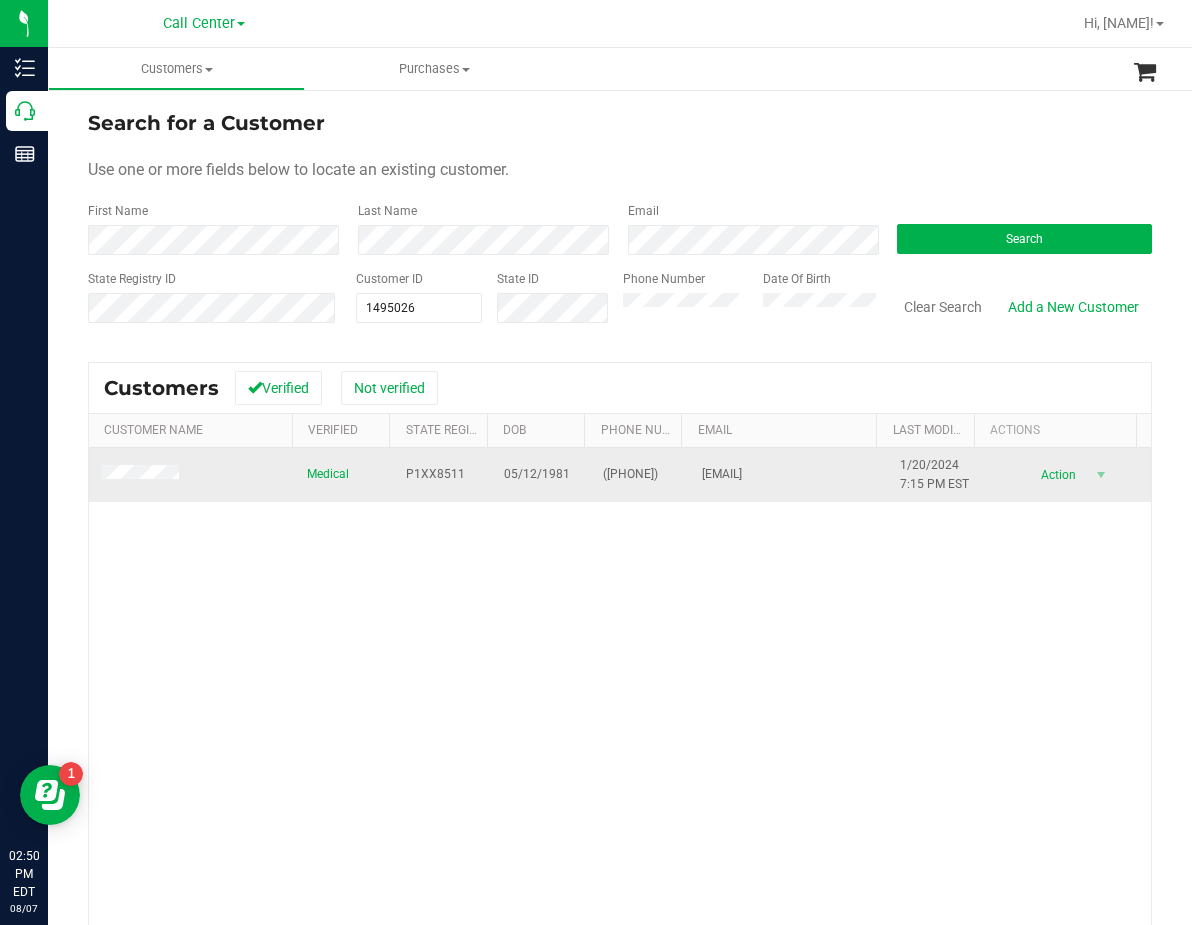 click on "(561) 727-9563" at bounding box center (630, 474) 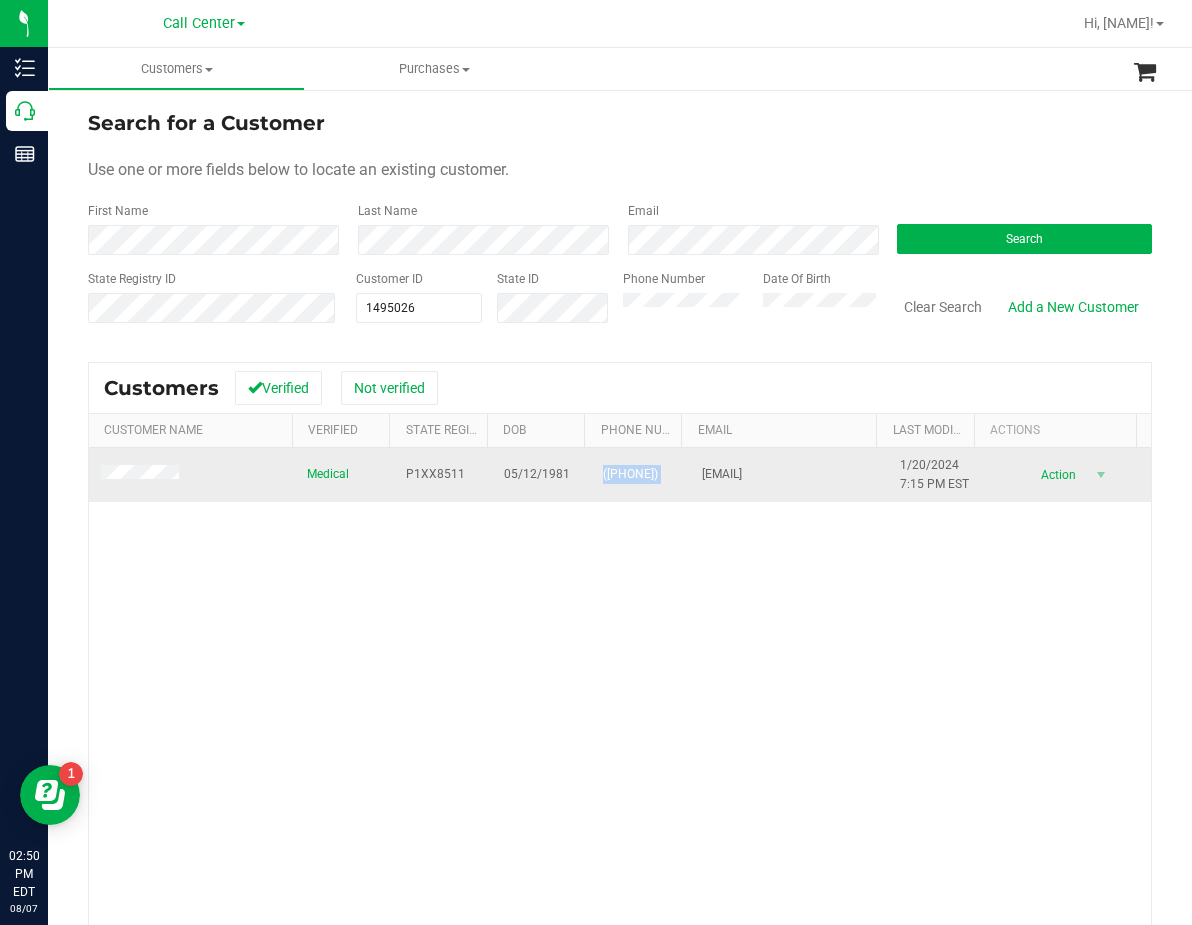 click on "(561) 727-9563" at bounding box center (630, 474) 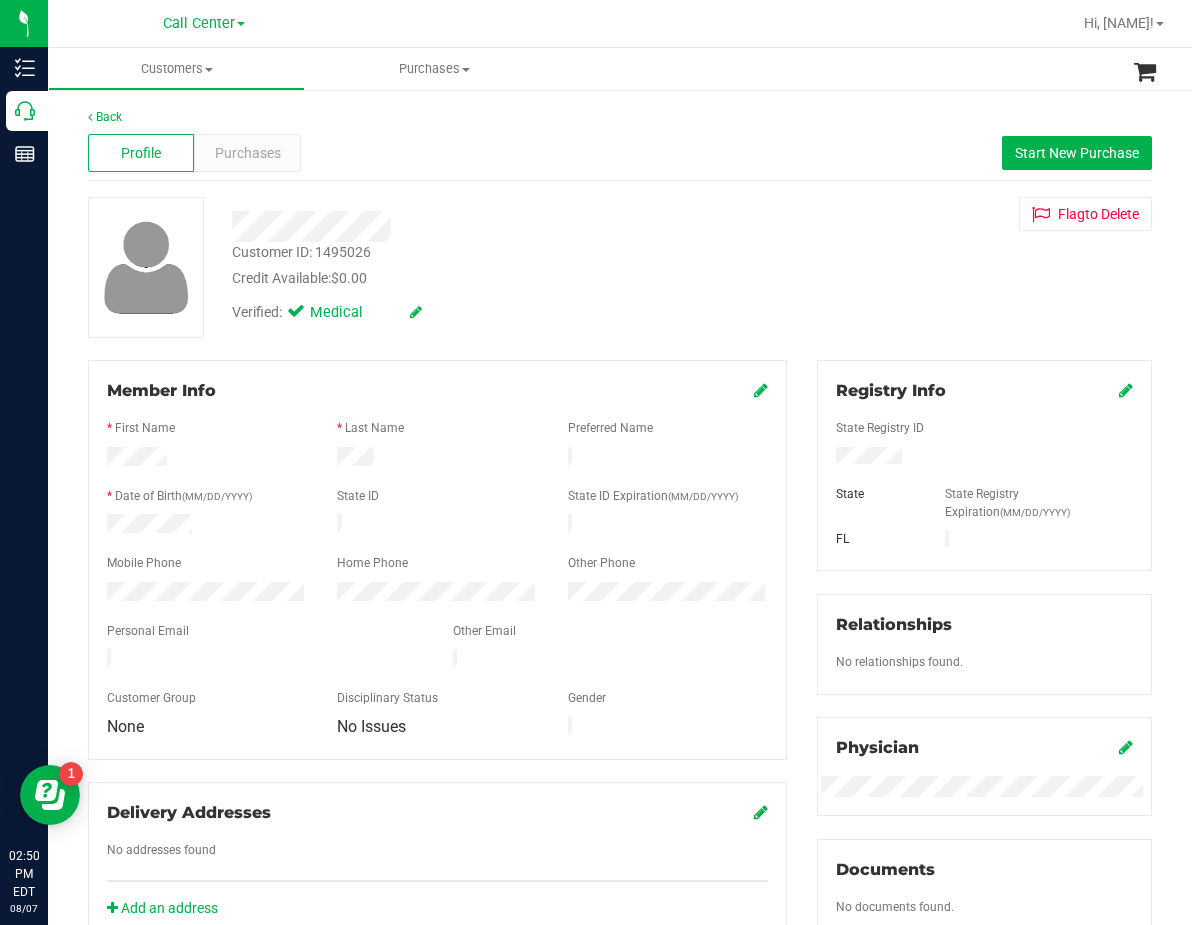 click on "Customers
All customers
Add a new customer
All physicians
Purchases
All purchases" at bounding box center (644, 69) 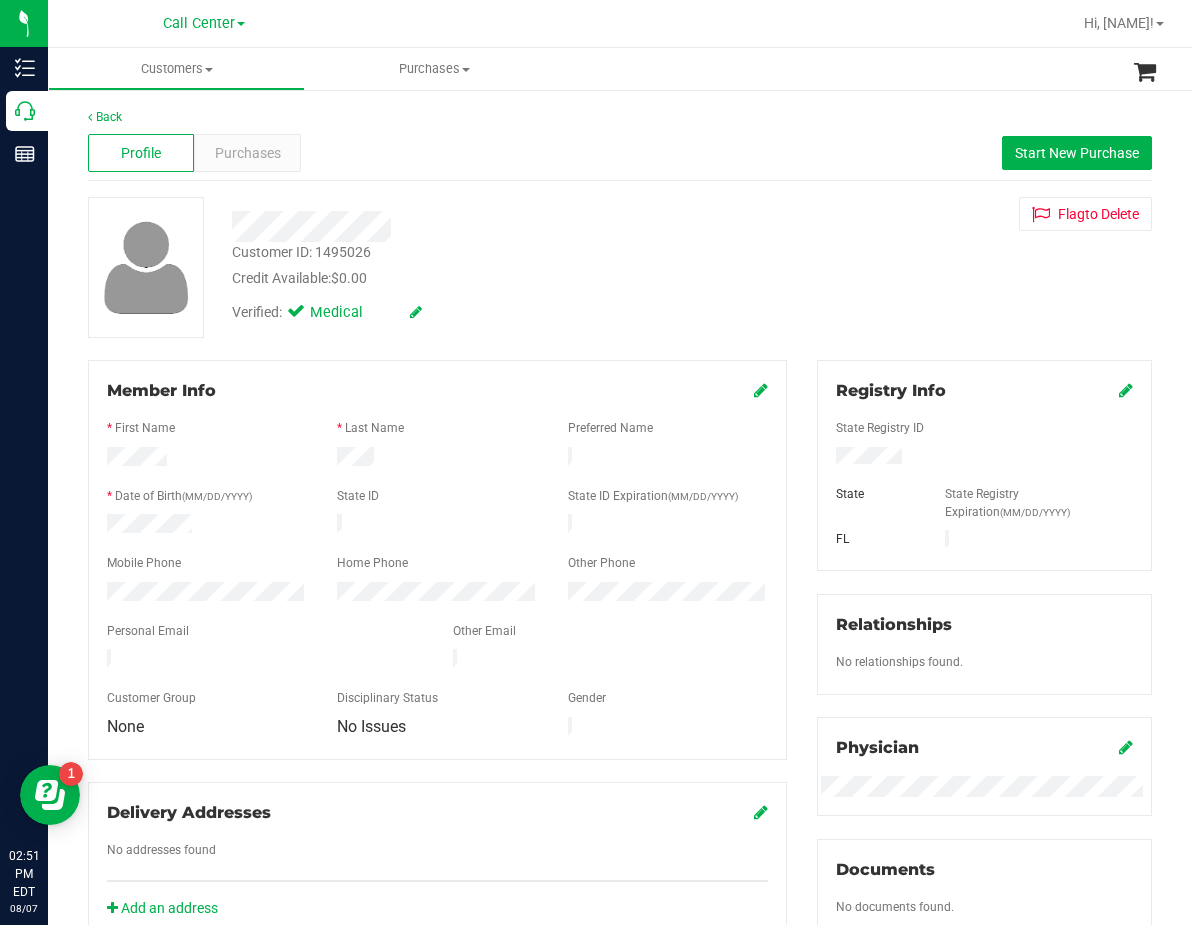 drag, startPoint x: 866, startPoint y: 212, endPoint x: 261, endPoint y: 175, distance: 606.1304 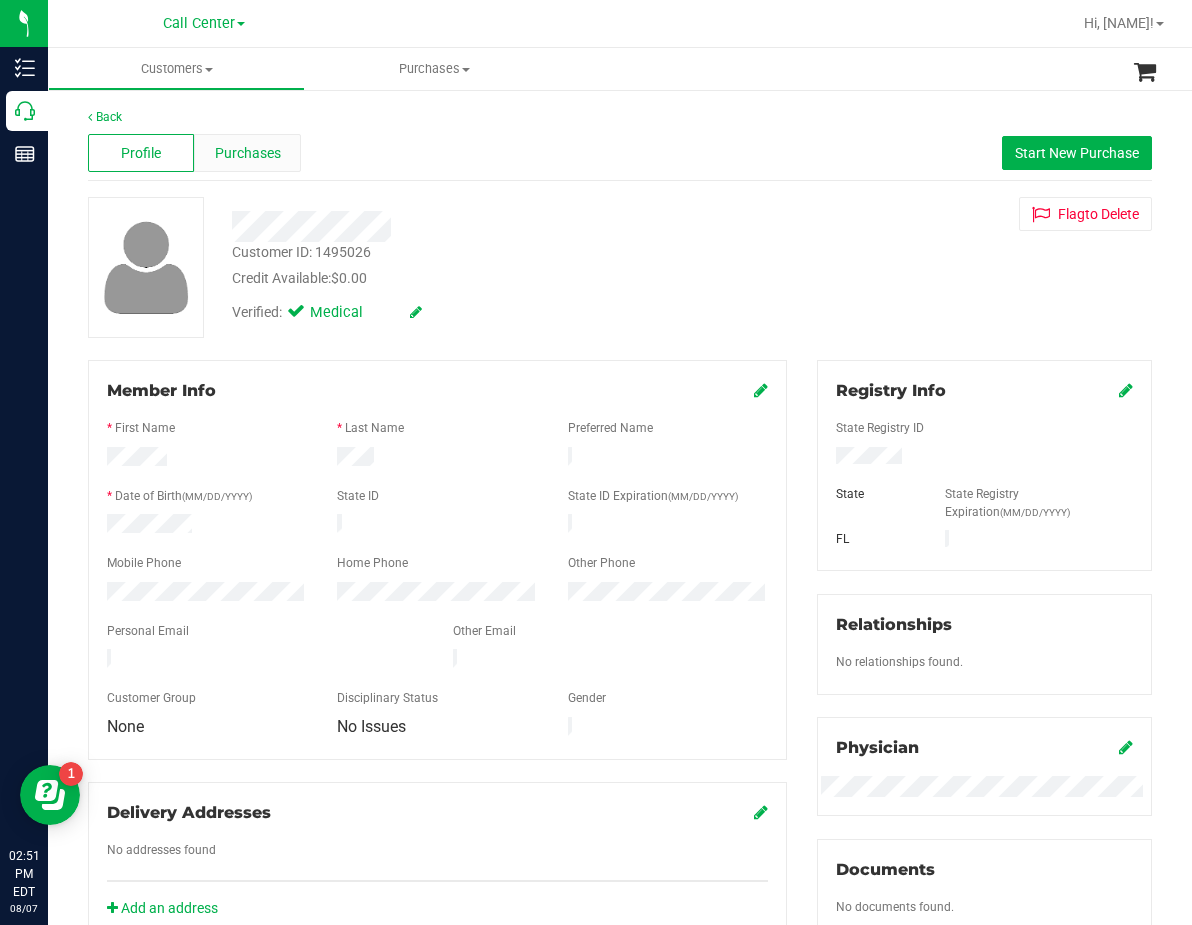 click on "Purchases" at bounding box center (248, 153) 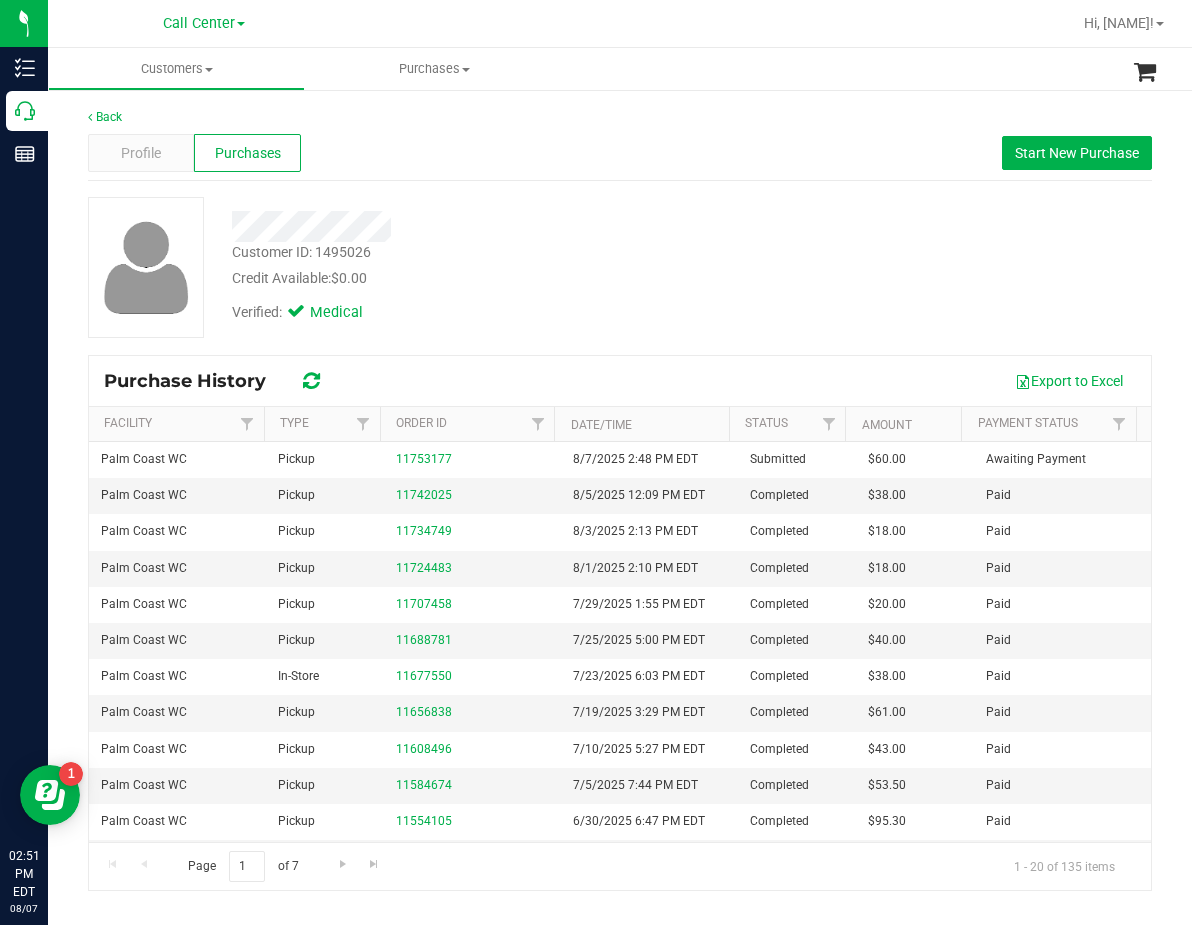 click on "Profile
Purchases
Start New Purchase" at bounding box center [620, 153] 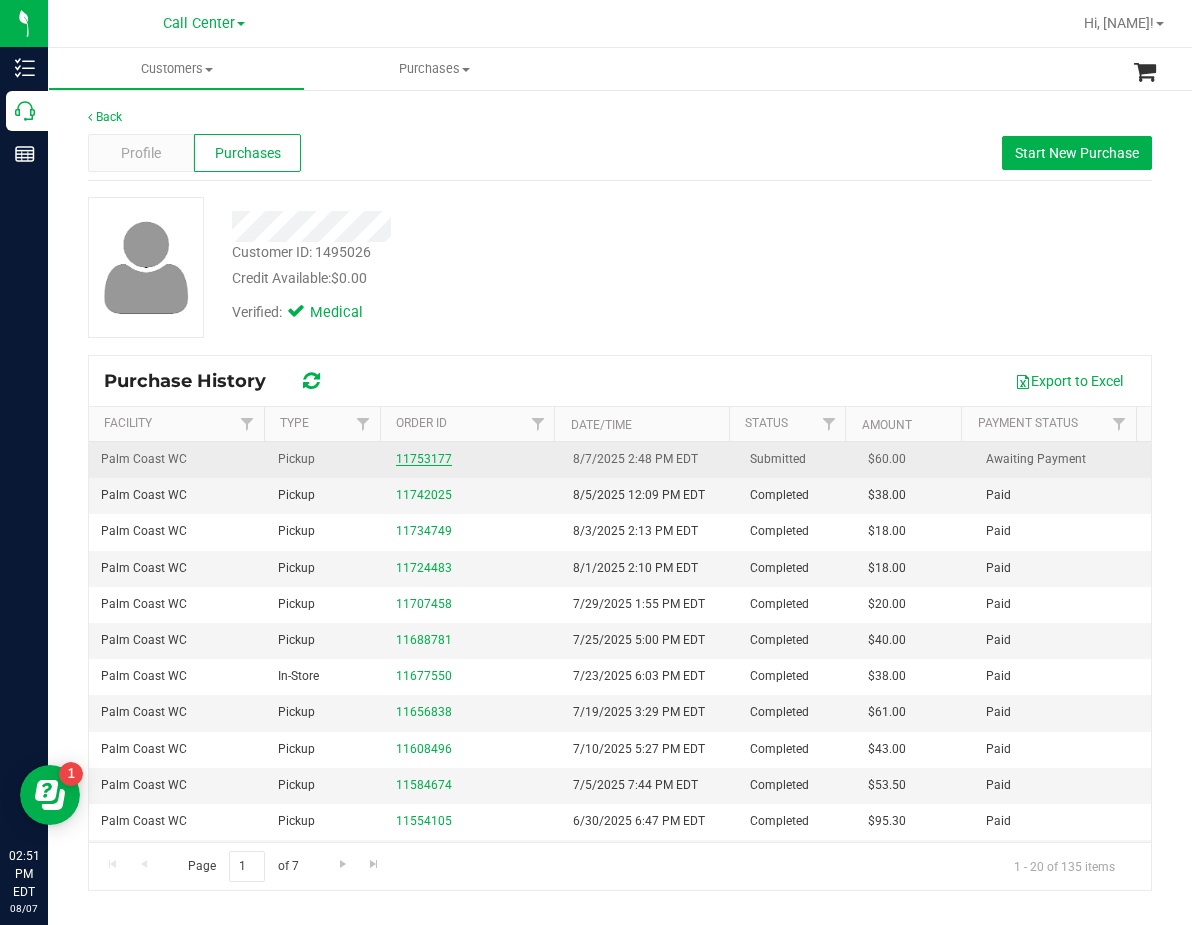click on "11753177" at bounding box center [424, 459] 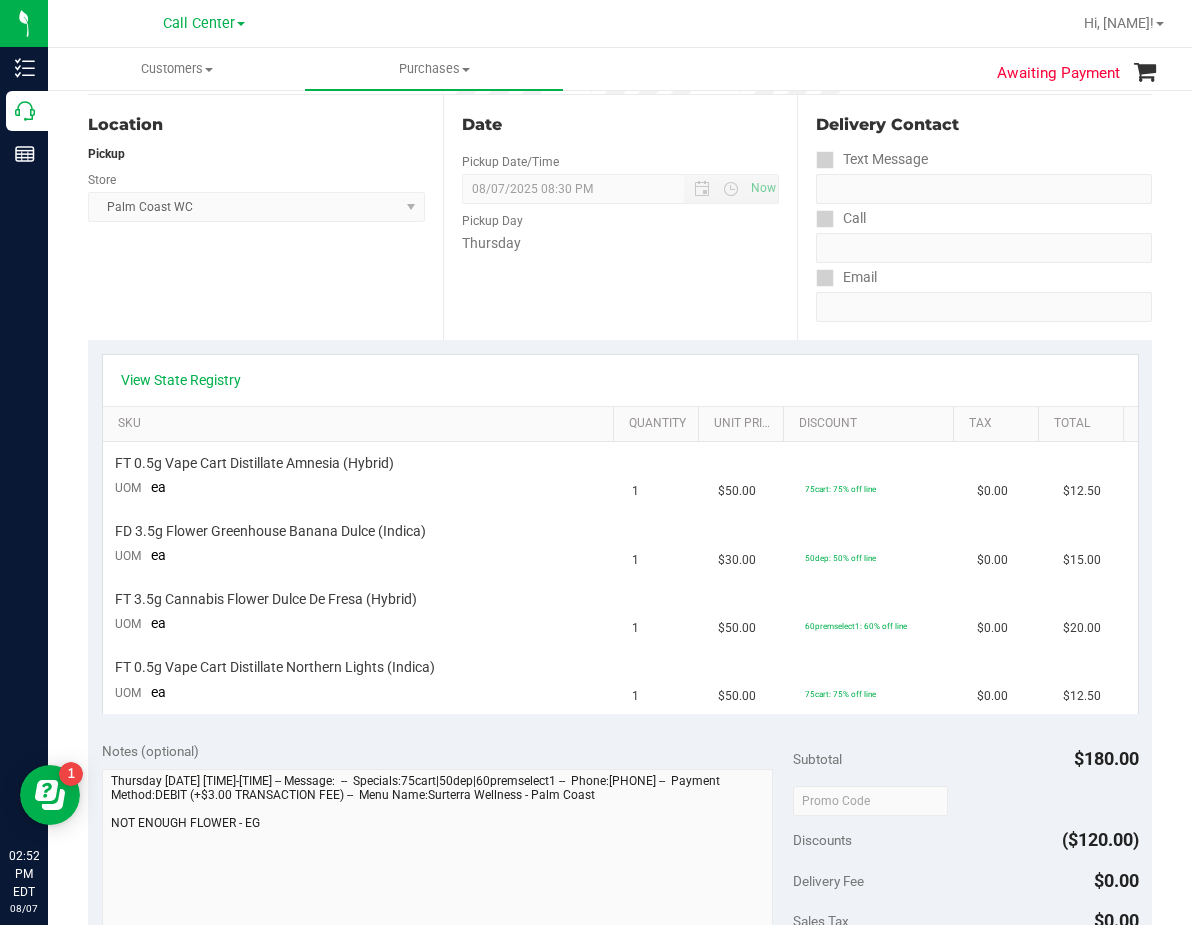 scroll, scrollTop: 200, scrollLeft: 0, axis: vertical 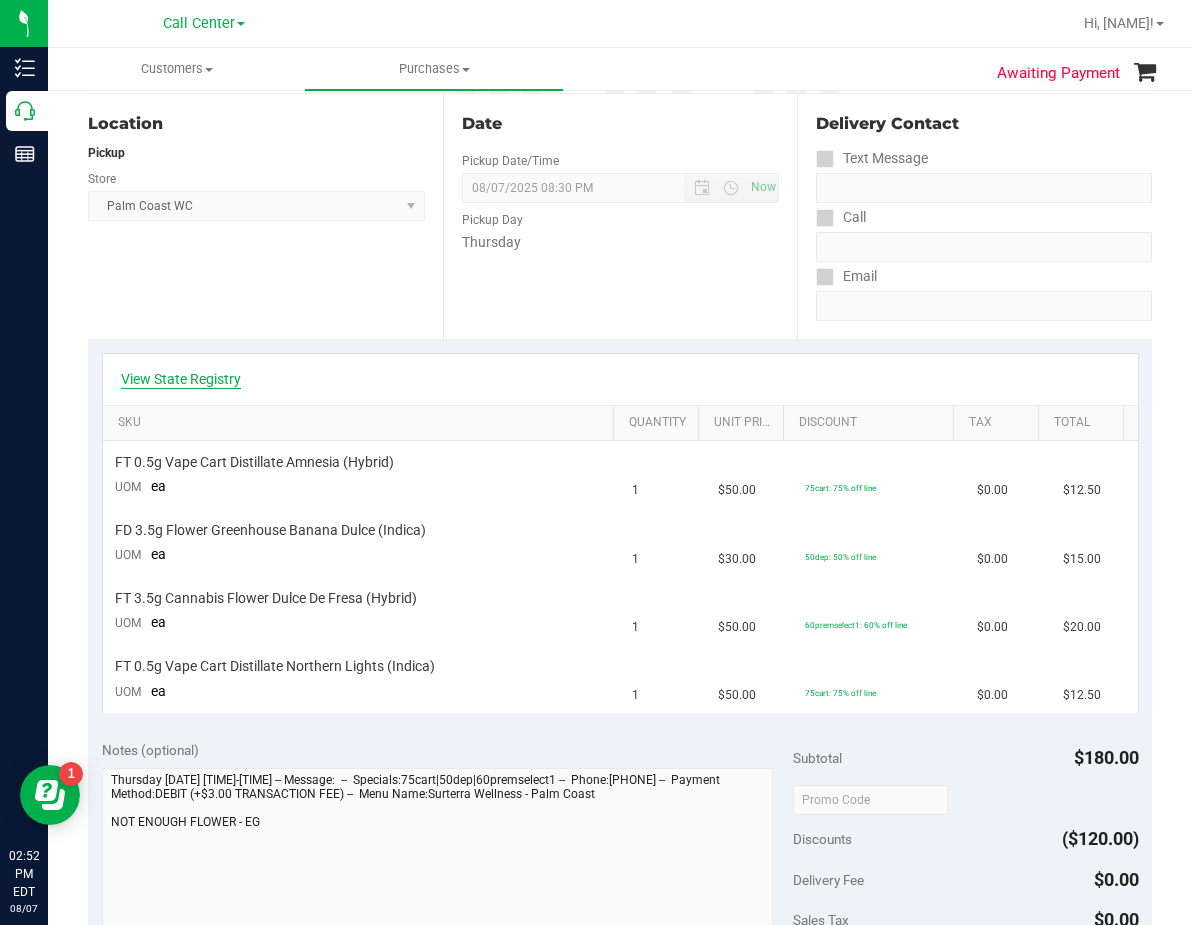 click on "View State Registry" at bounding box center [181, 379] 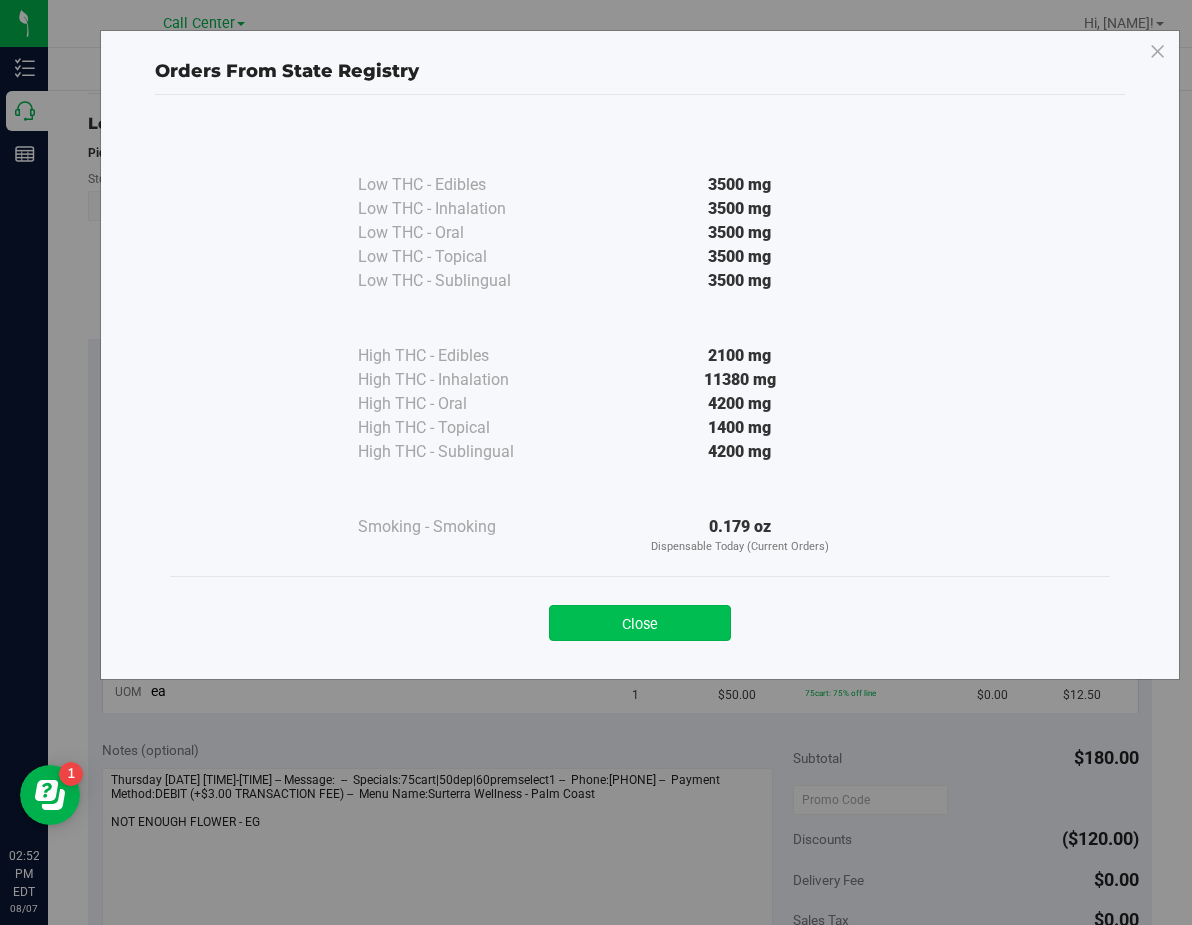 click on "Close" at bounding box center [640, 623] 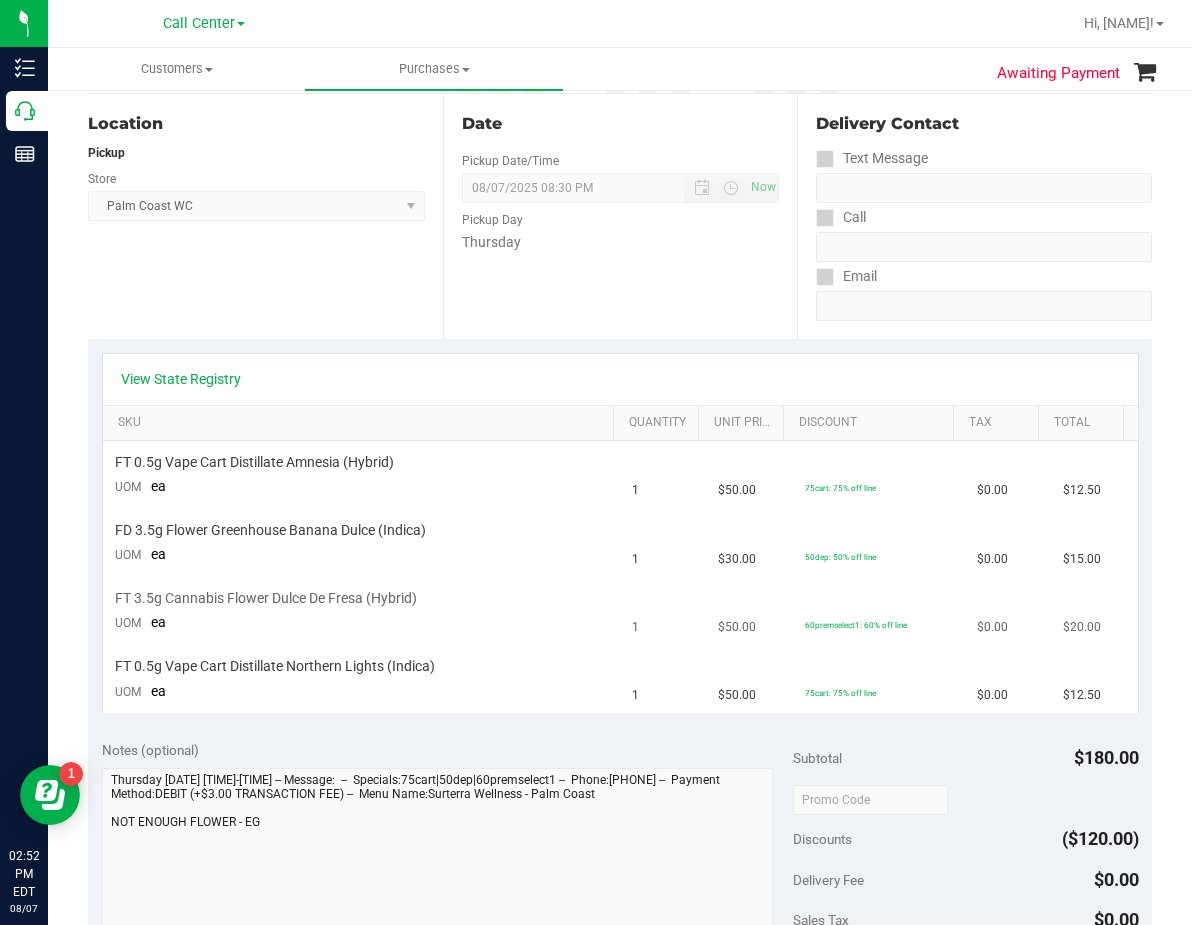 scroll, scrollTop: 0, scrollLeft: 0, axis: both 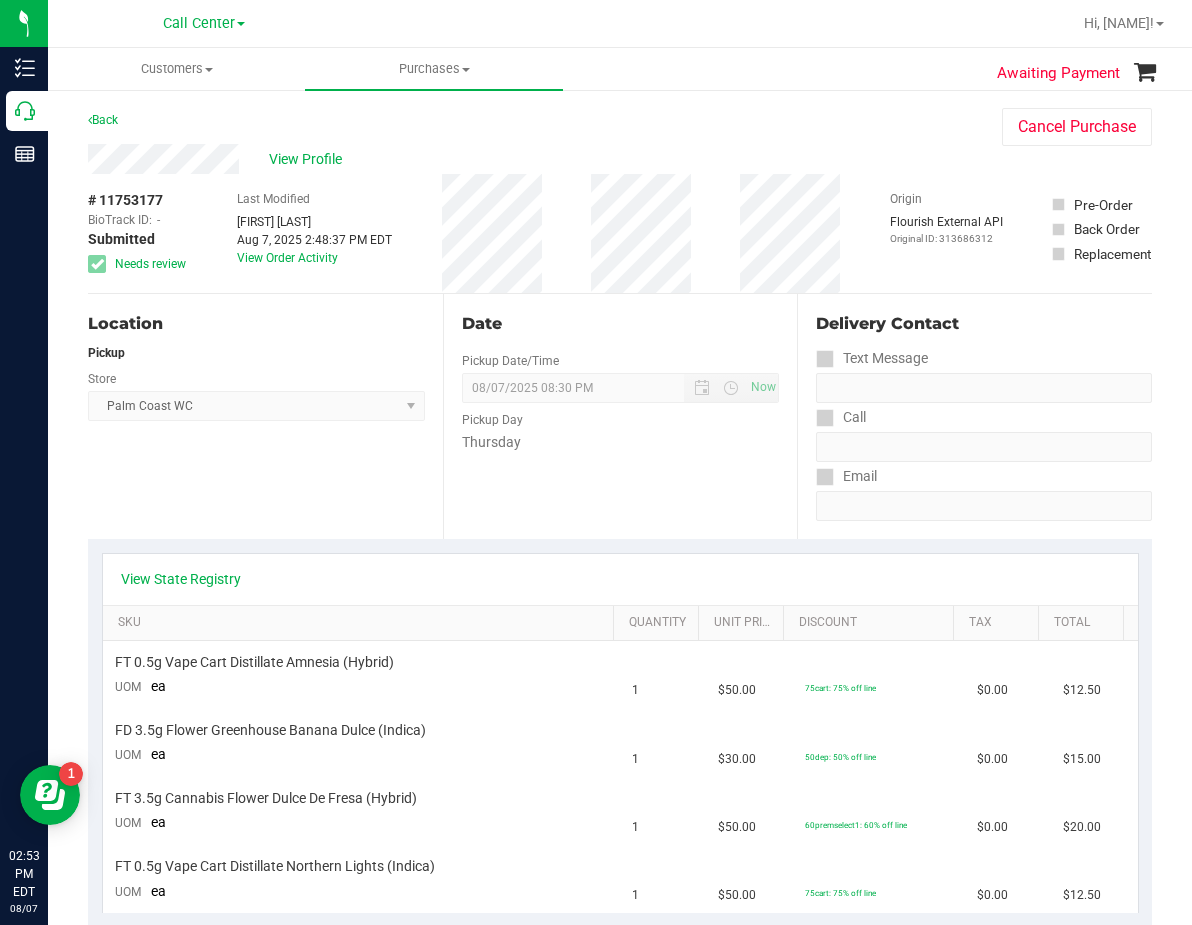 drag, startPoint x: 554, startPoint y: 262, endPoint x: 544, endPoint y: 258, distance: 10.770329 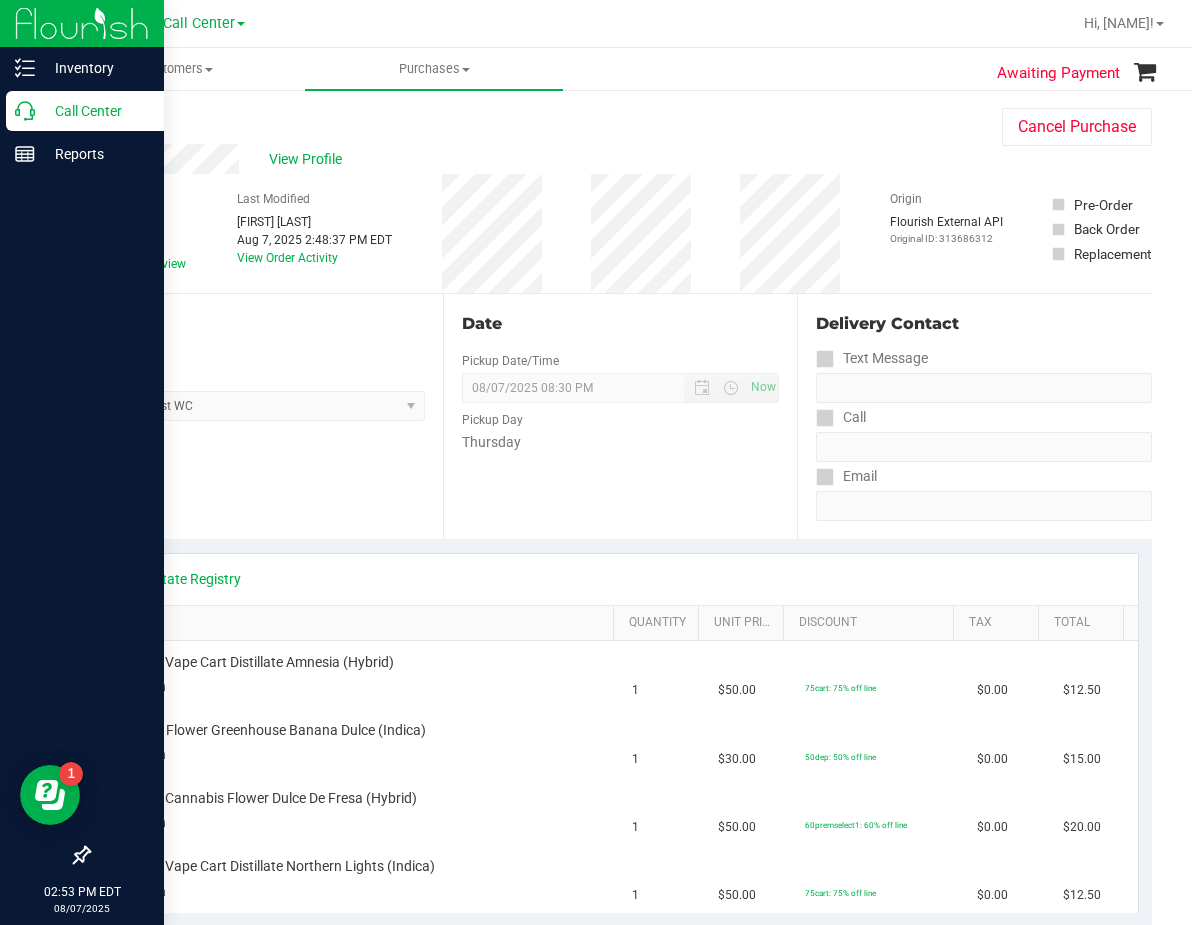 click on "Call Center" at bounding box center (85, 111) 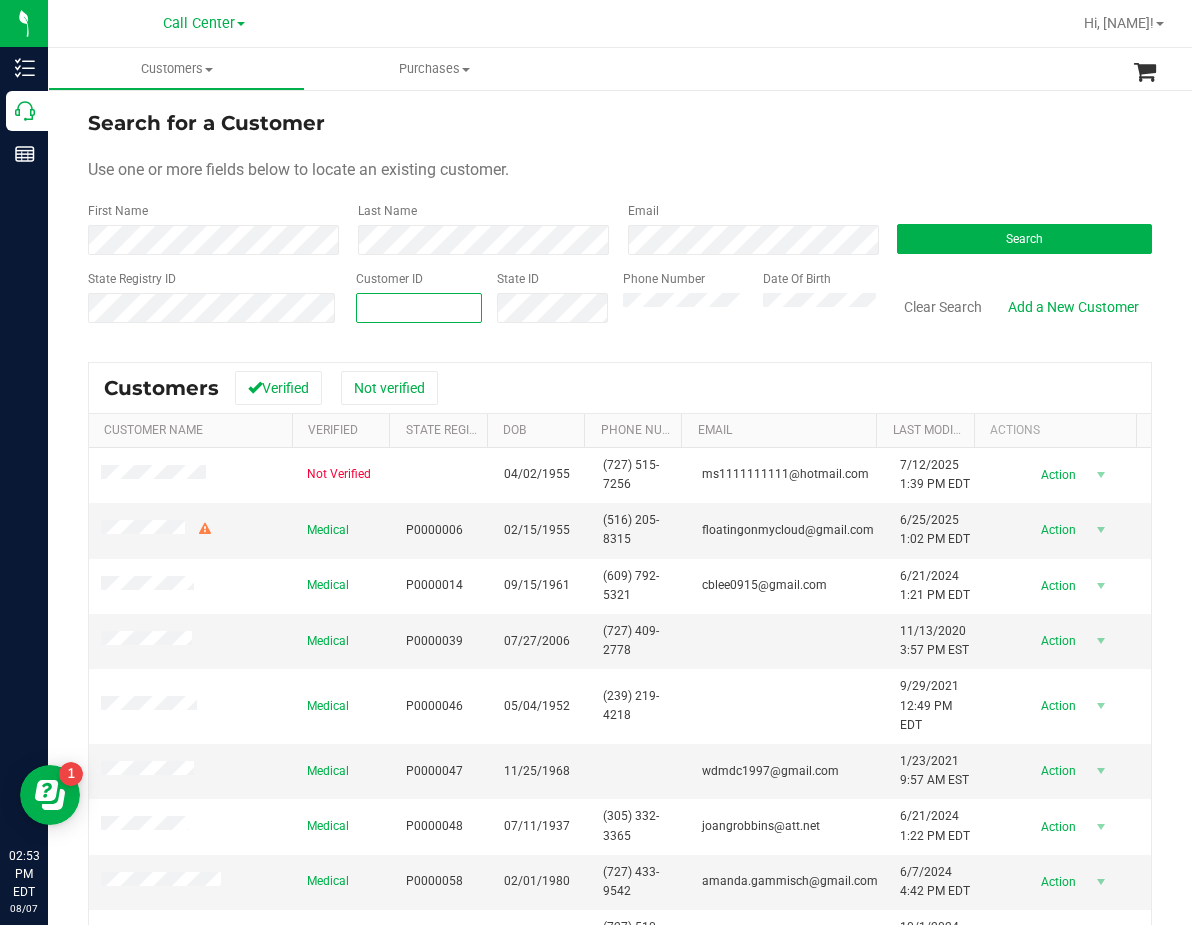 click at bounding box center [419, 308] 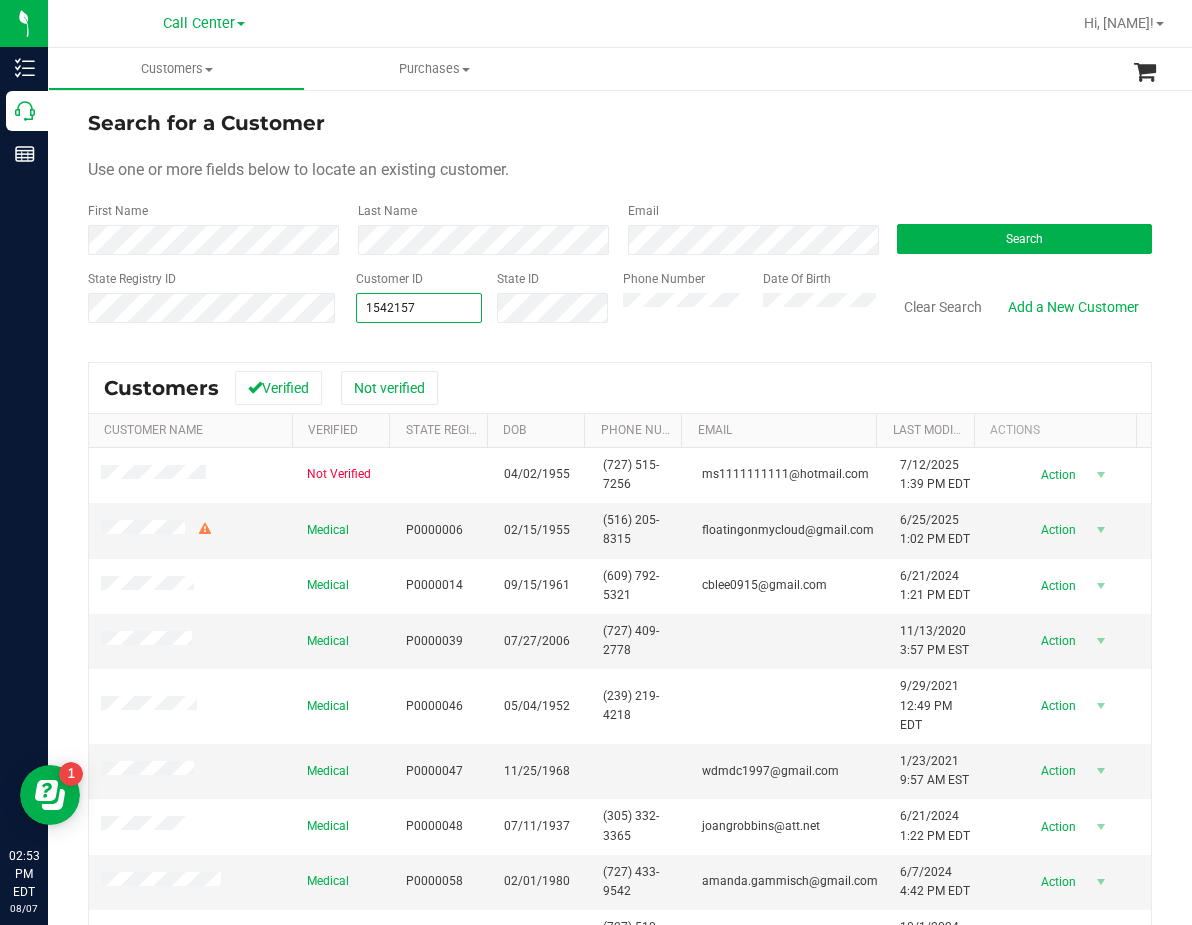 type on "1542157" 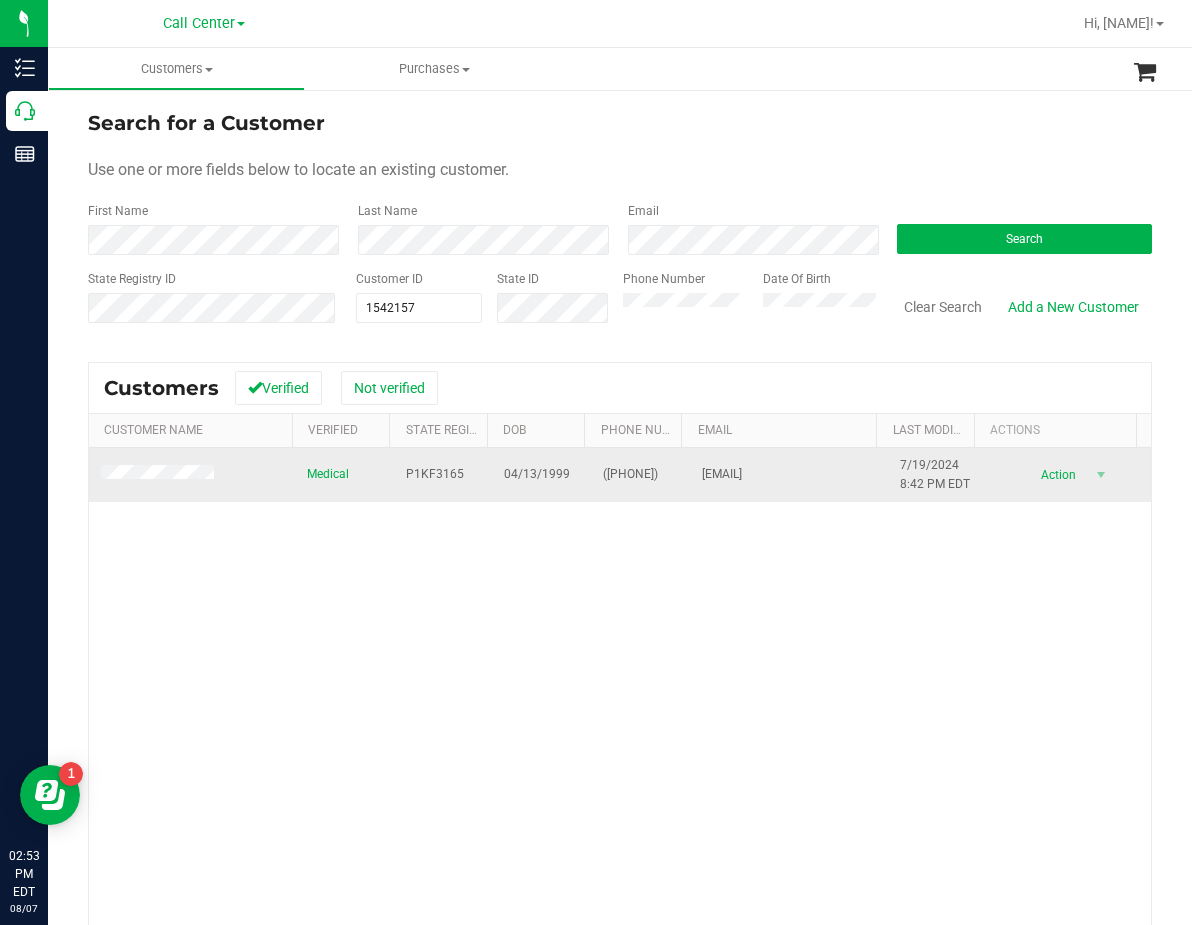 click on "P1KF3165" at bounding box center (435, 474) 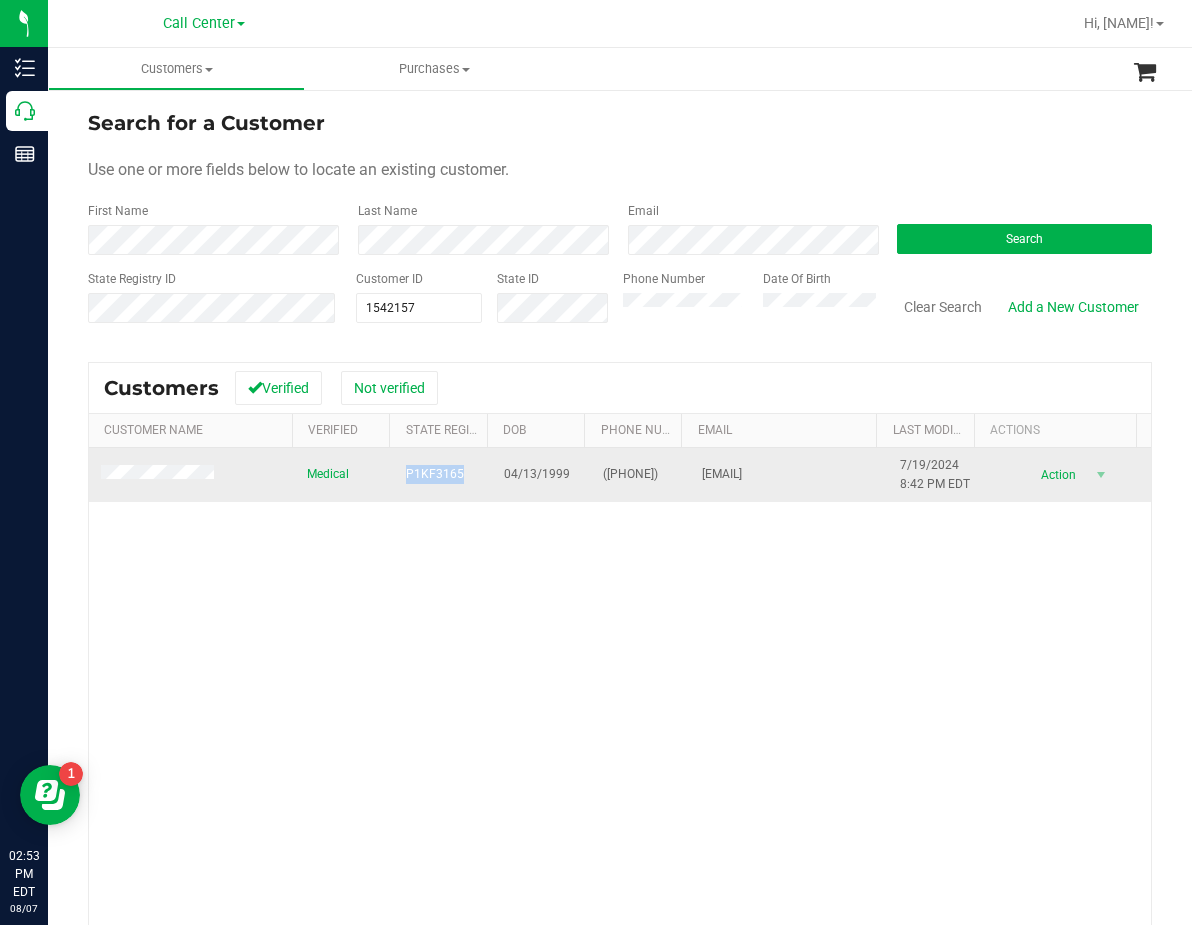 click on "P1KF3165" at bounding box center [435, 474] 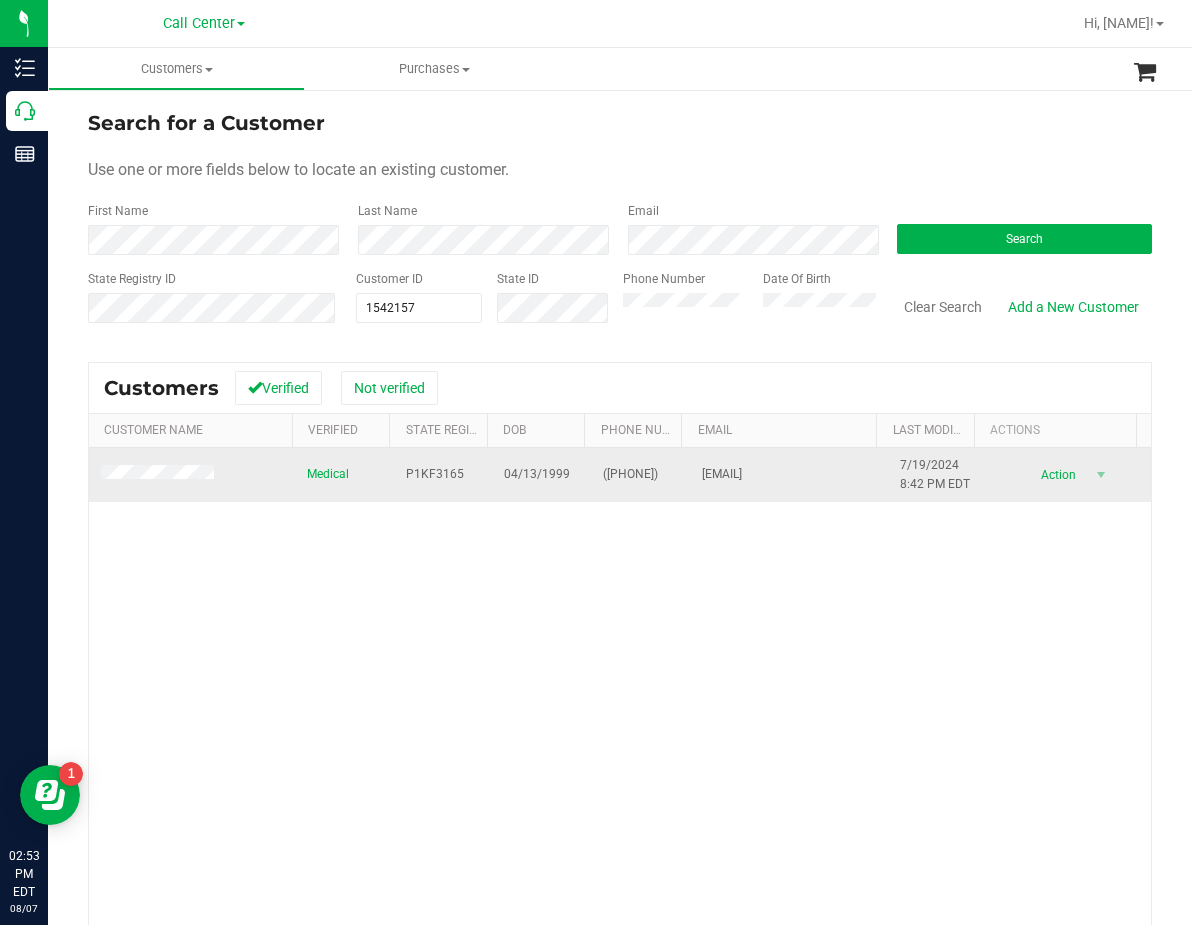 click on "04/13/1999" at bounding box center [537, 474] 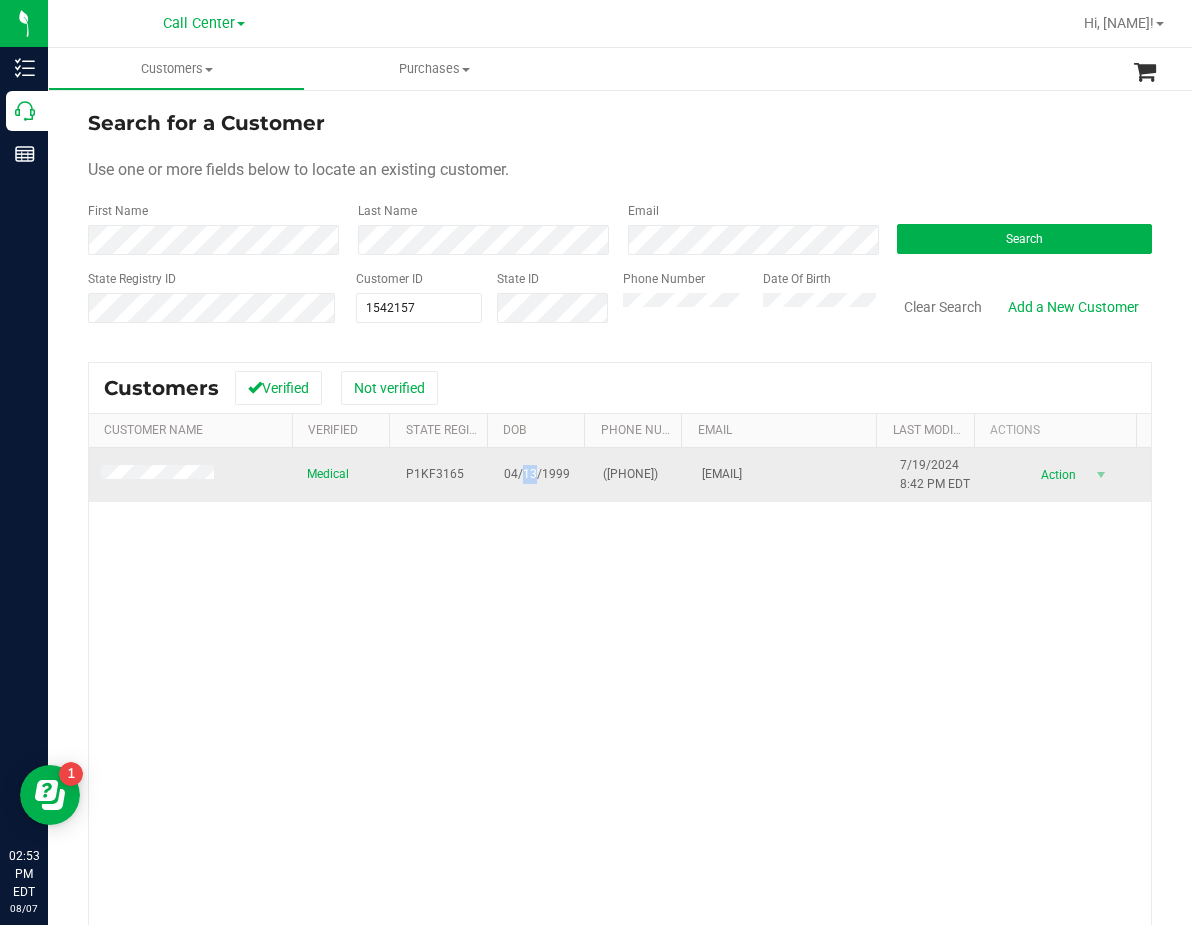 click on "04/13/1999" at bounding box center [537, 474] 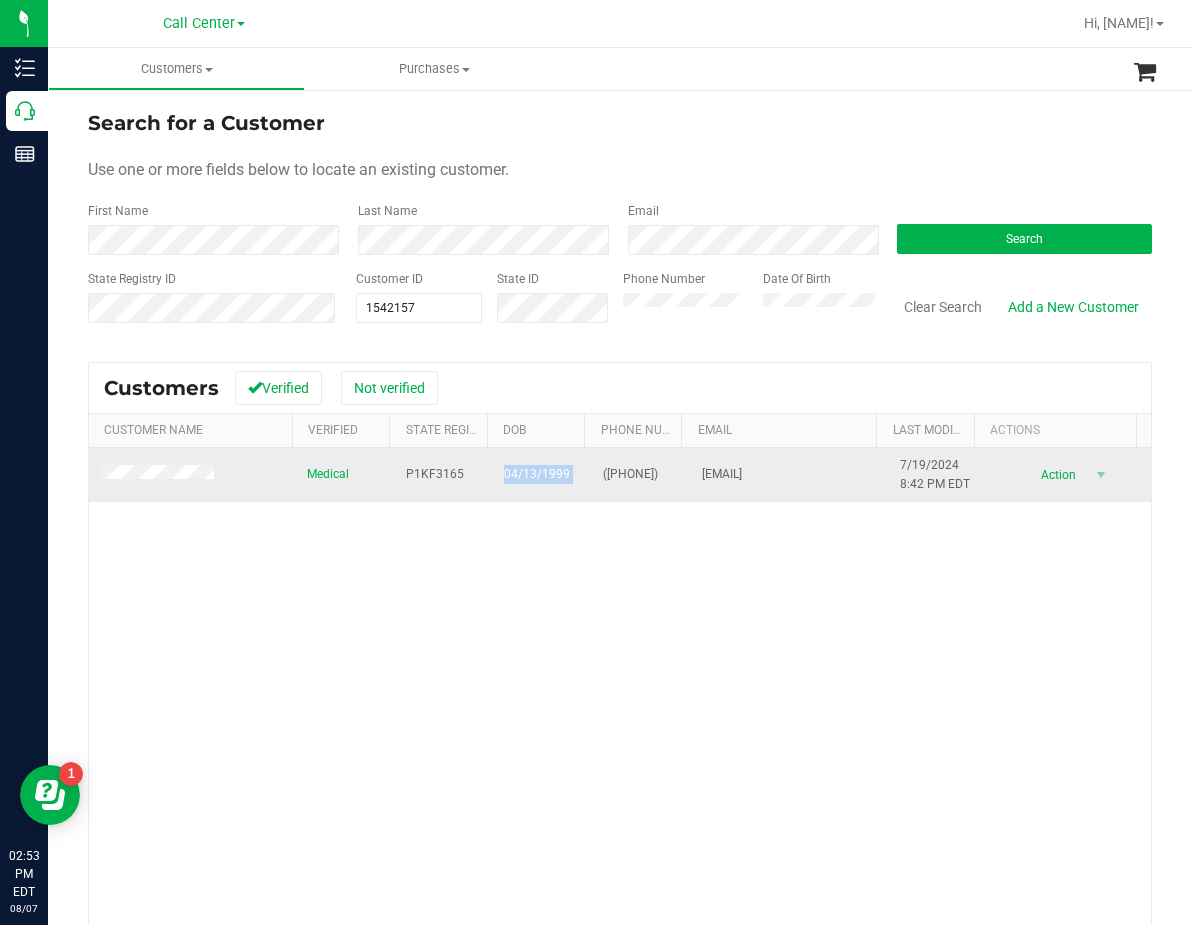 click on "04/13/1999" at bounding box center [537, 474] 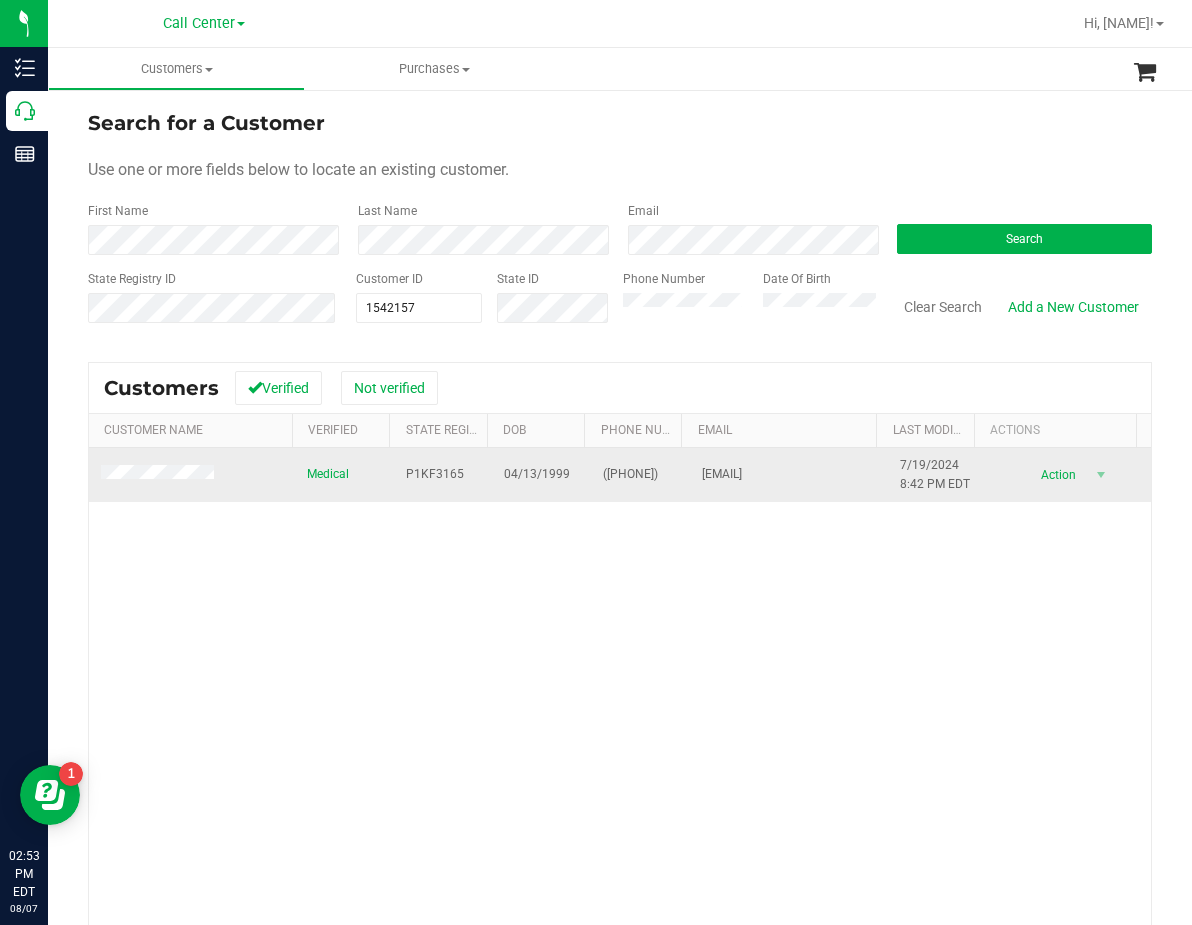 click on "(850) 974-1101" at bounding box center (630, 474) 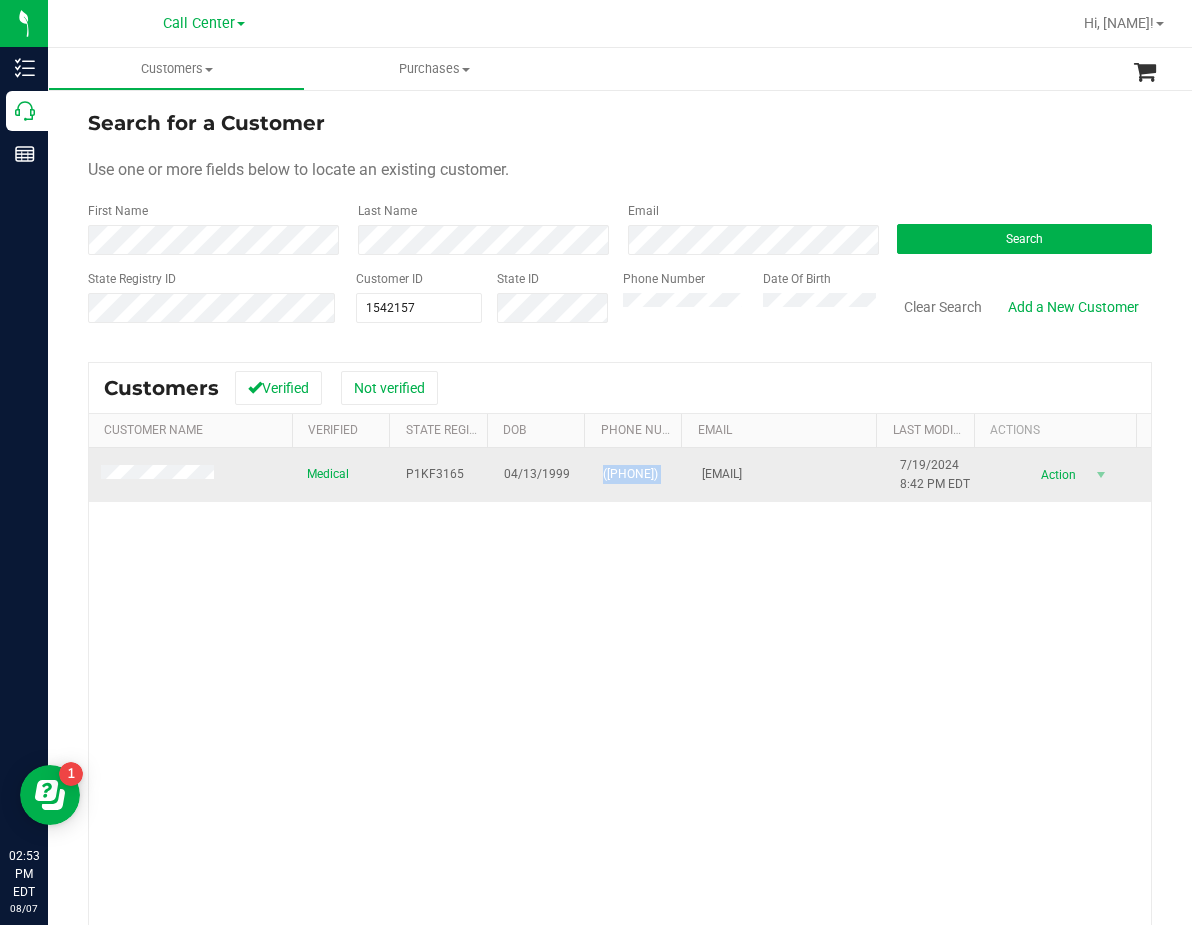 click on "(850) 974-1101" at bounding box center (630, 474) 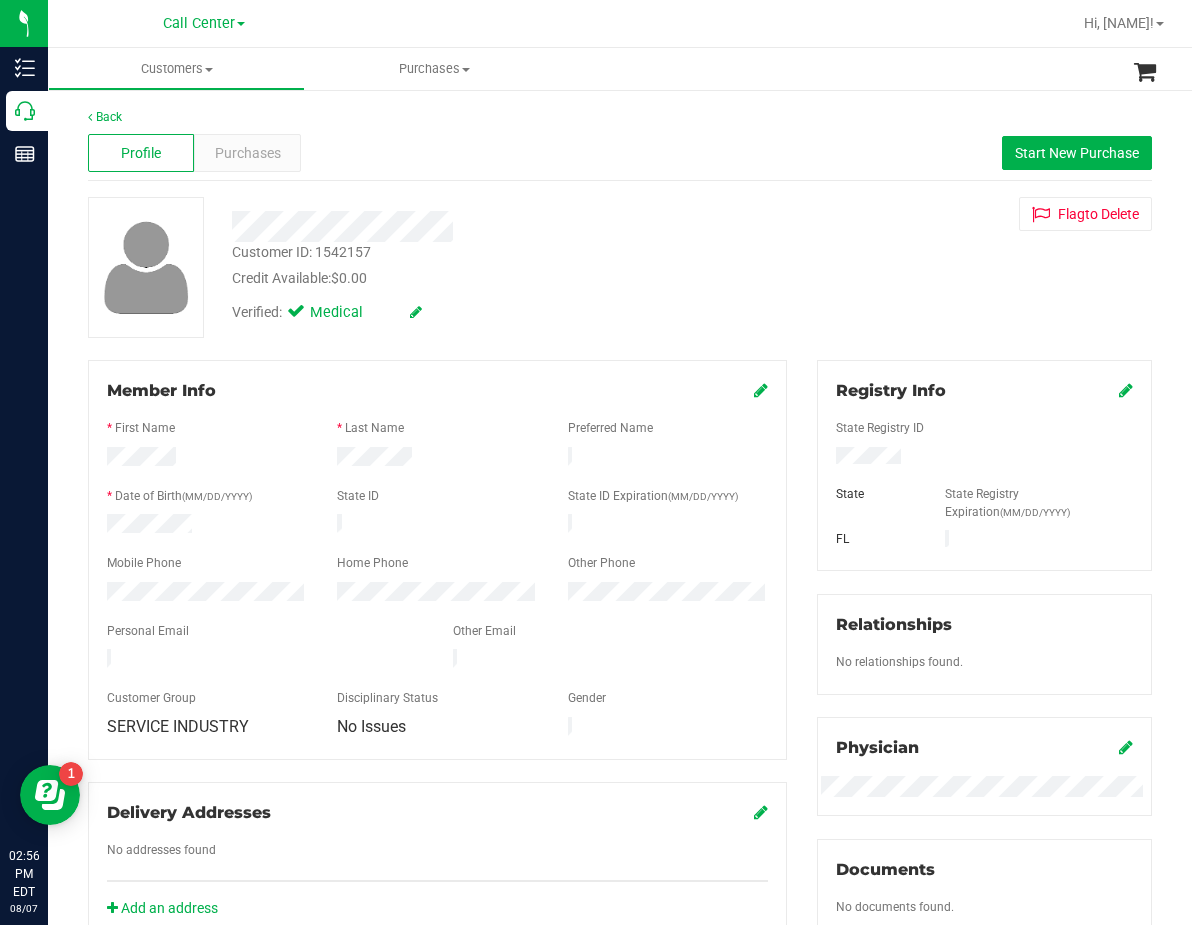 click on "Customer ID: 1542157
Credit Available:
$0.00" at bounding box center [490, 265] 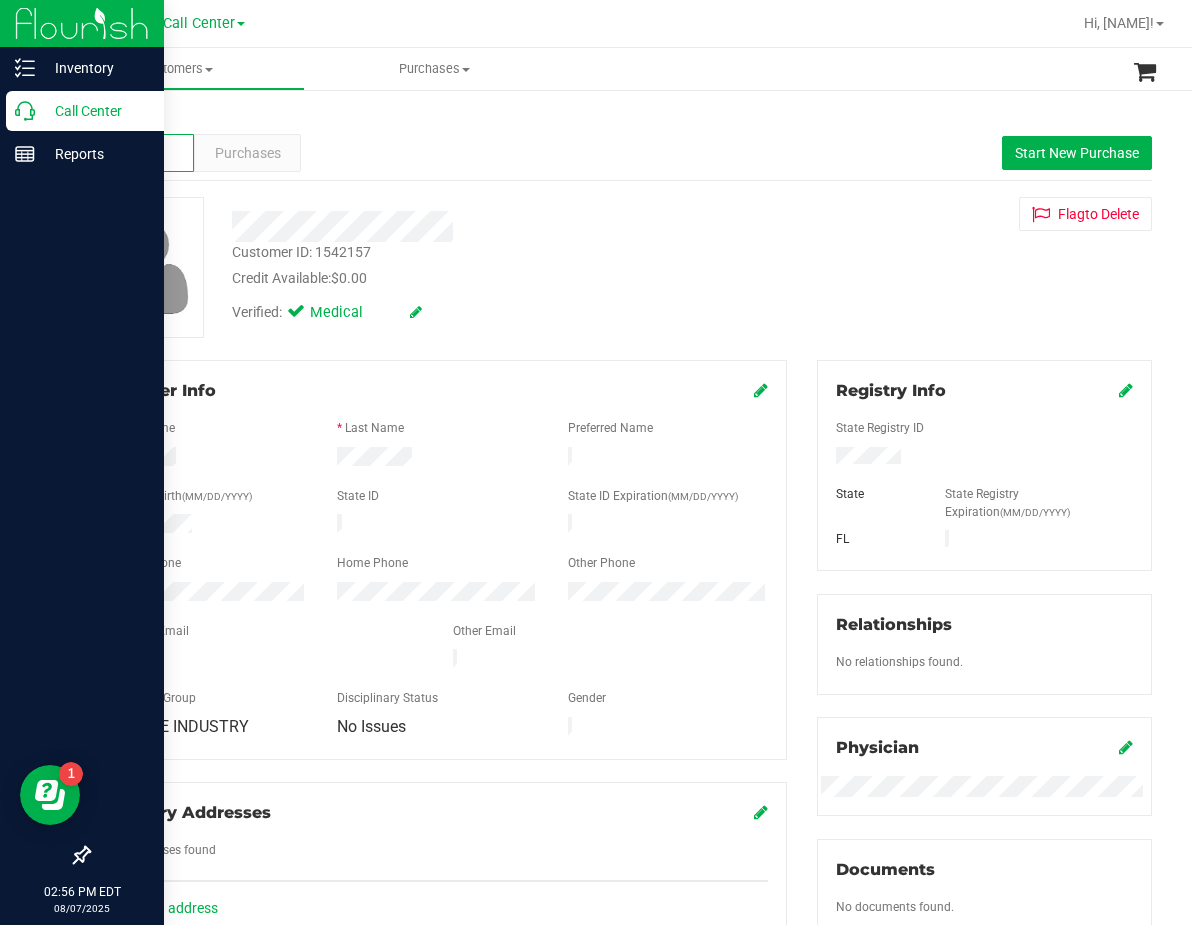 click on "Call Center" at bounding box center [82, 112] 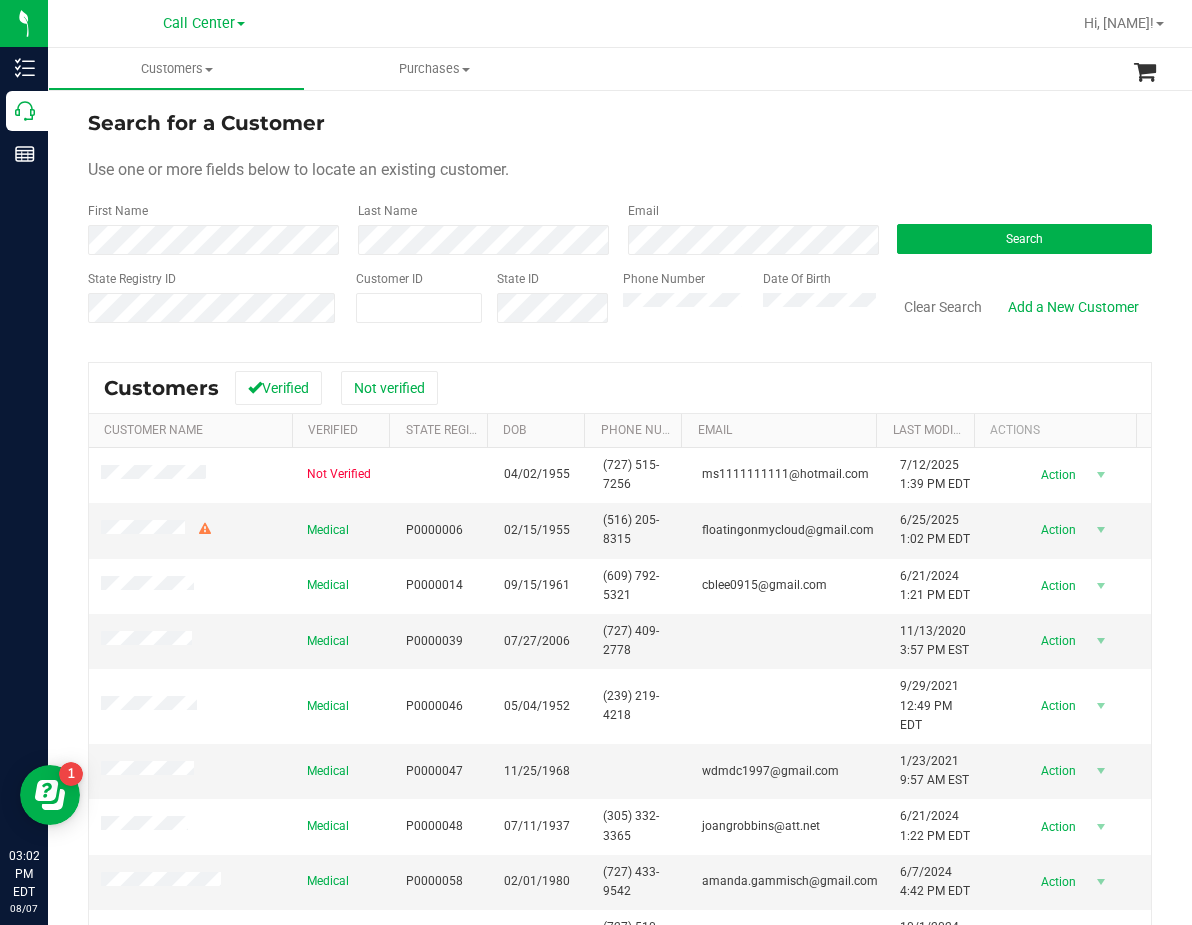click on "Search" at bounding box center (1017, 228) 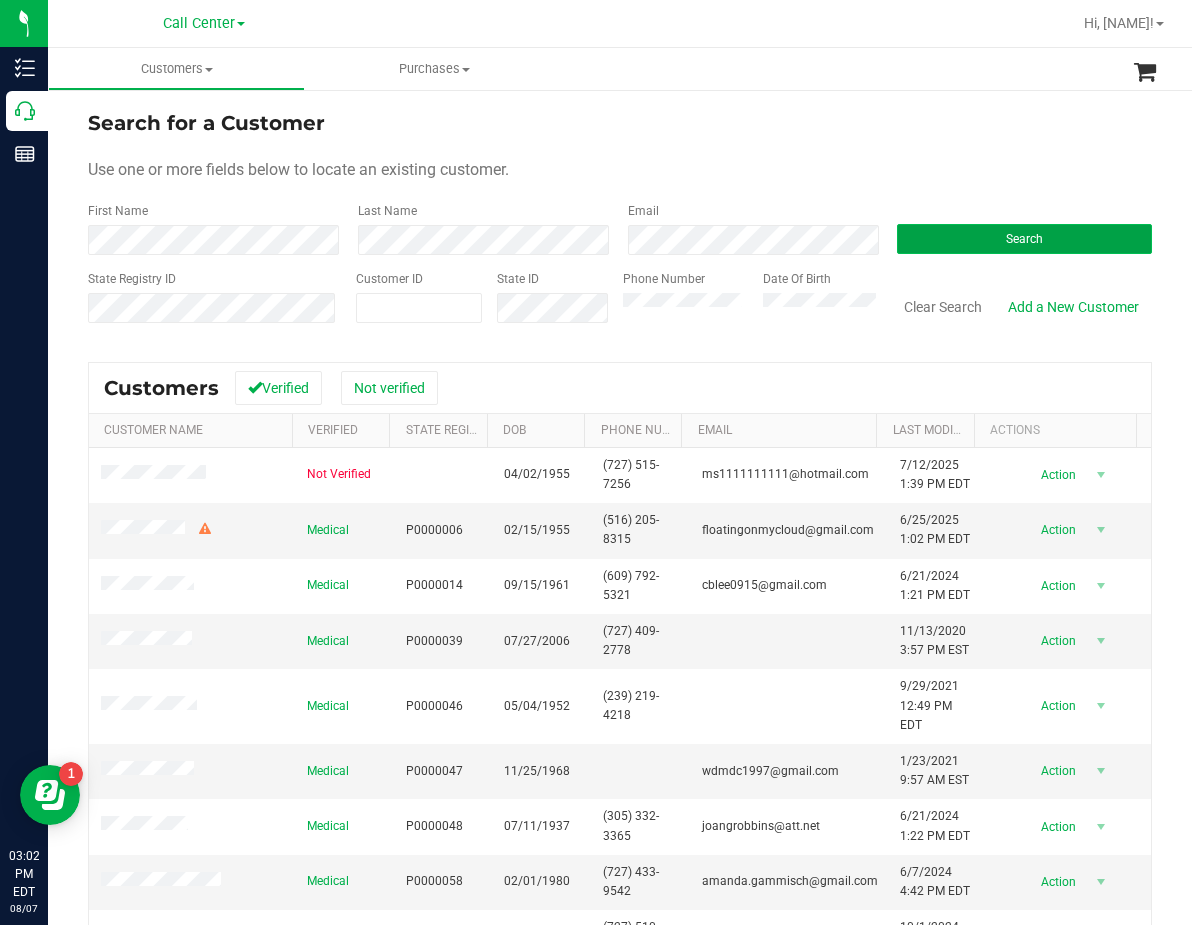 click on "Search" at bounding box center [1024, 239] 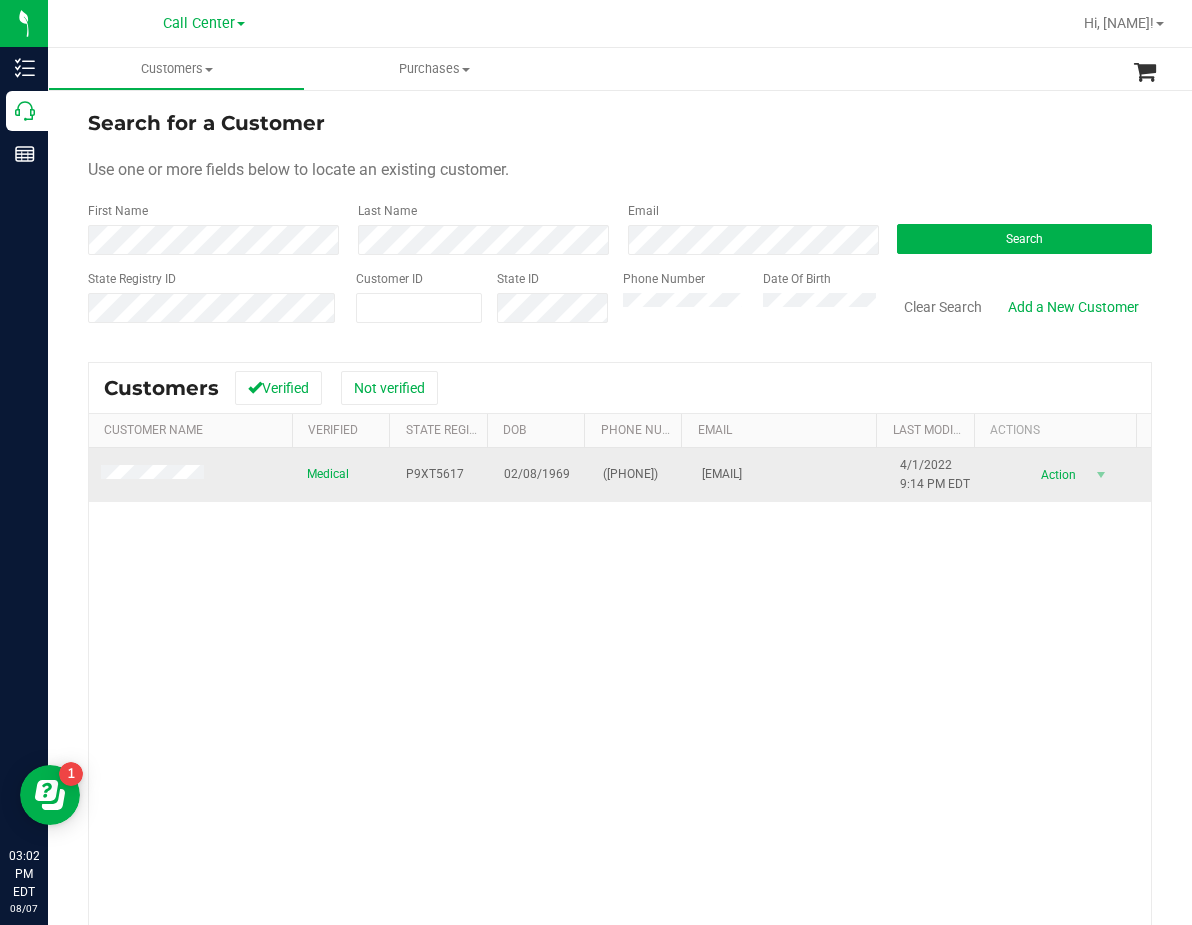 click on "P9XT5617" at bounding box center (435, 474) 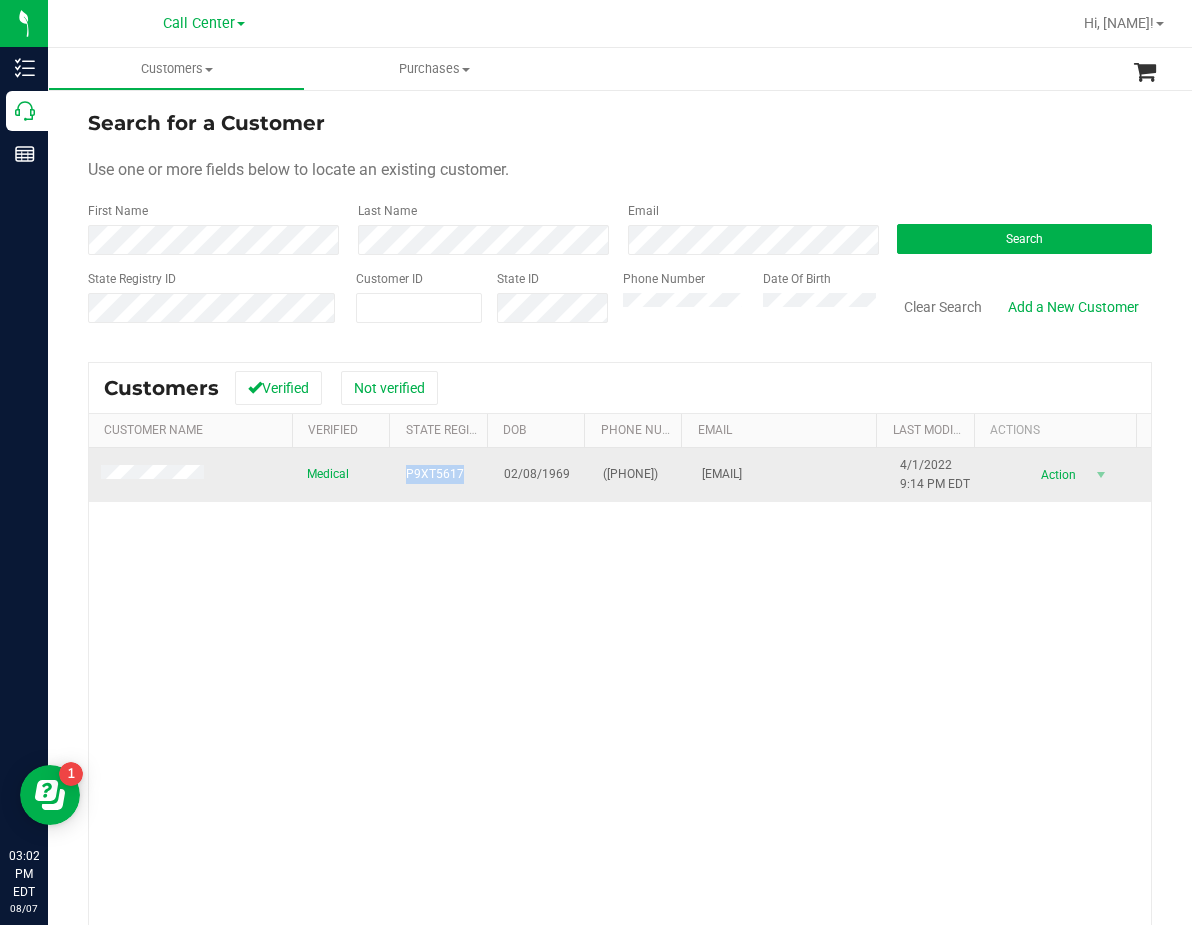 click on "P9XT5617" at bounding box center [435, 474] 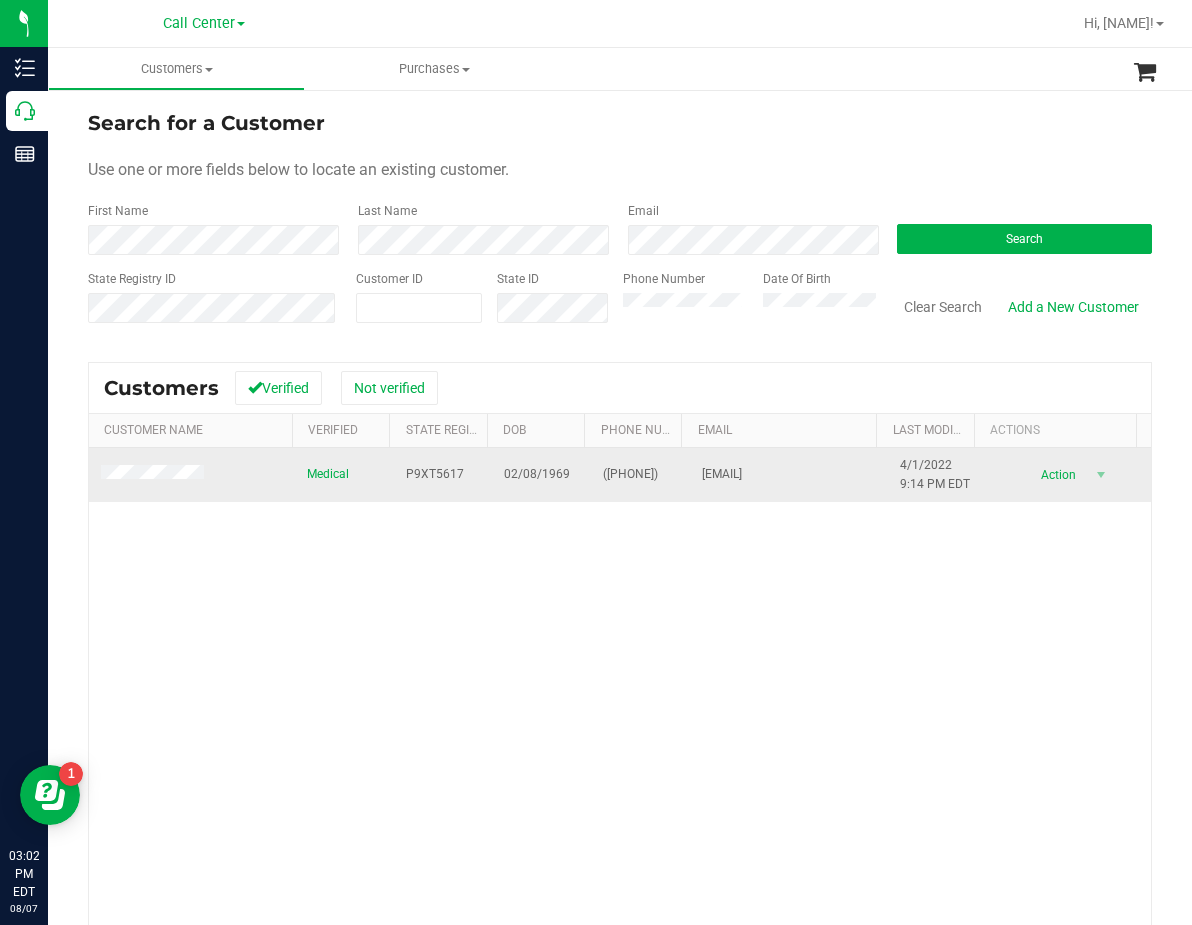click on "02/08/1969" at bounding box center [541, 475] 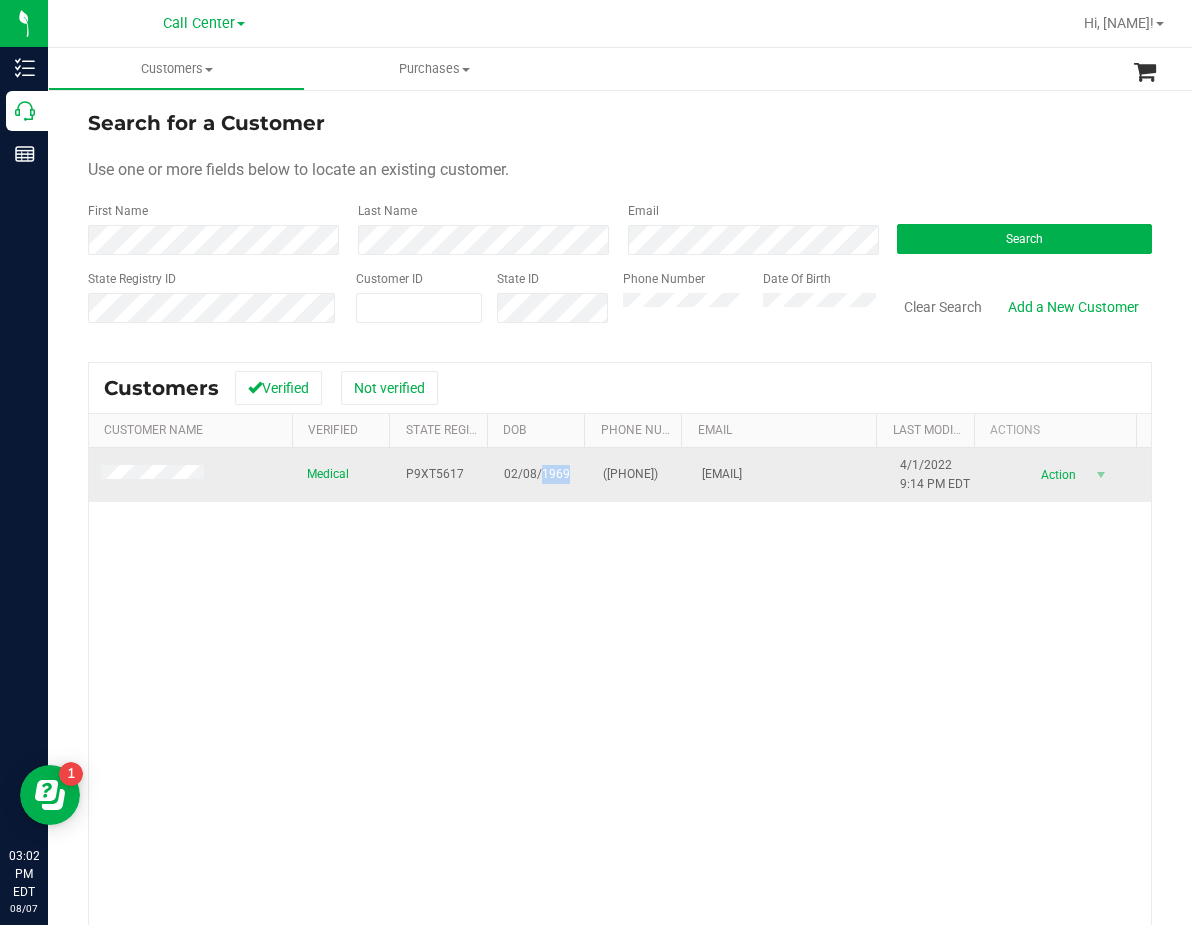 click on "02/08/1969" at bounding box center [537, 474] 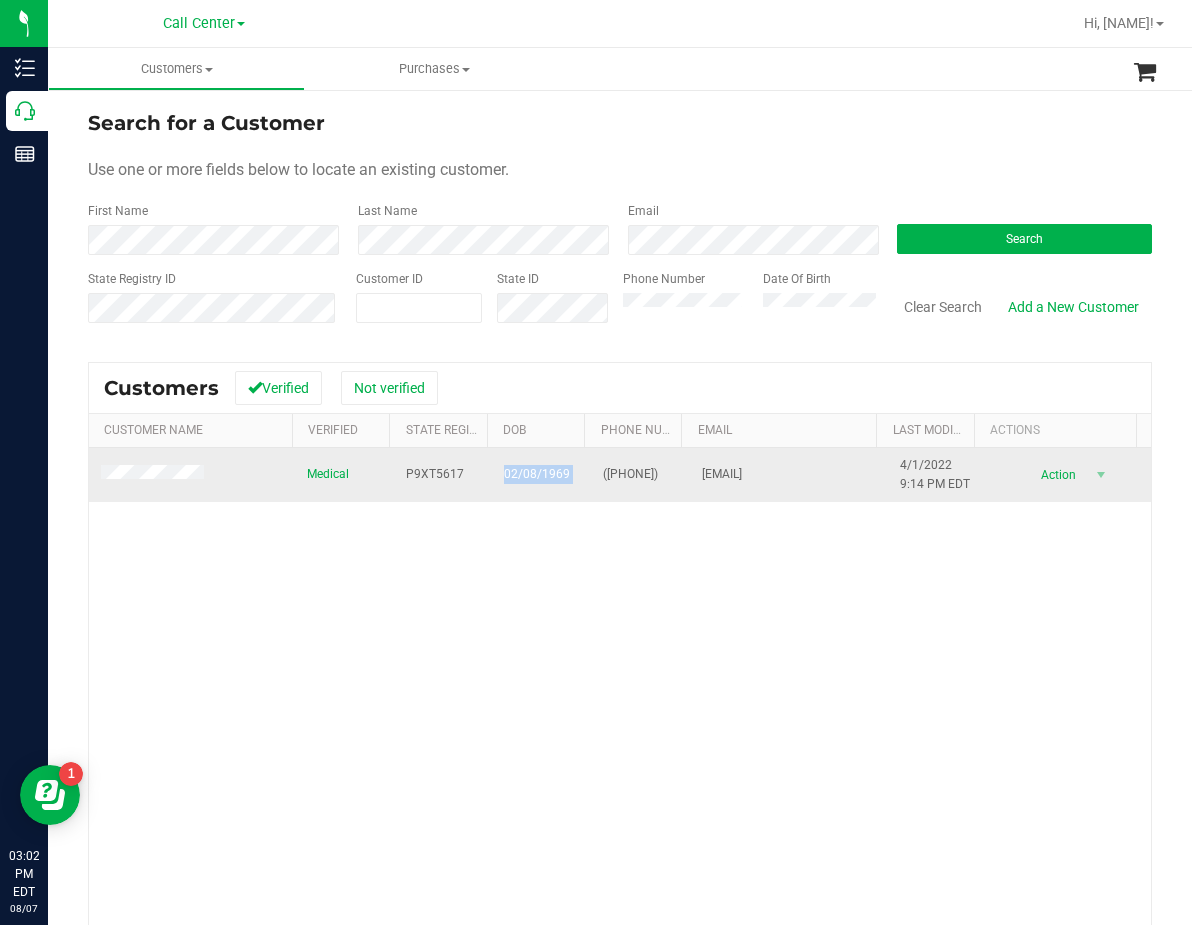 click on "02/08/1969" at bounding box center [537, 474] 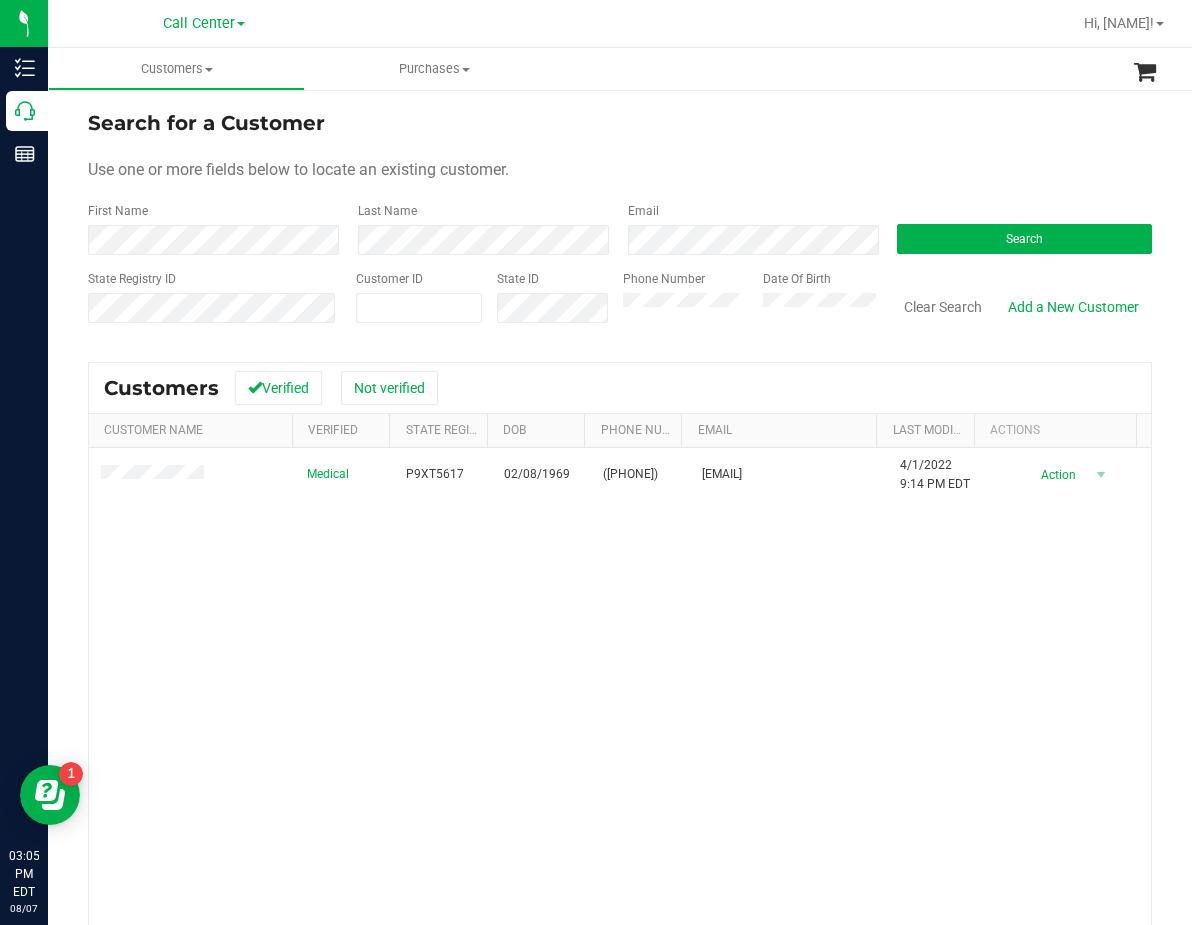 click on "Search" at bounding box center [1017, 228] 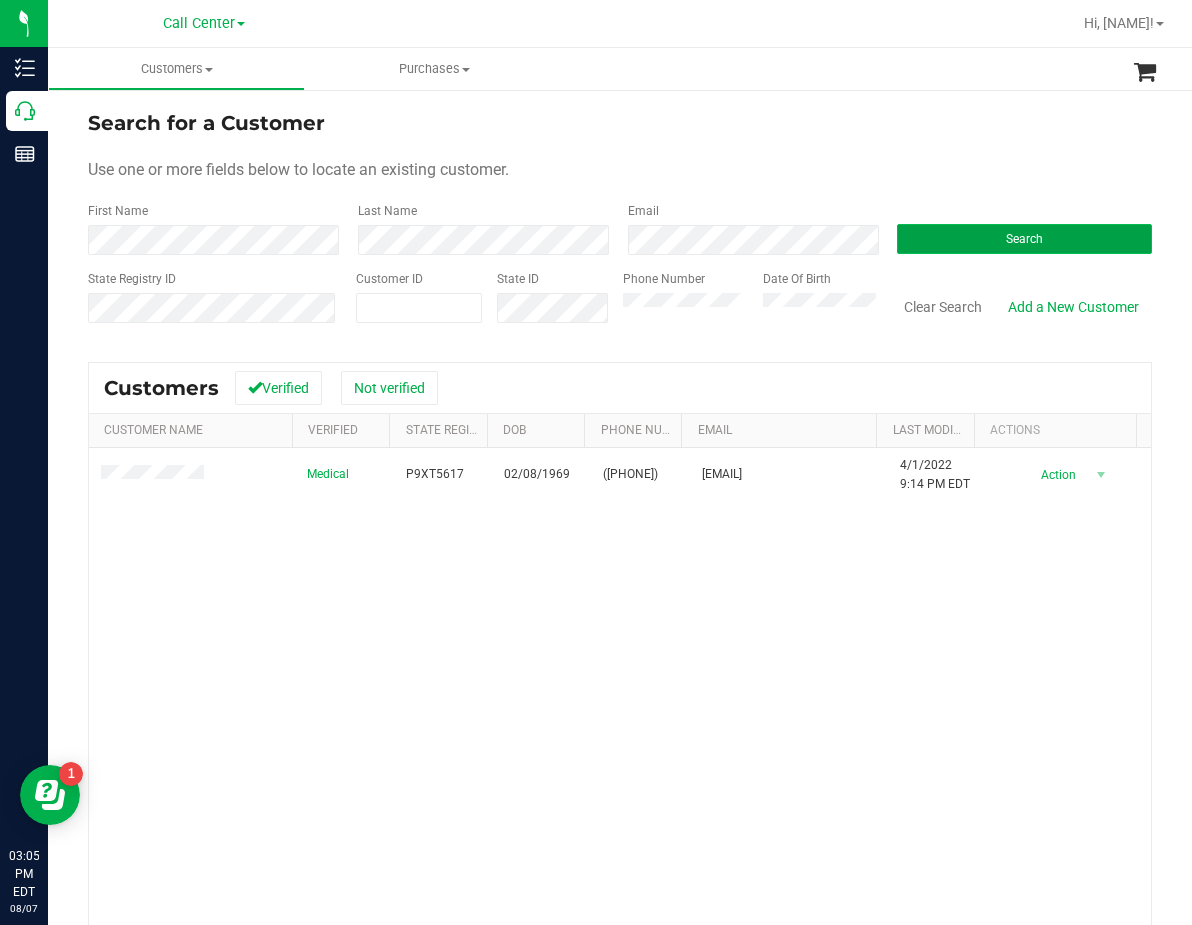 click on "Search" at bounding box center [1024, 239] 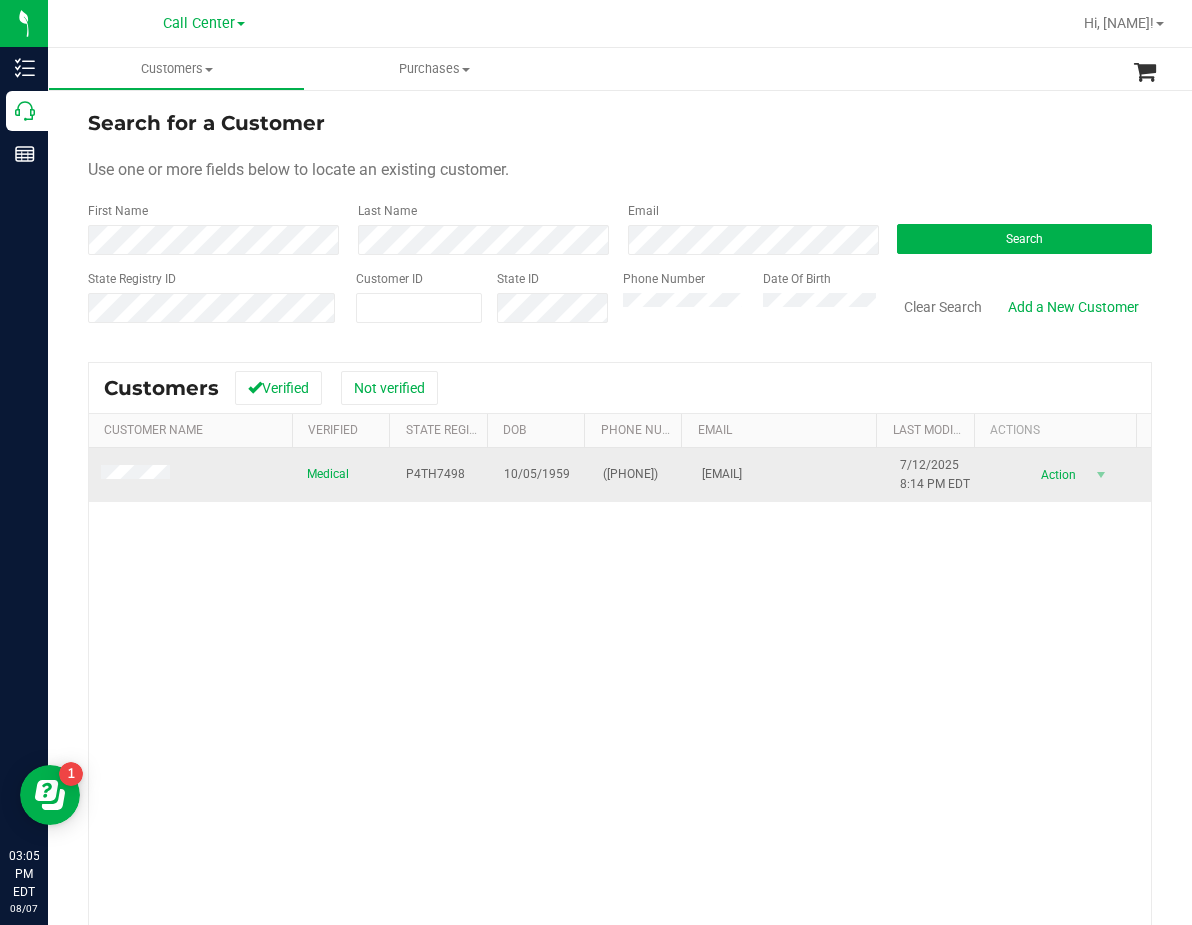 click on "P4TH7498" at bounding box center (435, 474) 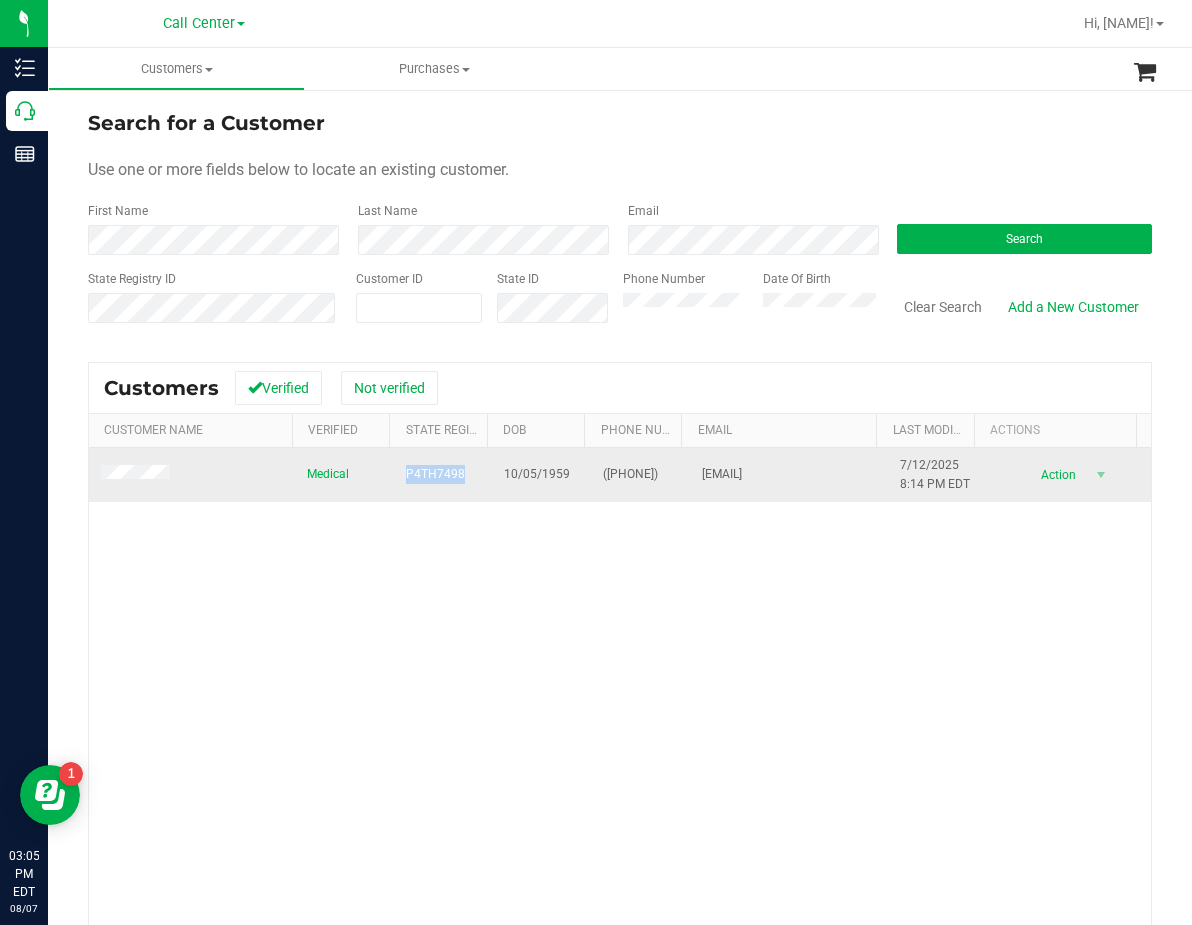 click on "P4TH7498" at bounding box center [435, 474] 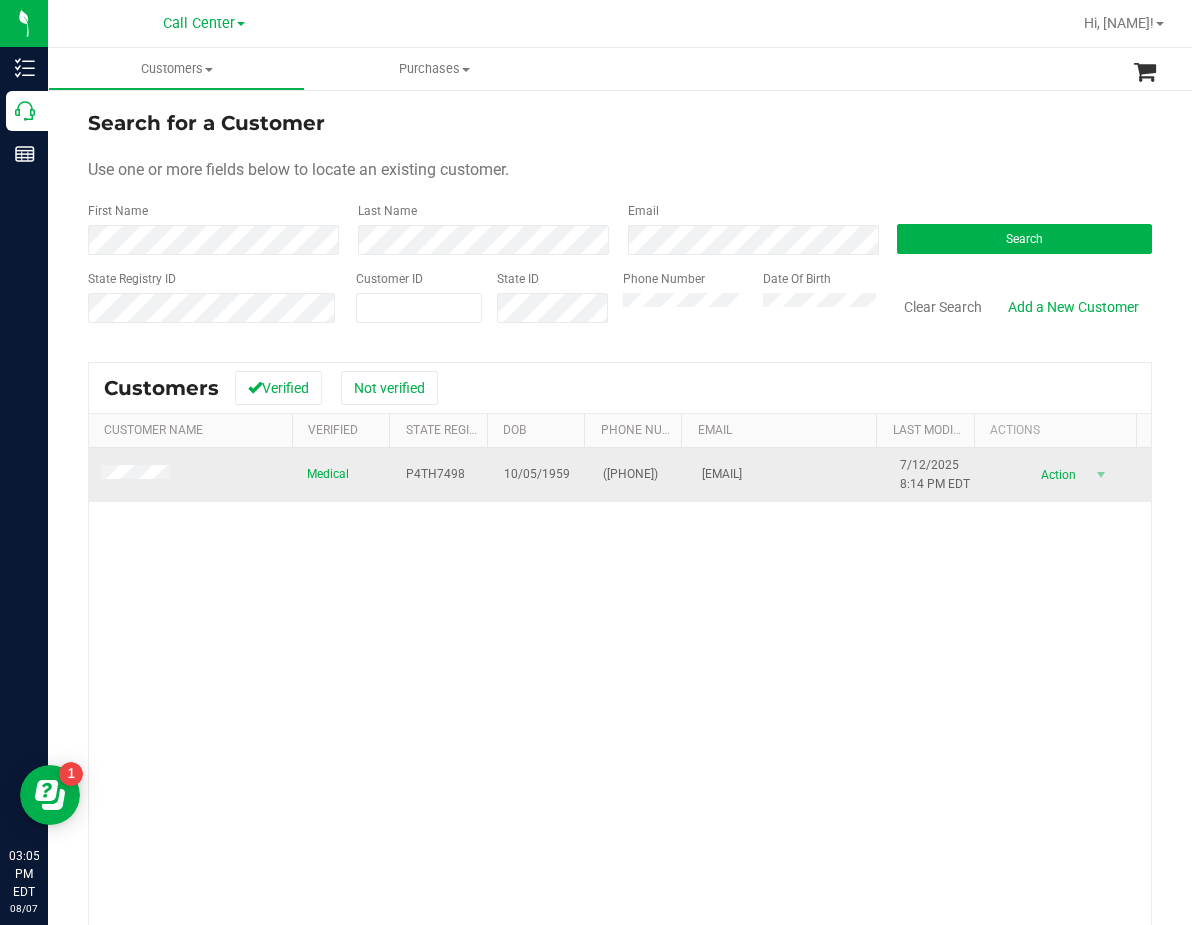 click on "10/05/1959" at bounding box center [541, 475] 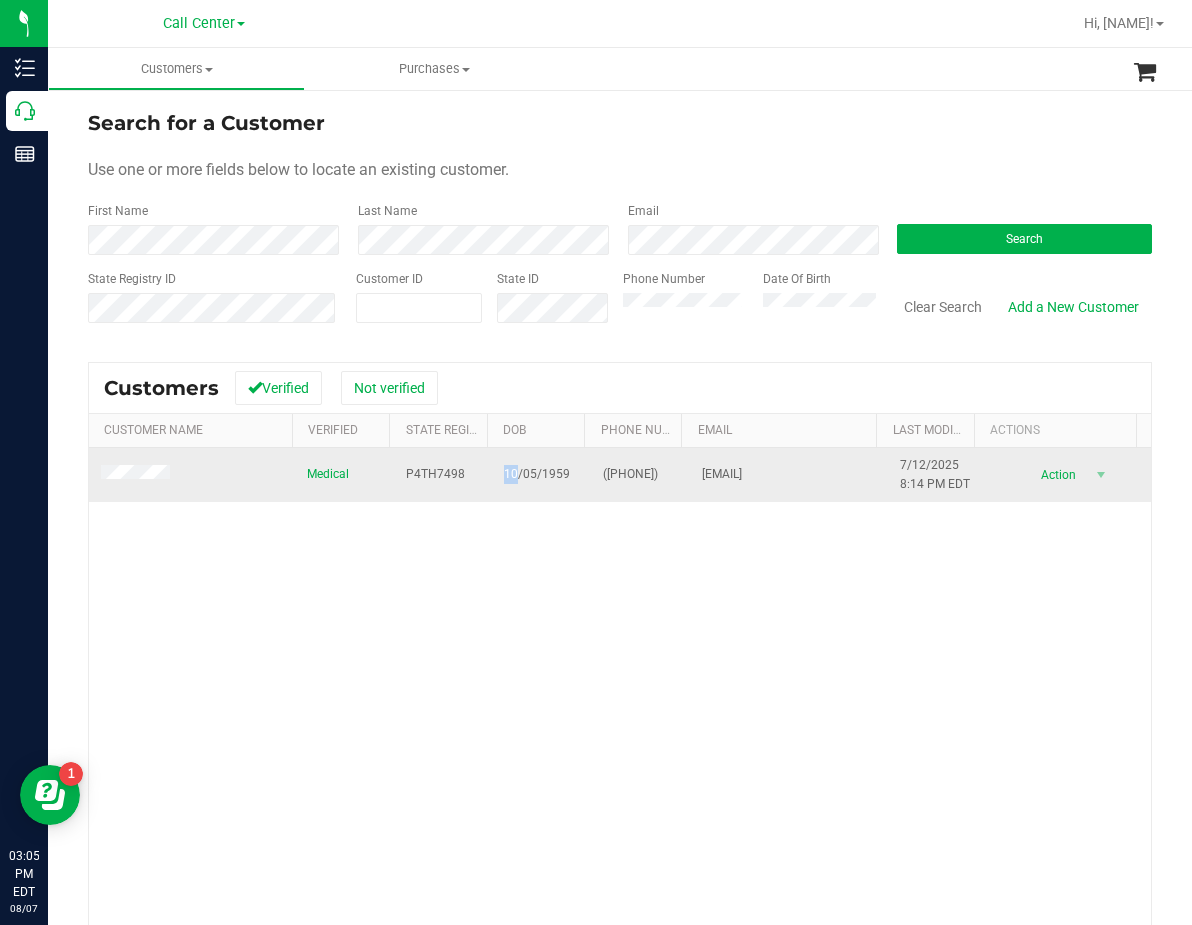 click on "10/05/1959" at bounding box center (541, 475) 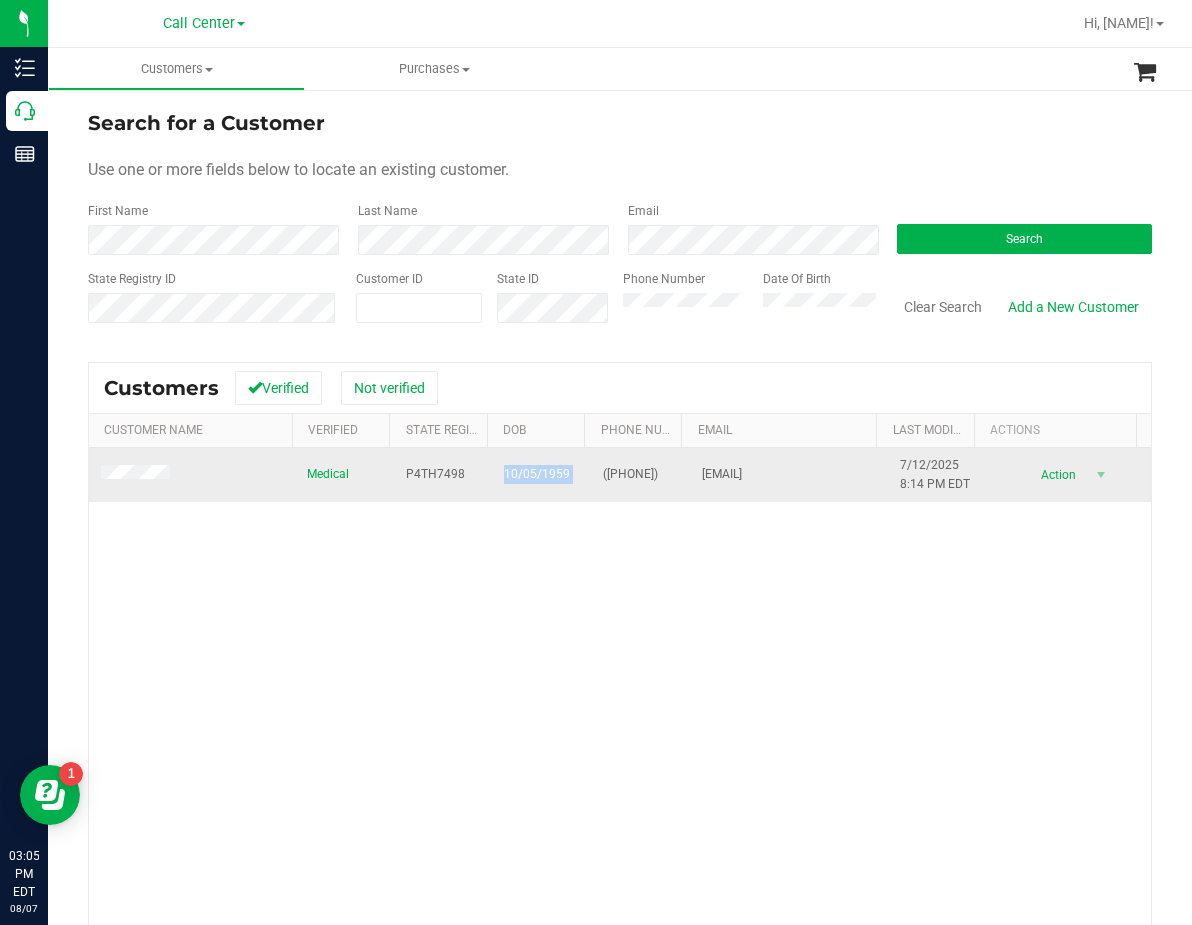 click on "10/05/1959" at bounding box center [541, 475] 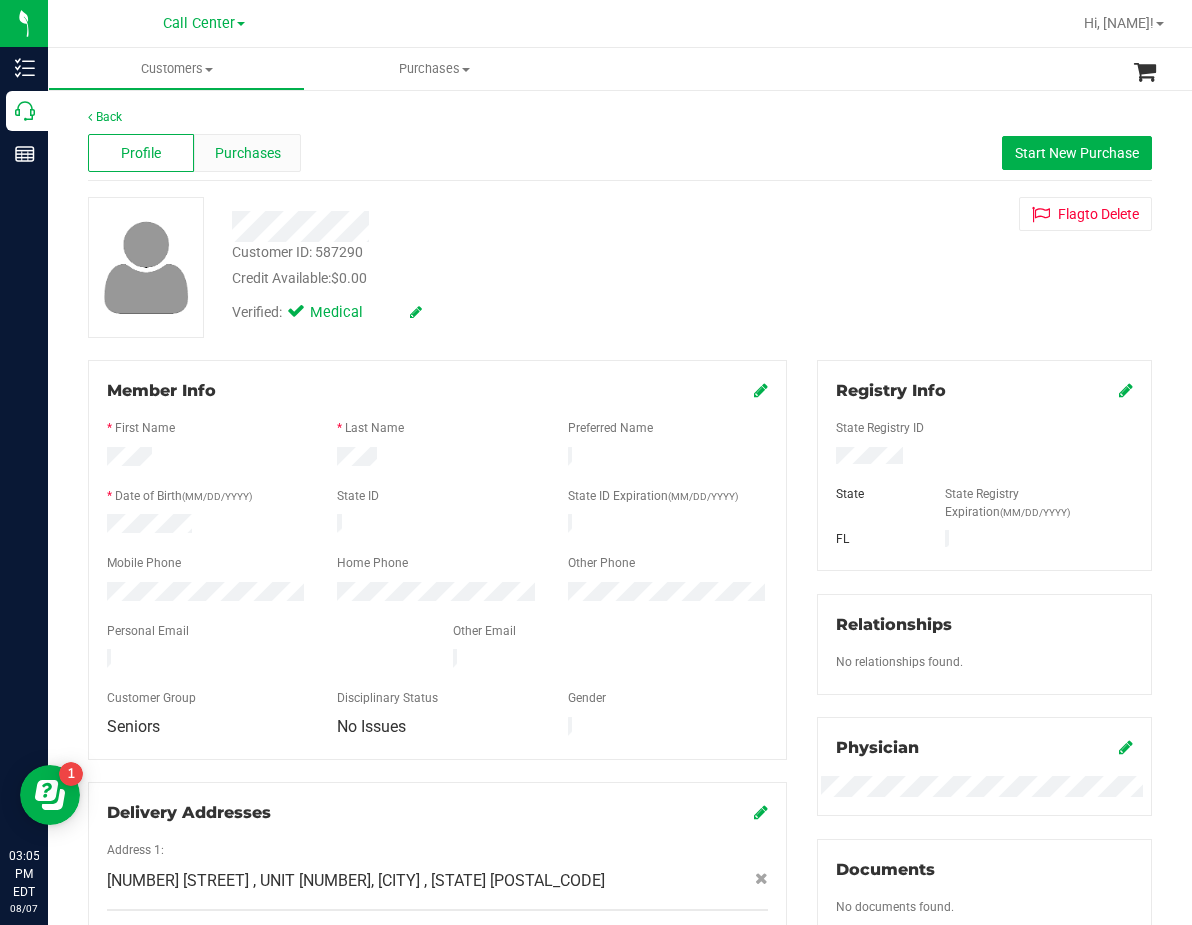 click on "Purchases" at bounding box center [248, 153] 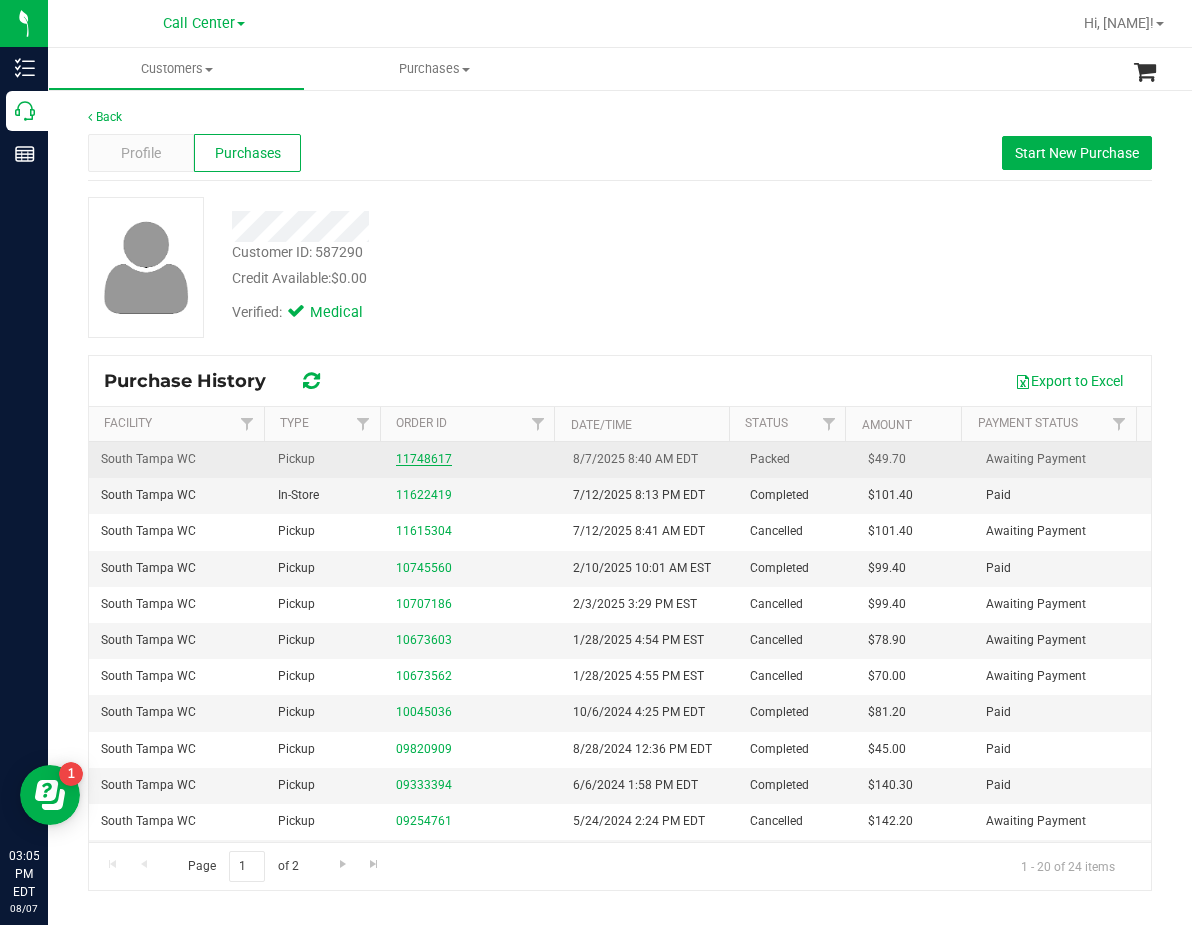 click on "11748617" at bounding box center (424, 459) 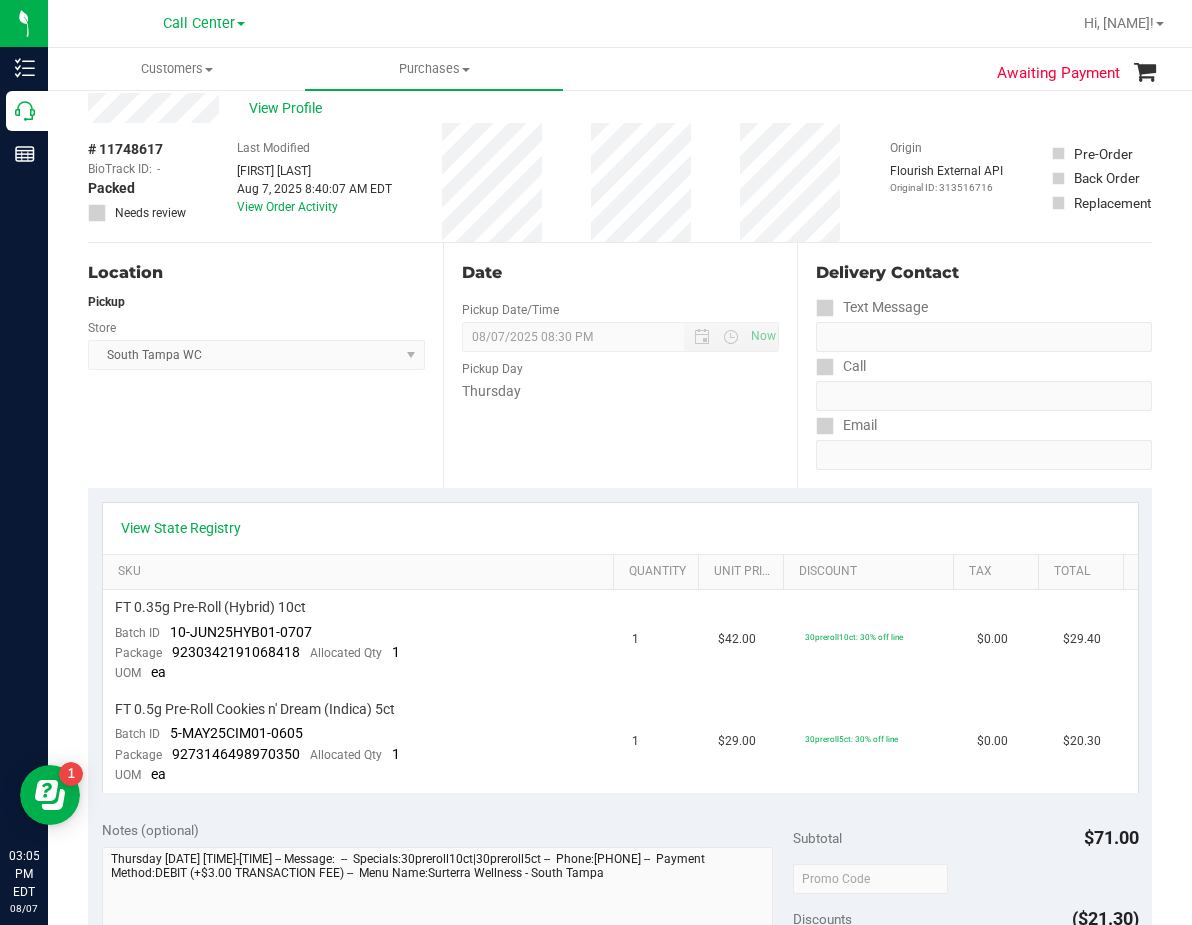 scroll, scrollTop: 100, scrollLeft: 0, axis: vertical 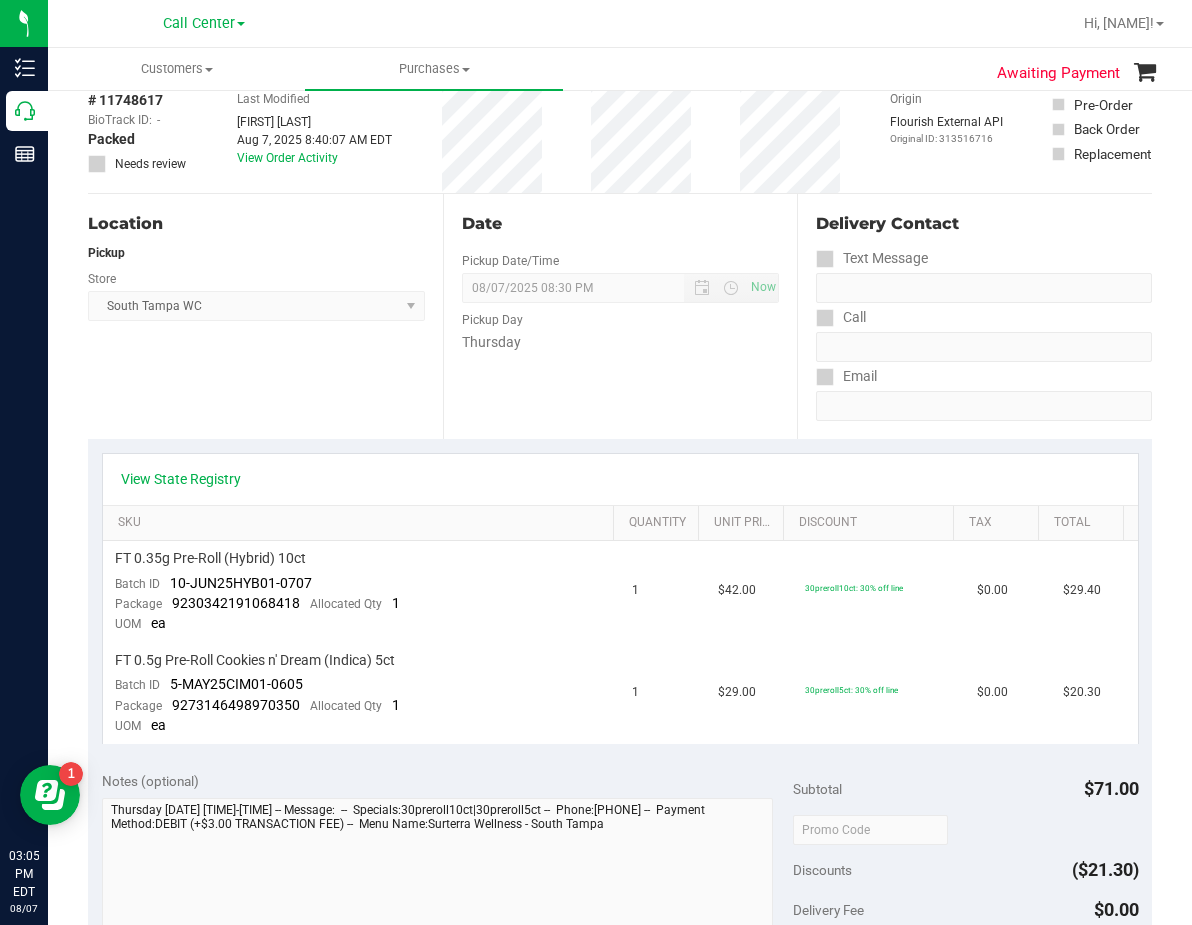 click on "View State Registry" at bounding box center (620, 479) 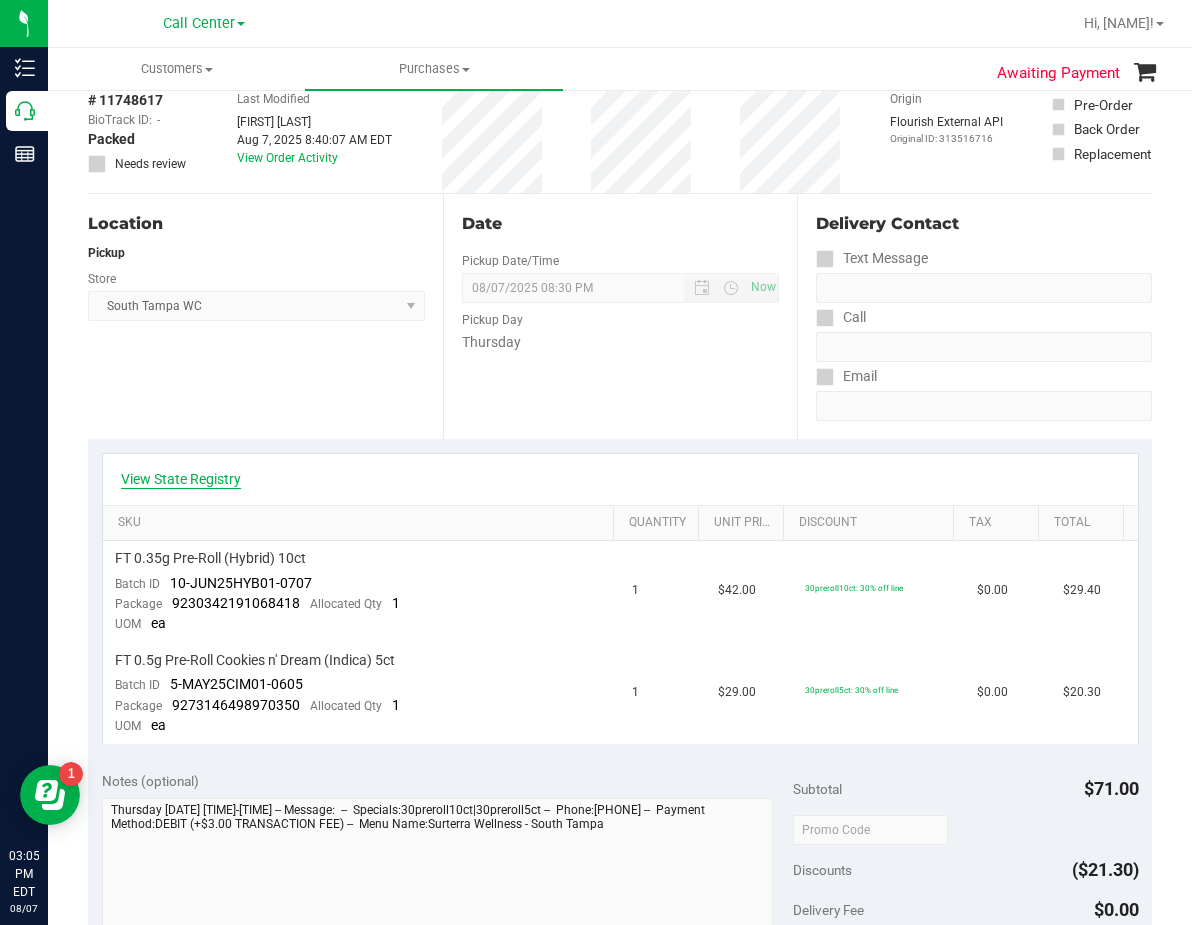click on "View State Registry" at bounding box center (181, 479) 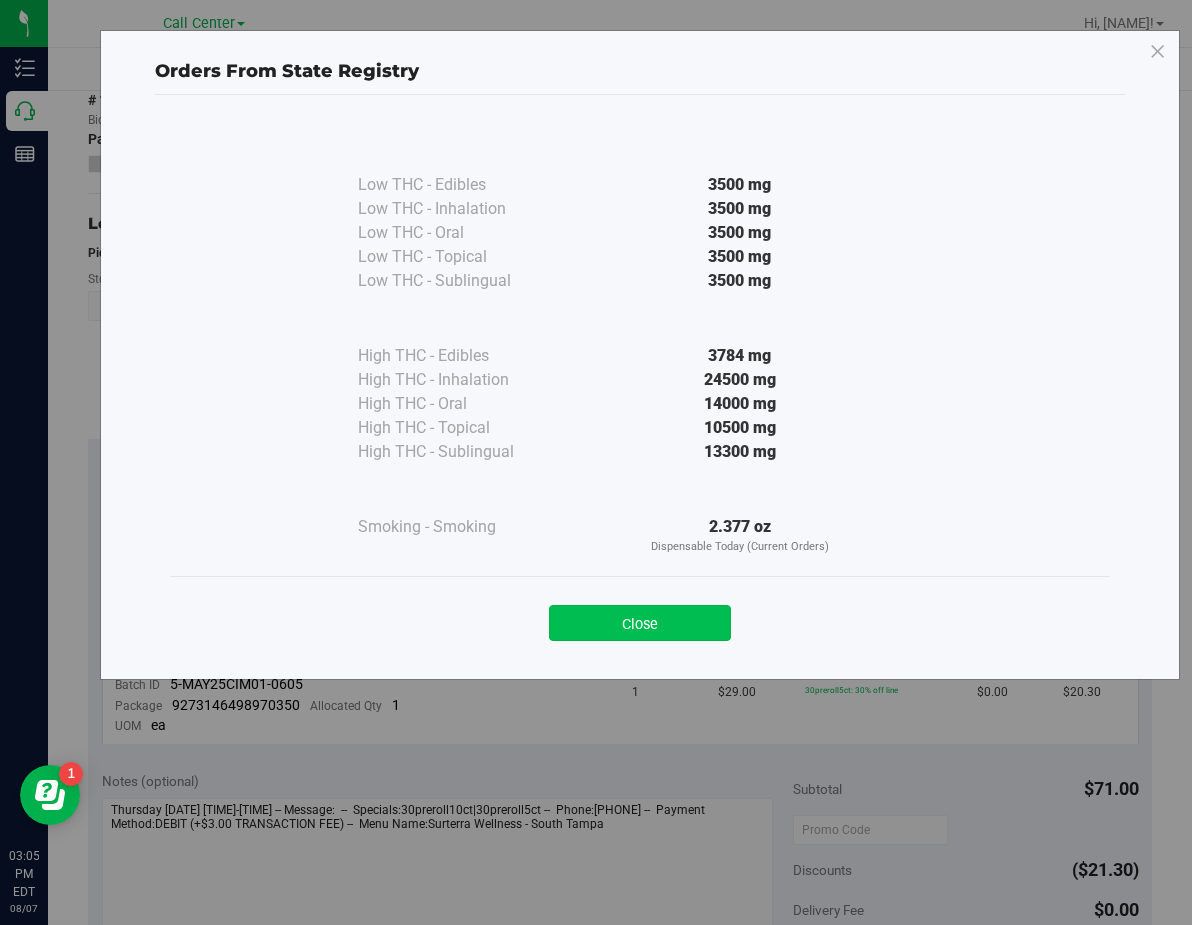 click on "Close" at bounding box center [640, 623] 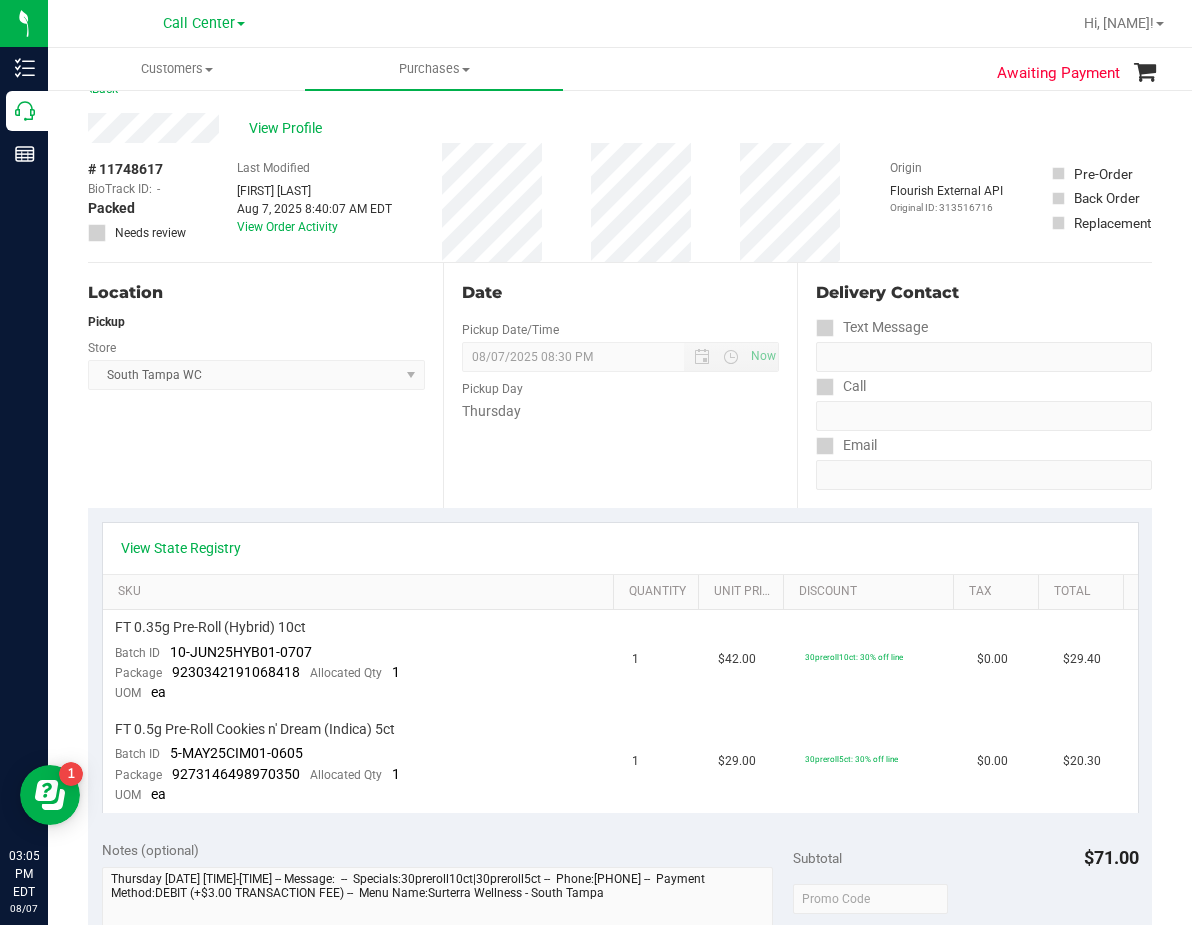 scroll, scrollTop: 0, scrollLeft: 0, axis: both 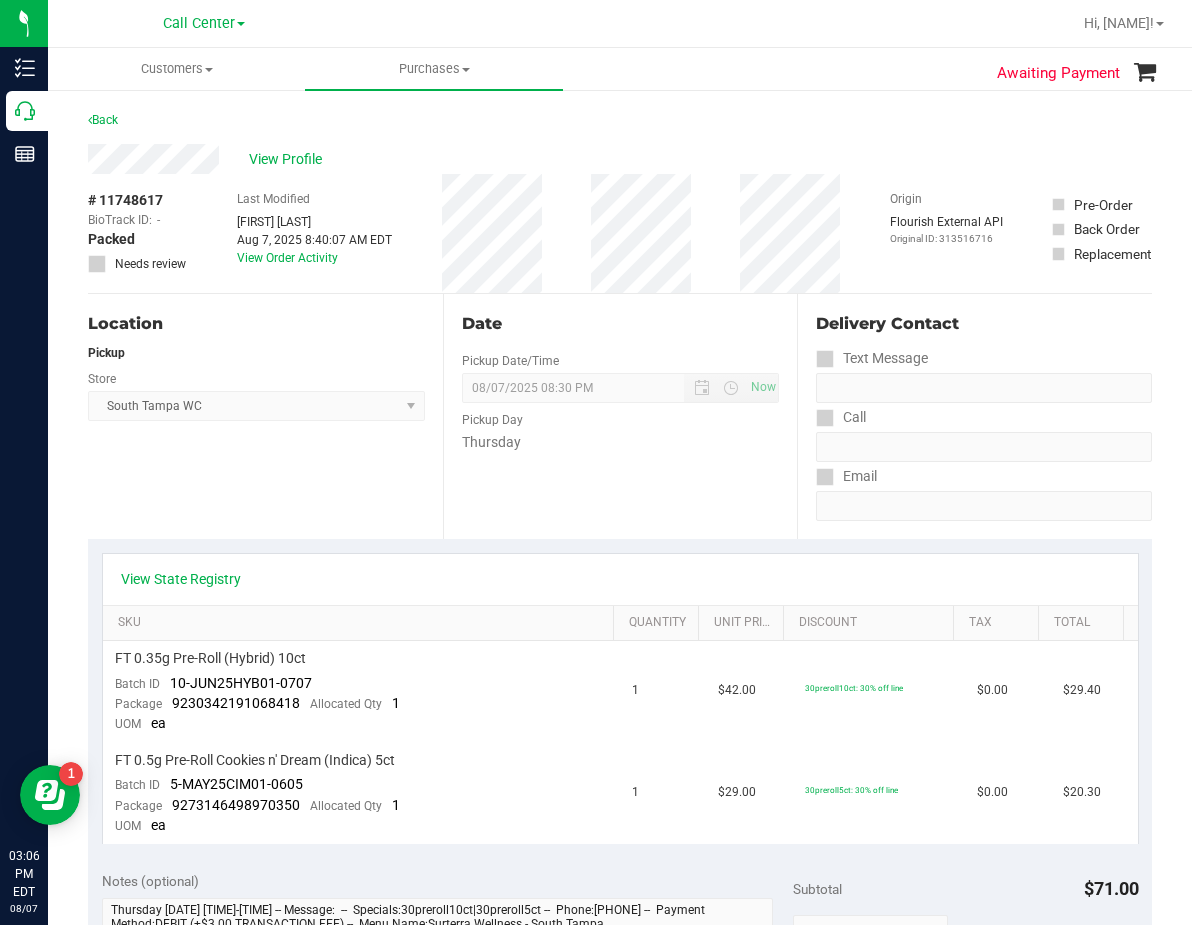 click on "Location
Pickup
Store
South Tampa WC Select Store Bonita Springs WC Boynton Beach WC Bradenton WC Brandon WC Brooksville WC Call Center Clermont WC Crestview WC Deerfield Beach WC Delray Beach WC Deltona WC Ft Walton Beach WC Ft. Lauderdale WC Ft. Myers WC Gainesville WC Jax Atlantic WC JAX DC REP Jax WC Key West WC Lakeland WC Largo WC Lehigh Acres DC REP Merritt Island WC Miami 72nd WC Miami Beach WC Miami Dadeland WC Miramar DC REP New Port Richey WC North Palm Beach WC North Port WC Ocala WC Orange Park WC Orlando Colonial WC Orlando DC REP Orlando WC Oviedo WC Palm Bay WC Palm Coast WC Panama City WC Pensacola WC Port Orange WC Port St. Lucie WC Sebring WC South Tampa WC St. Pete WC Summerfield WC Tallahassee DC REP Tallahassee WC Tampa DC Testing Tampa Warehouse Tampa WC TX Austin DC TX Plano Retail WPB DC" at bounding box center [265, 416] 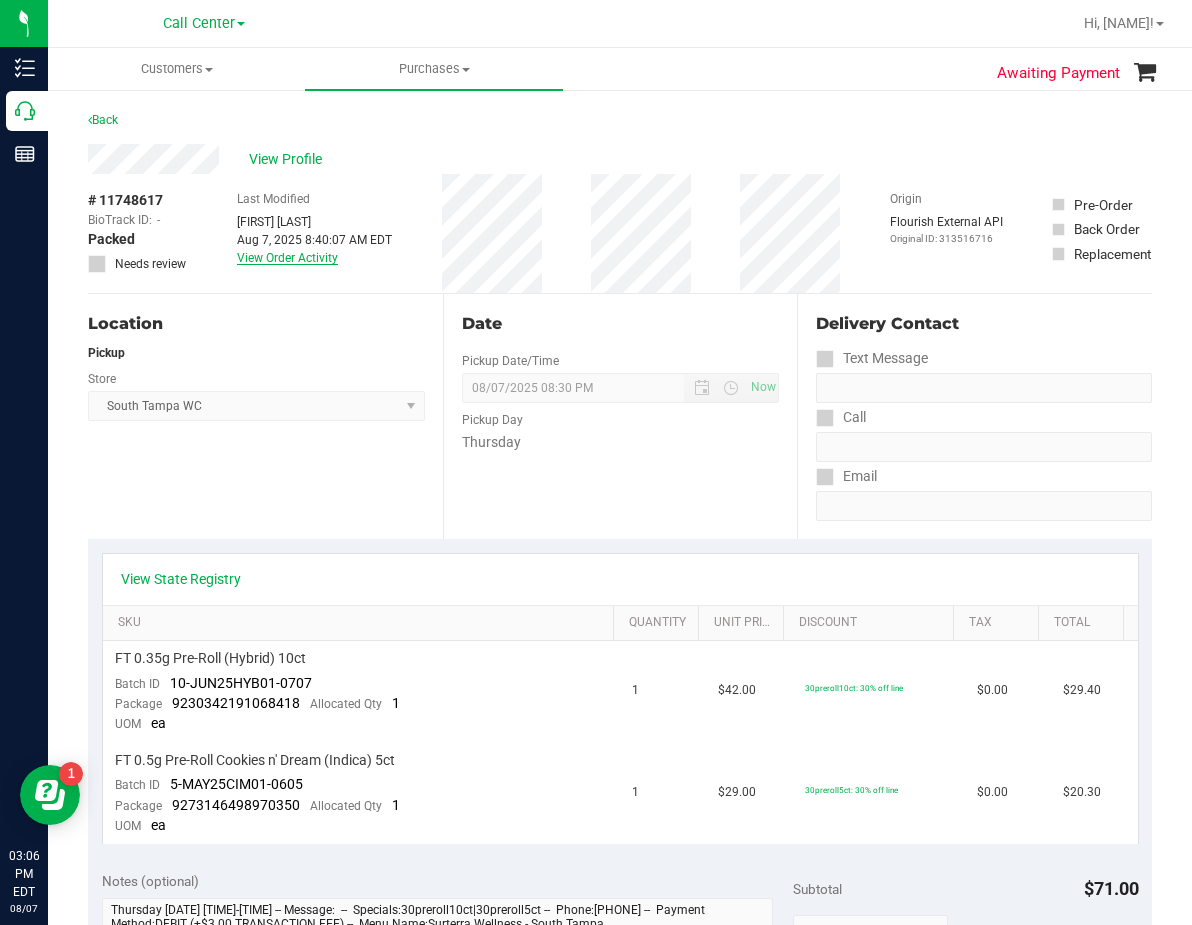 click on "View Order Activity" at bounding box center [287, 258] 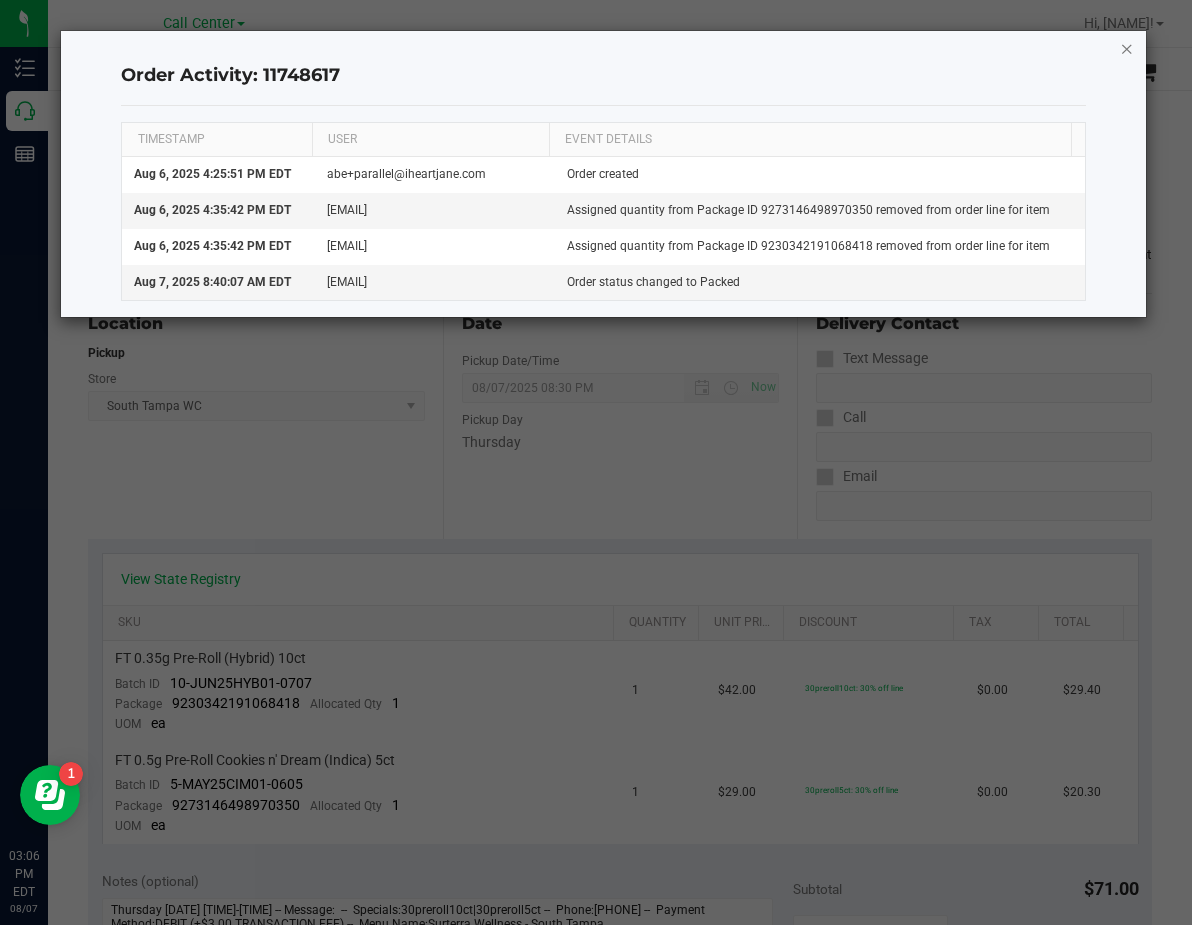 click 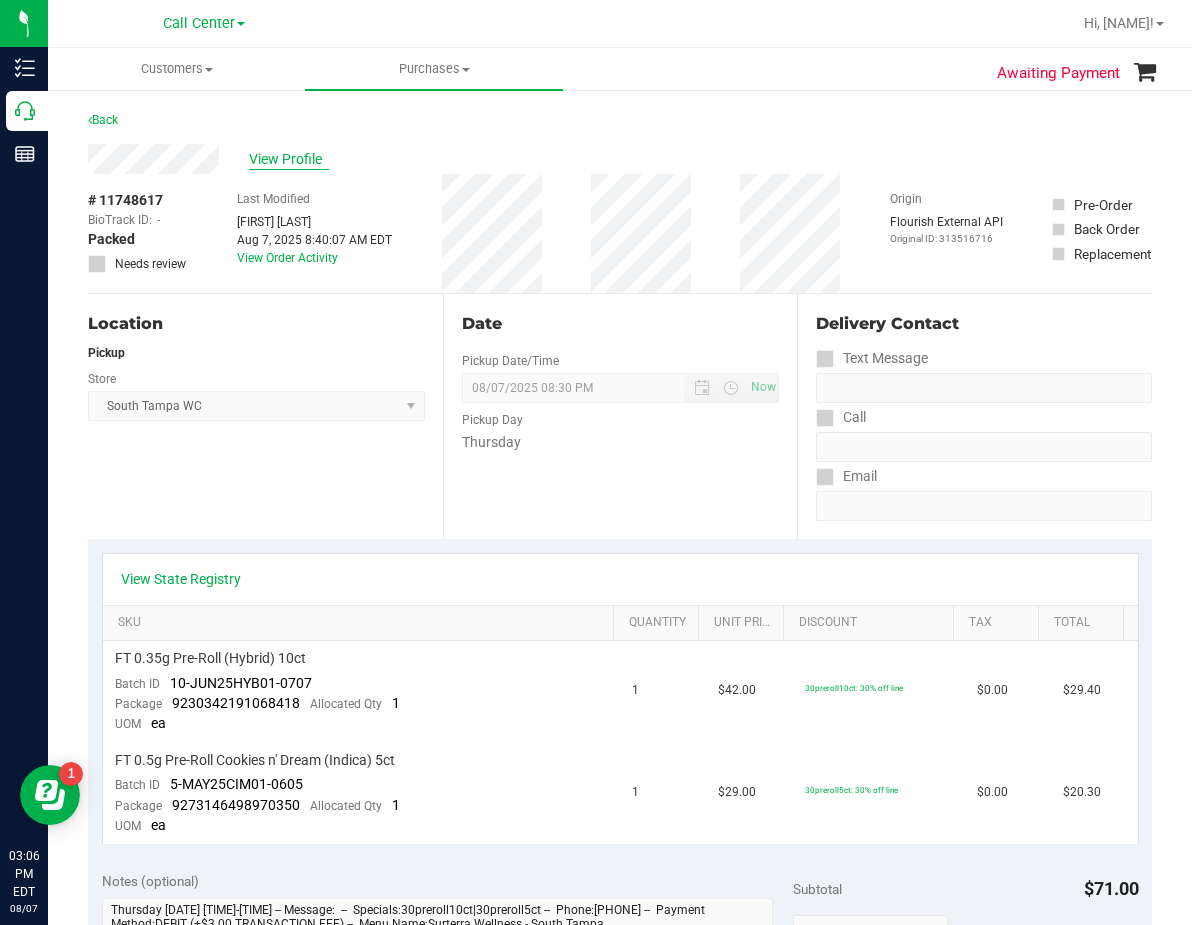 click on "View Profile" at bounding box center [289, 159] 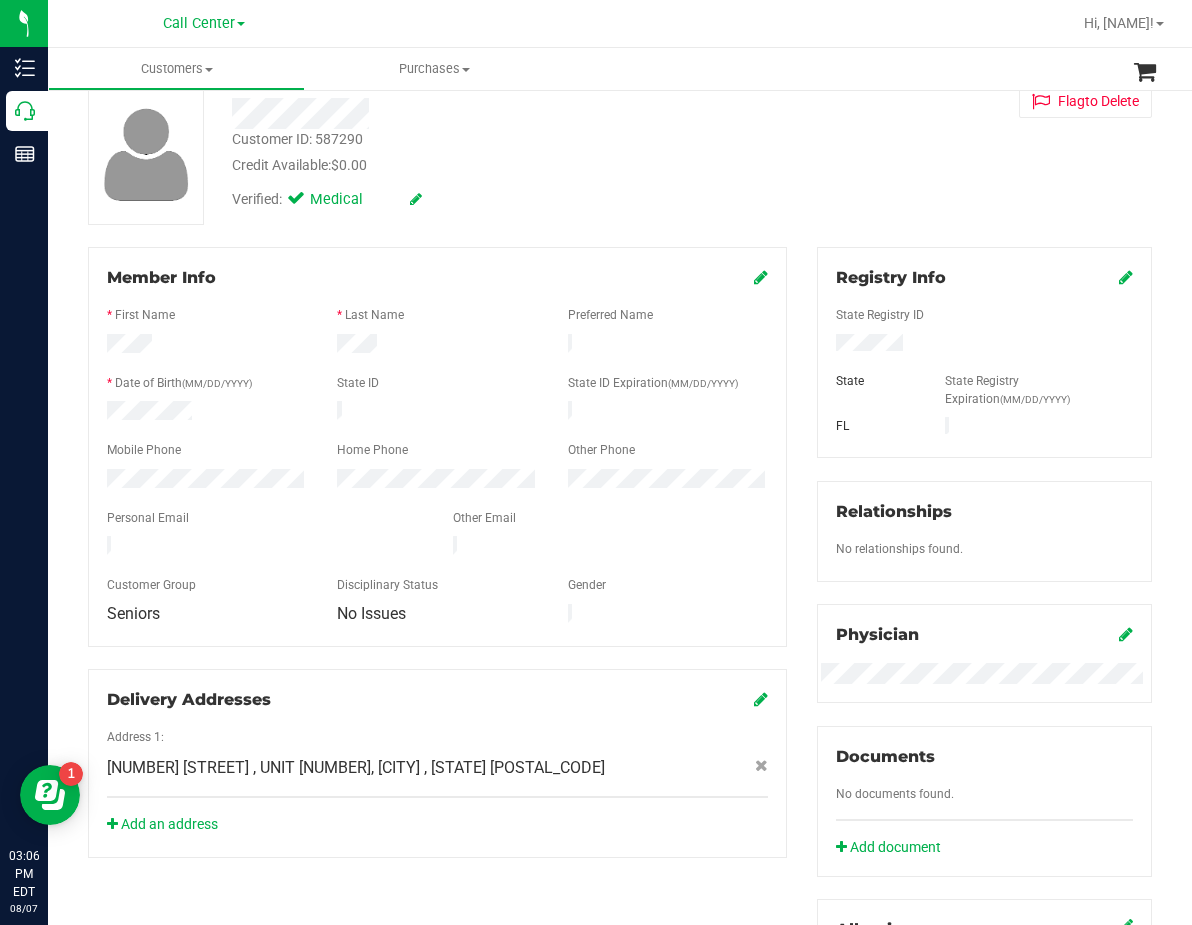 scroll, scrollTop: 200, scrollLeft: 0, axis: vertical 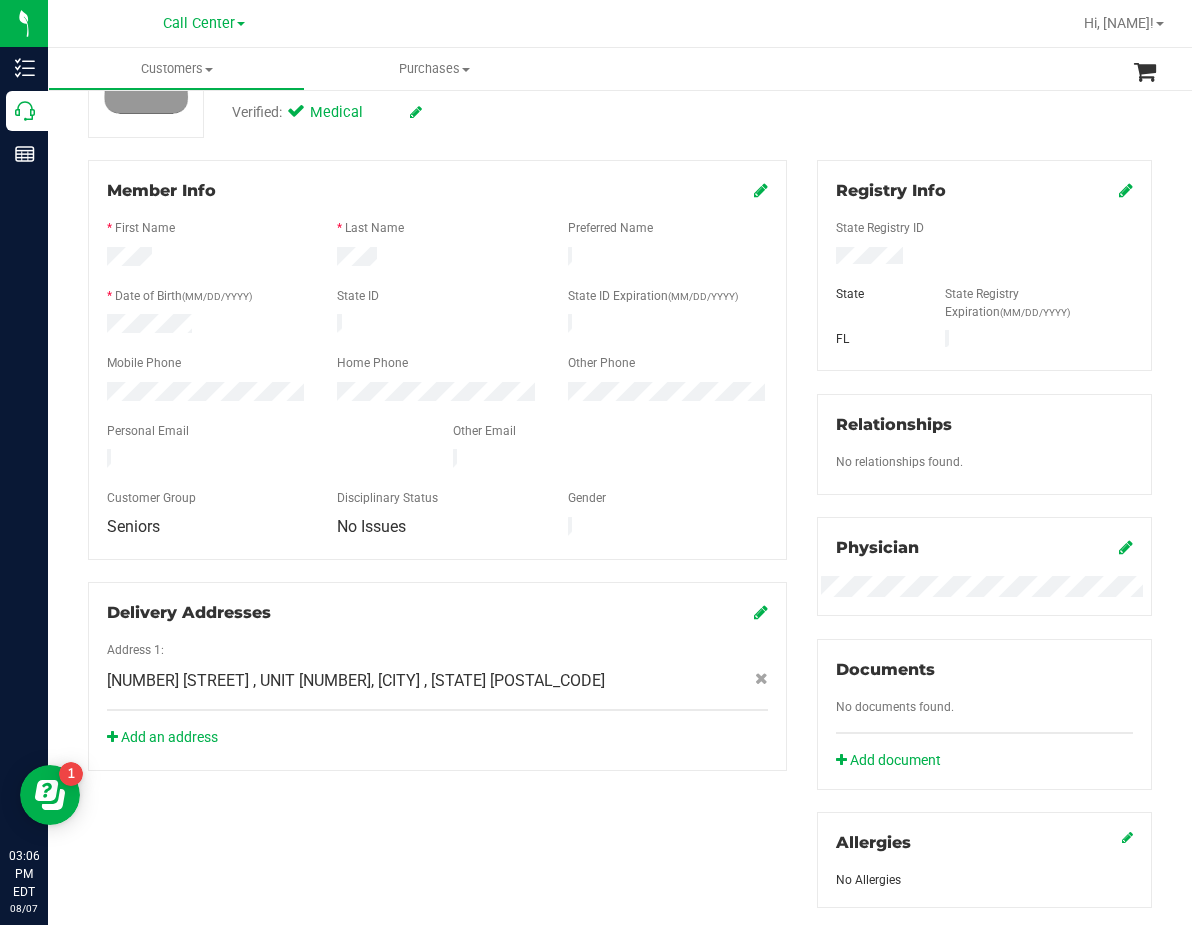 click on "Member Info
*
First Name
*
Last Name
Preferred Name
*
Date of Birth
(MM/DD/YYYY)
State ID
State ID Expiration
(MM/DD/YYYY)" at bounding box center (620, 680) 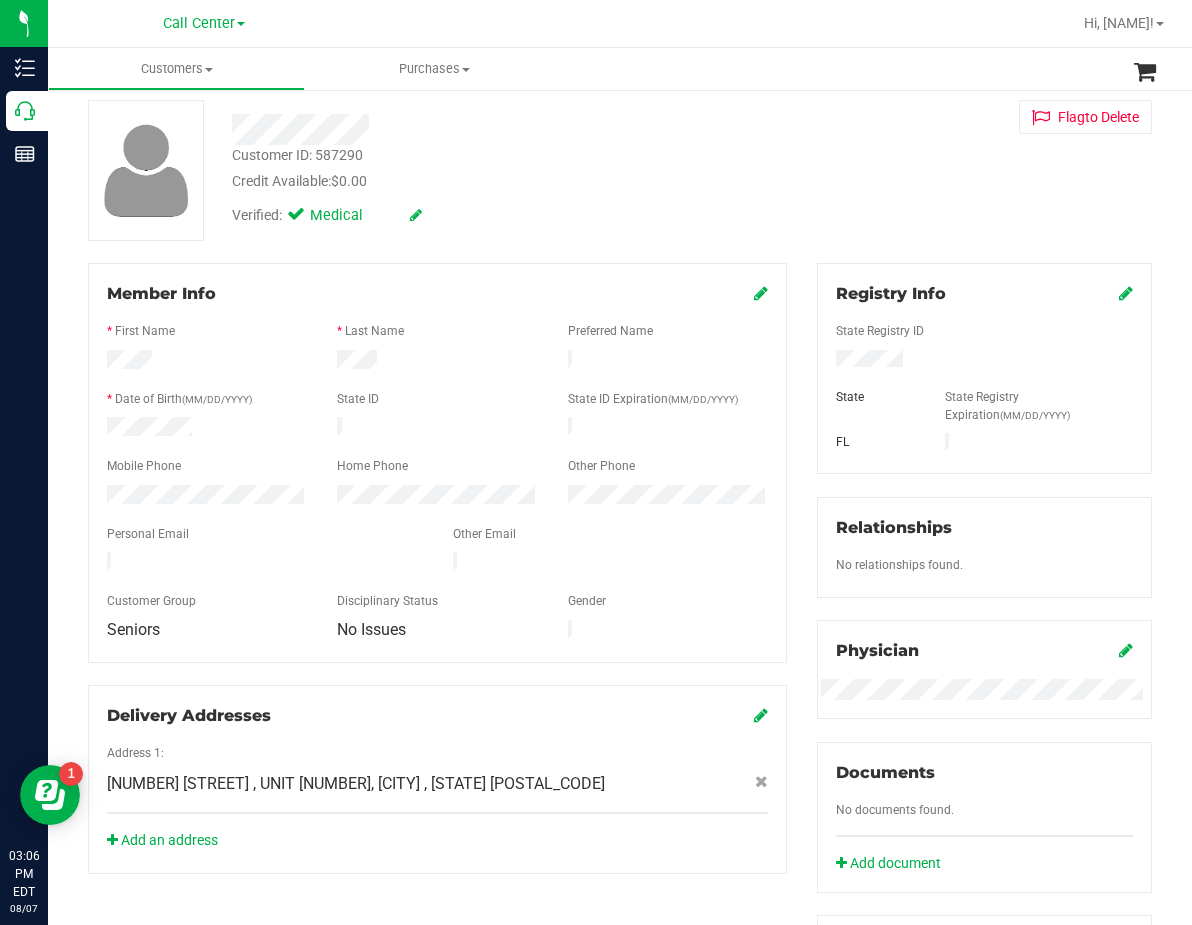 scroll, scrollTop: 0, scrollLeft: 0, axis: both 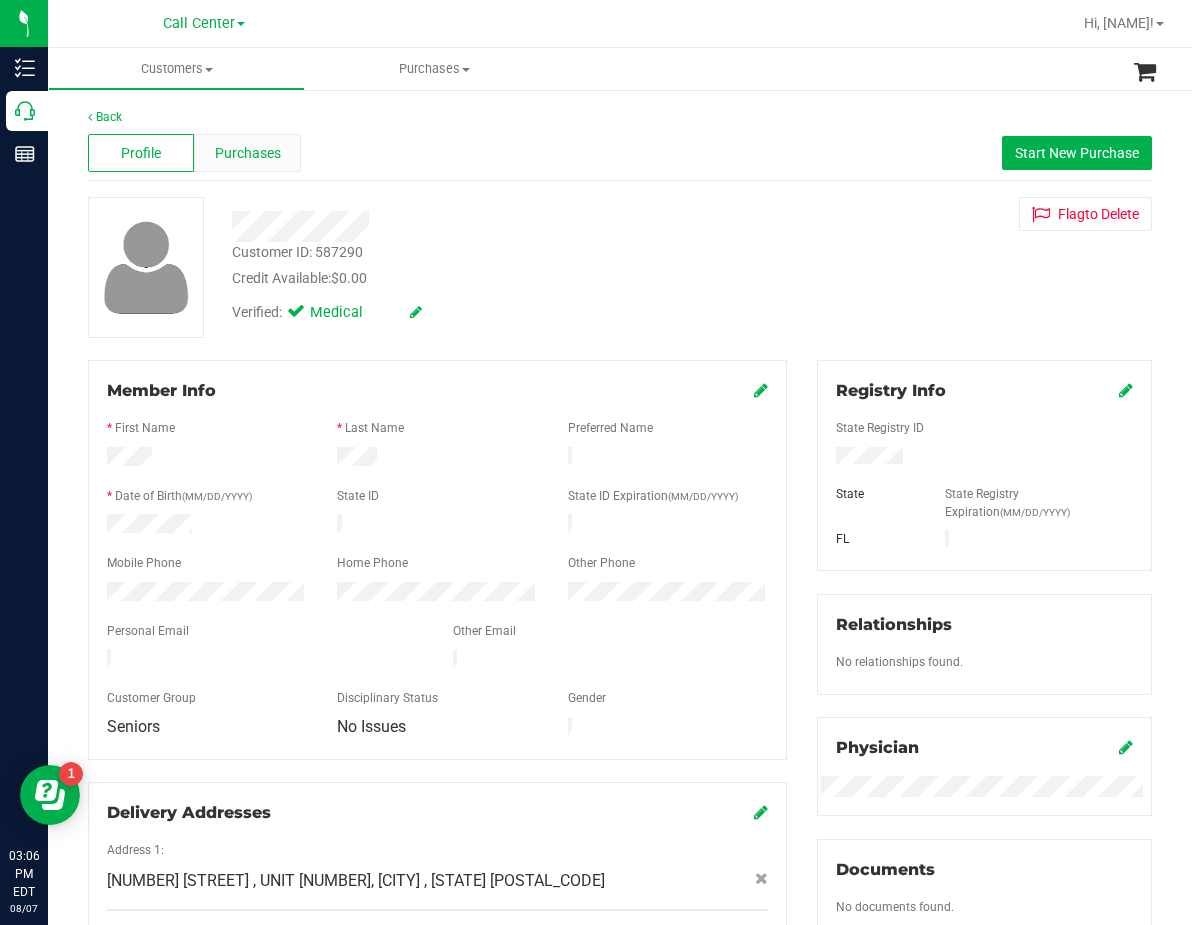 click on "Purchases" at bounding box center (248, 153) 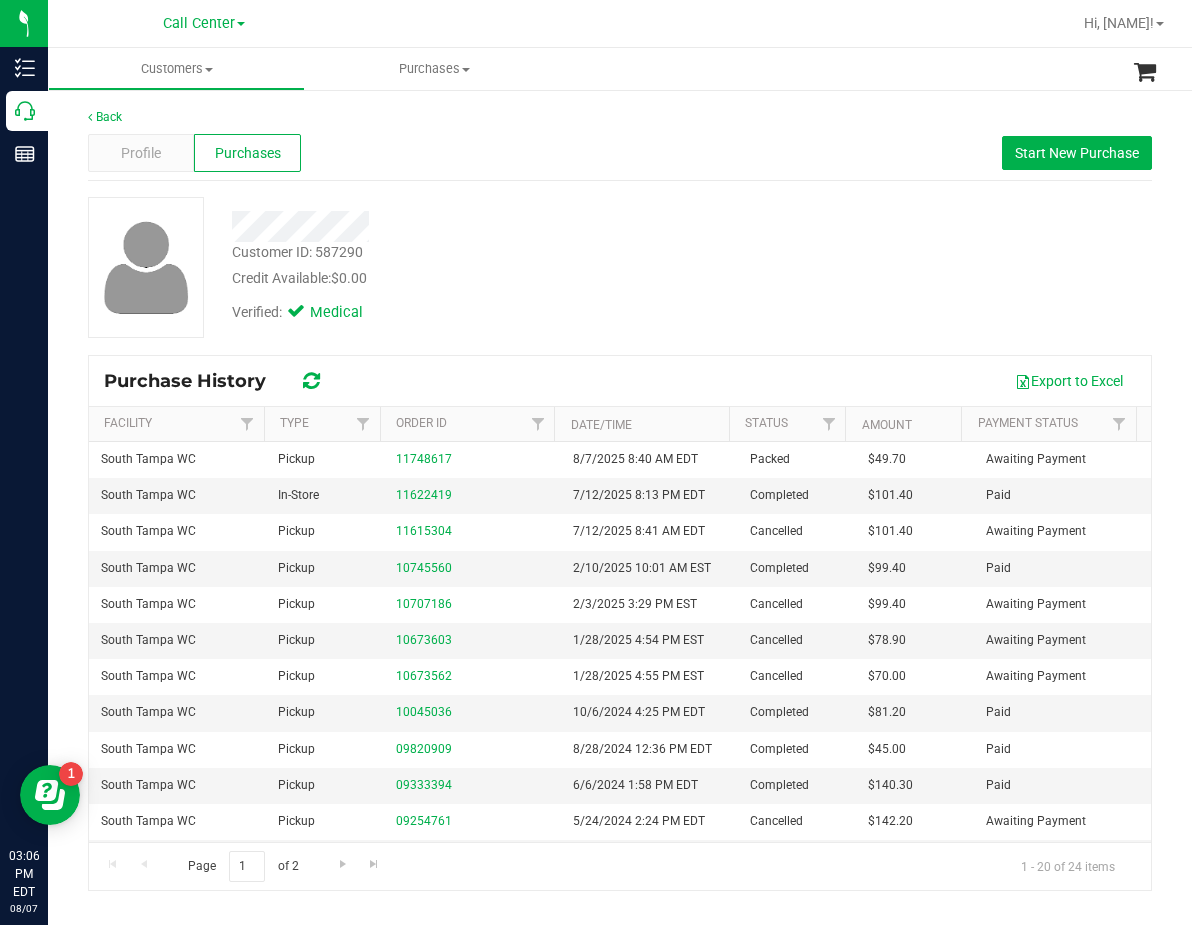 click on "Customer ID: 587290
Credit Available:
$0.00
Verified:
Medical" at bounding box center (620, 267) 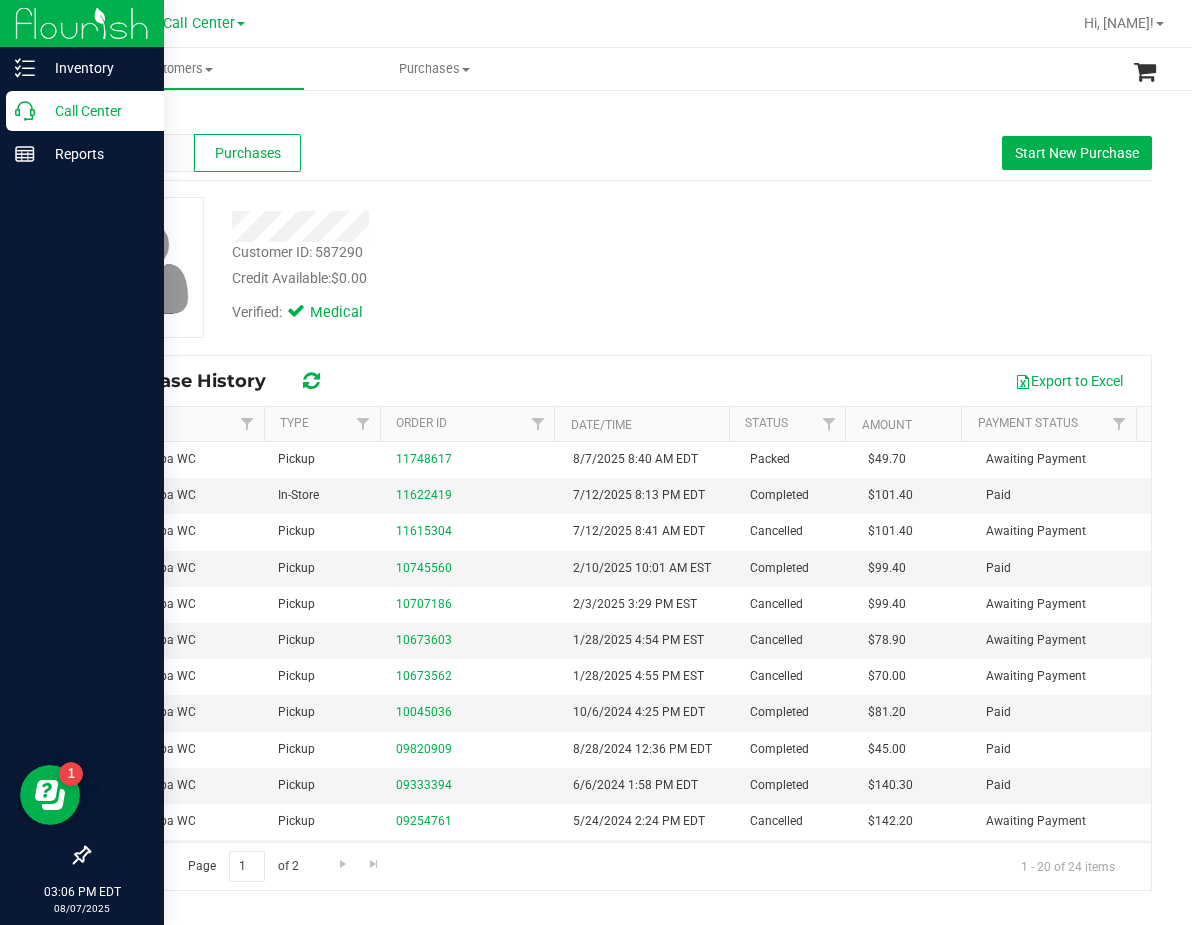 click on "Call Center" at bounding box center [85, 111] 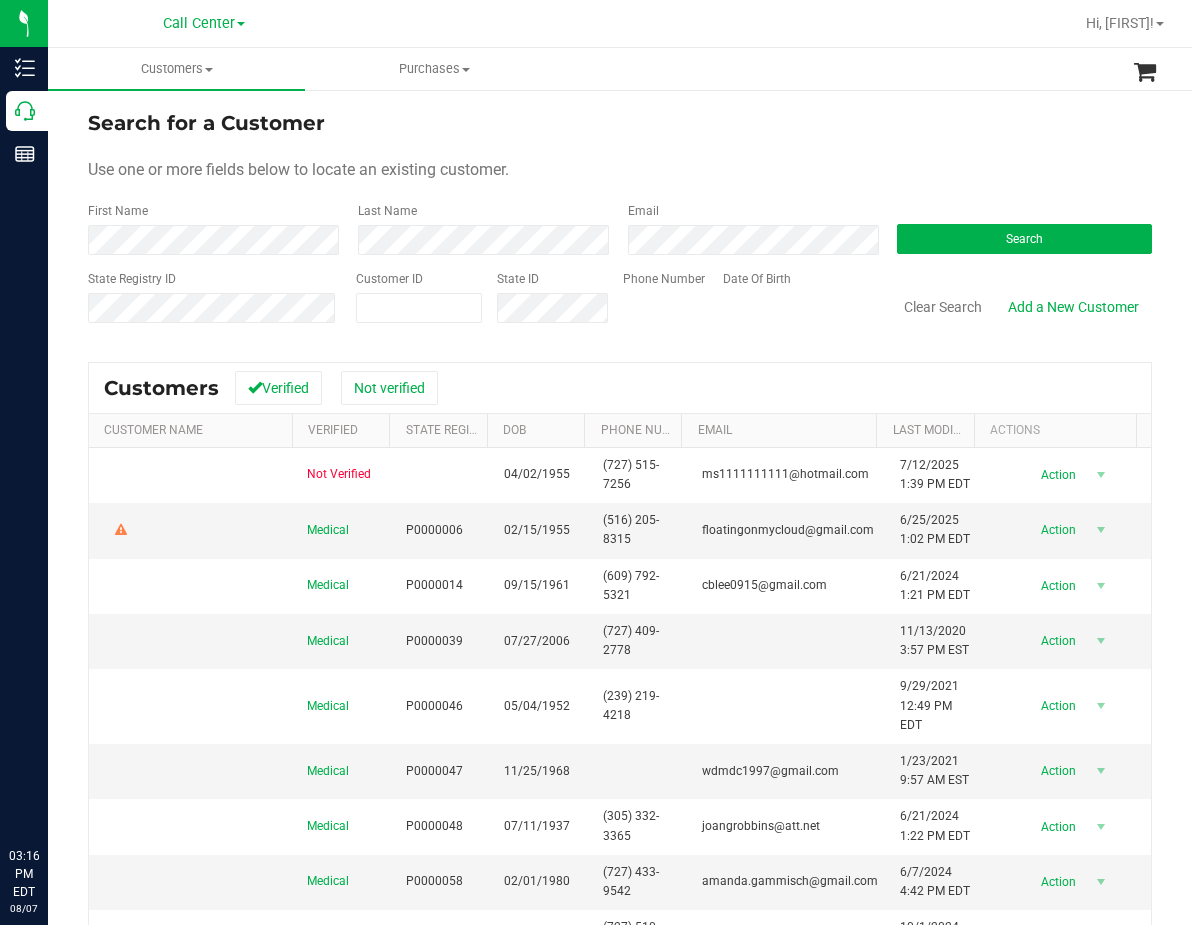scroll, scrollTop: 0, scrollLeft: 0, axis: both 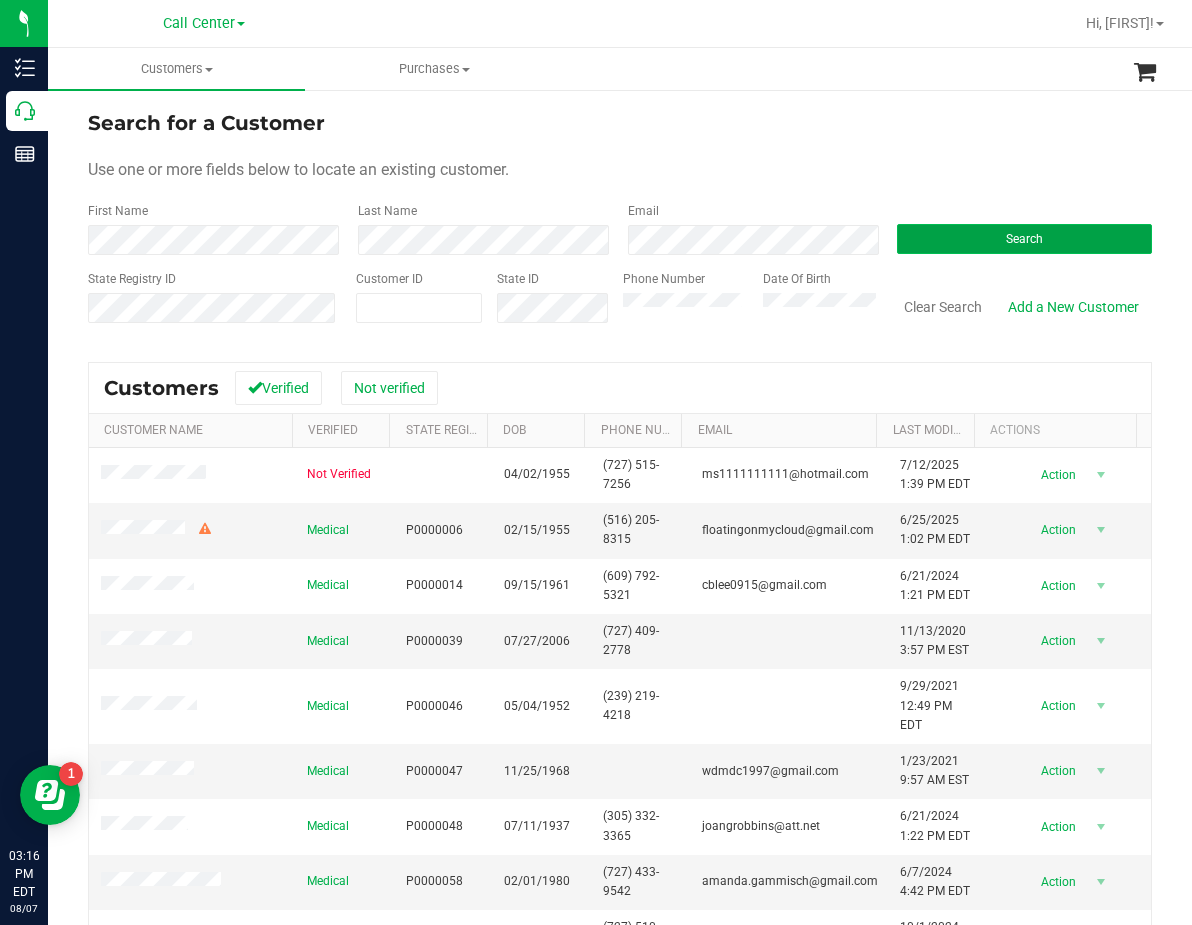 click on "Search" at bounding box center (1024, 239) 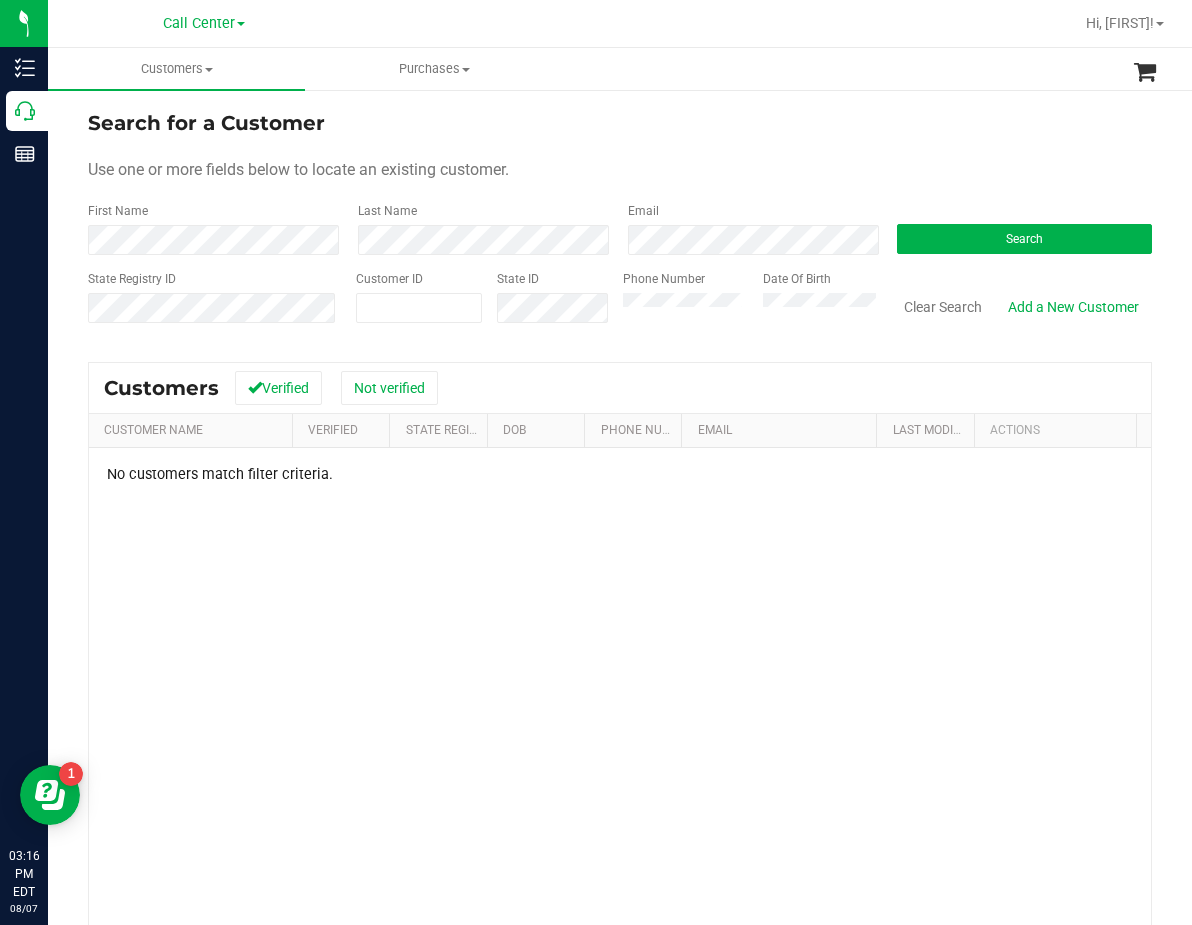 click on "No customers match filter criteria." at bounding box center [620, 748] 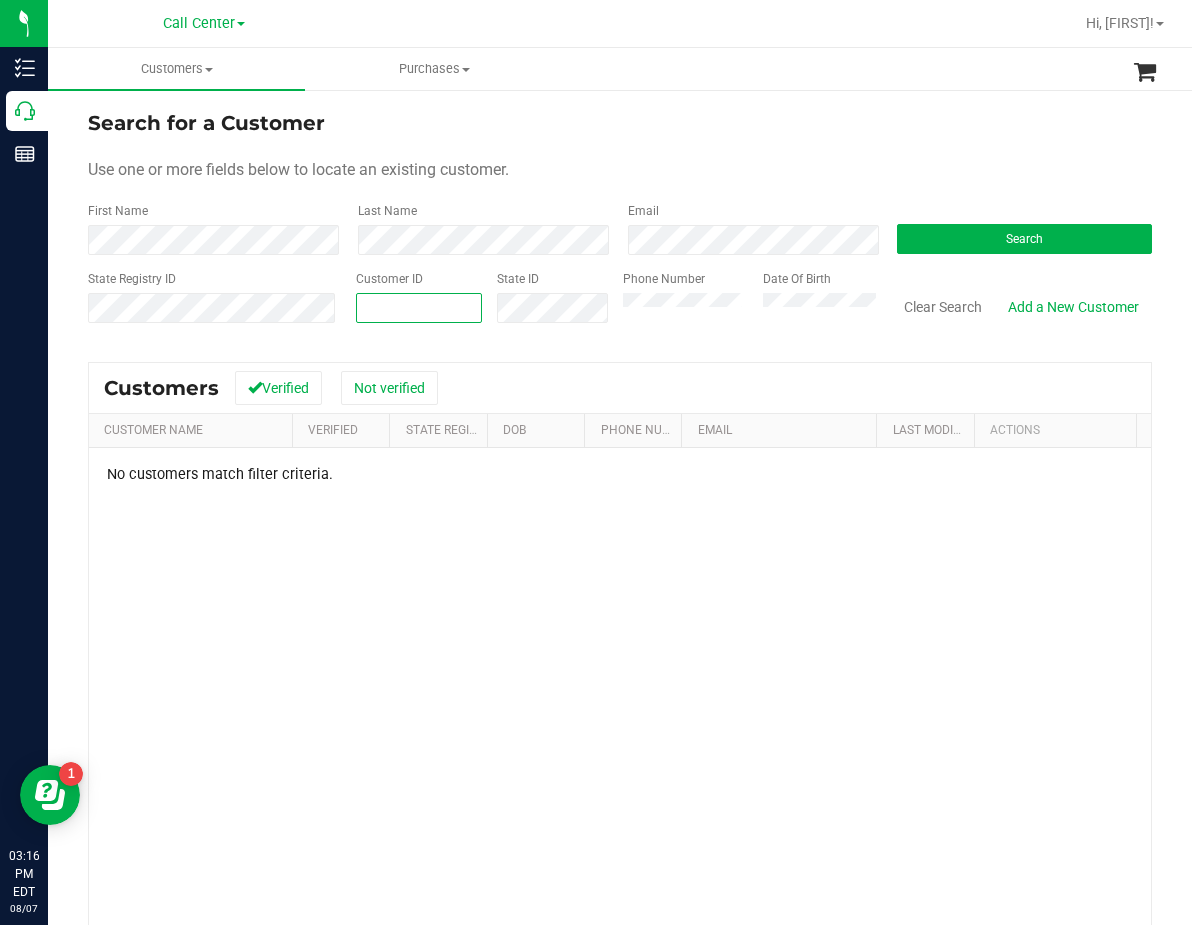 click at bounding box center [419, 308] 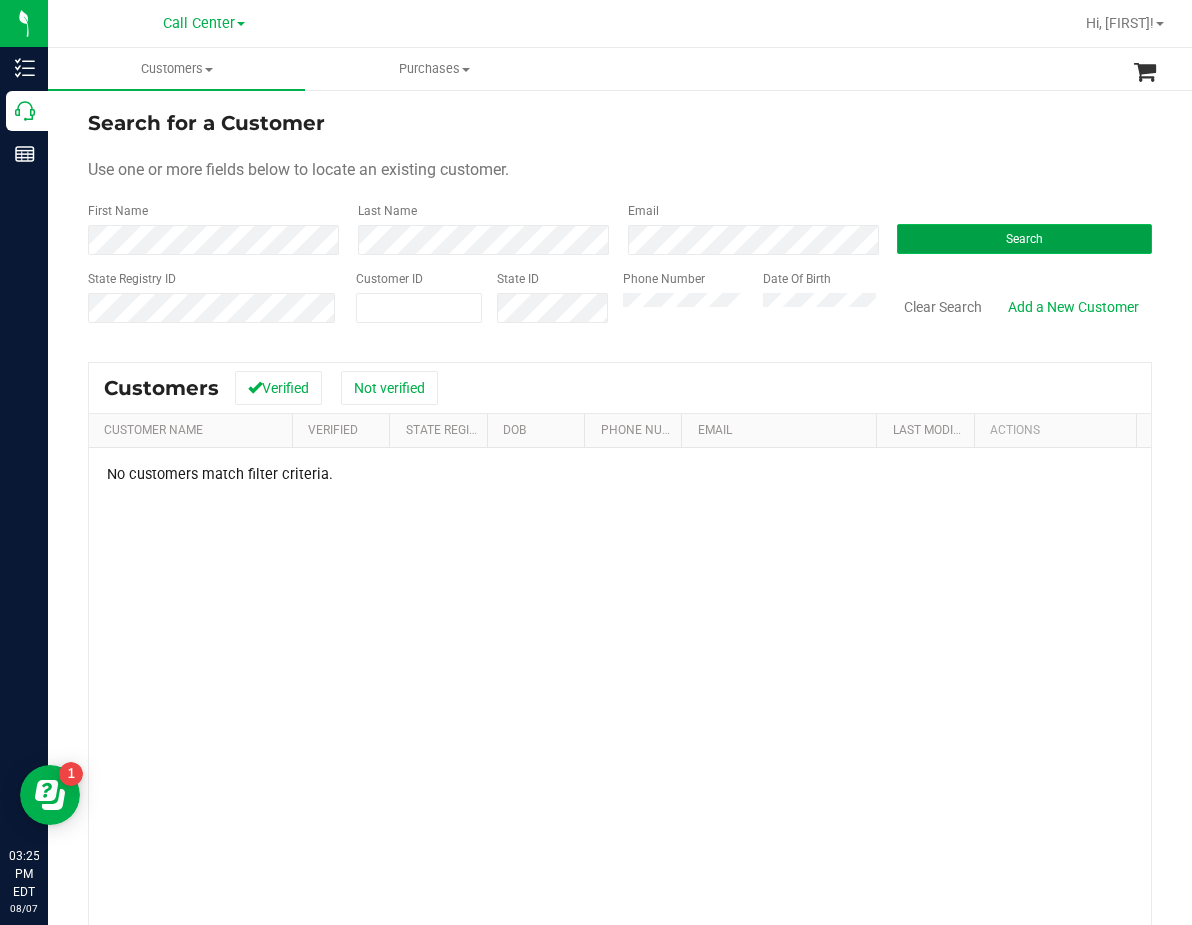 click on "Search" at bounding box center [1024, 239] 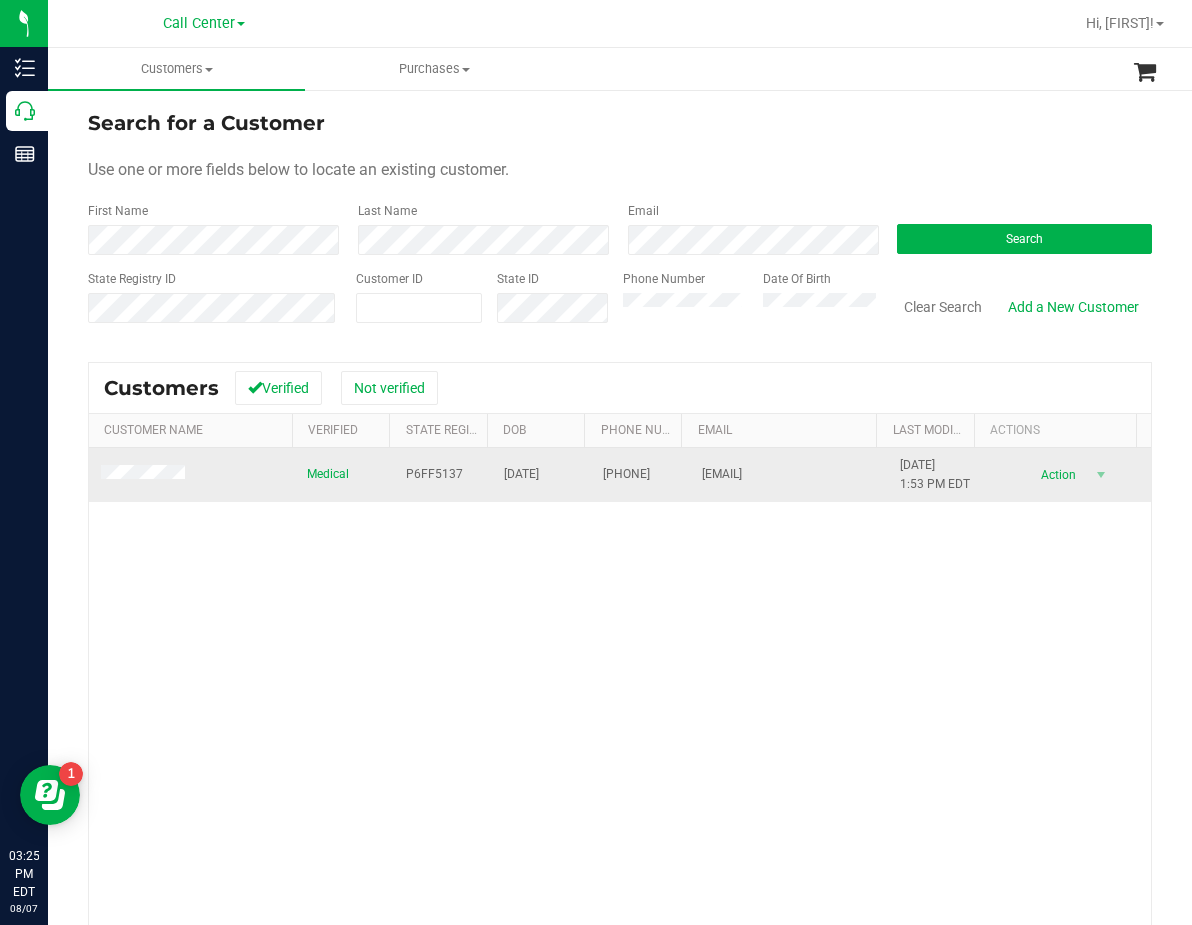 click on "P6FF5137" at bounding box center (434, 474) 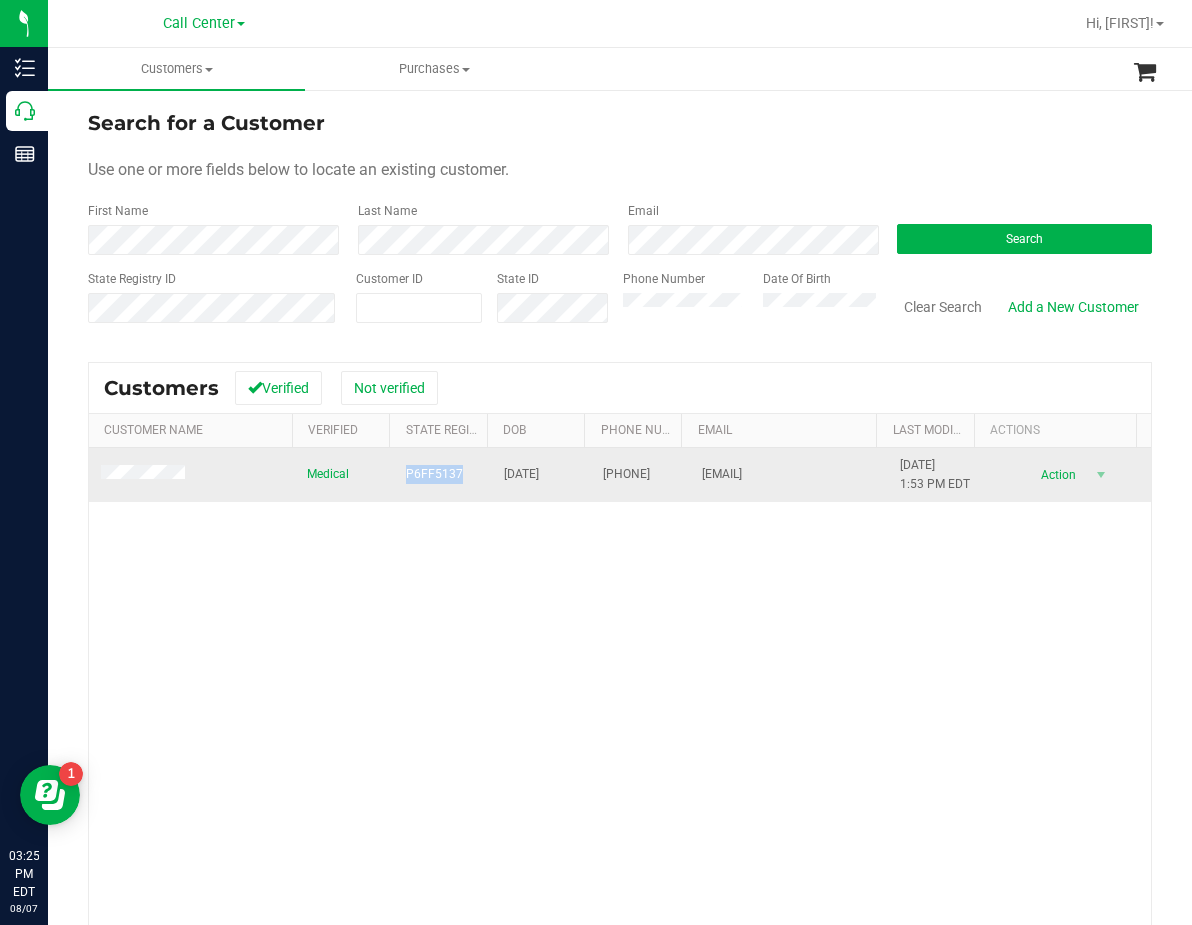 click on "P6FF5137" at bounding box center (434, 474) 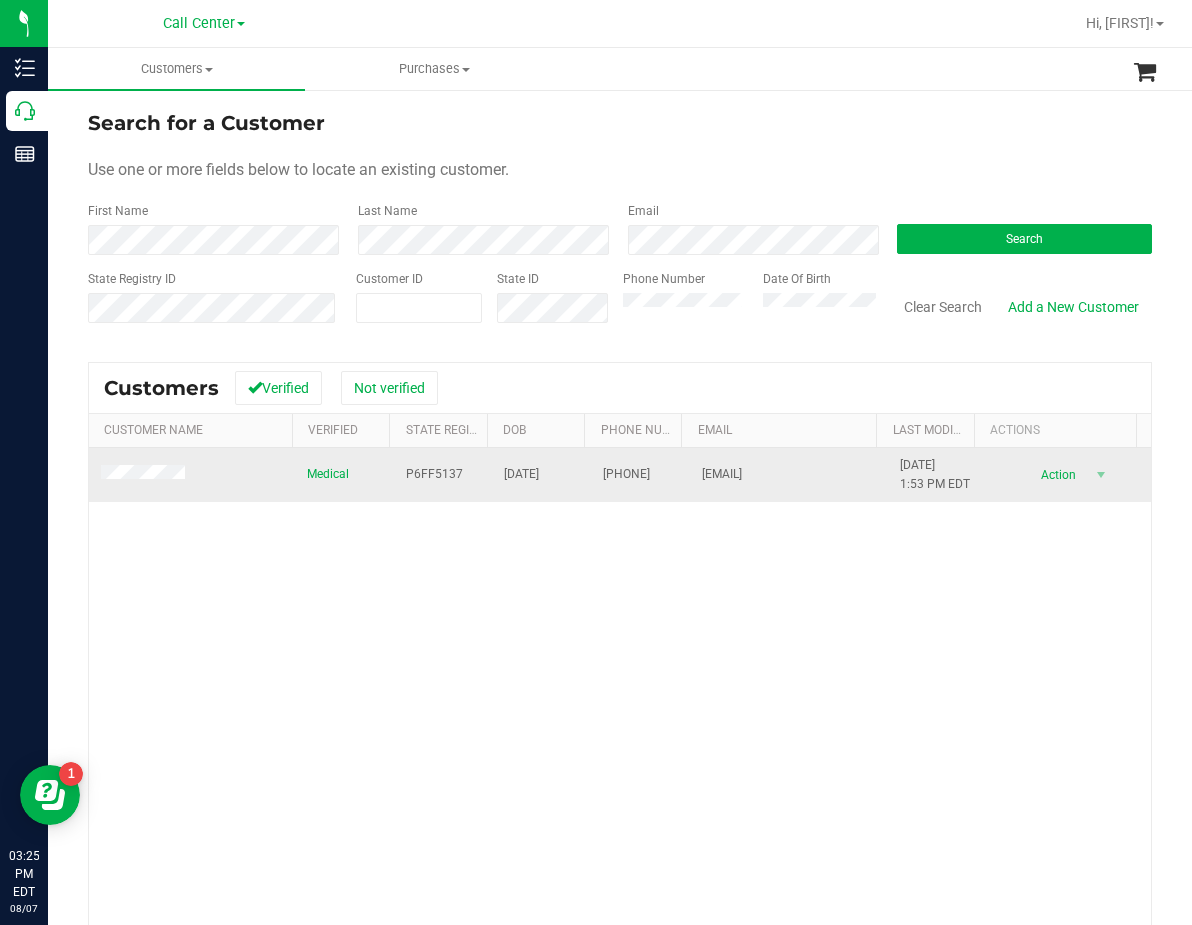 click on "09/01/1959" at bounding box center [521, 474] 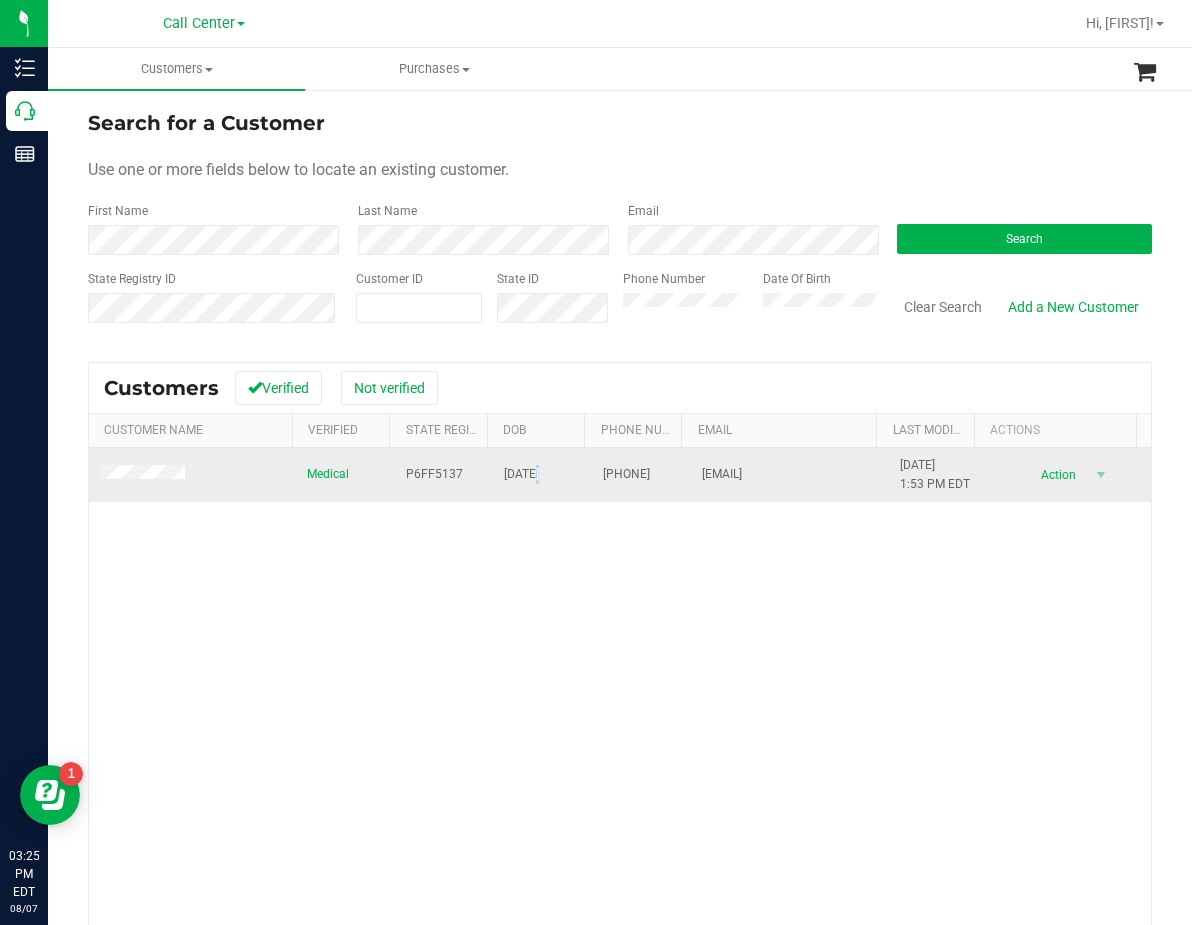 click on "09/01/1959" at bounding box center (521, 474) 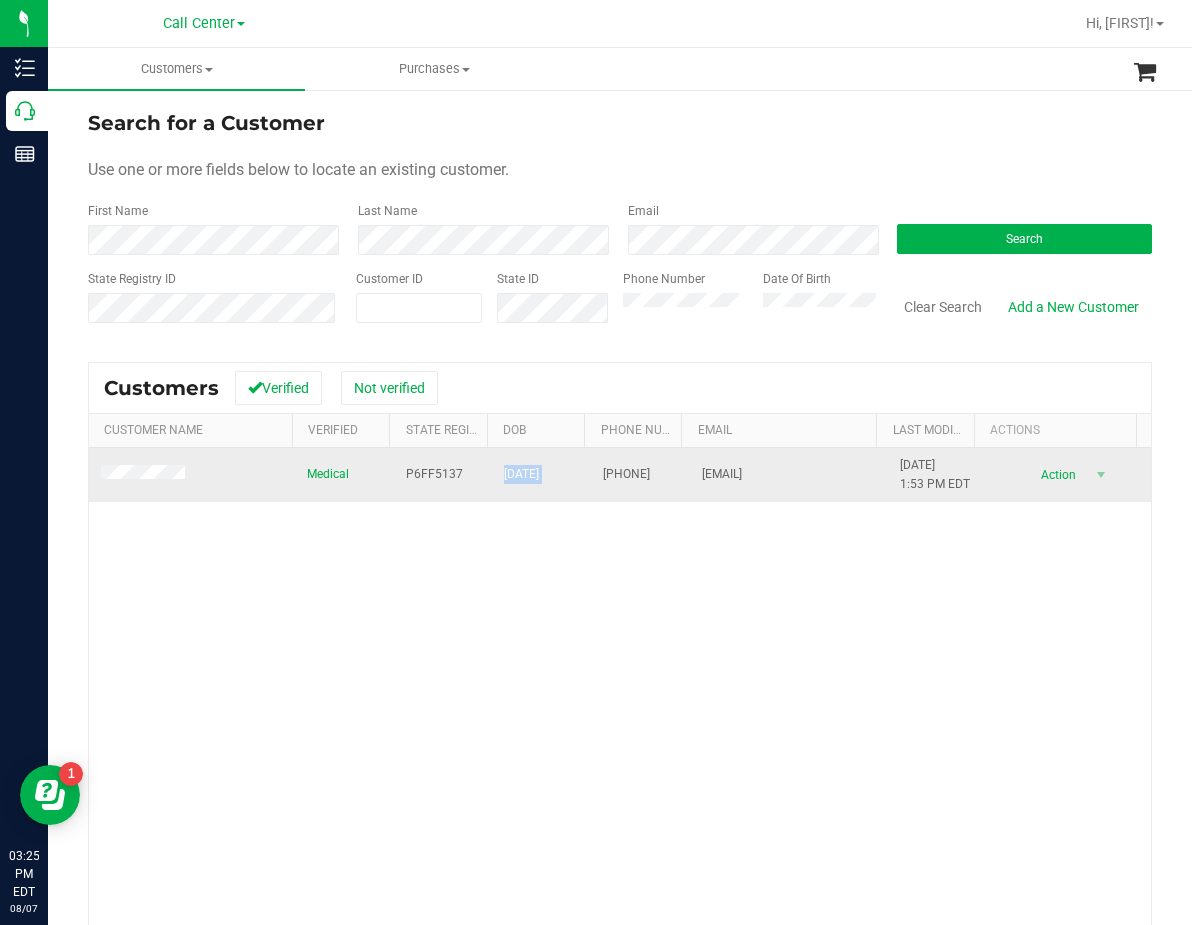 click on "09/01/1959" at bounding box center [521, 474] 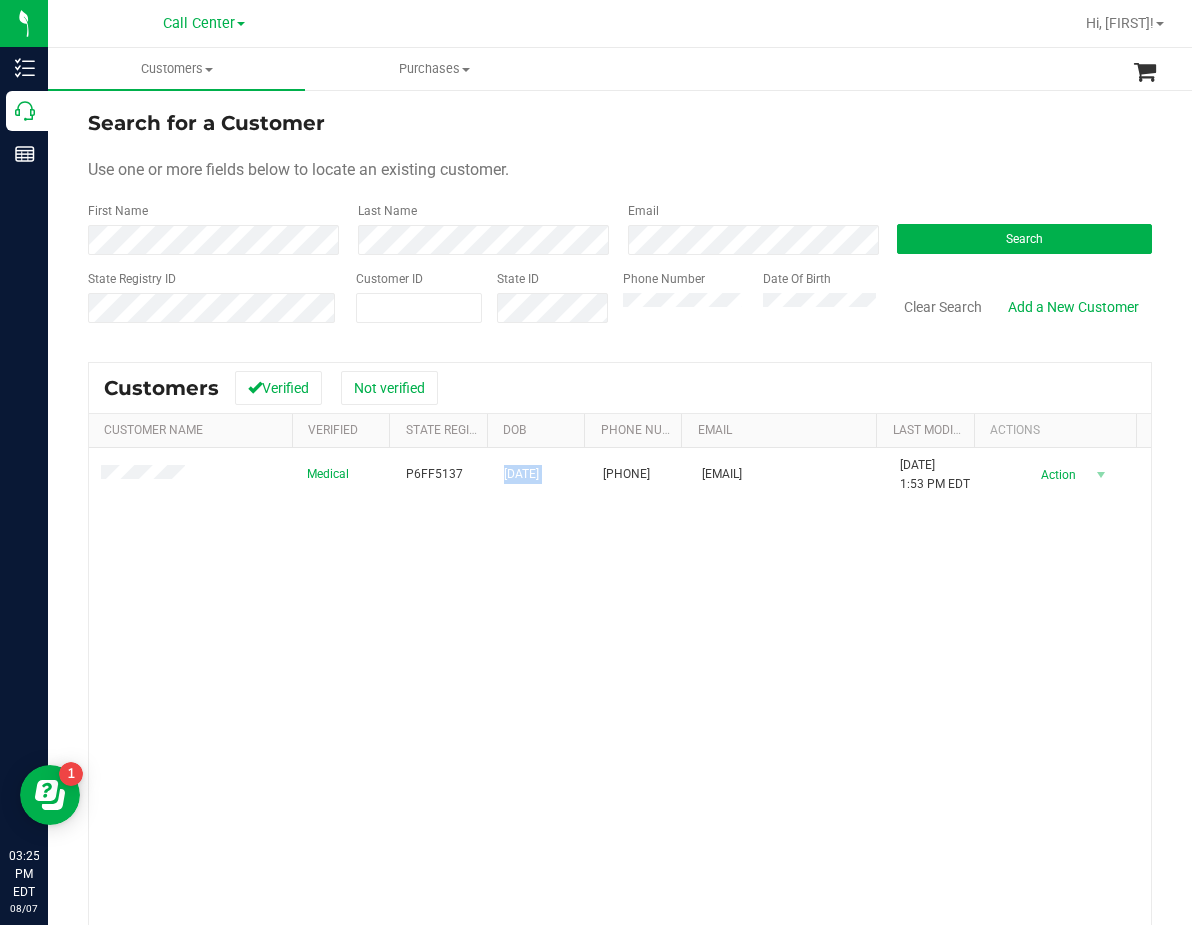 click on "Medical P6FF5137 09/01/1959 (850) 294-7167 racgem3@msn.com 9/3/2023 1:53 PM EDT
Delete Profile
Action Action Create new purchase View profile View purchases" at bounding box center [620, 739] 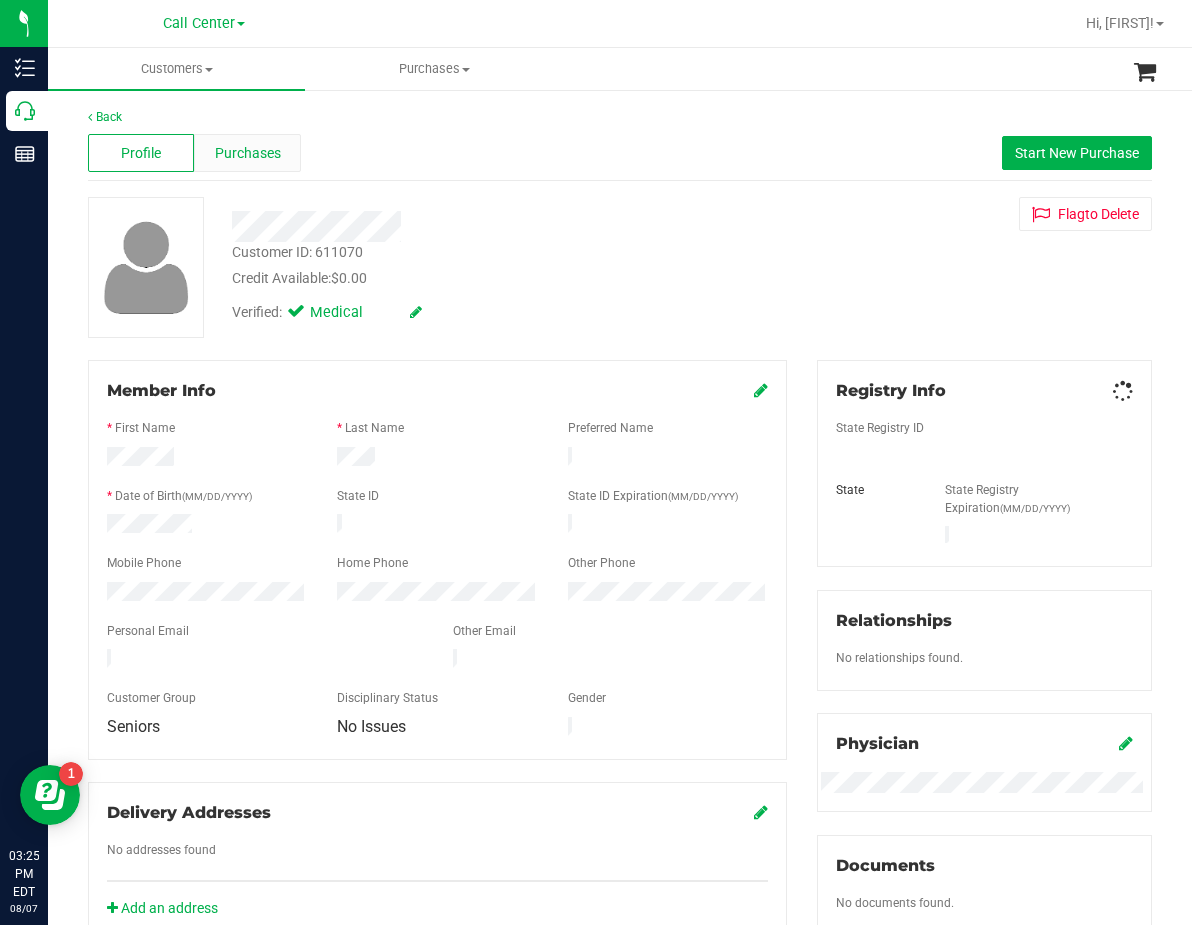 click on "Purchases" at bounding box center [248, 153] 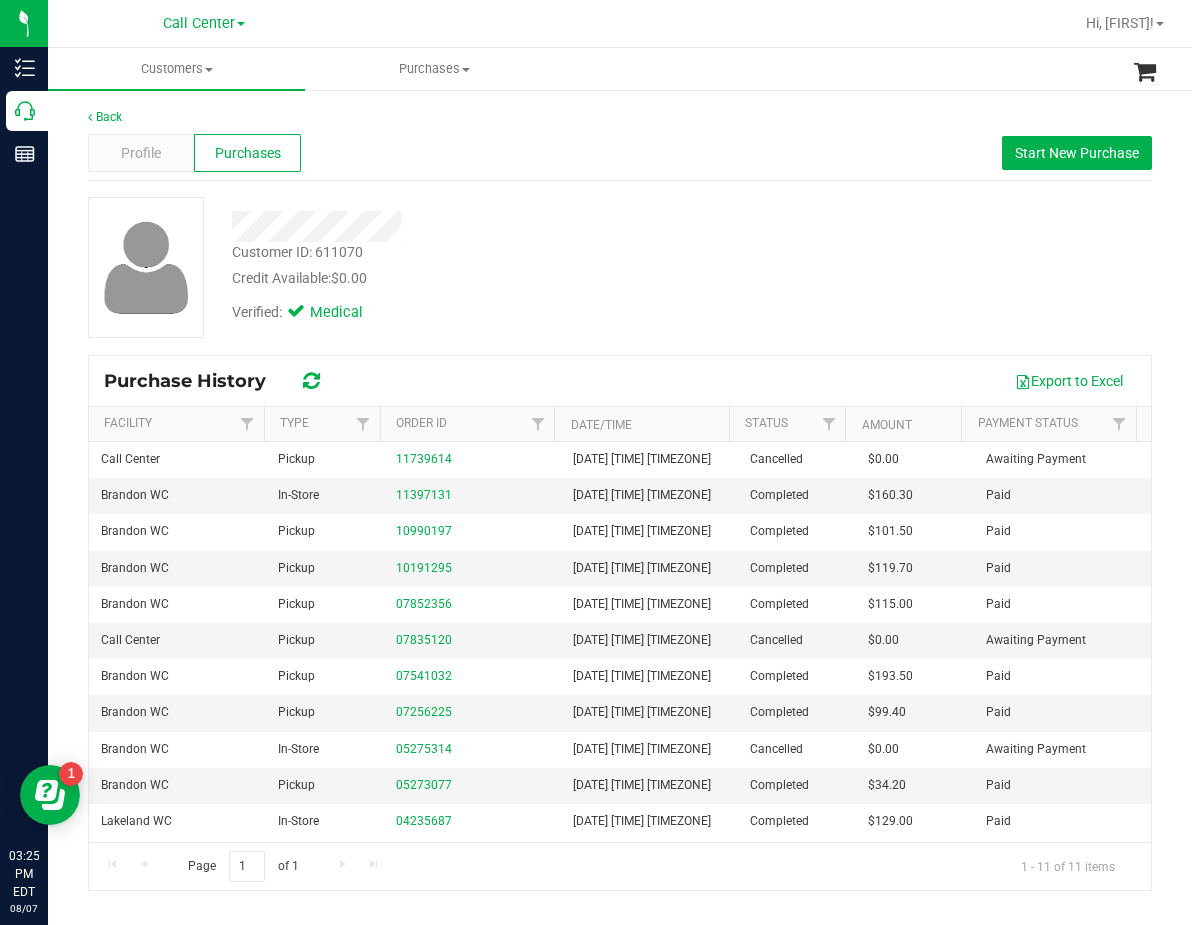 click on "Verified:
Medical" at bounding box center [490, 311] 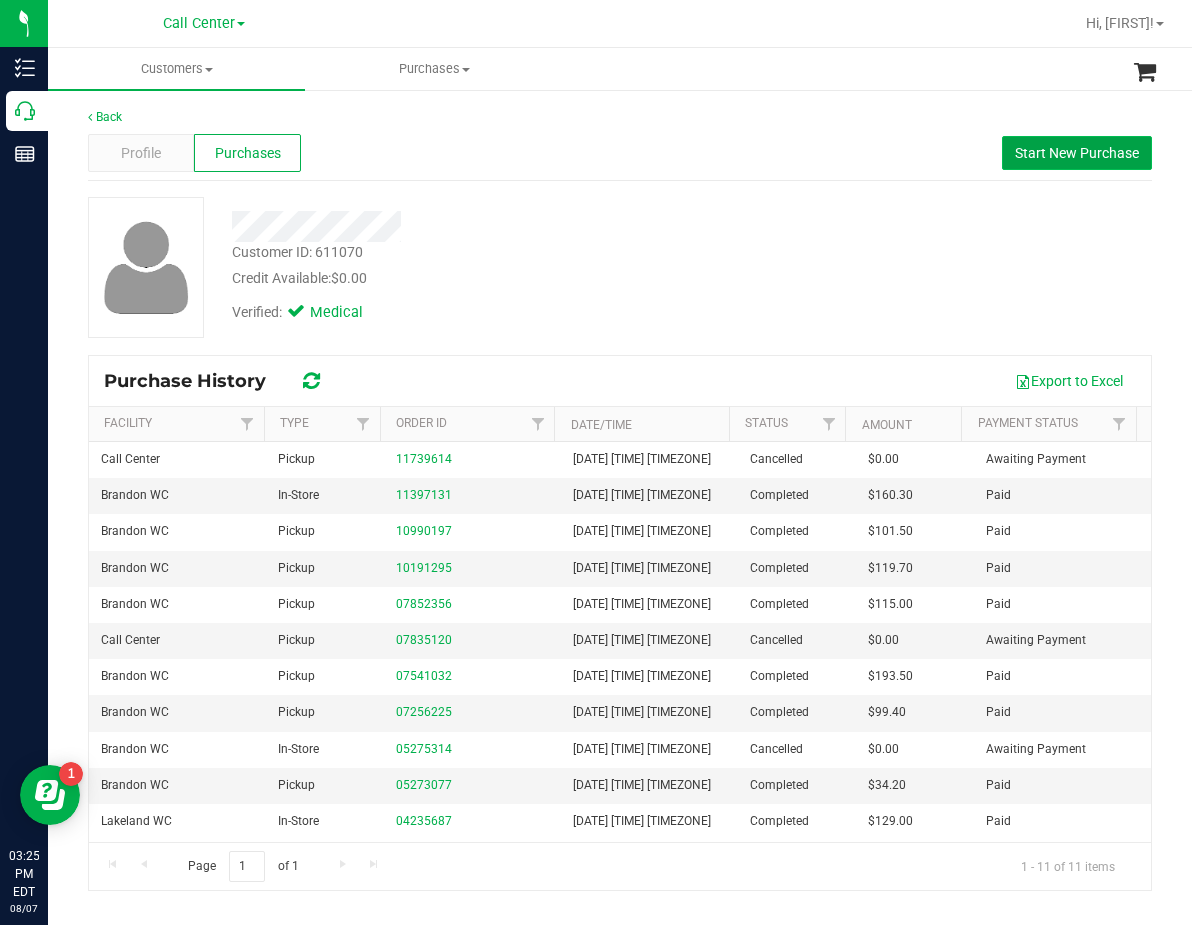 click on "Start New Purchase" at bounding box center (1077, 153) 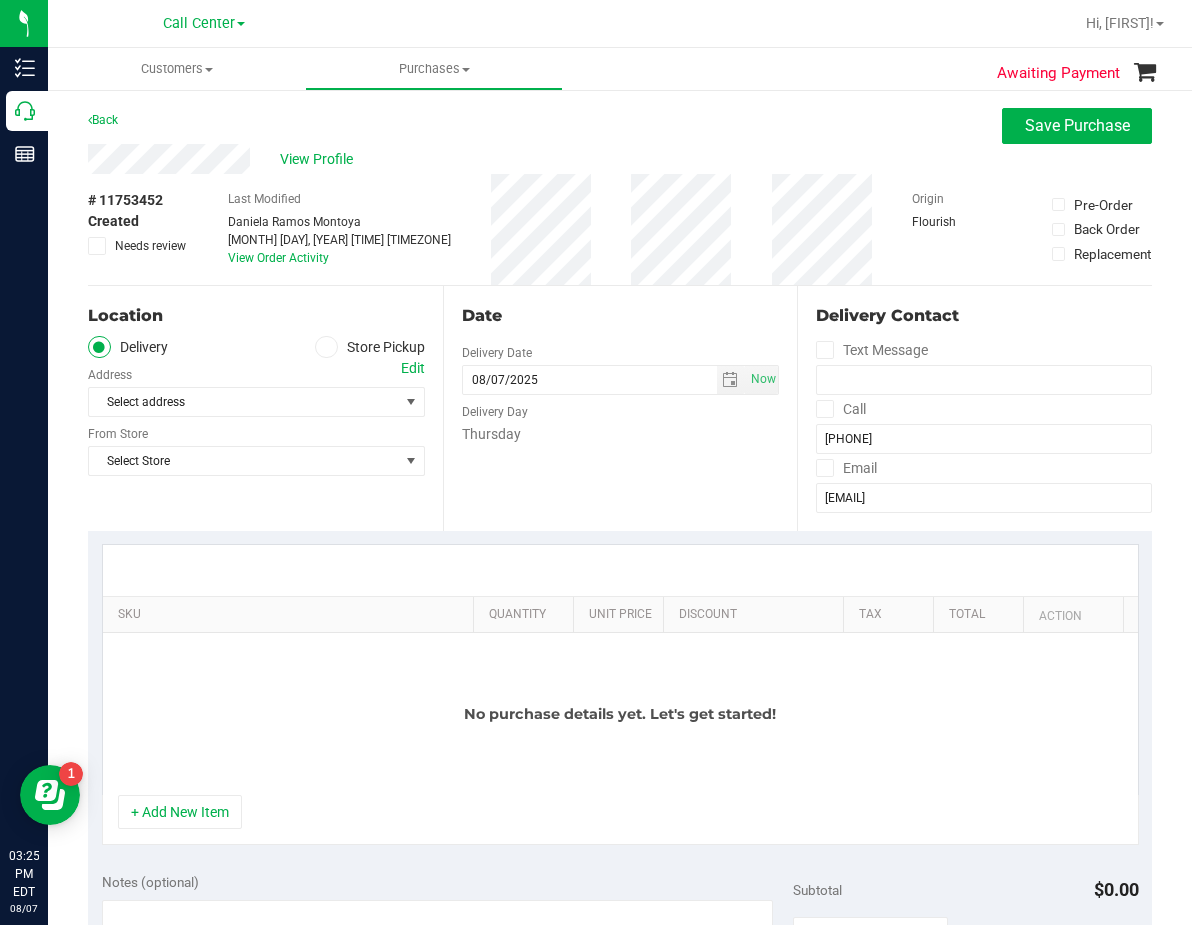 click on "Store Pickup" at bounding box center [370, 347] 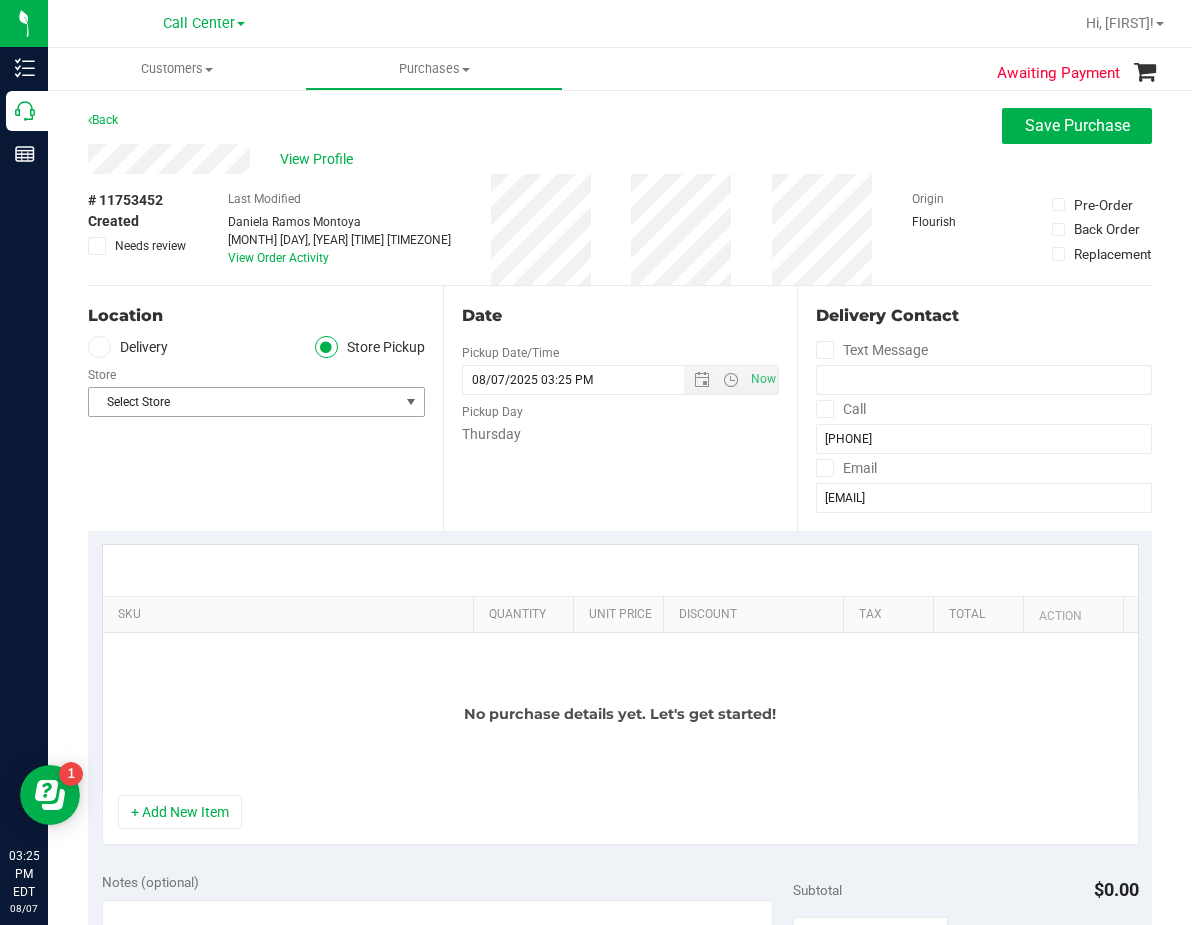 drag, startPoint x: 321, startPoint y: 389, endPoint x: 318, endPoint y: 399, distance: 10.440307 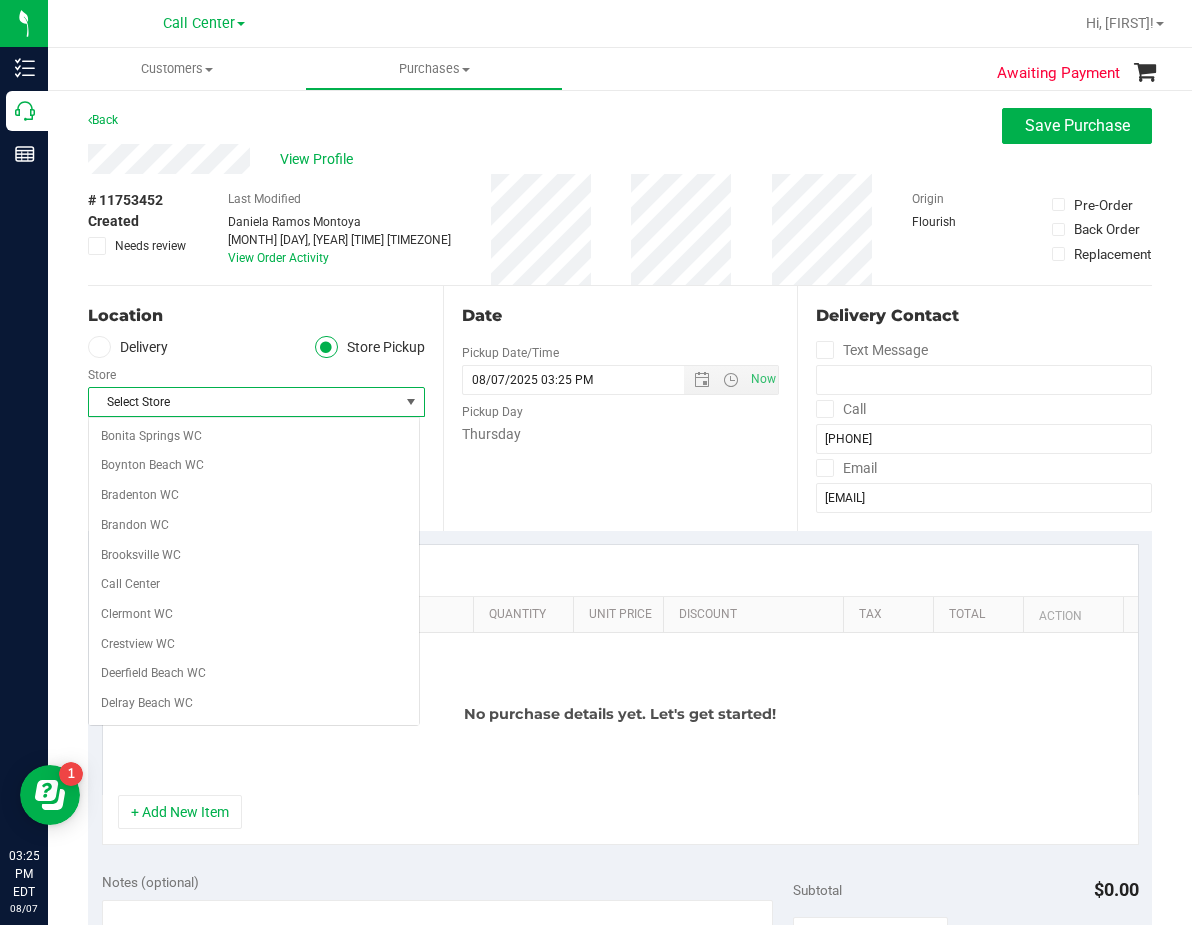 click on "Select Store" at bounding box center (244, 402) 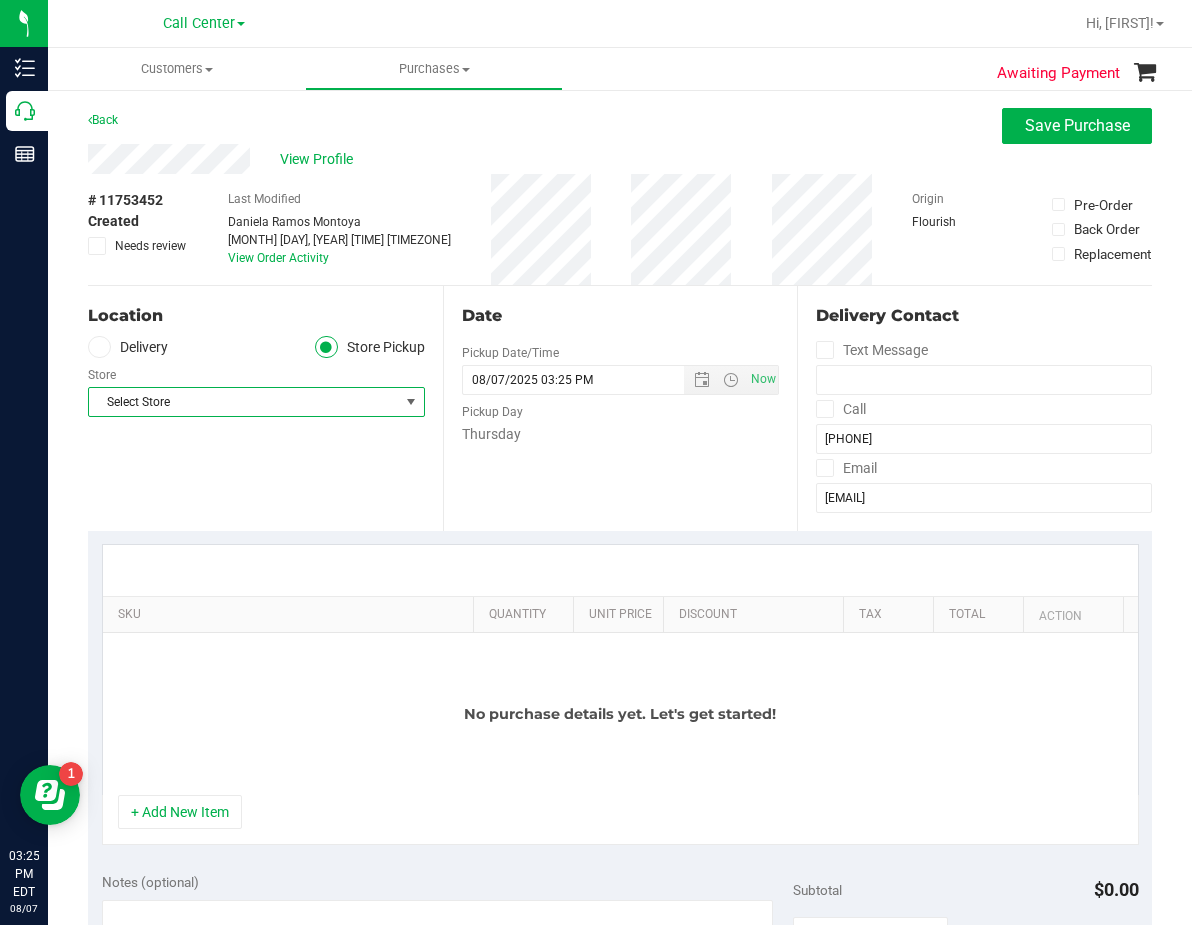 click on "Select Store" at bounding box center (244, 402) 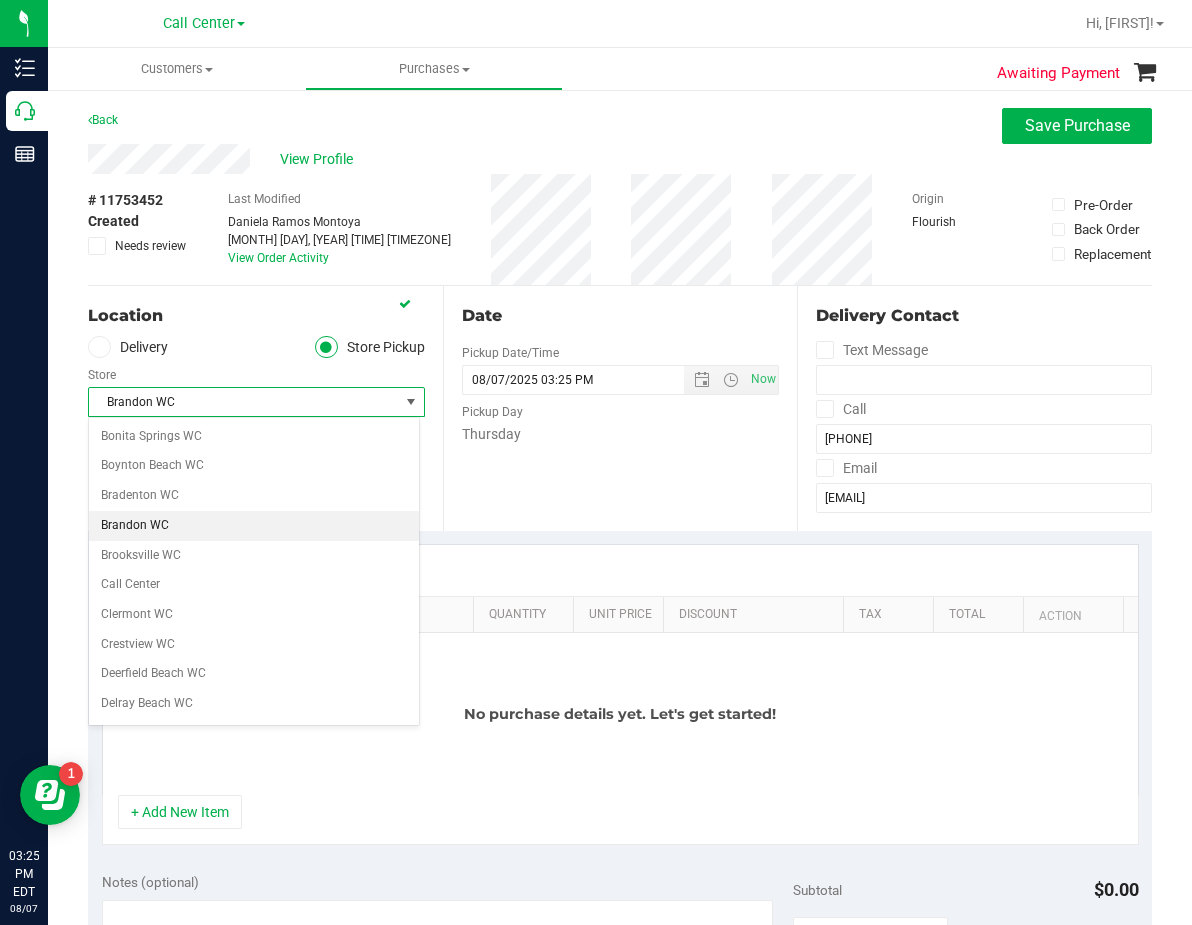 click on "Brandon WC" at bounding box center [254, 526] 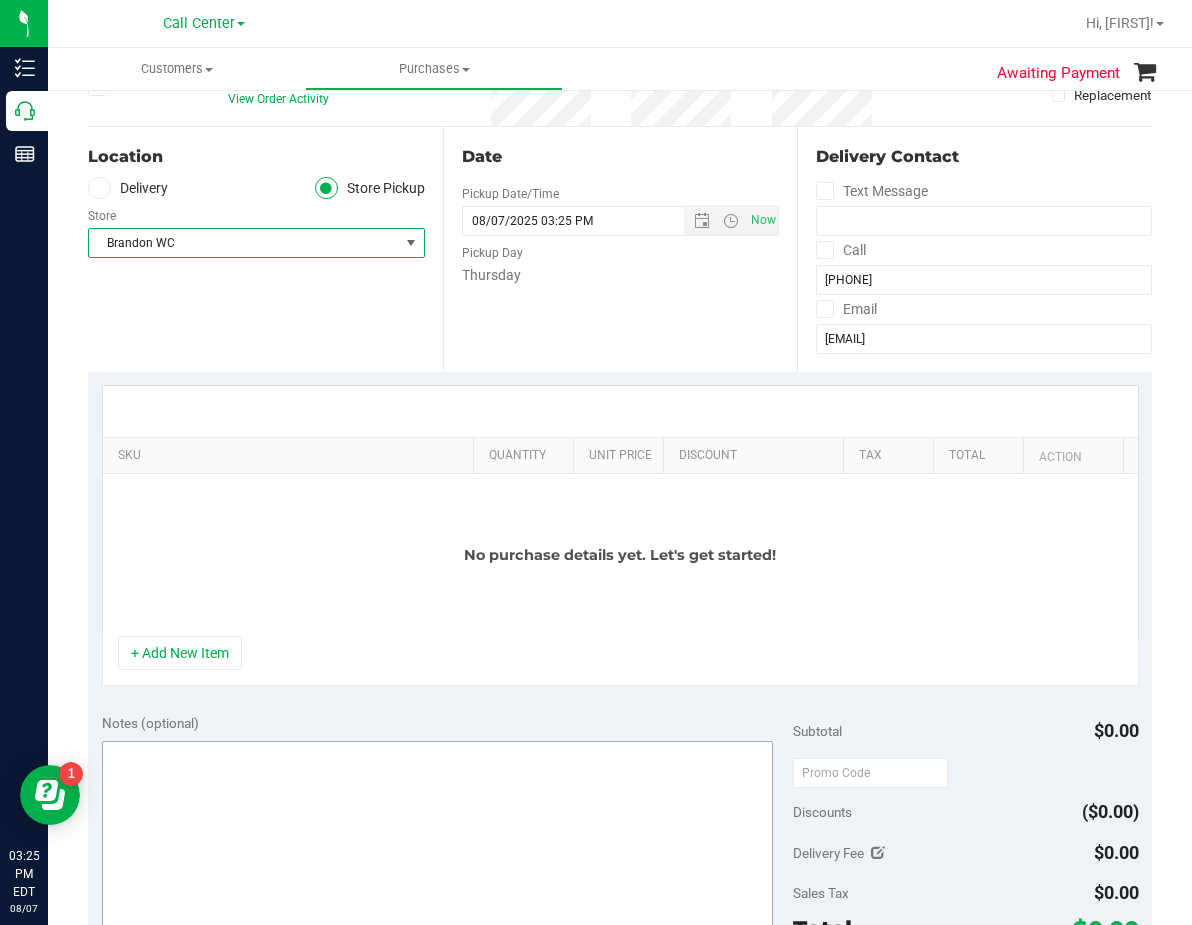 scroll, scrollTop: 300, scrollLeft: 0, axis: vertical 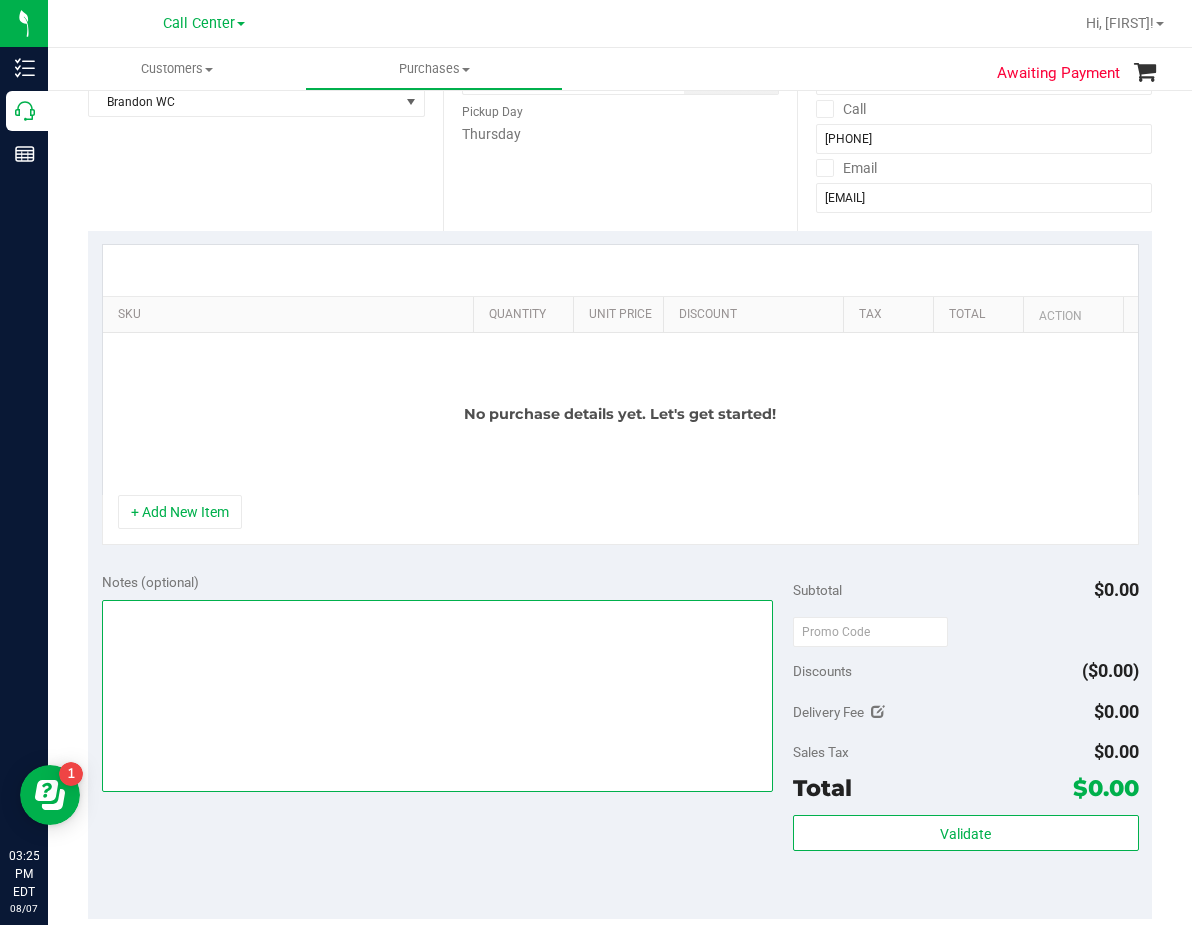 click at bounding box center [437, 696] 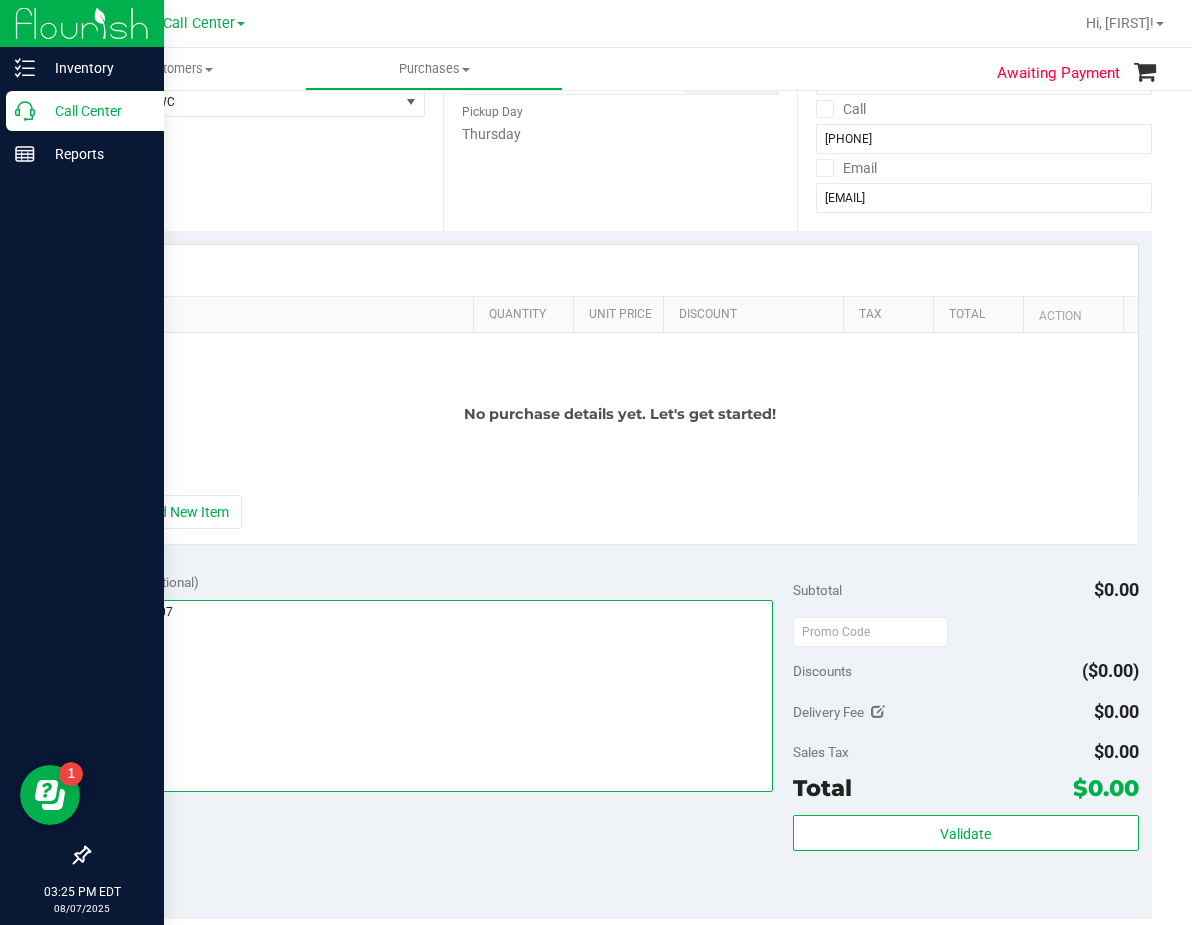 type on "cc dr 08/07" 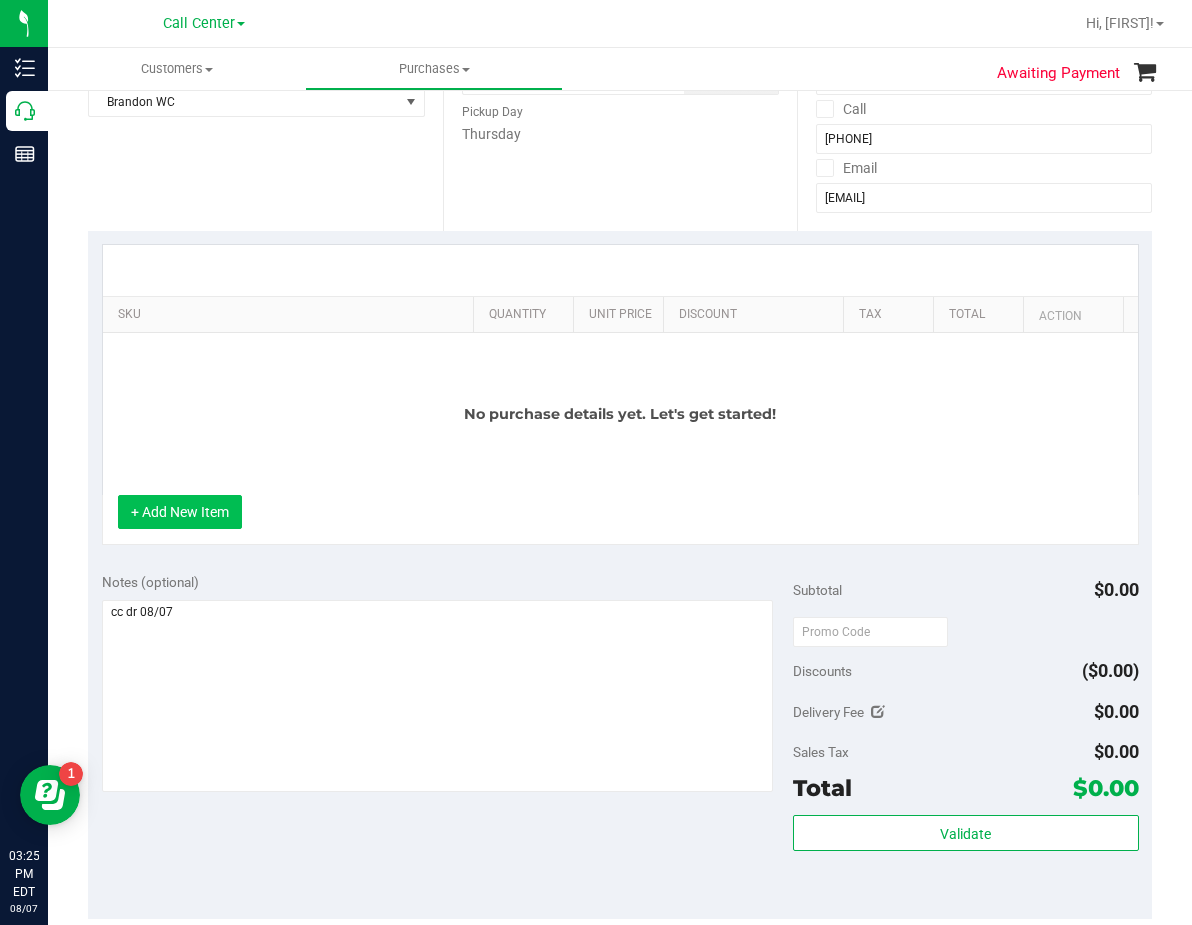 click on "+ Add New Item" at bounding box center (180, 512) 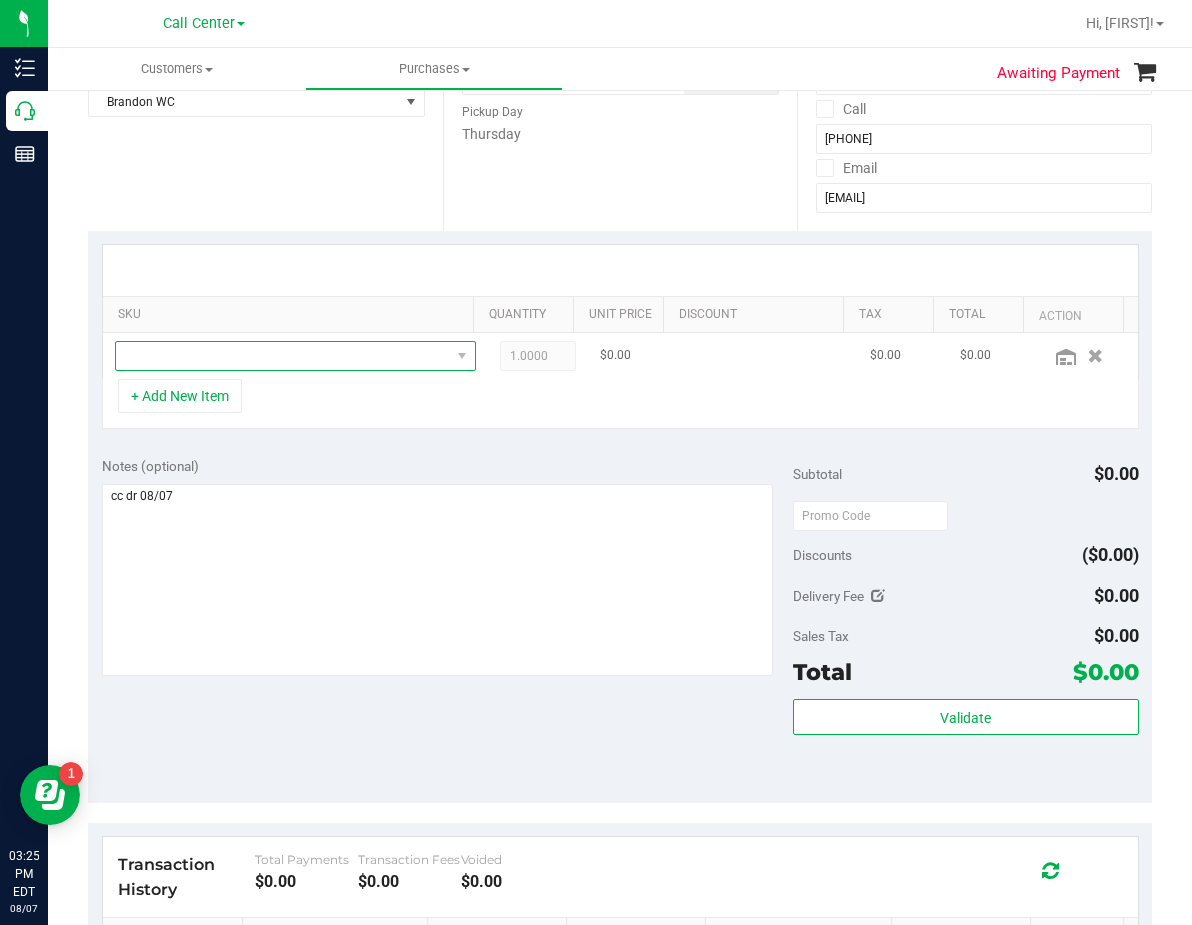 click at bounding box center (283, 356) 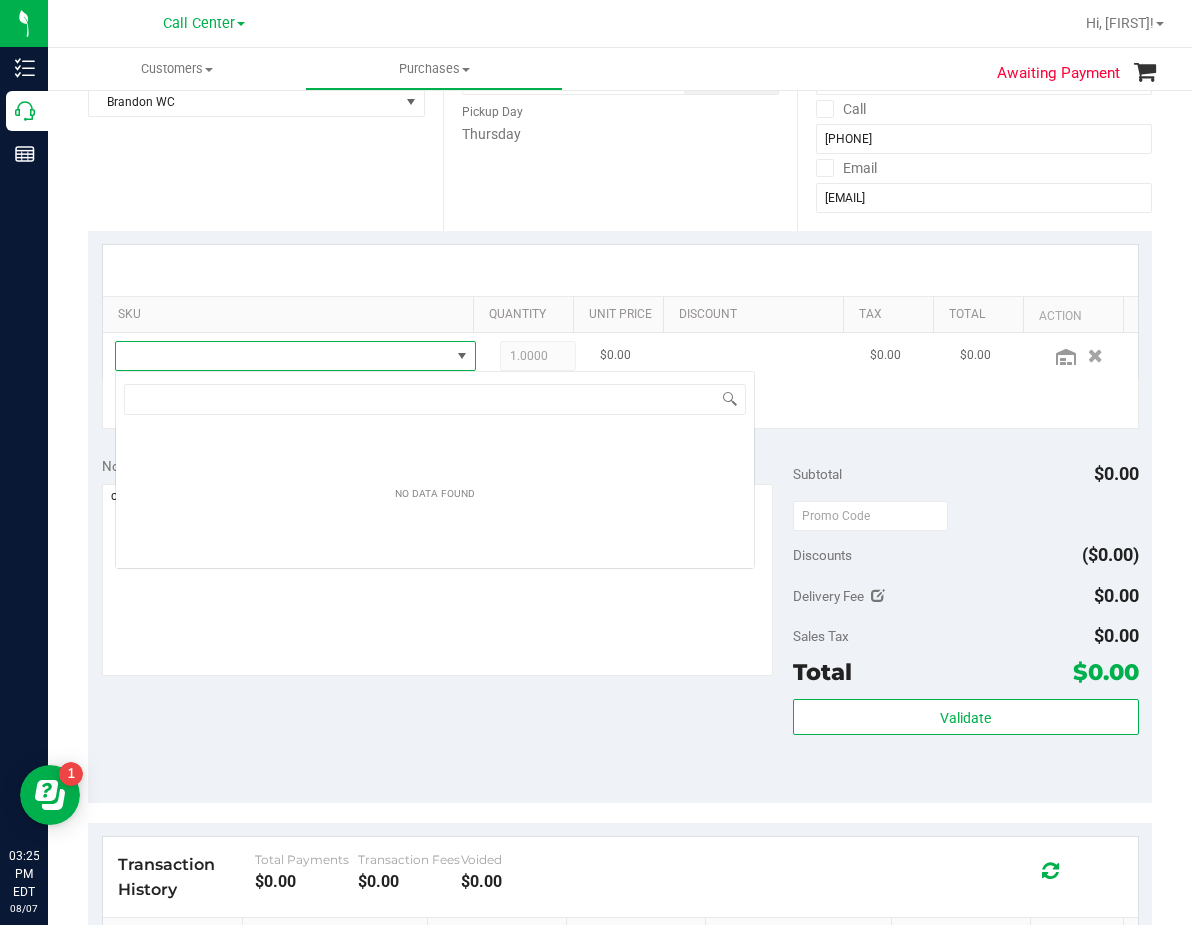 scroll, scrollTop: 99970, scrollLeft: 99669, axis: both 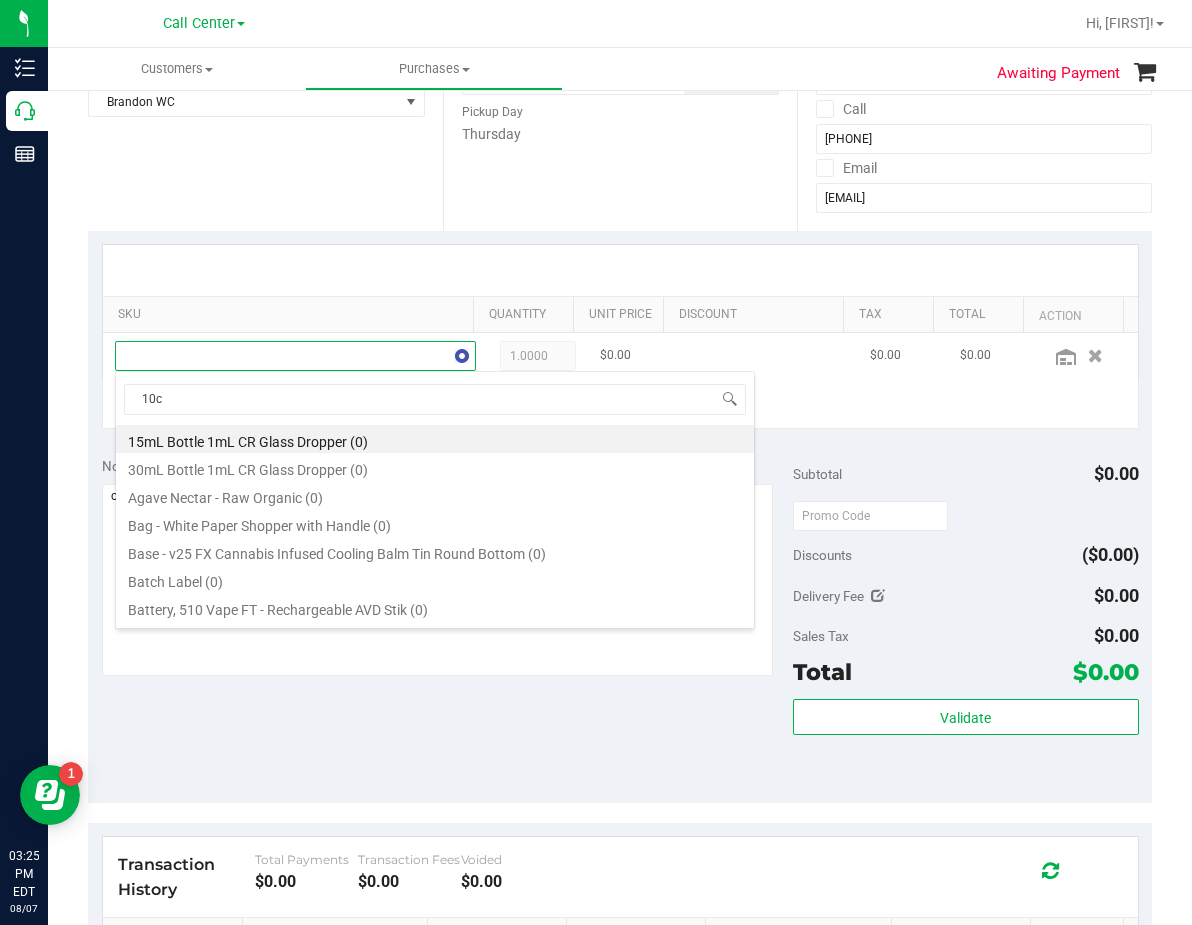 type on "10ct" 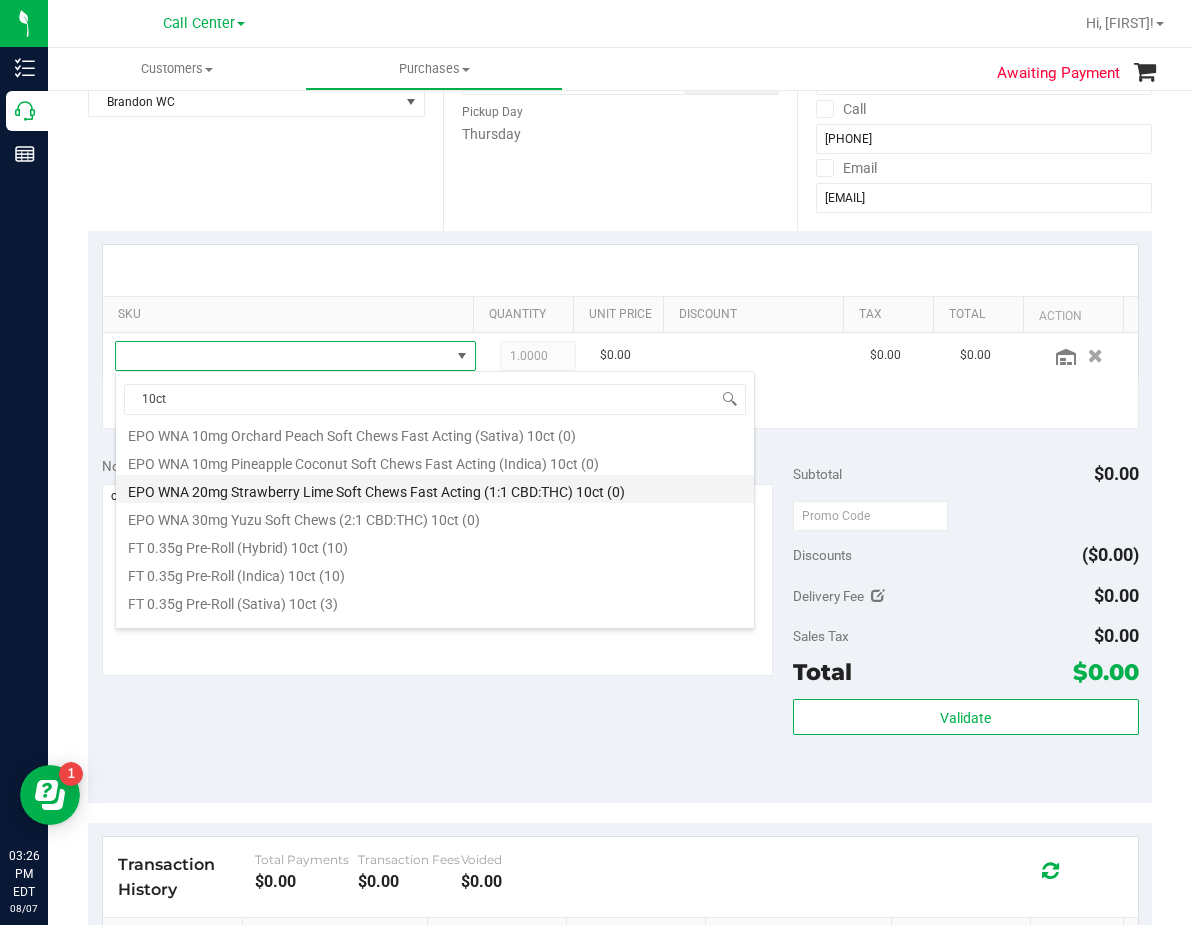 scroll, scrollTop: 400, scrollLeft: 0, axis: vertical 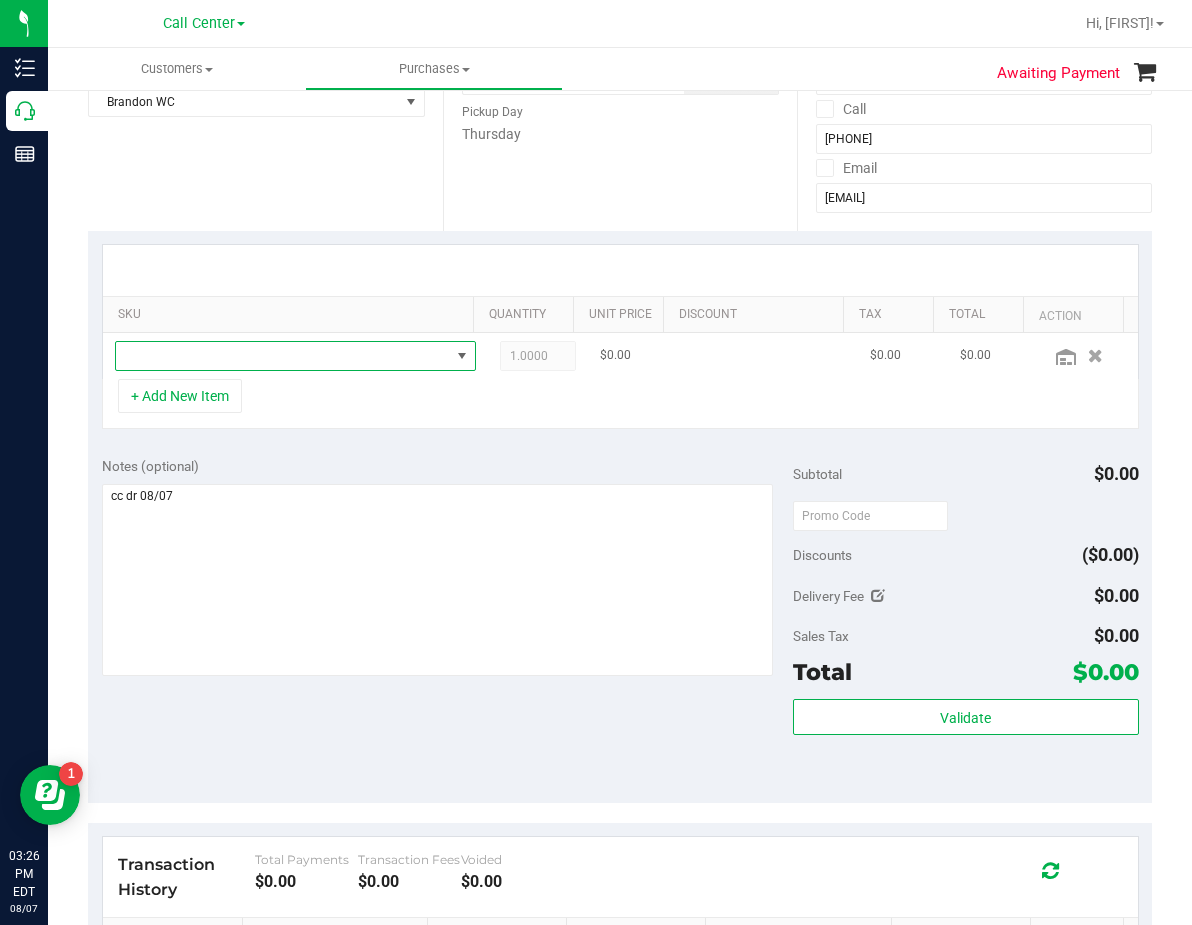 click at bounding box center (283, 356) 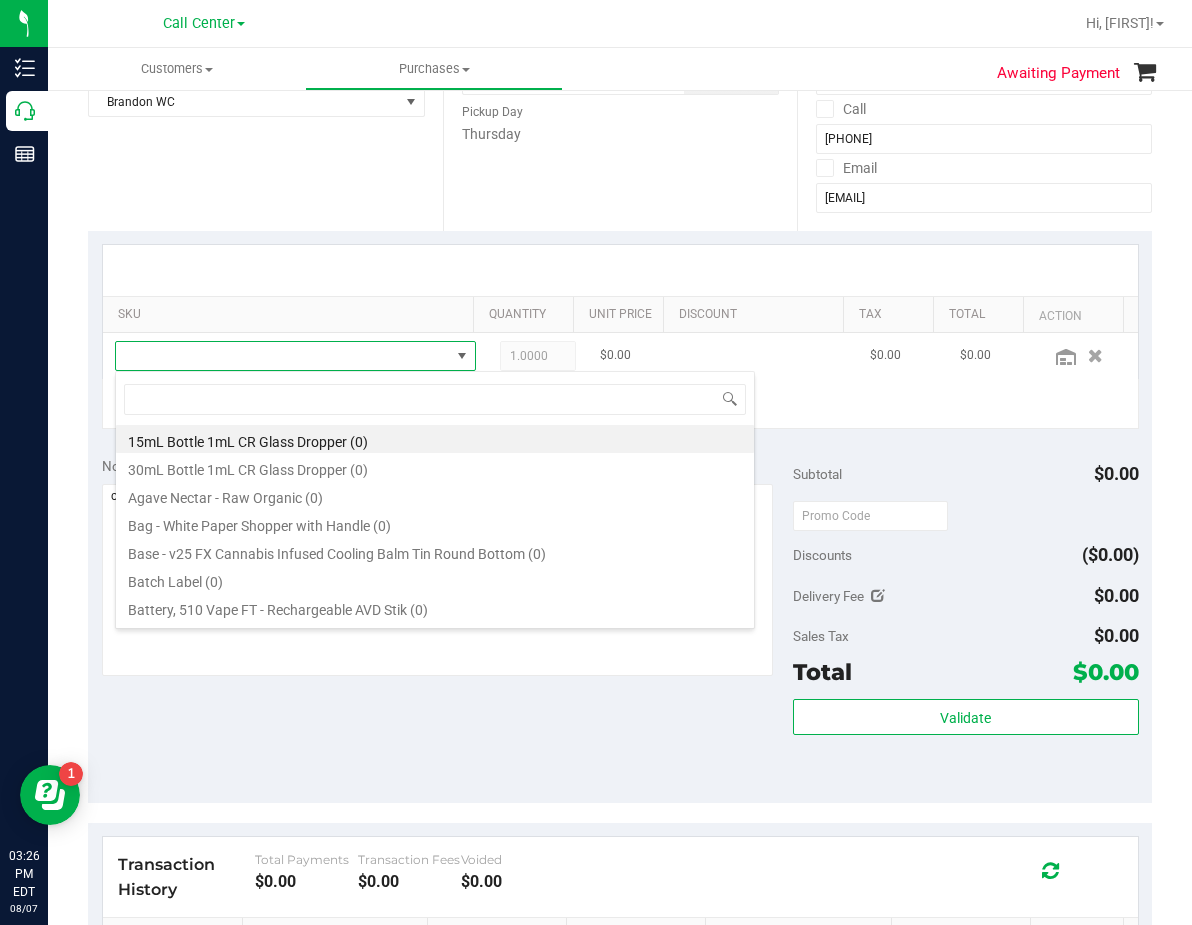 scroll, scrollTop: 99970, scrollLeft: 99669, axis: both 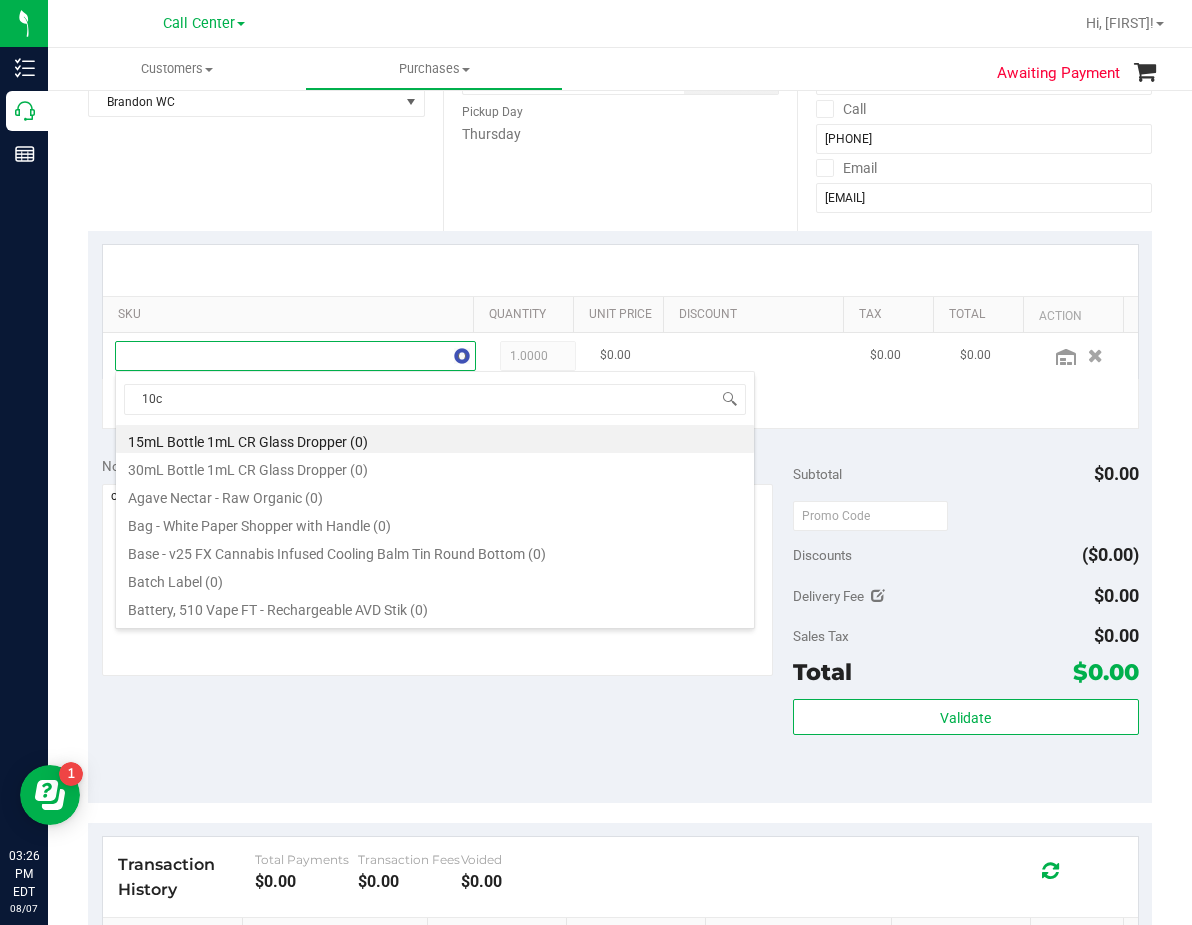 type on "10ct" 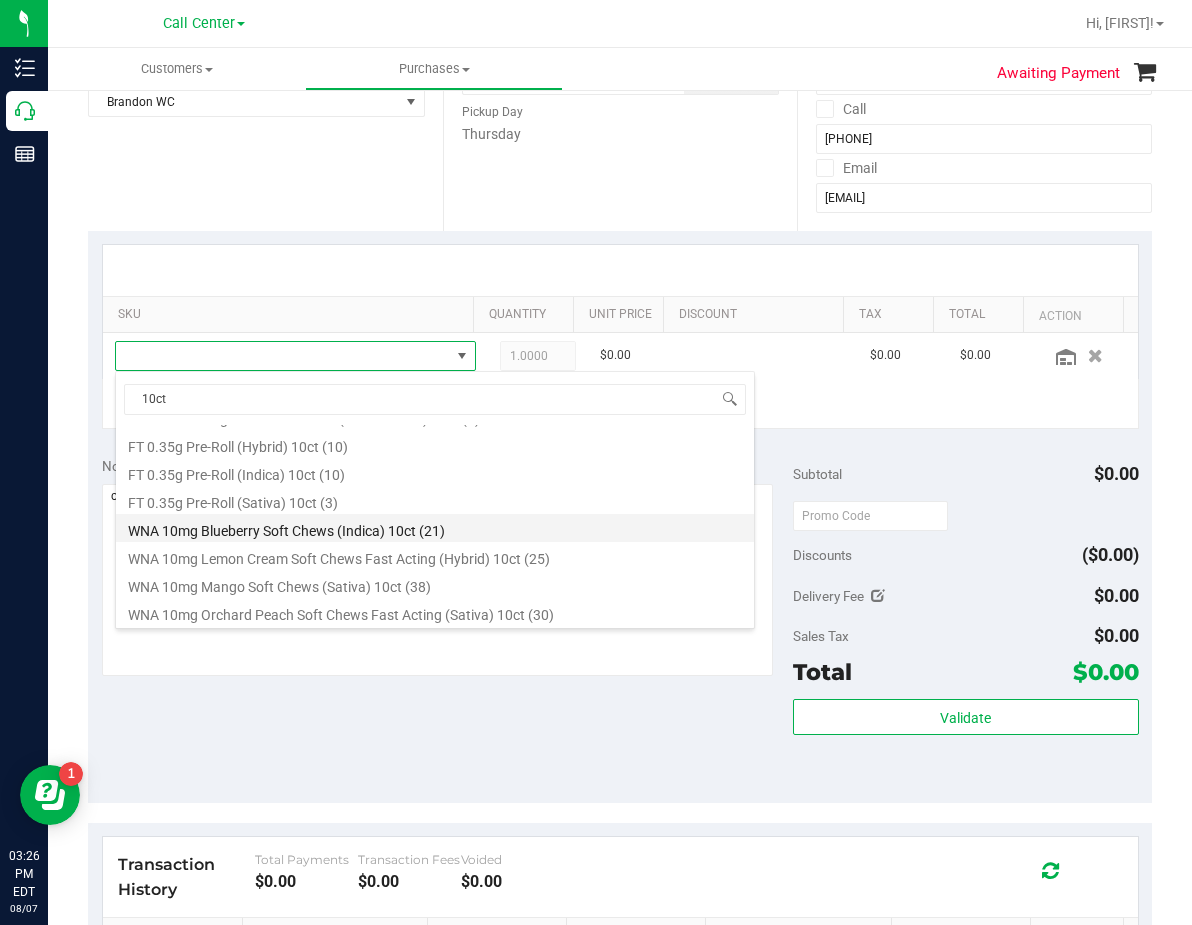 scroll, scrollTop: 400, scrollLeft: 0, axis: vertical 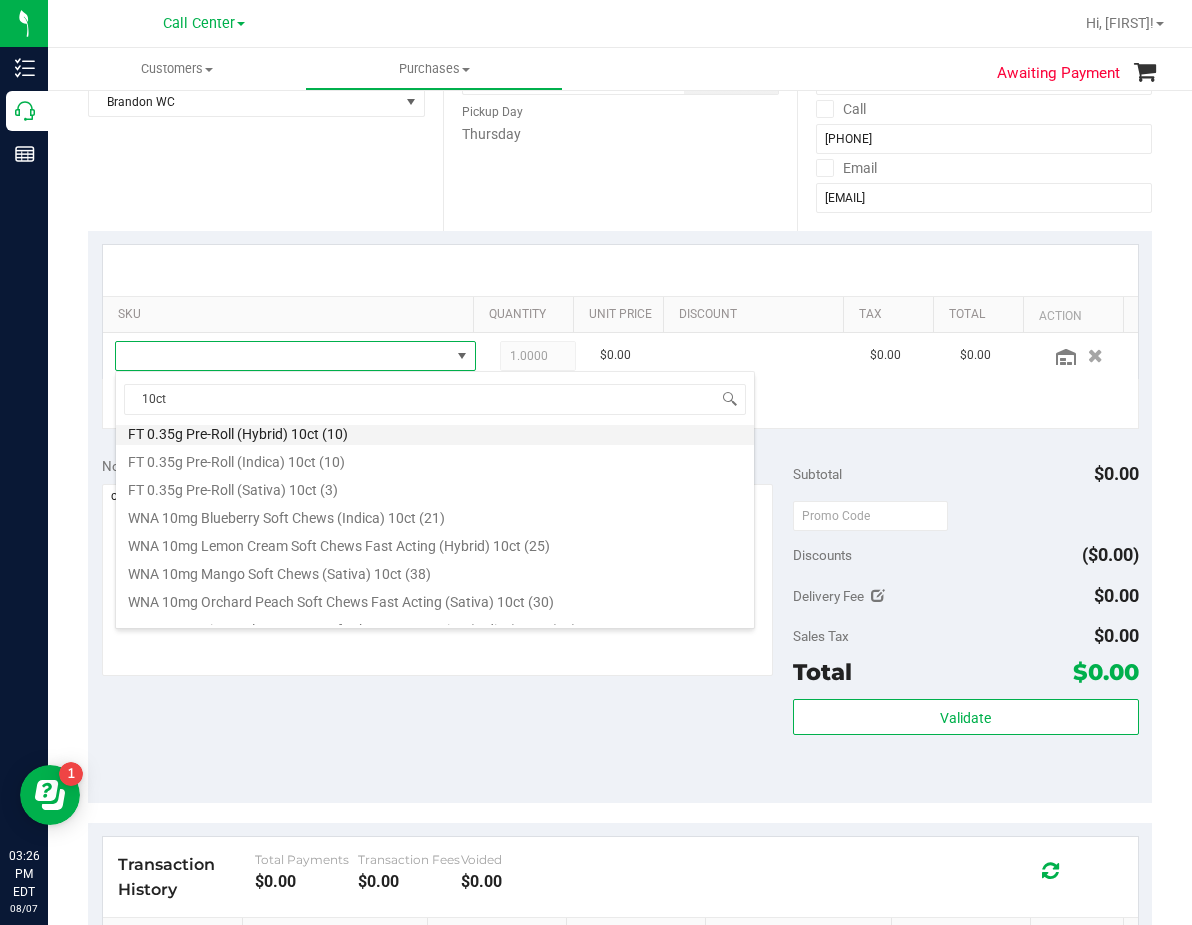 click on "FT 0.35g Pre-Roll (Hybrid) 10ct (10)" at bounding box center [435, 431] 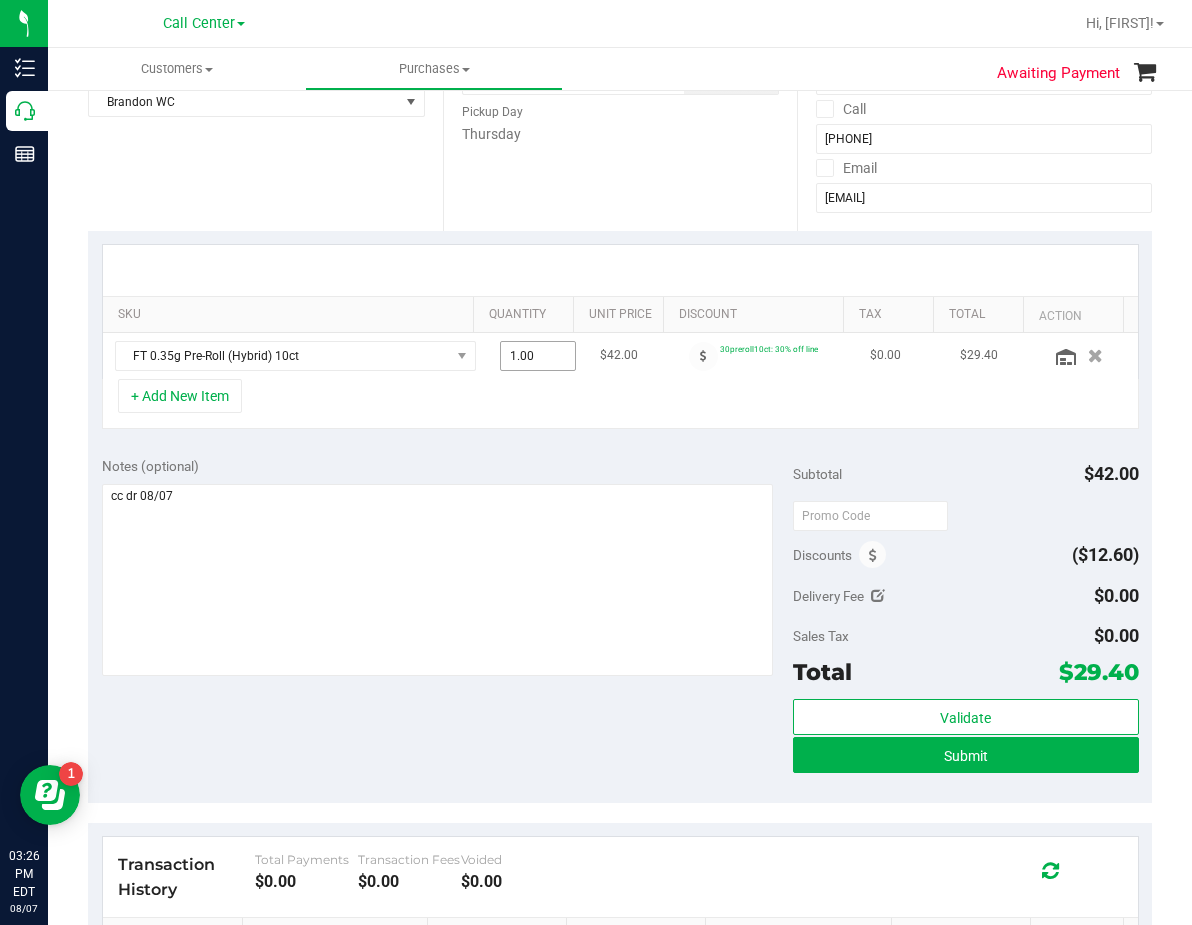 click on "1.00 1" at bounding box center [538, 356] 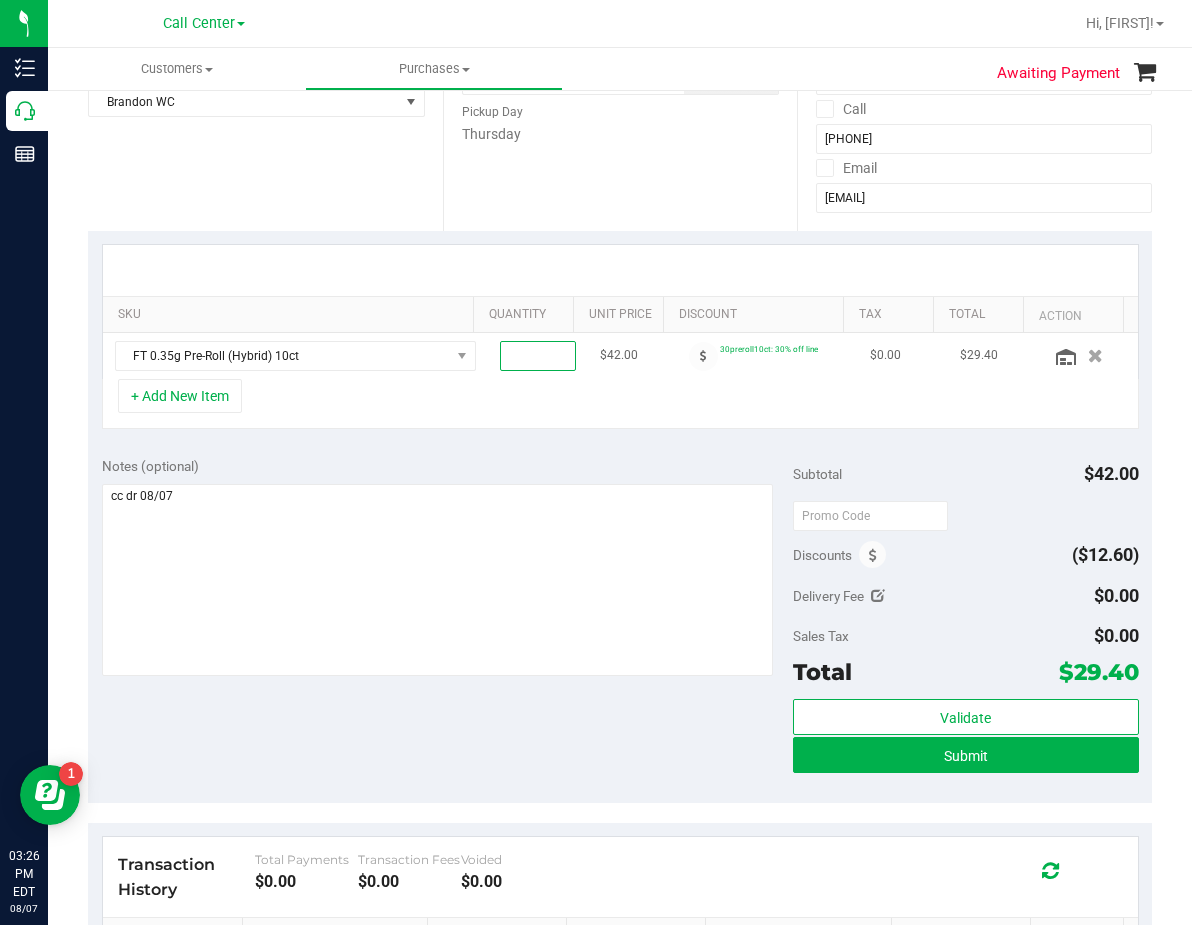 type on "2" 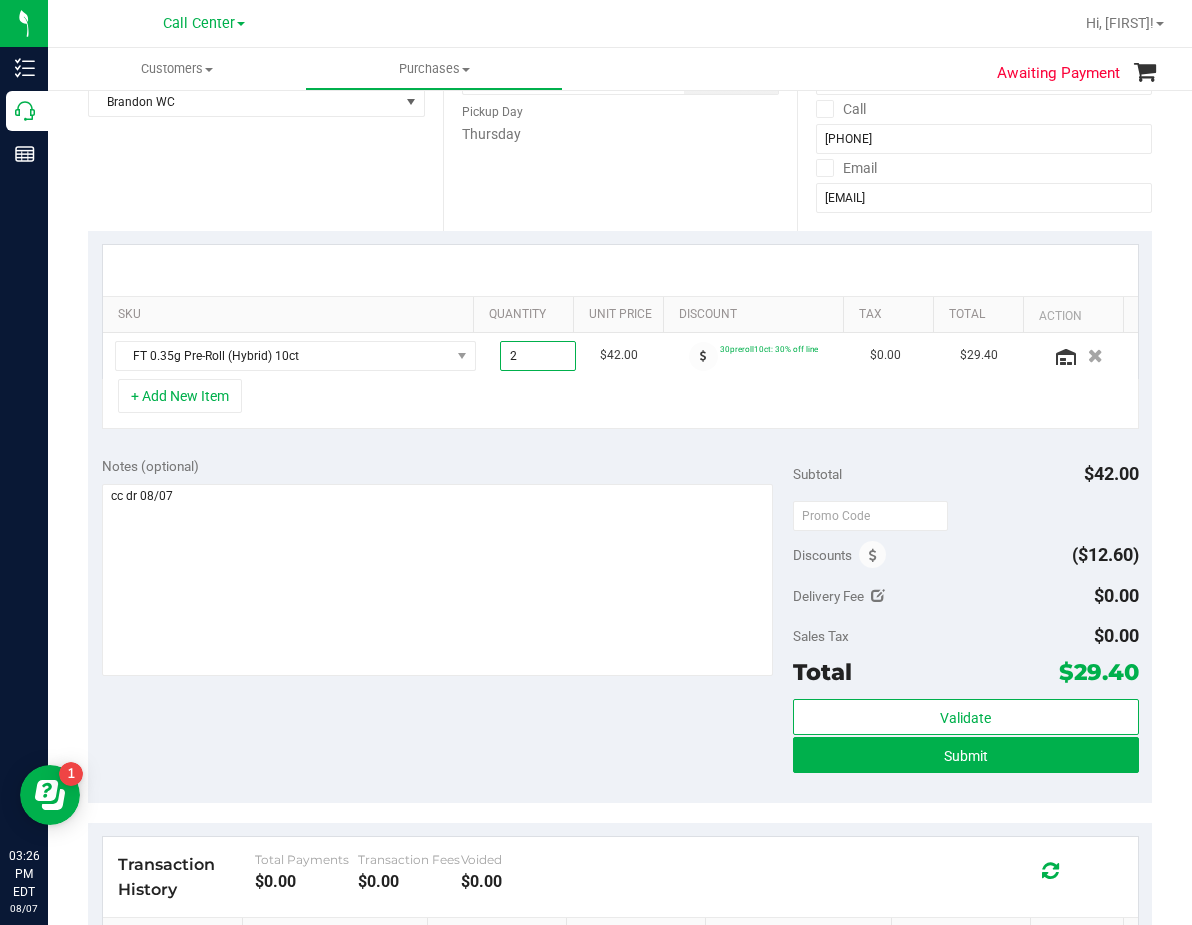 type on "2.00" 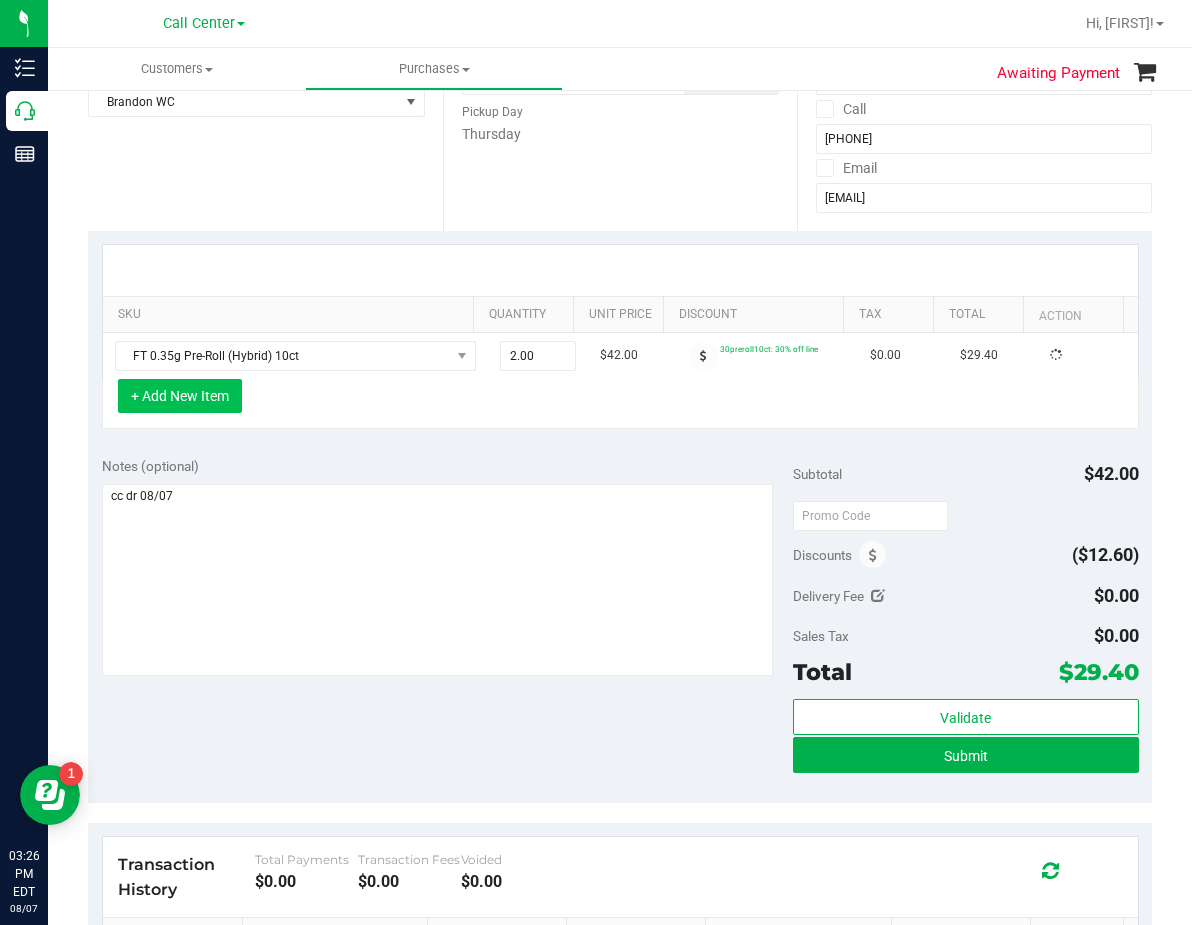click on "+ Add New Item" at bounding box center [180, 396] 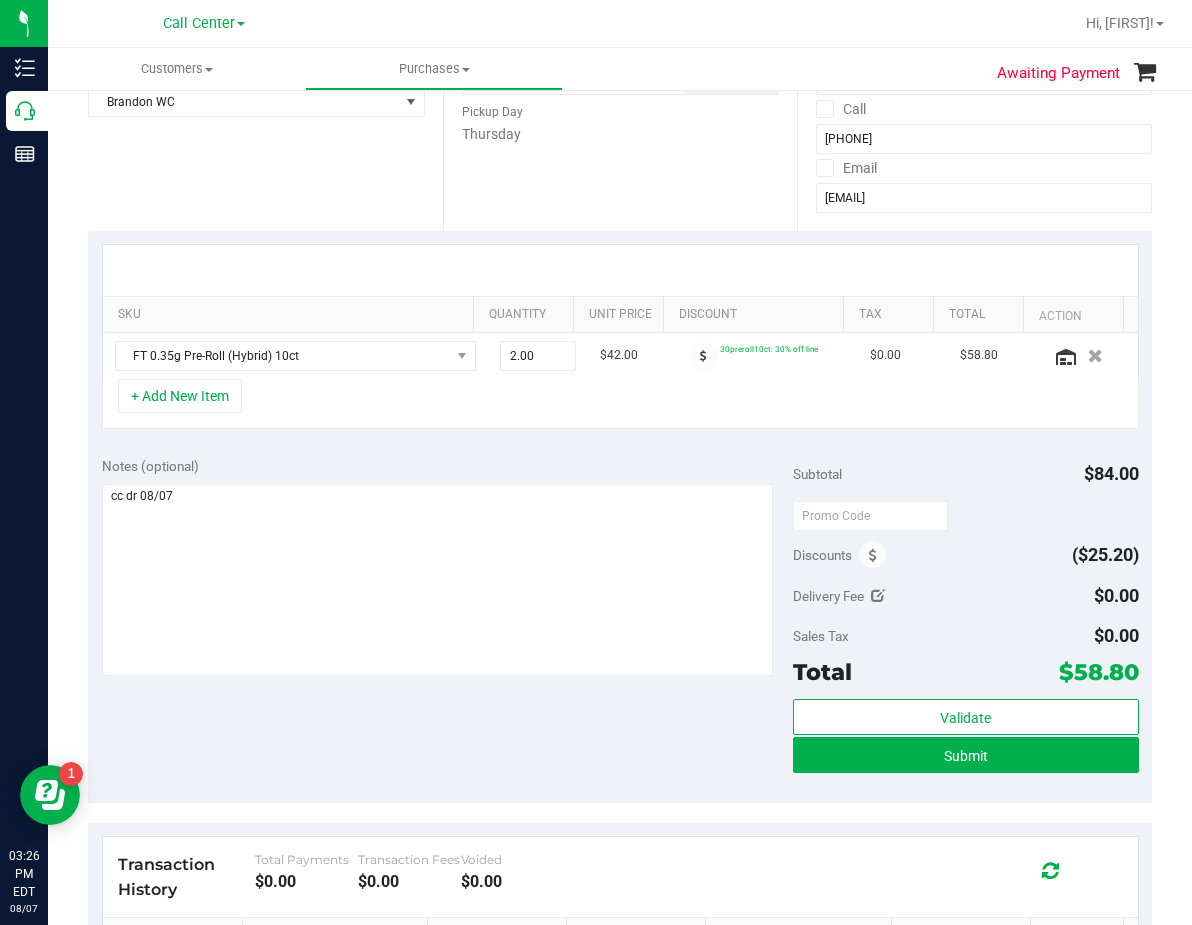 click on "+ Add New Item" at bounding box center [180, 396] 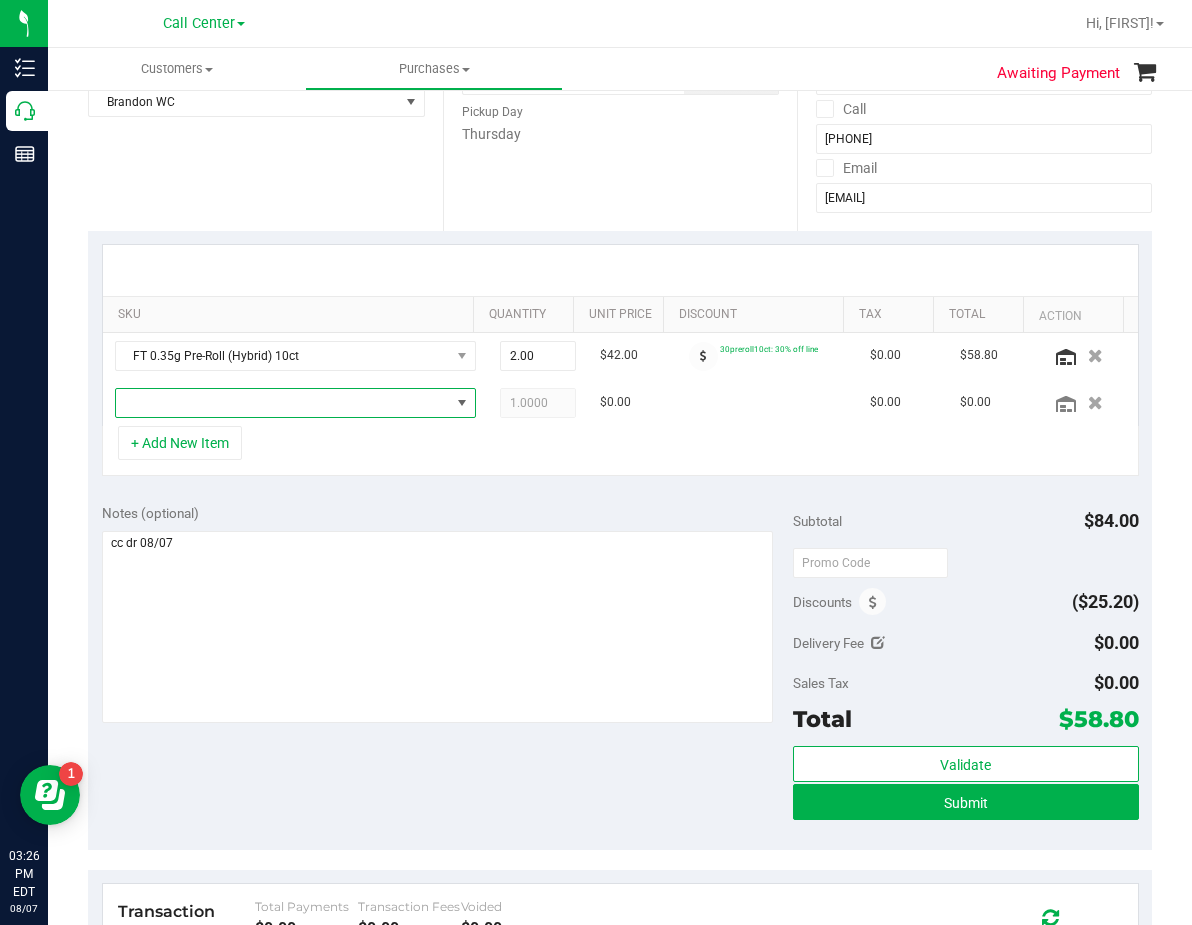 click at bounding box center [283, 403] 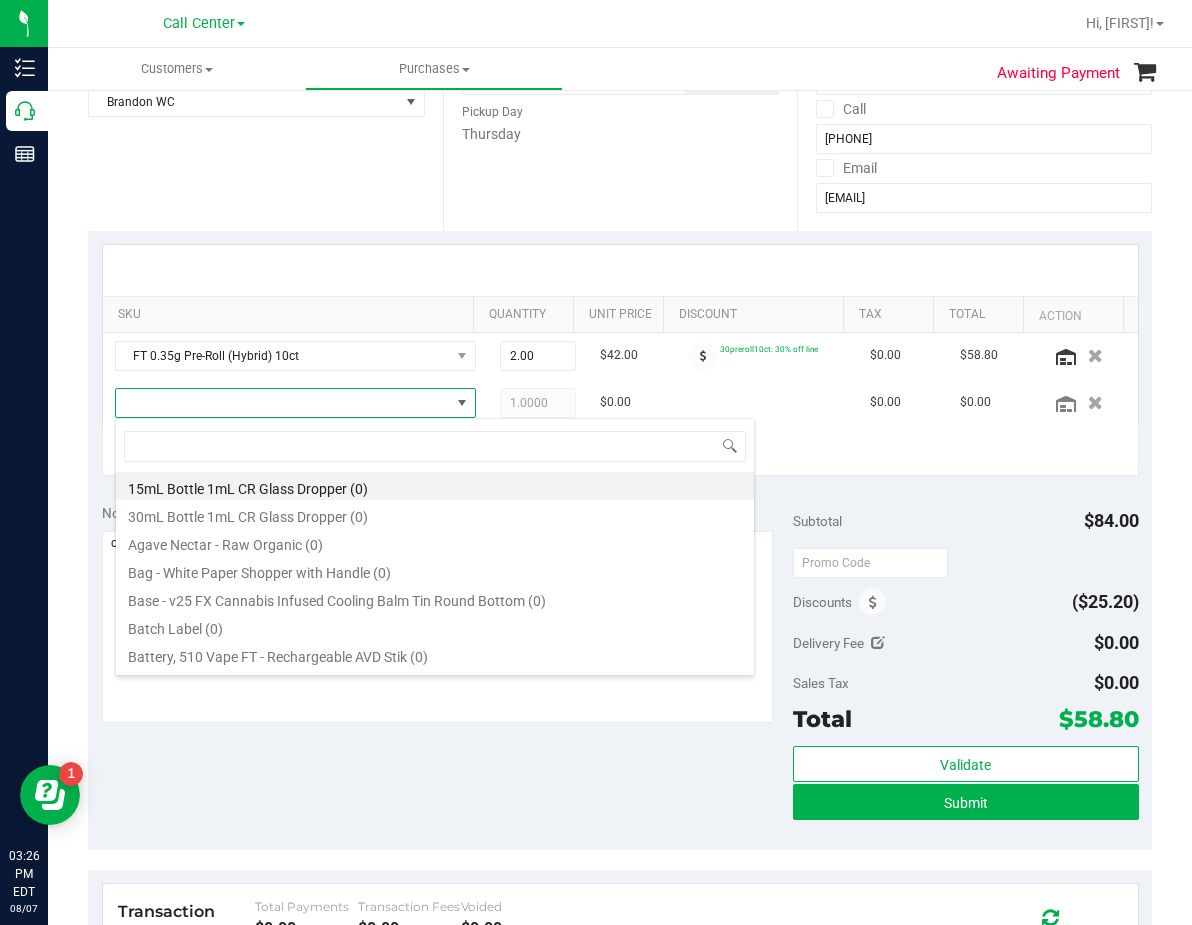 scroll, scrollTop: 99970, scrollLeft: 99669, axis: both 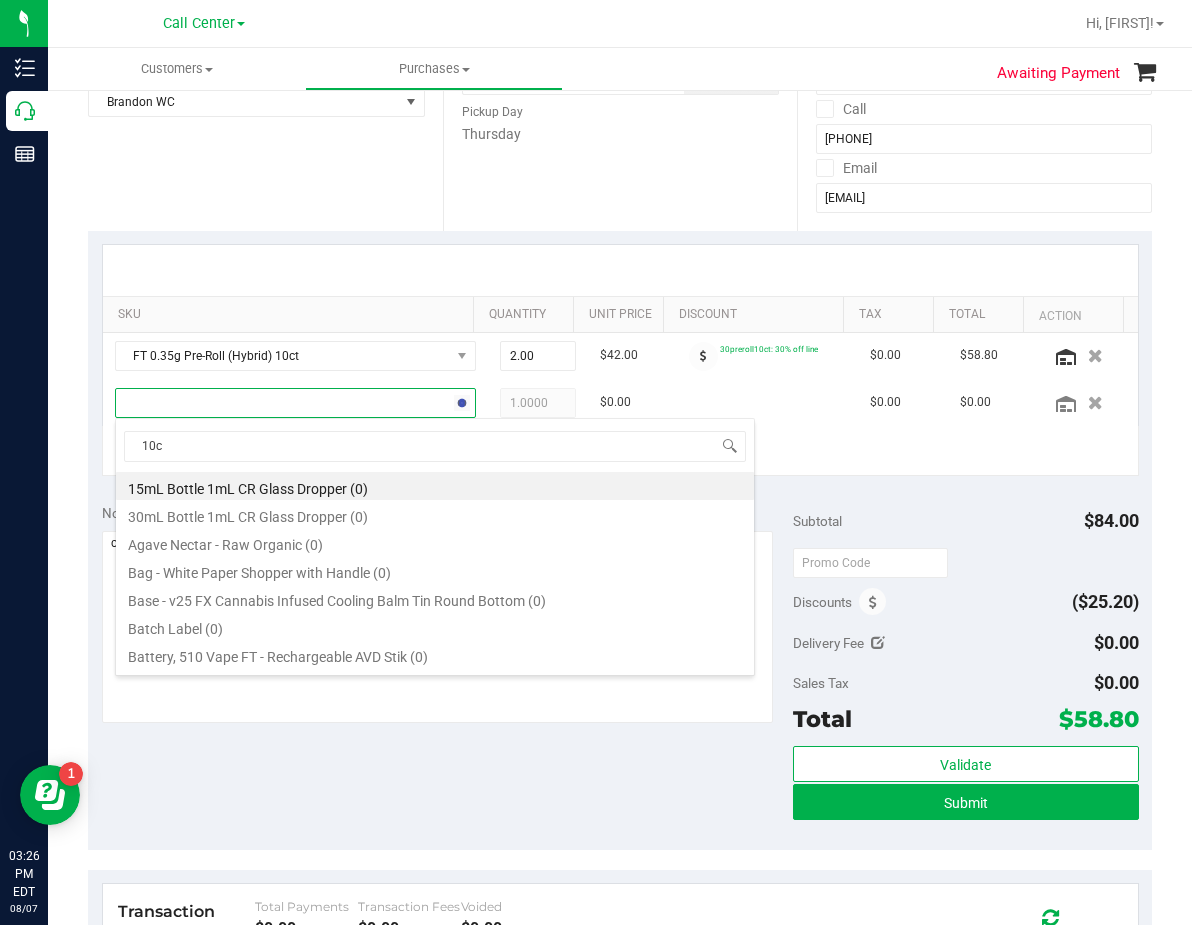 type on "10ct" 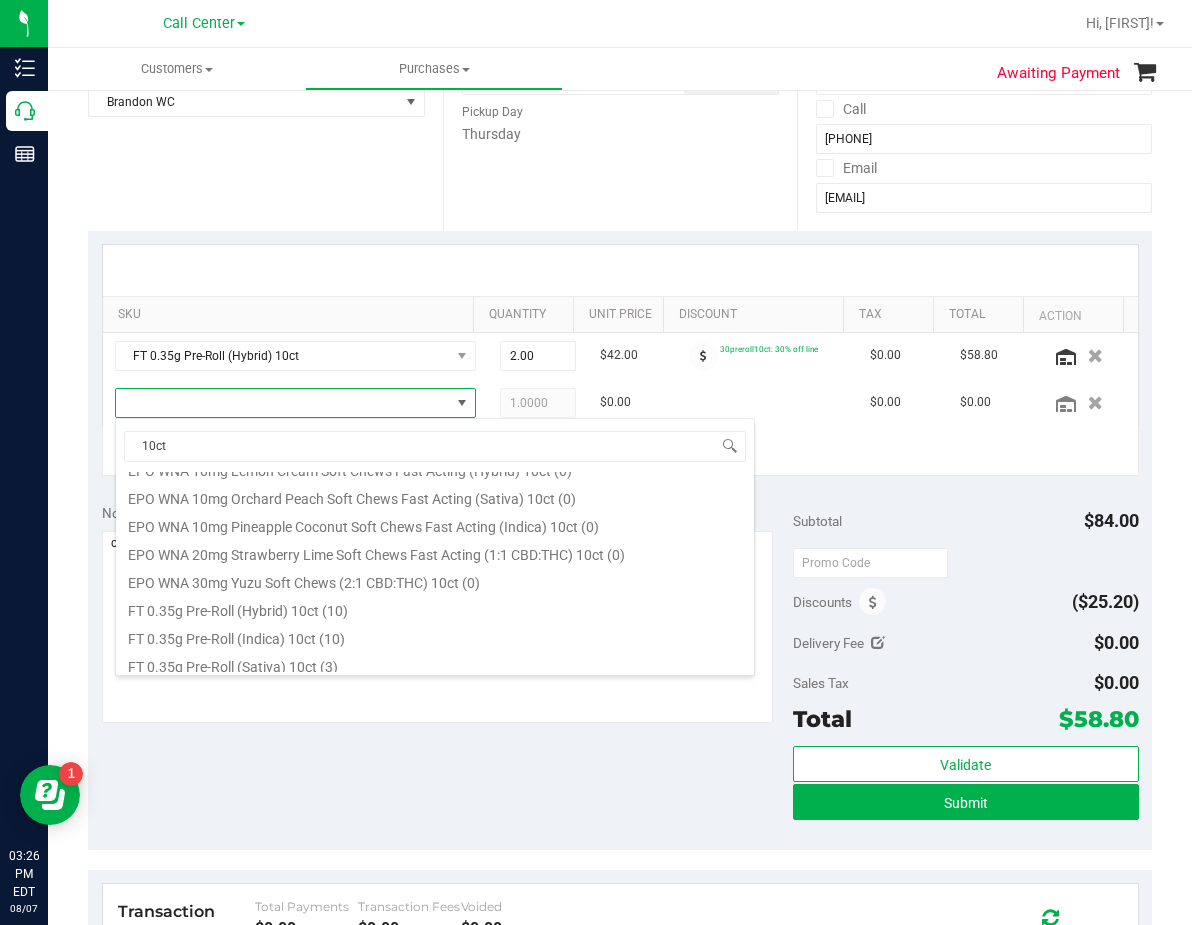 scroll, scrollTop: 300, scrollLeft: 0, axis: vertical 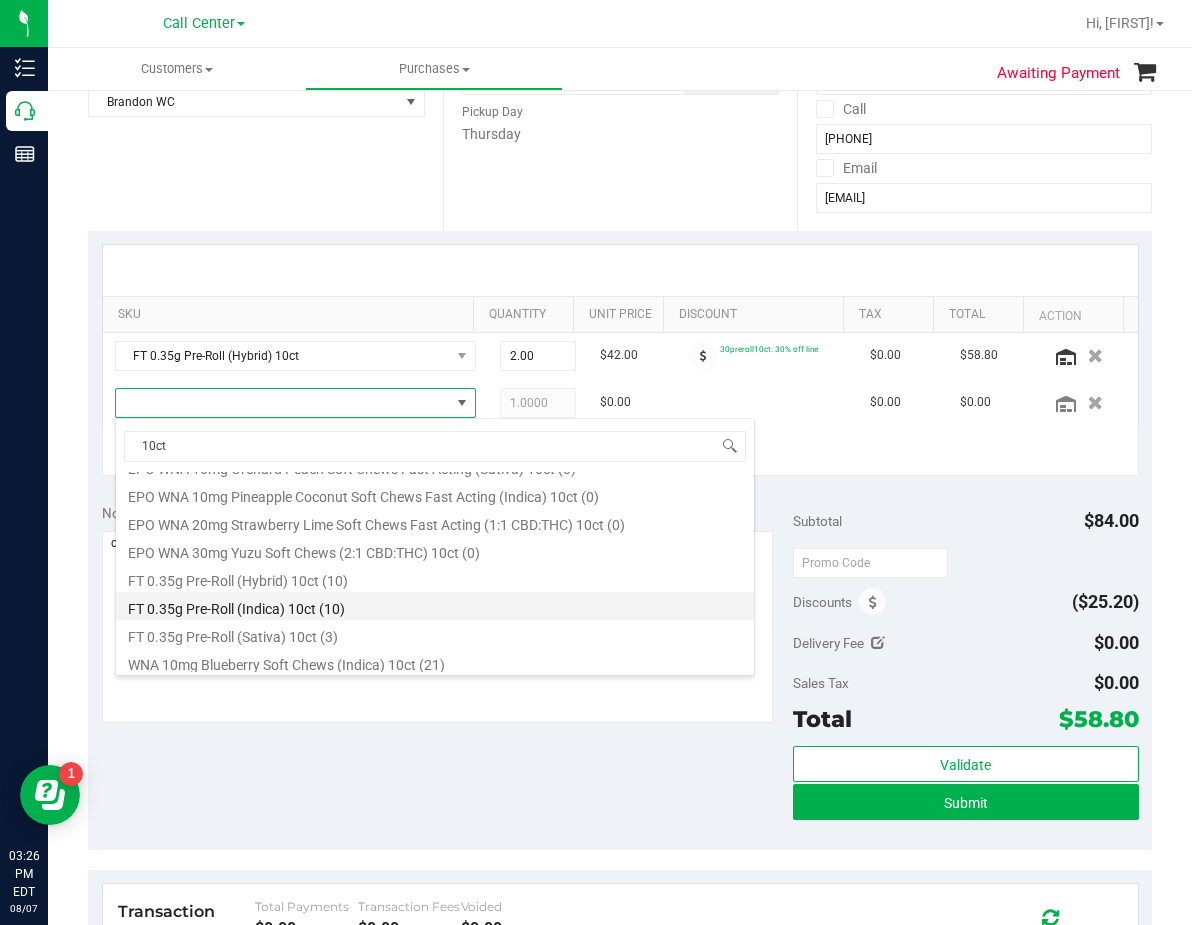 click on "FT 0.35g Pre-Roll (Indica) 10ct (10)" at bounding box center (435, 606) 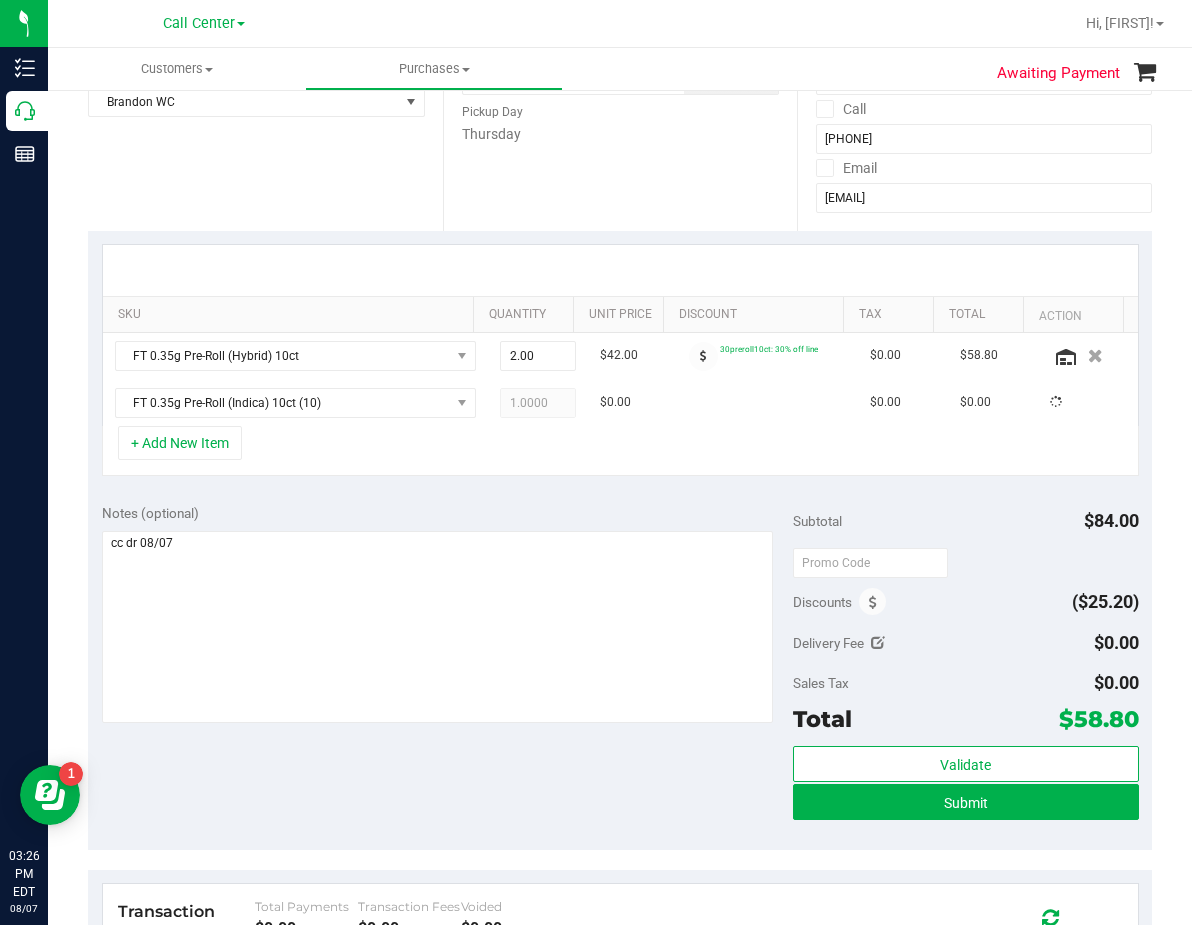 click on "Notes (optional)
Subtotal
$84.00
Discounts
($25.20)
Delivery Fee
$0.00
Sales Tax
$0.00
Total" at bounding box center [620, 670] 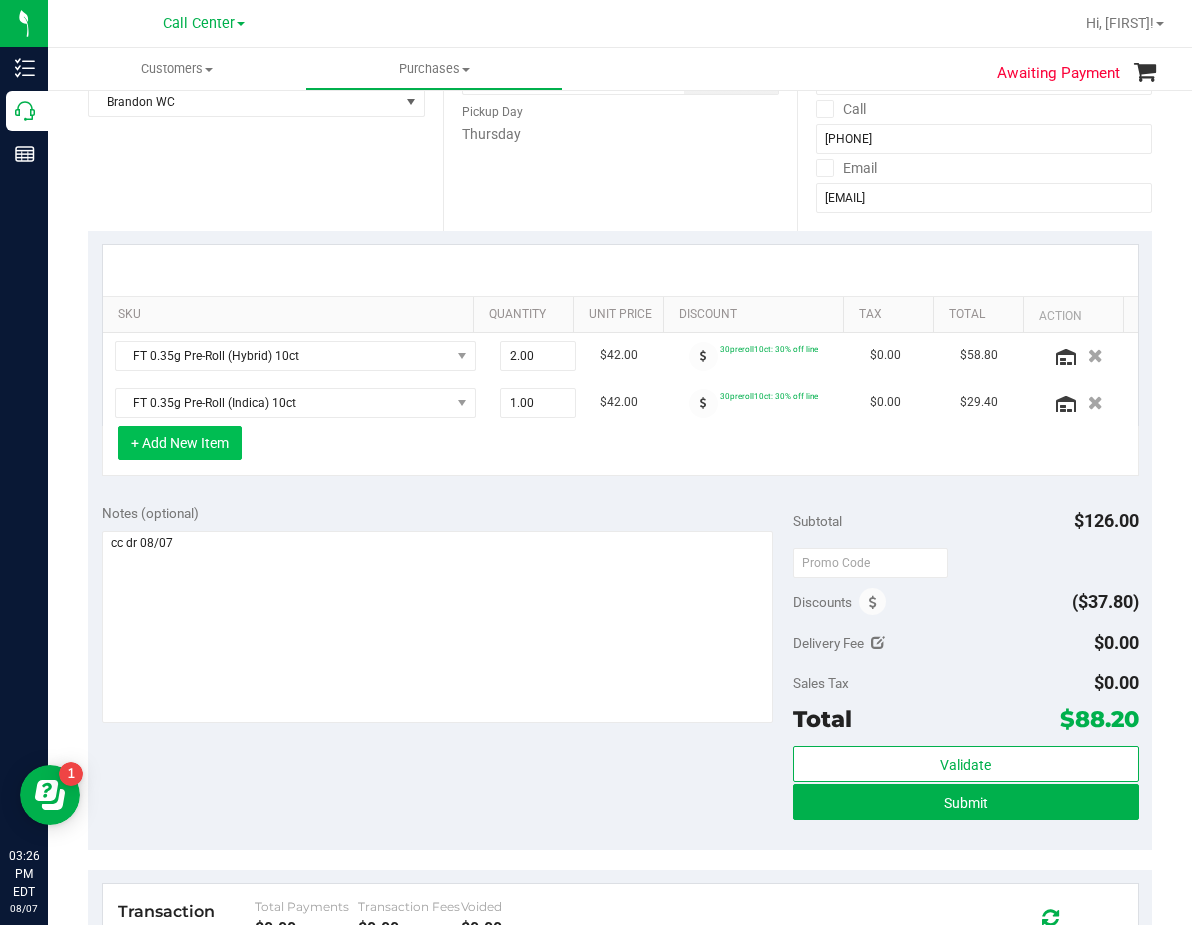 click on "+ Add New Item" at bounding box center [180, 443] 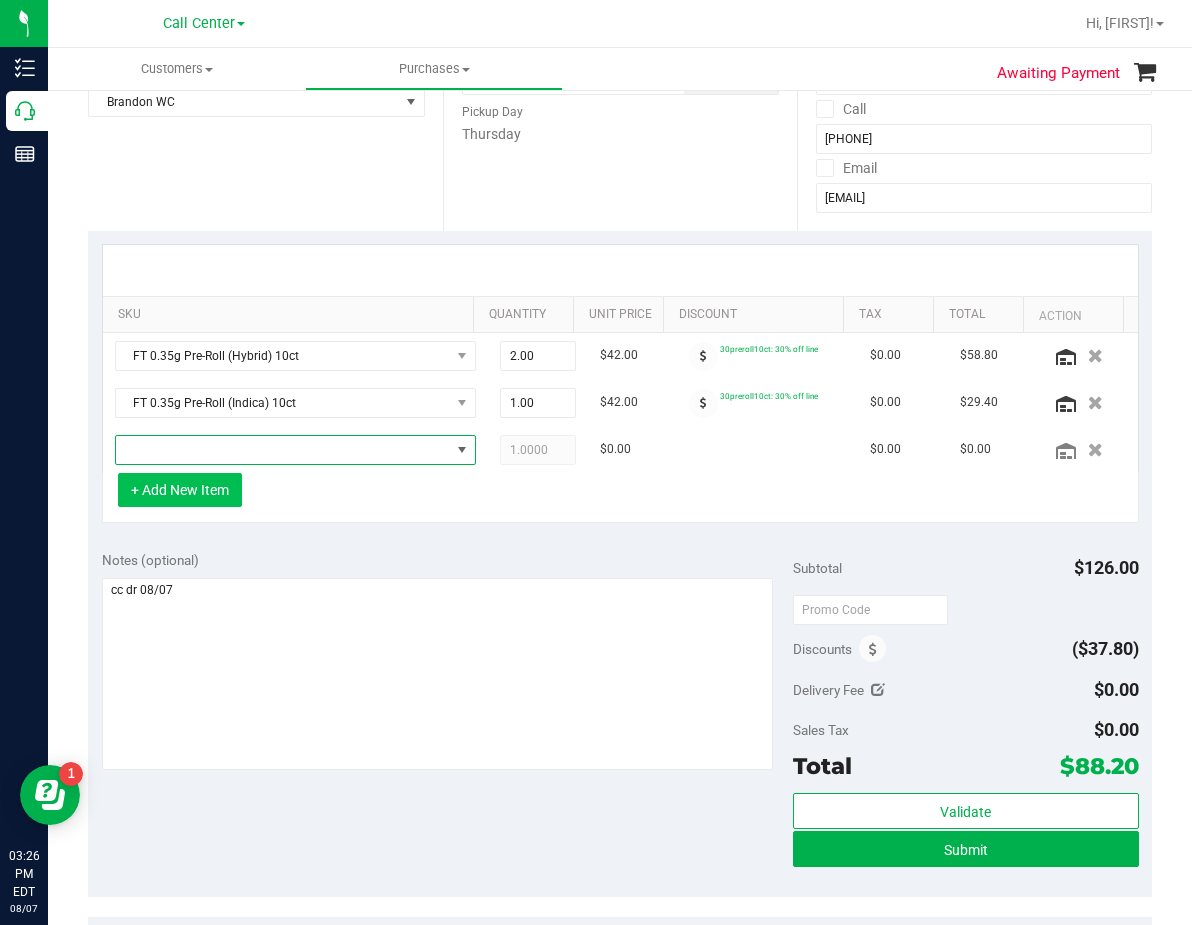 click at bounding box center (283, 450) 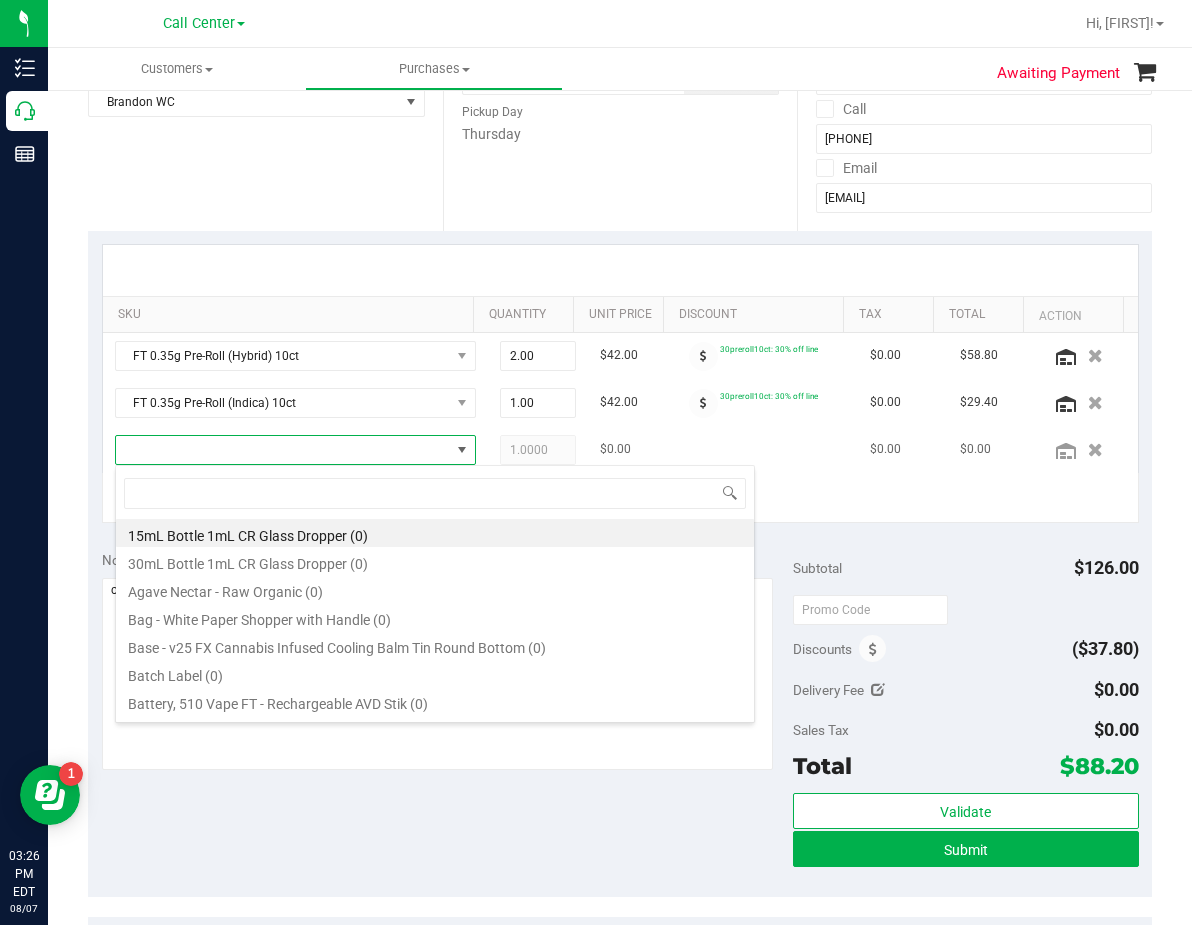 scroll, scrollTop: 99970, scrollLeft: 99669, axis: both 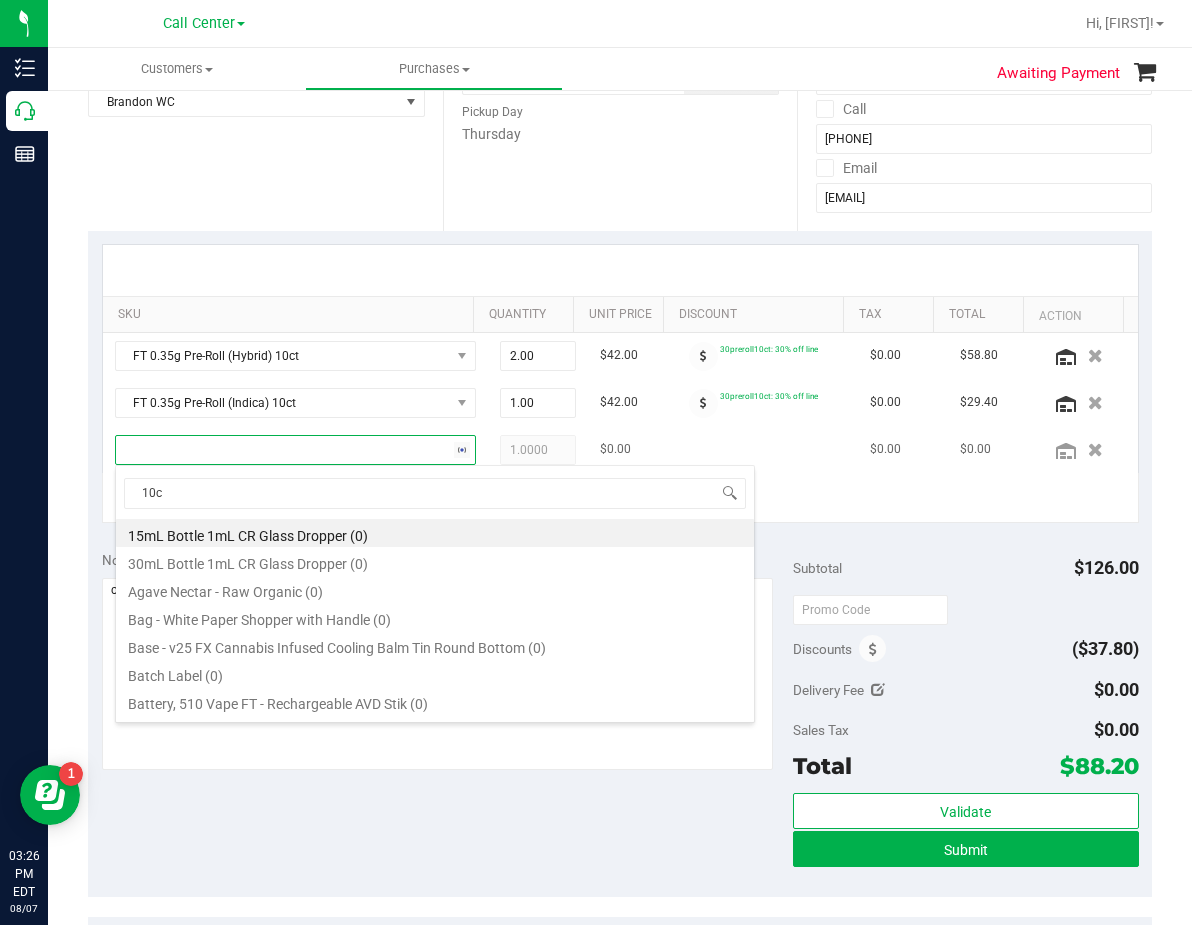 type on "10ct" 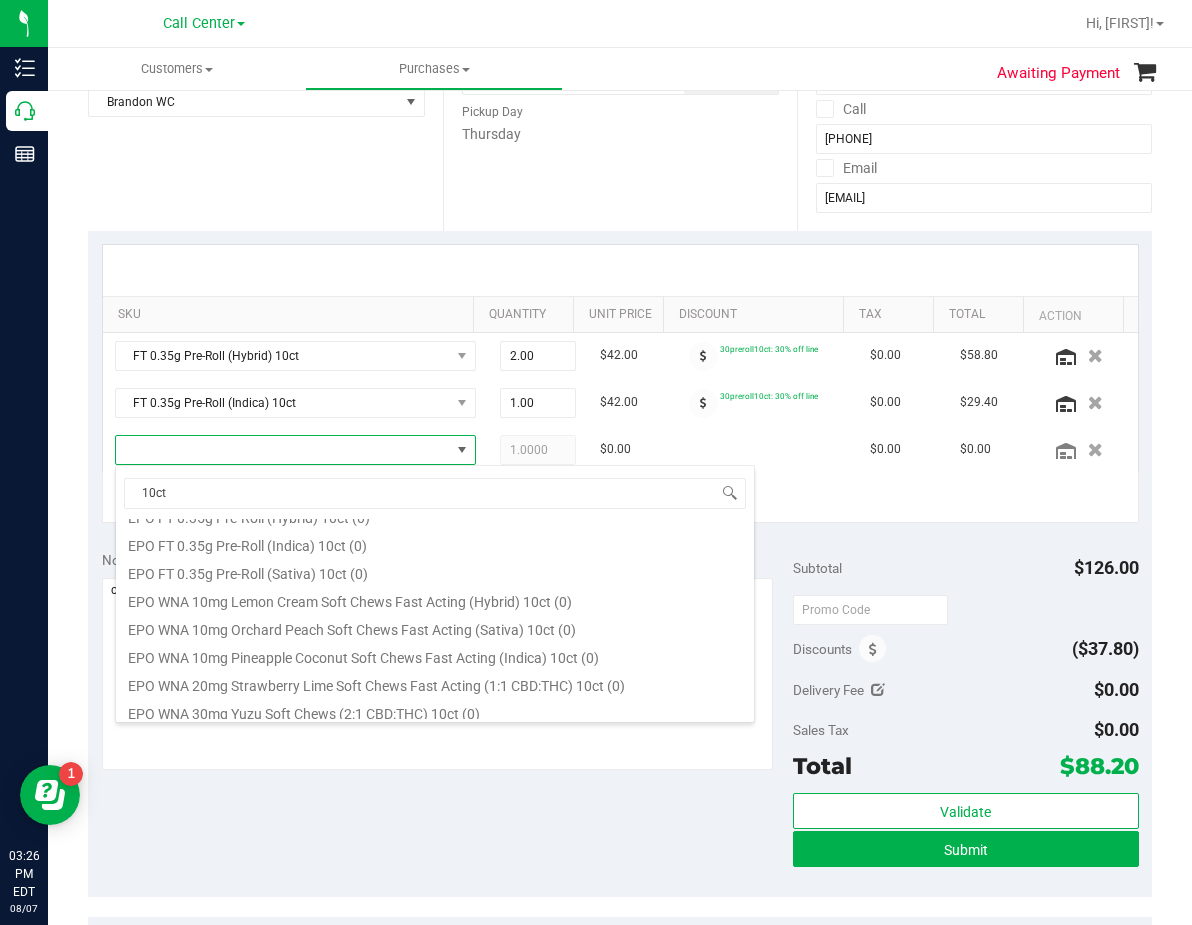 scroll, scrollTop: 200, scrollLeft: 0, axis: vertical 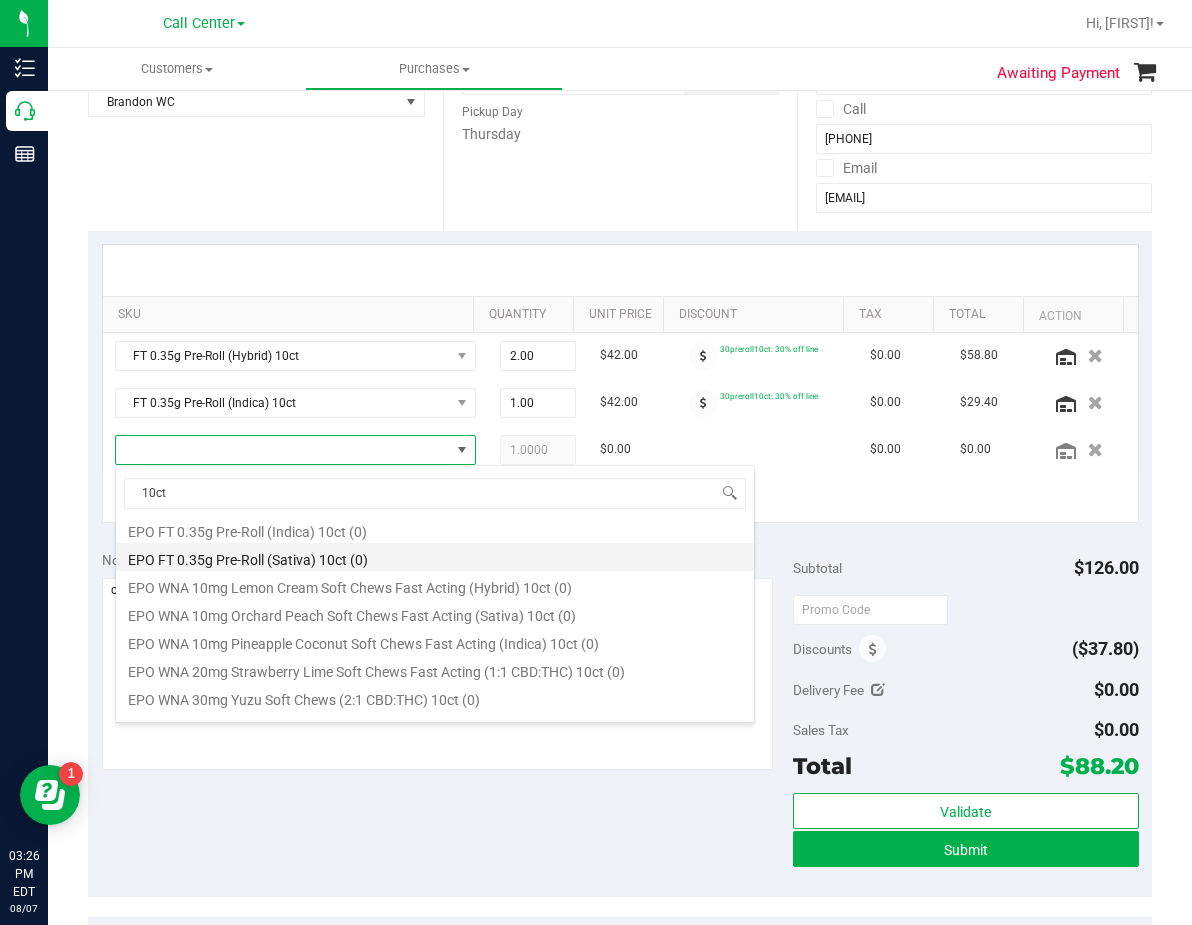 click on "EPO FT 0.35g Pre-Roll (Sativa) 10ct (0)" at bounding box center [435, 557] 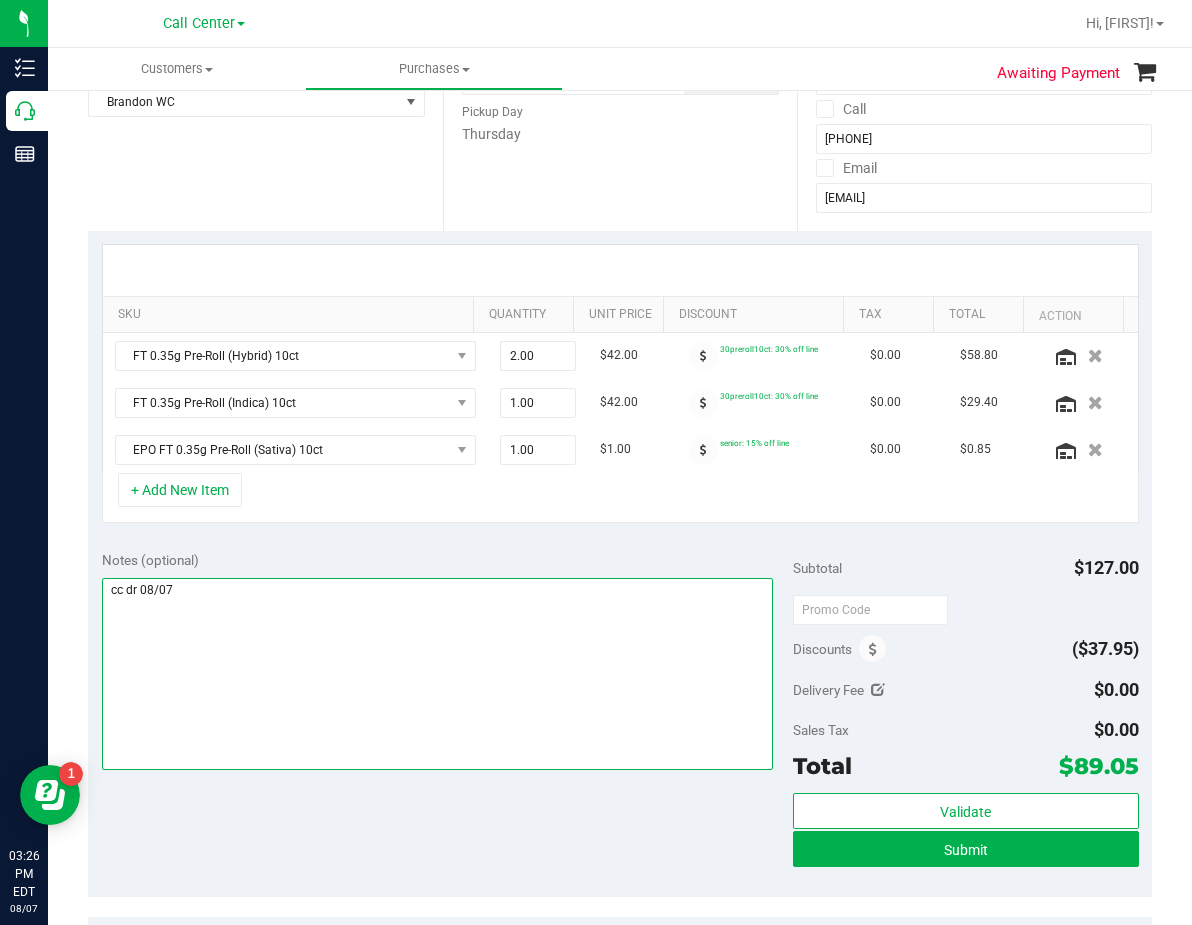 click at bounding box center [437, 674] 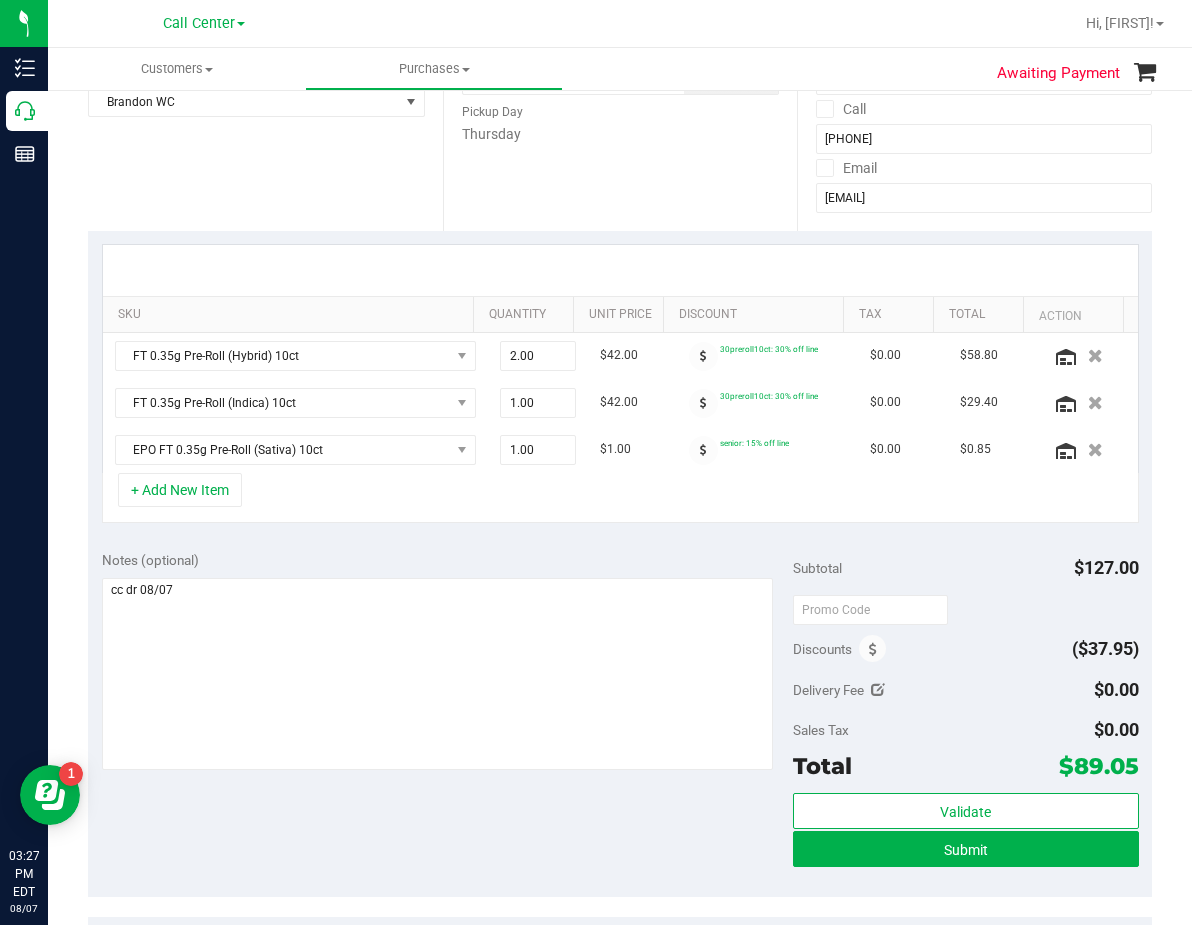 click on "+ Add New Item" at bounding box center (620, 498) 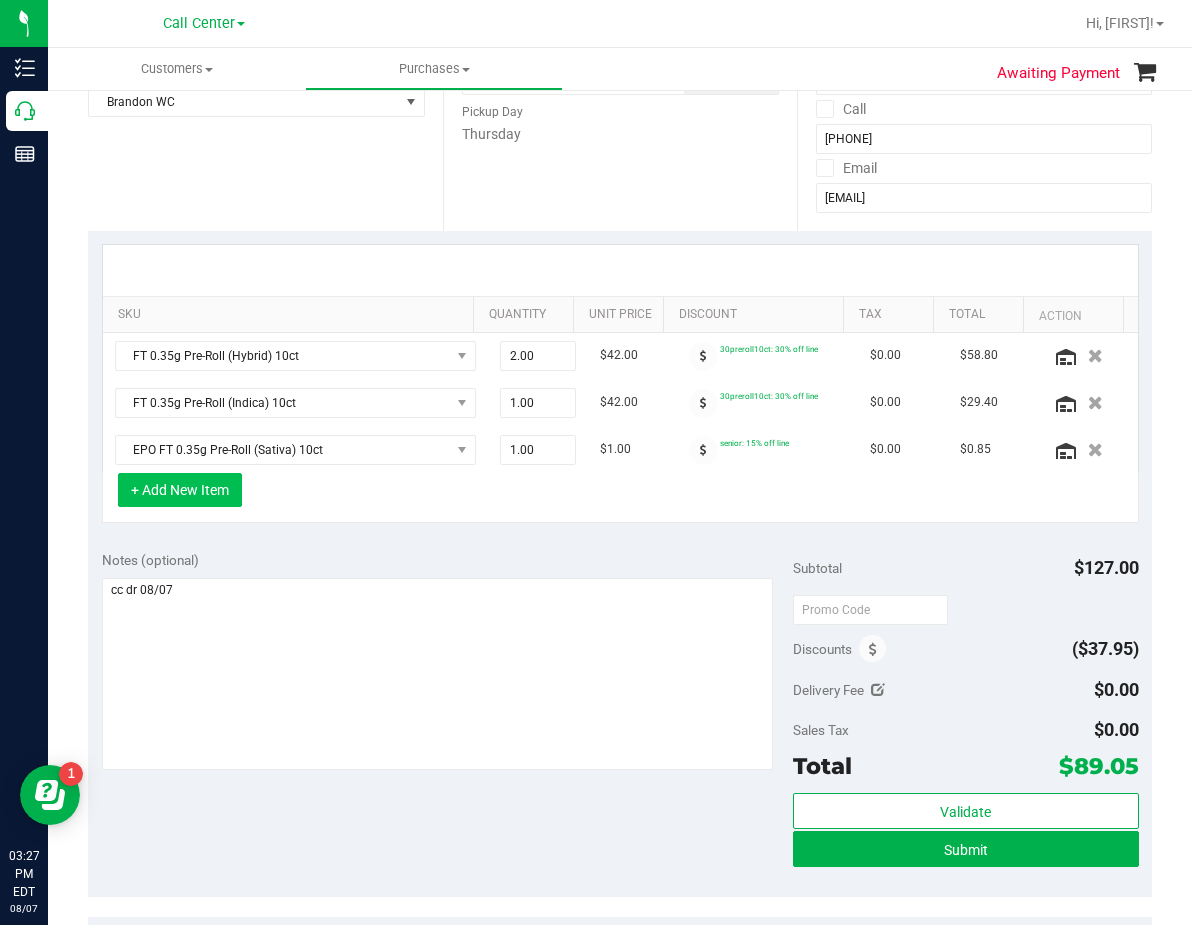 click on "+ Add New Item" at bounding box center [180, 490] 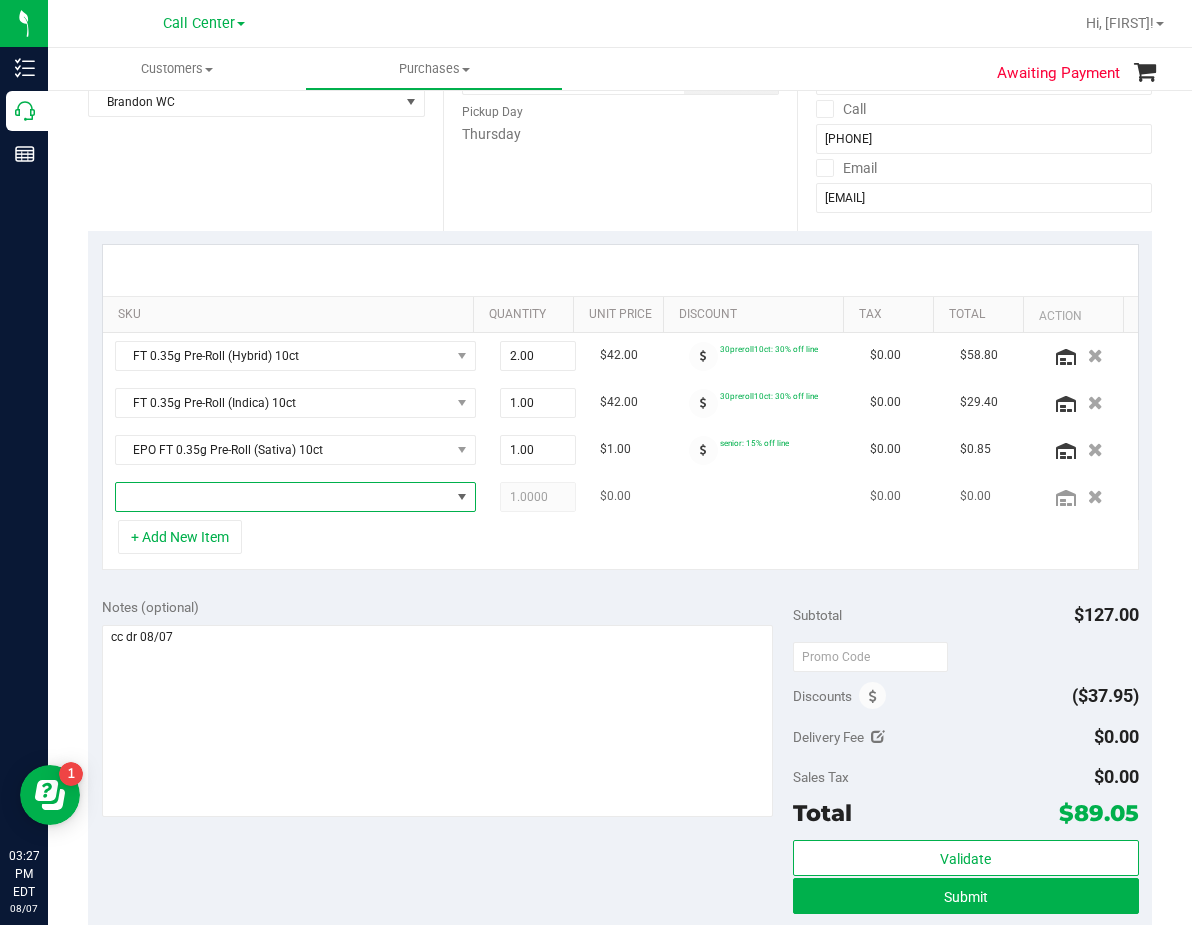 click at bounding box center (283, 497) 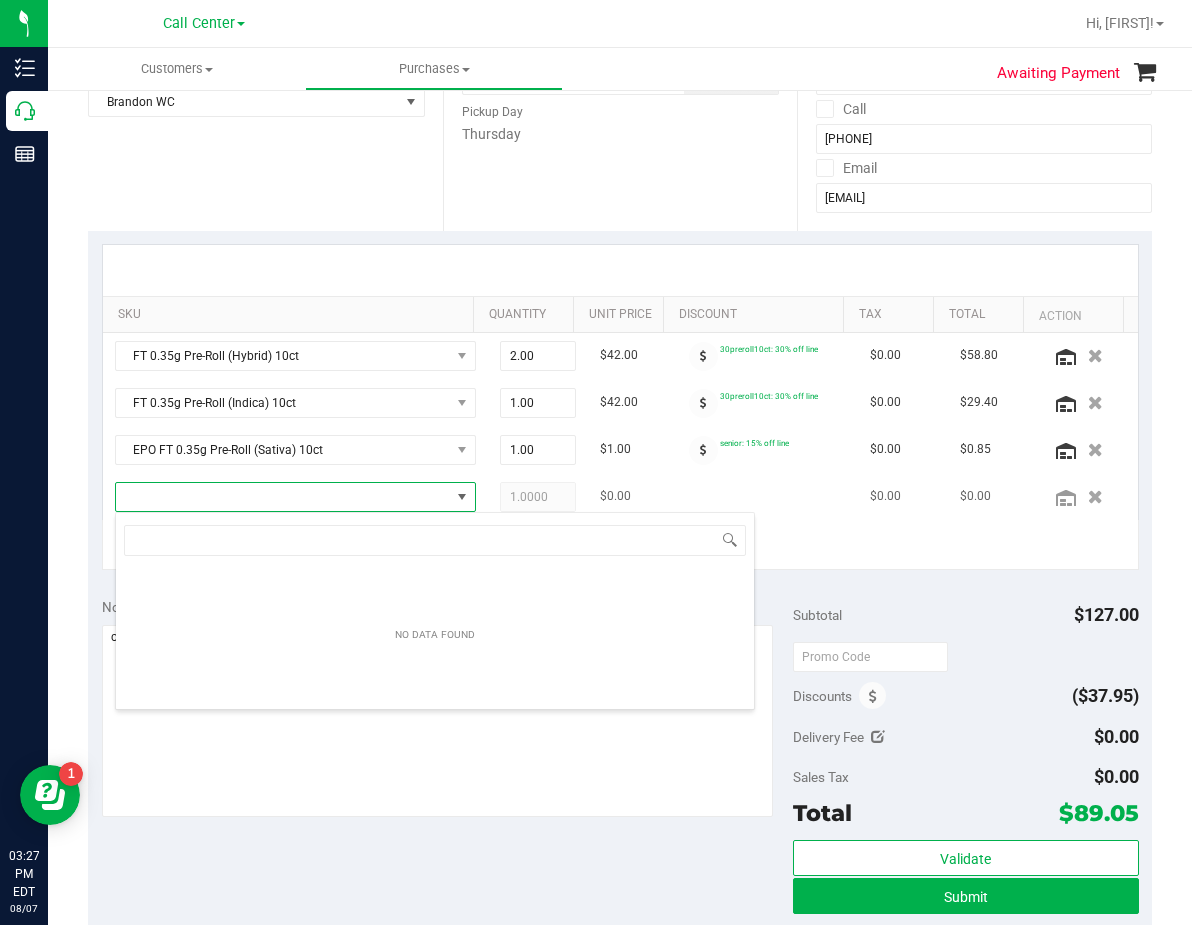 scroll, scrollTop: 99970, scrollLeft: 99669, axis: both 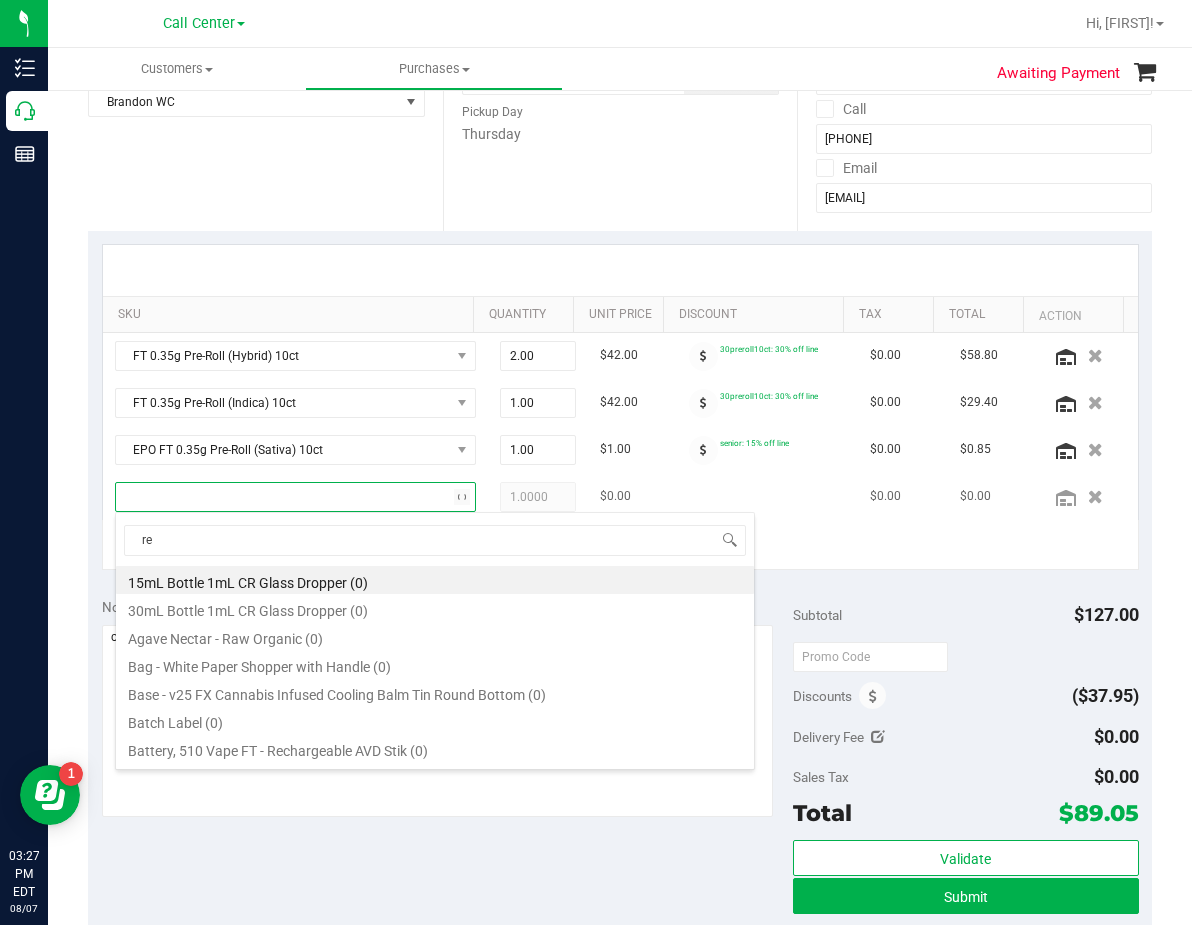 type on "rev" 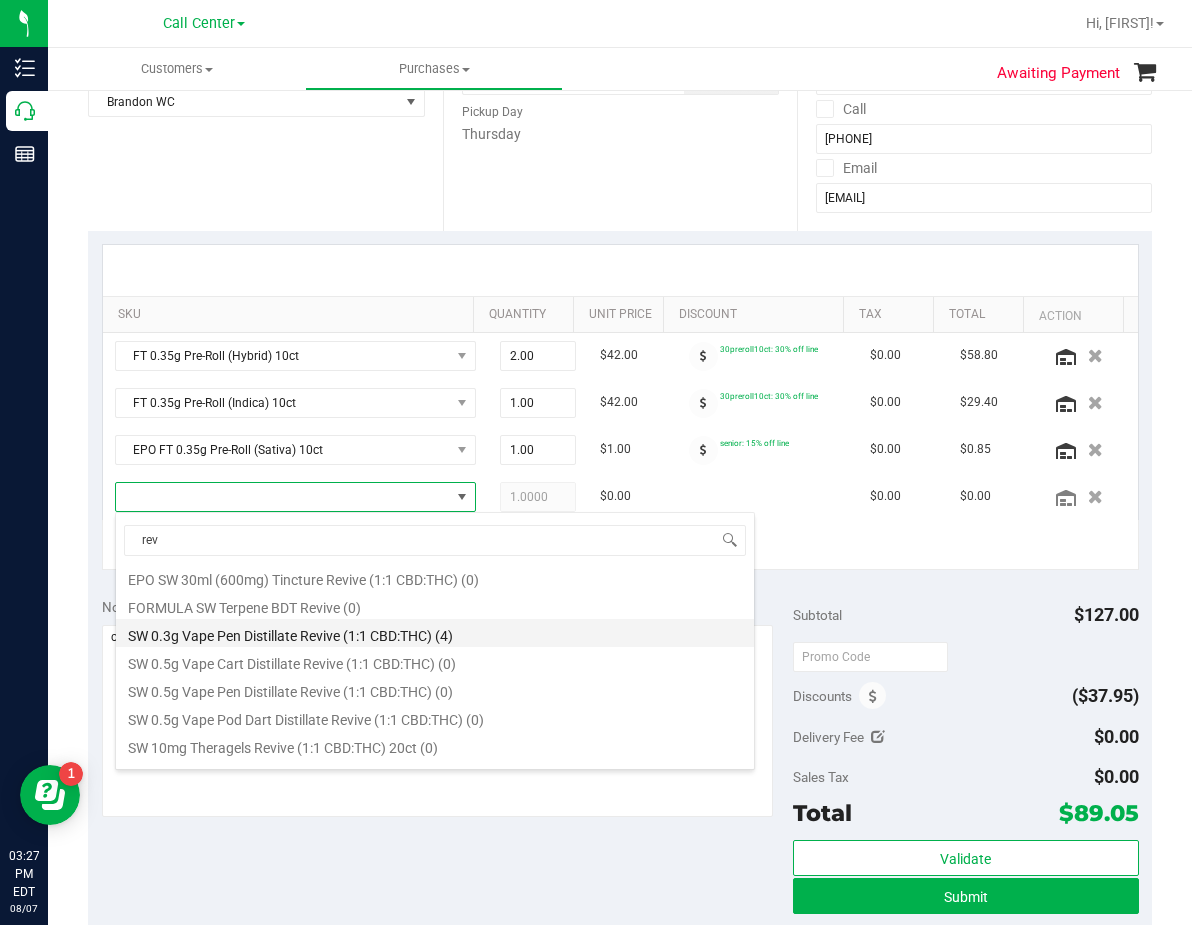 scroll, scrollTop: 200, scrollLeft: 0, axis: vertical 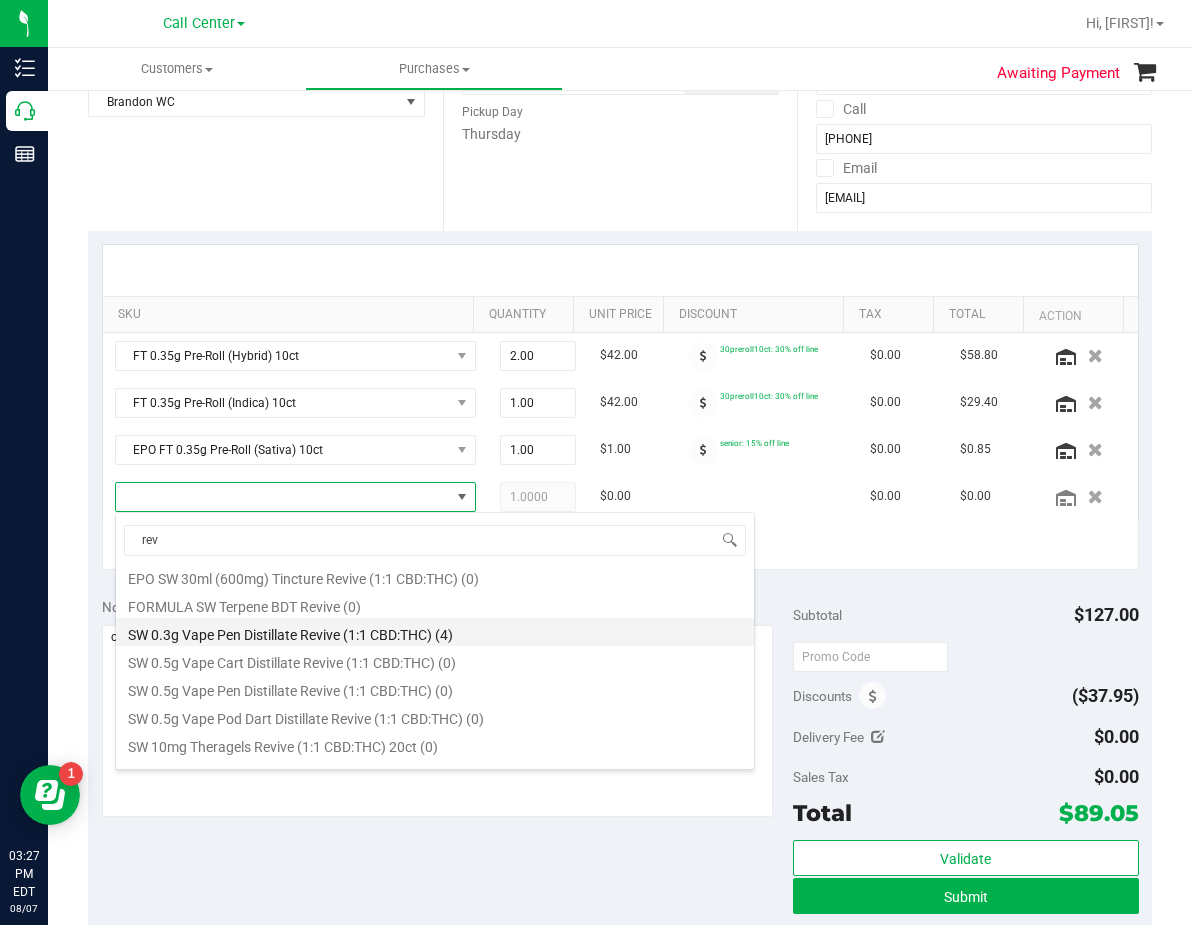 click on "SW 0.3g Vape Pen Distillate Revive (1:1 CBD:THC) (4)" at bounding box center [435, 632] 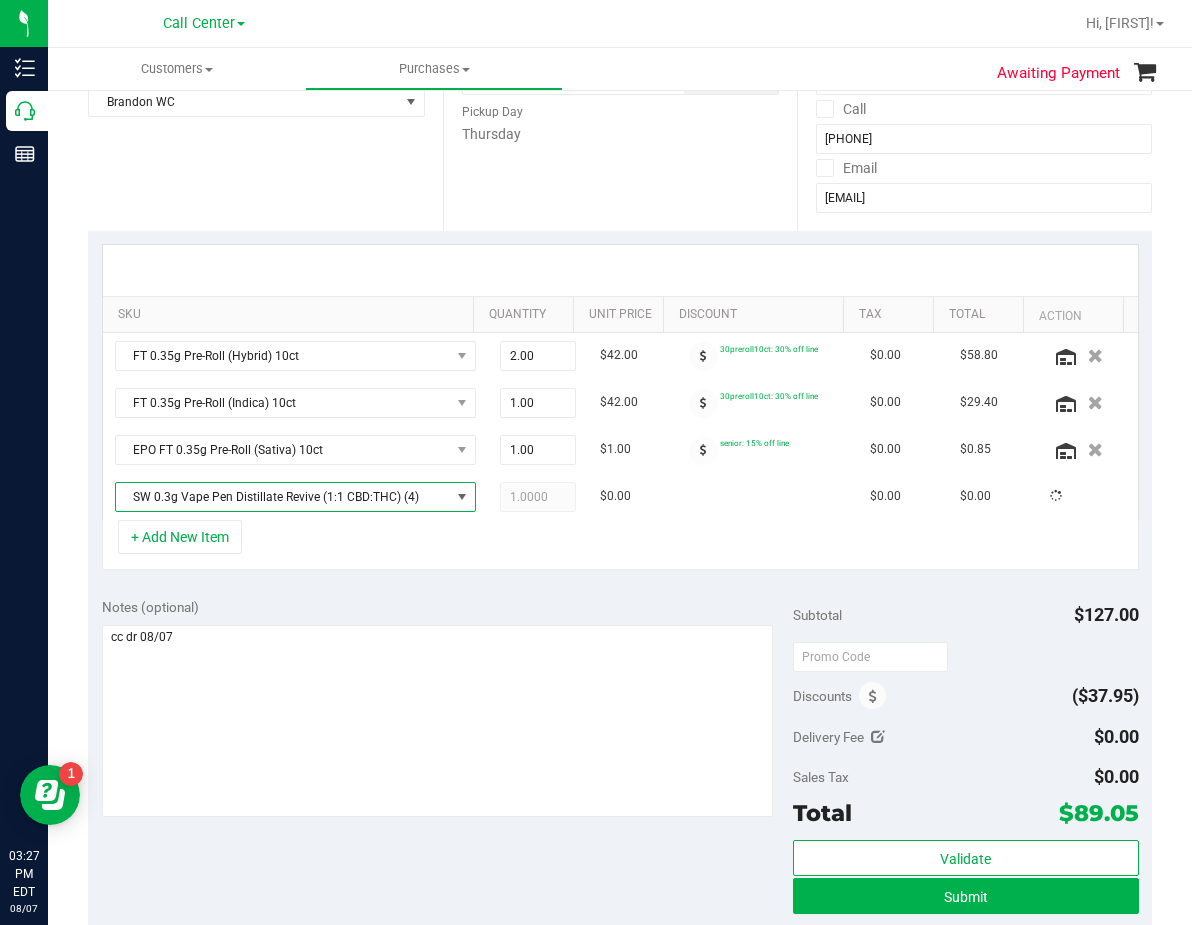 click on "Notes (optional)
Subtotal
$127.00
Discounts
($37.95)
Delivery Fee
$0.00
Sales Tax
$0.00
Total" at bounding box center (620, 764) 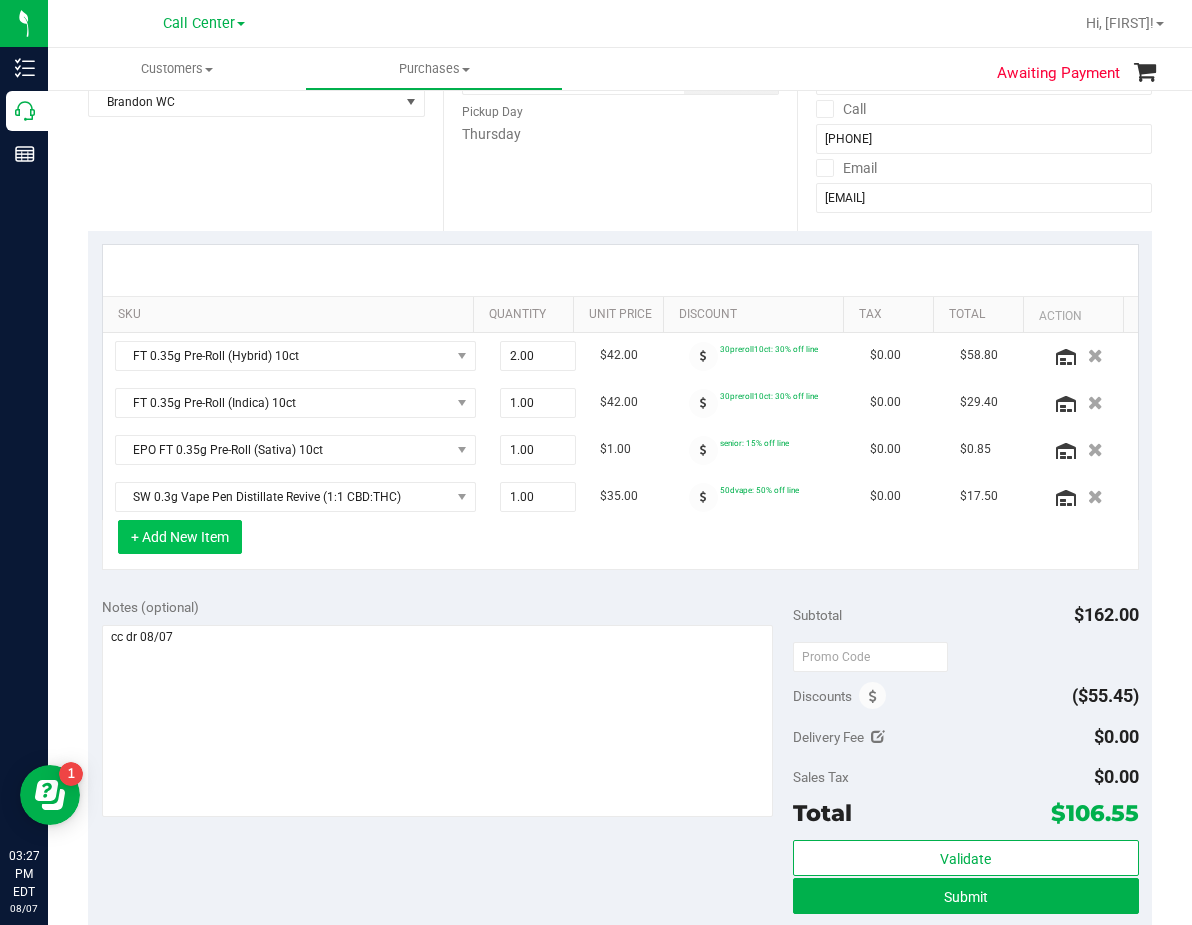 click on "+ Add New Item" at bounding box center (180, 537) 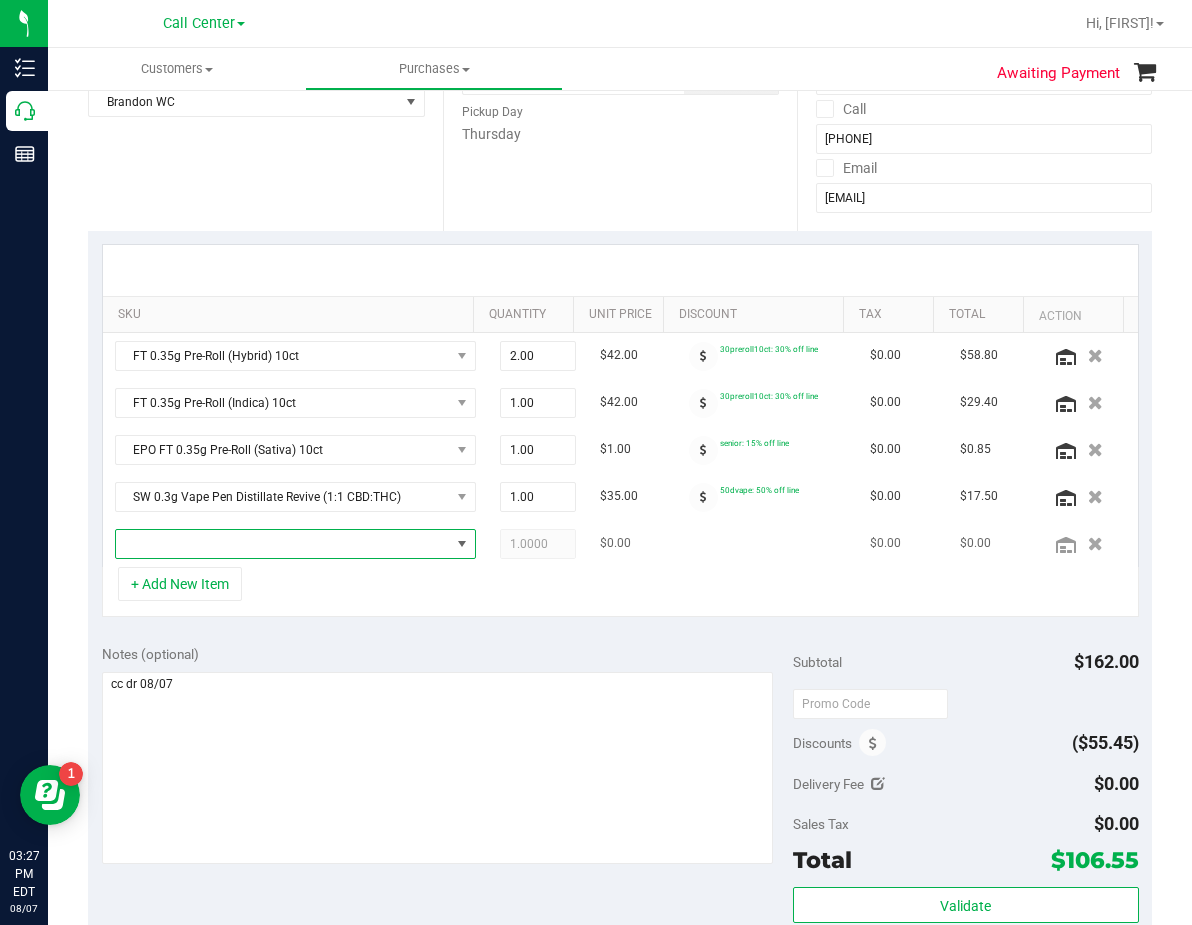 click at bounding box center [283, 544] 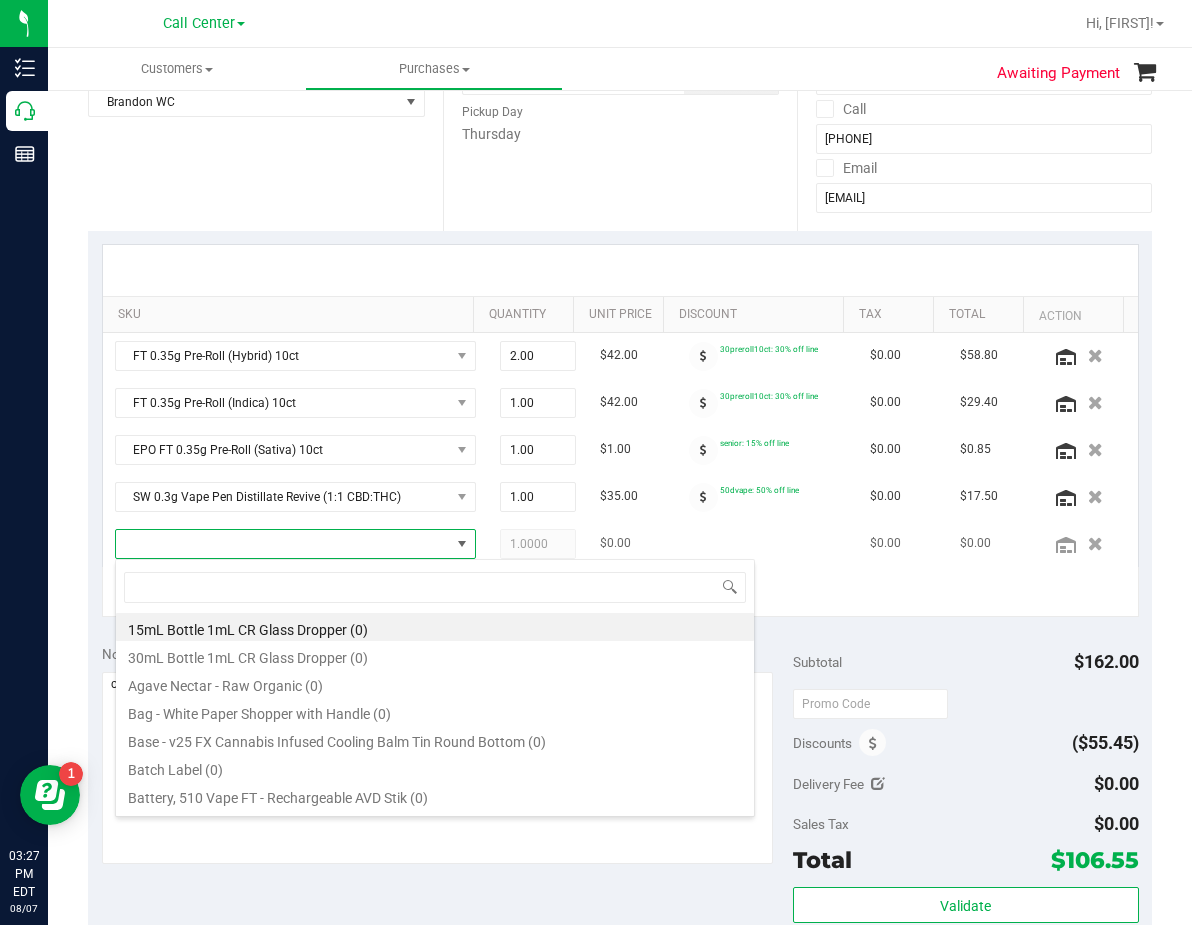 scroll, scrollTop: 99970, scrollLeft: 99669, axis: both 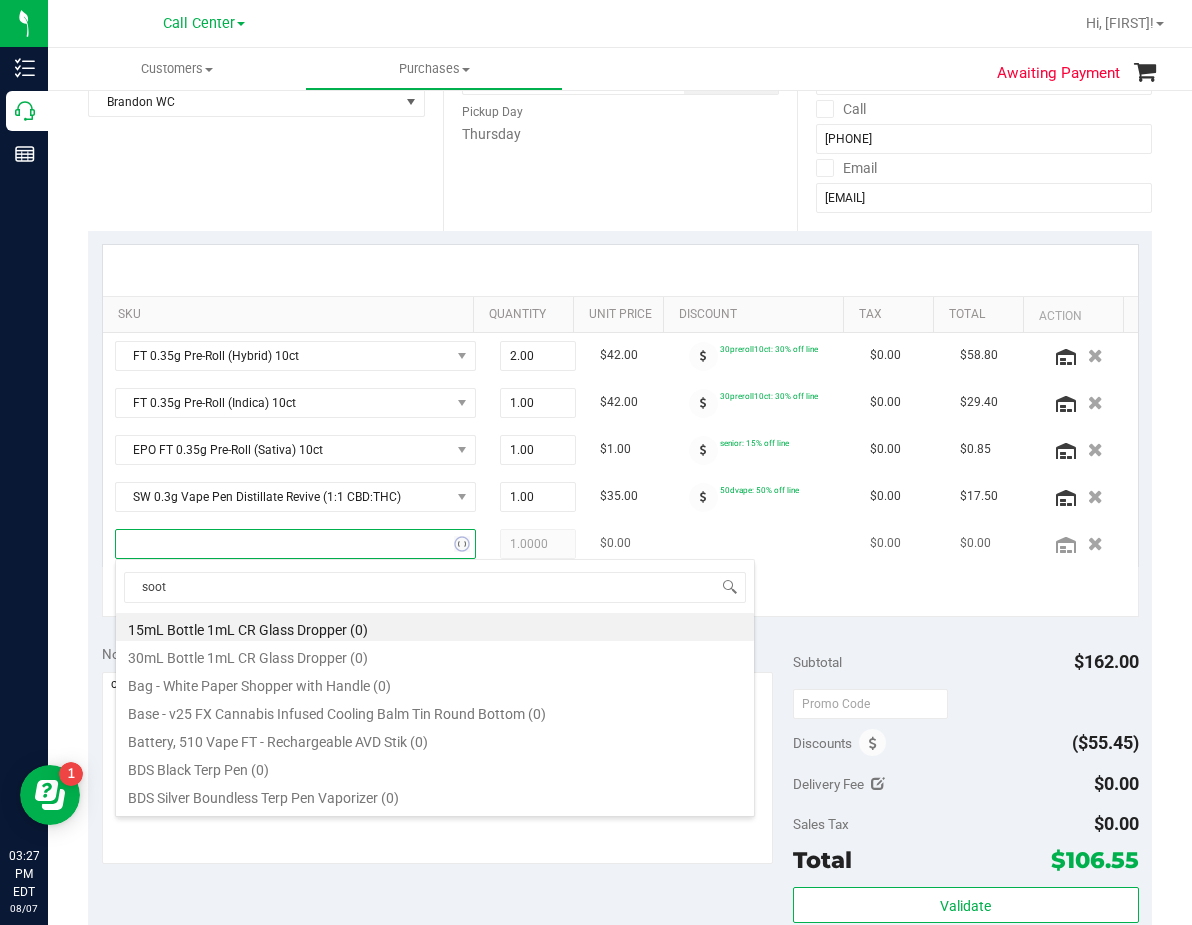 type on "sooth" 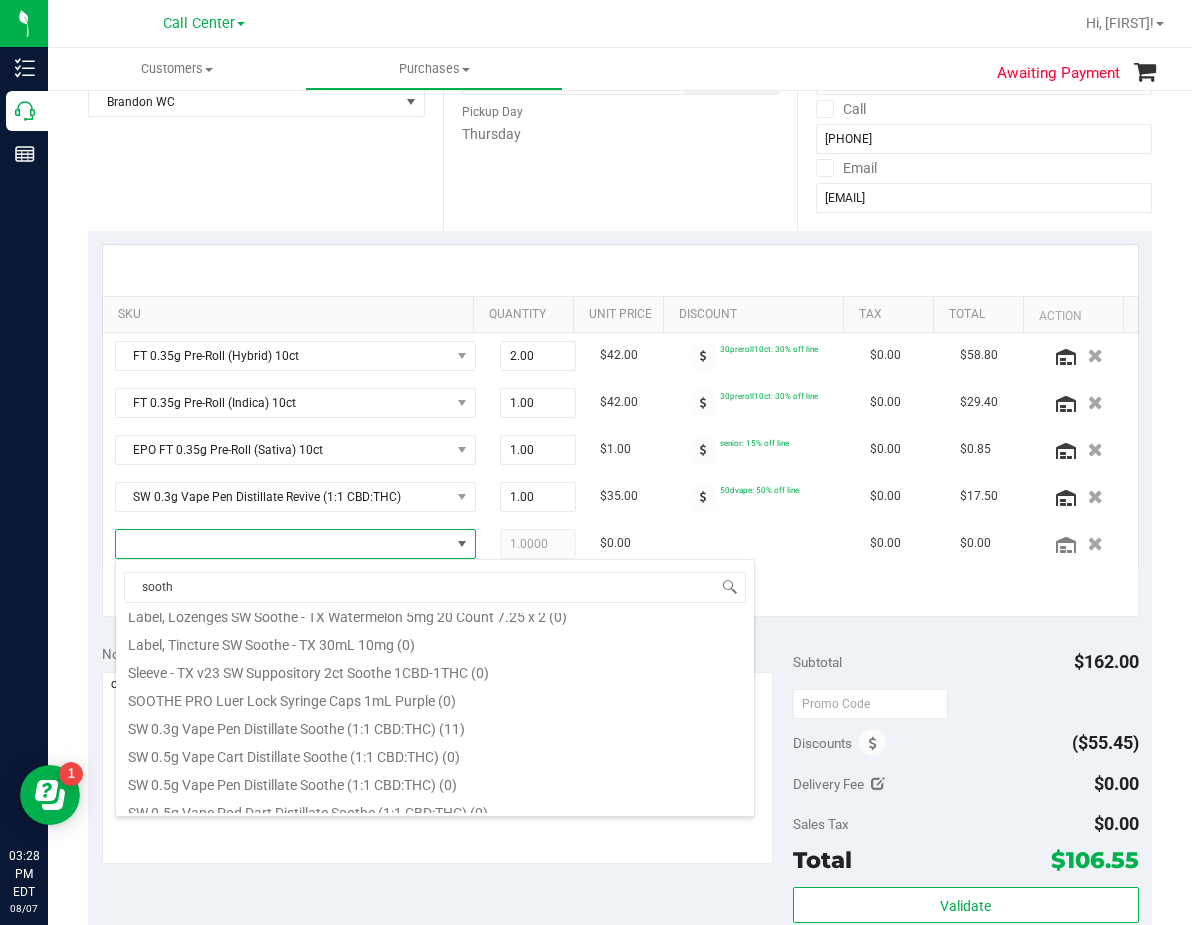 scroll, scrollTop: 1000, scrollLeft: 0, axis: vertical 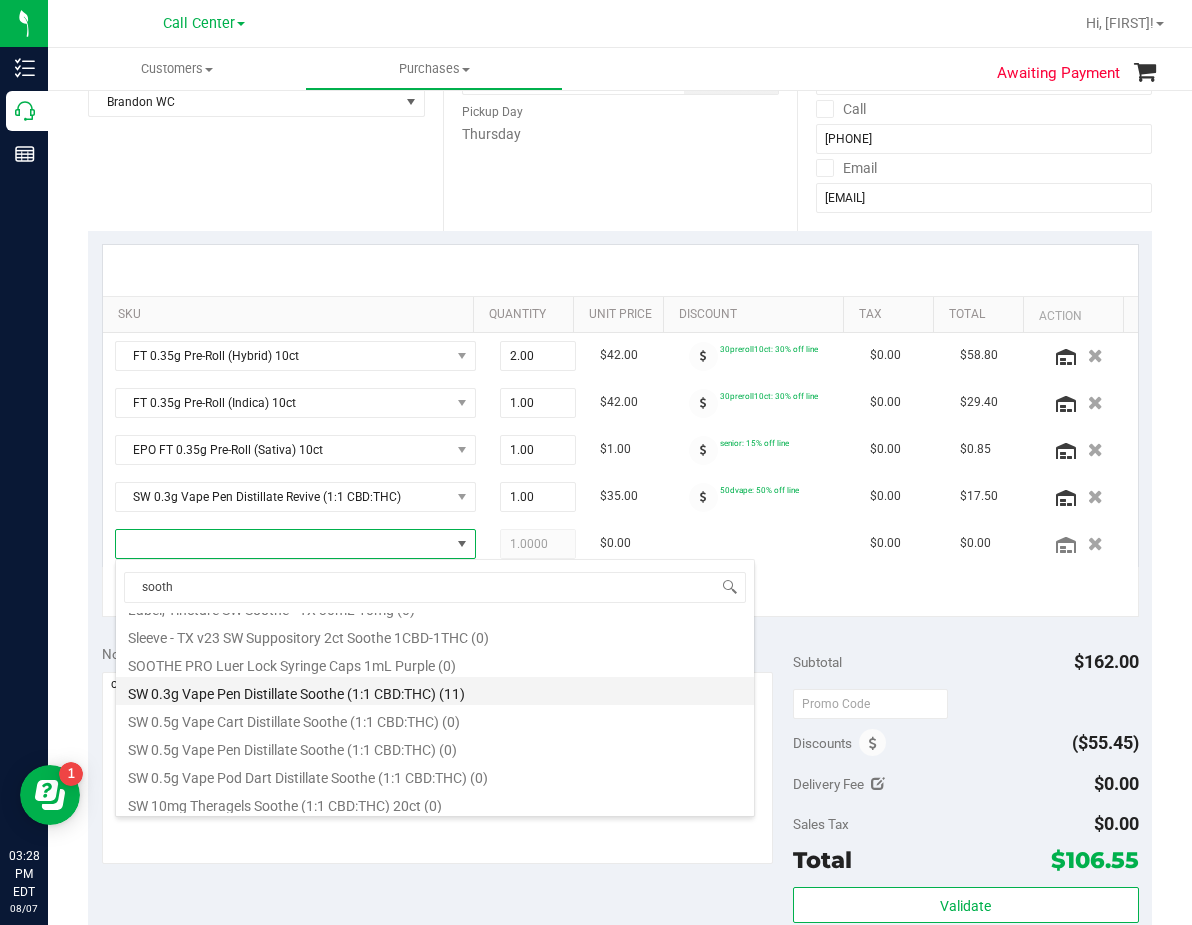 click on "SW 0.3g Vape Pen Distillate Soothe (1:1 CBD:THC) (11)" at bounding box center (435, 691) 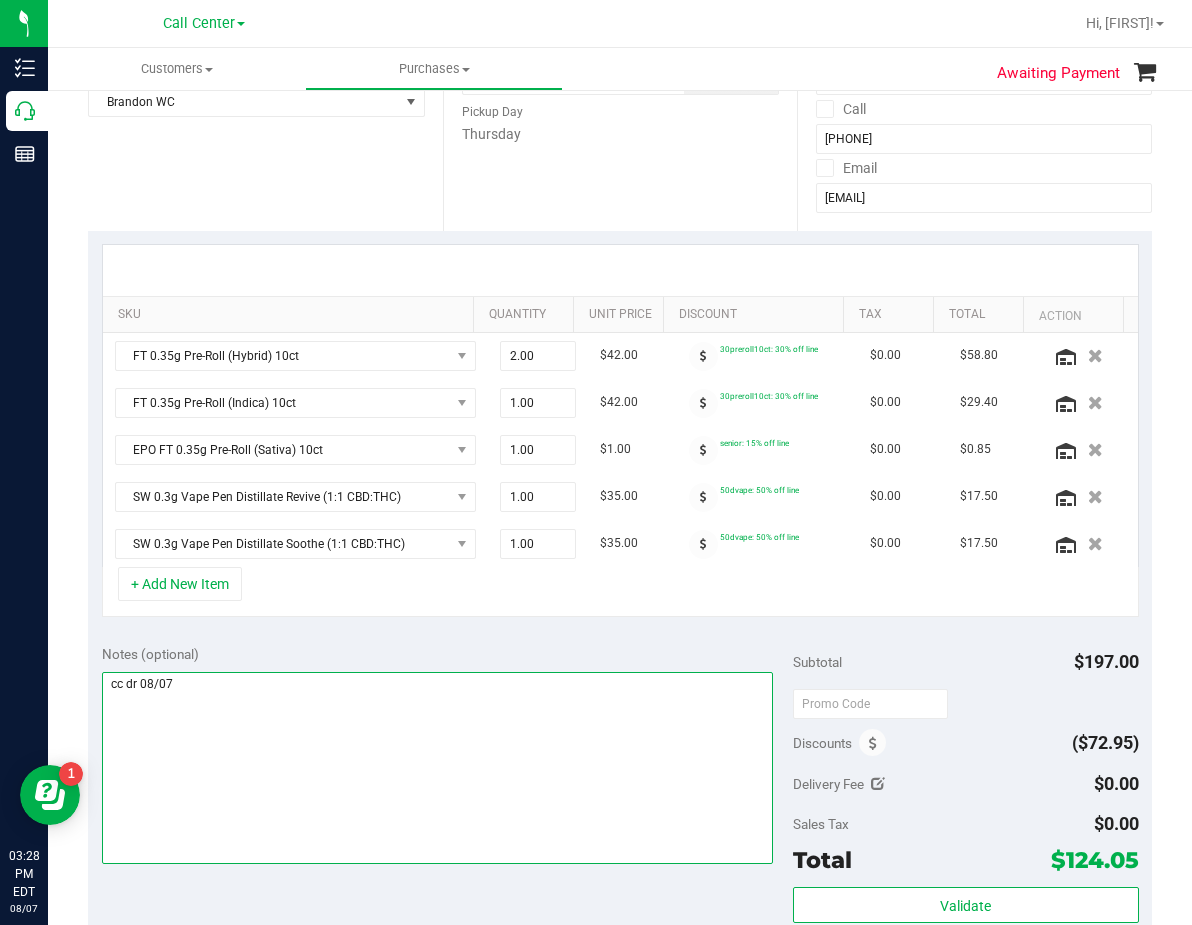 click at bounding box center [437, 768] 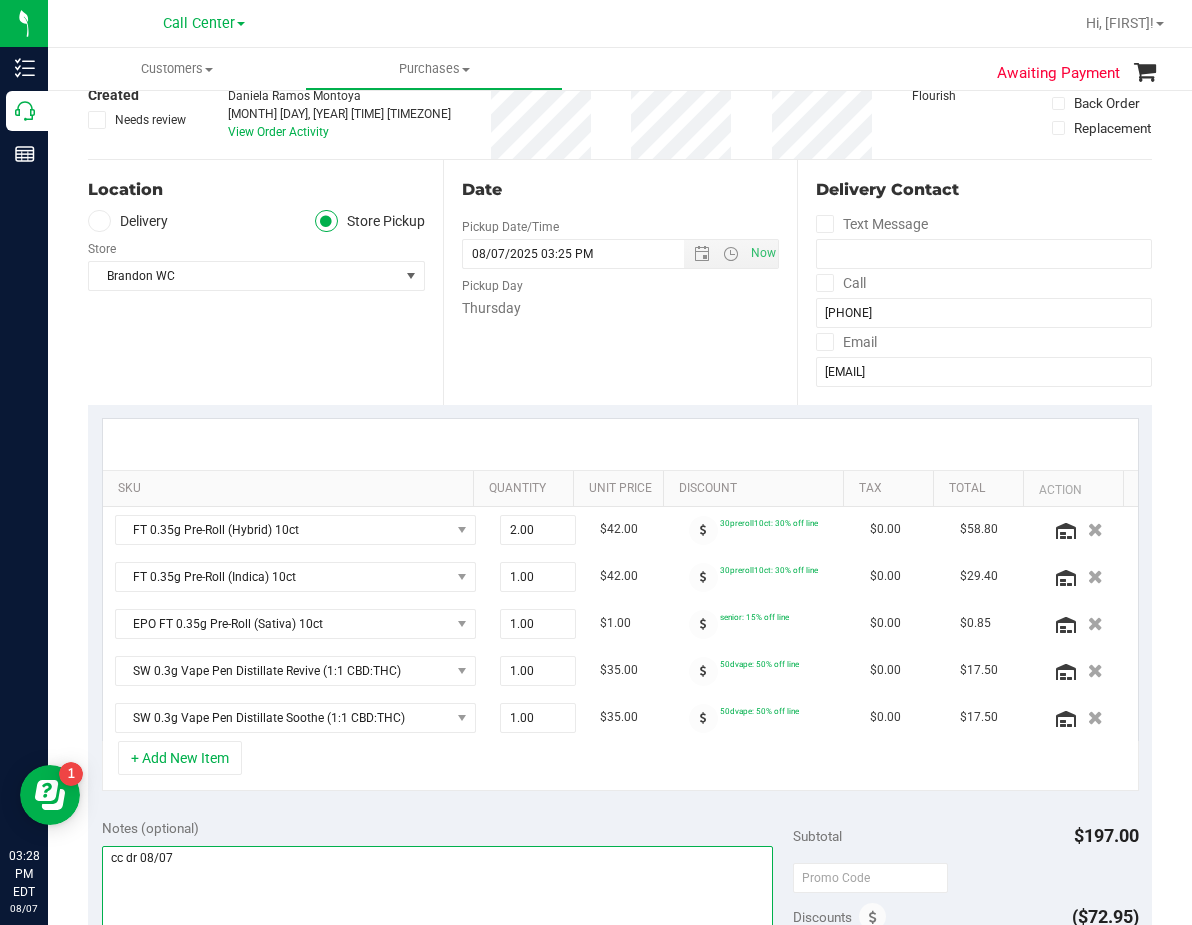 scroll, scrollTop: 100, scrollLeft: 0, axis: vertical 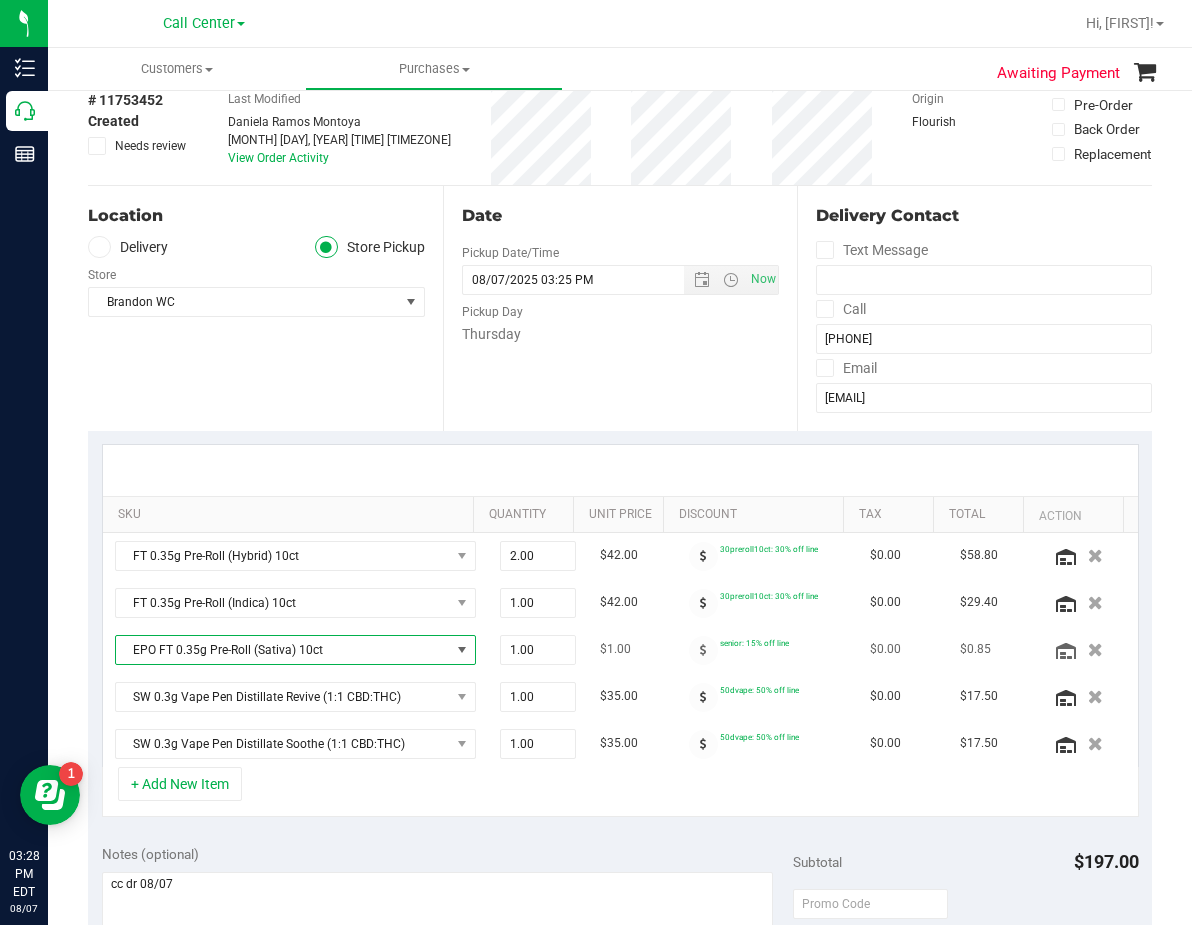 click on "EPO FT 0.35g Pre-Roll (Sativa) 10ct" at bounding box center (283, 650) 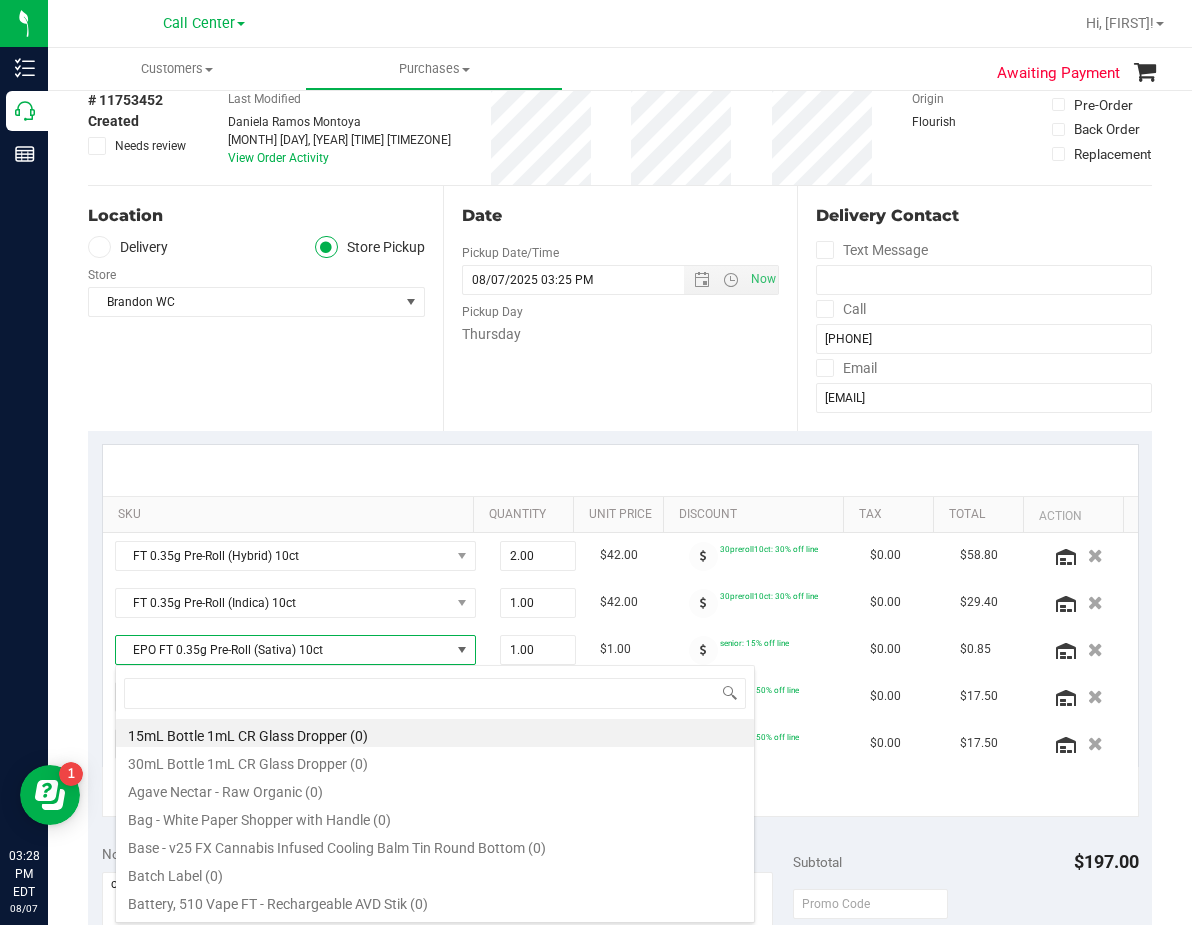 scroll, scrollTop: 99970, scrollLeft: 99669, axis: both 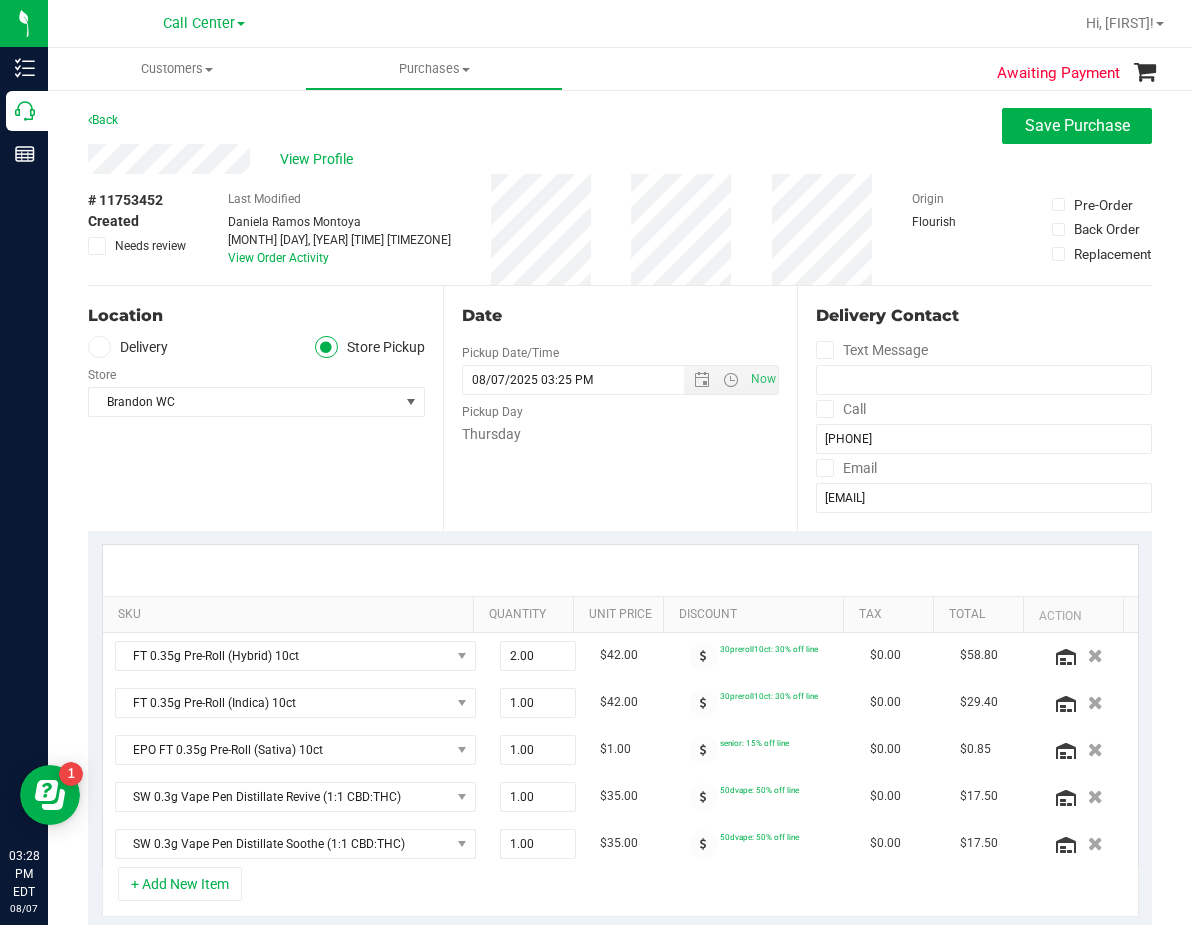 click at bounding box center [620, 570] 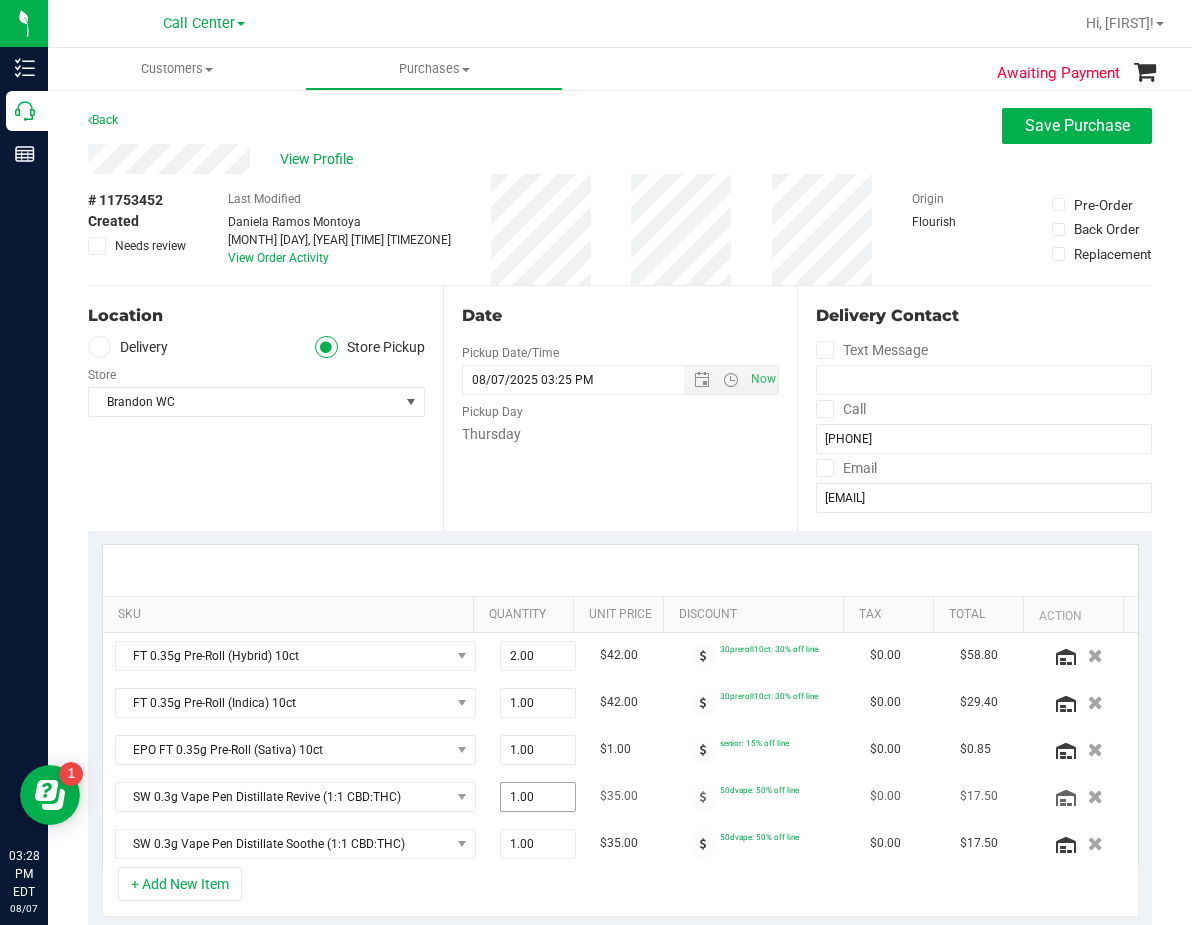 scroll, scrollTop: 200, scrollLeft: 0, axis: vertical 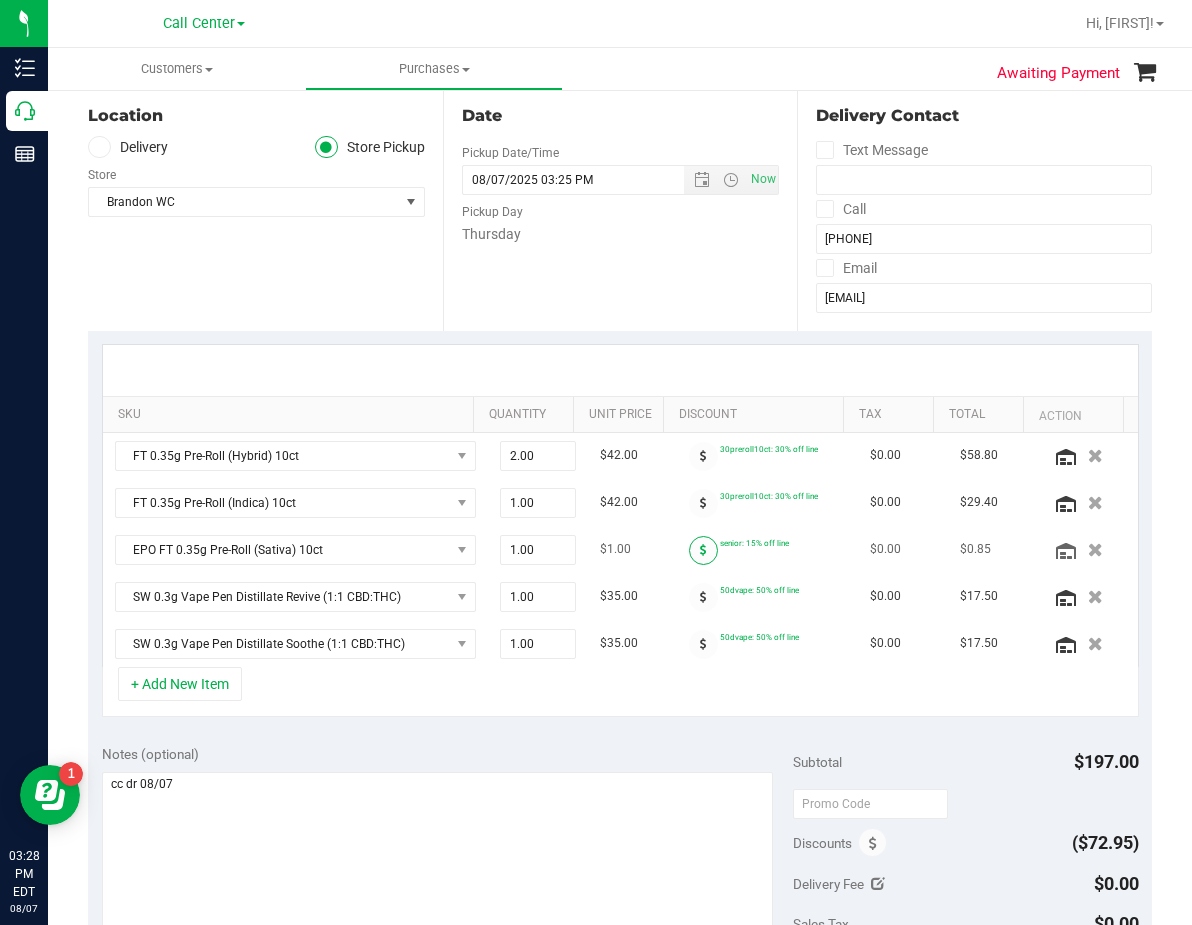 click at bounding box center (703, 550) 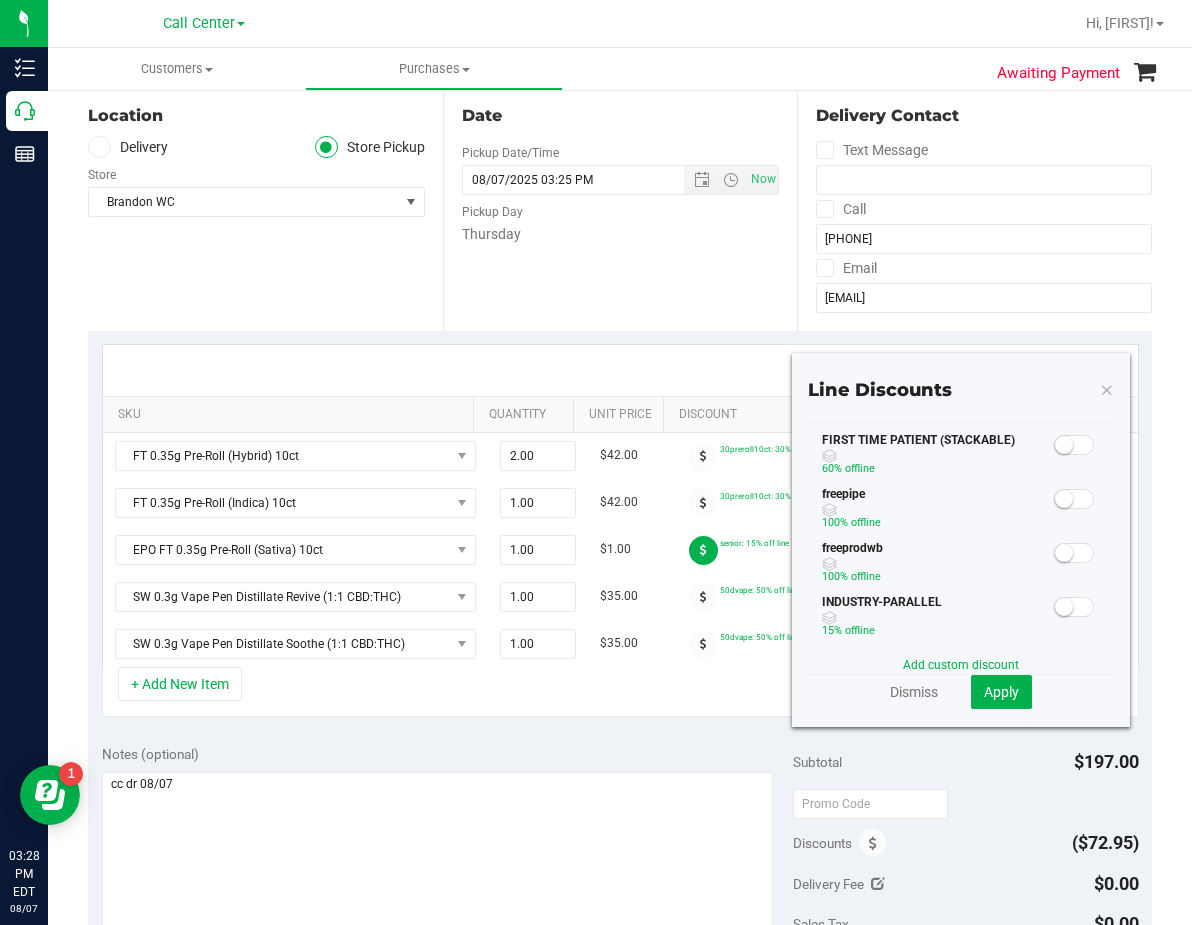 scroll, scrollTop: 0, scrollLeft: 0, axis: both 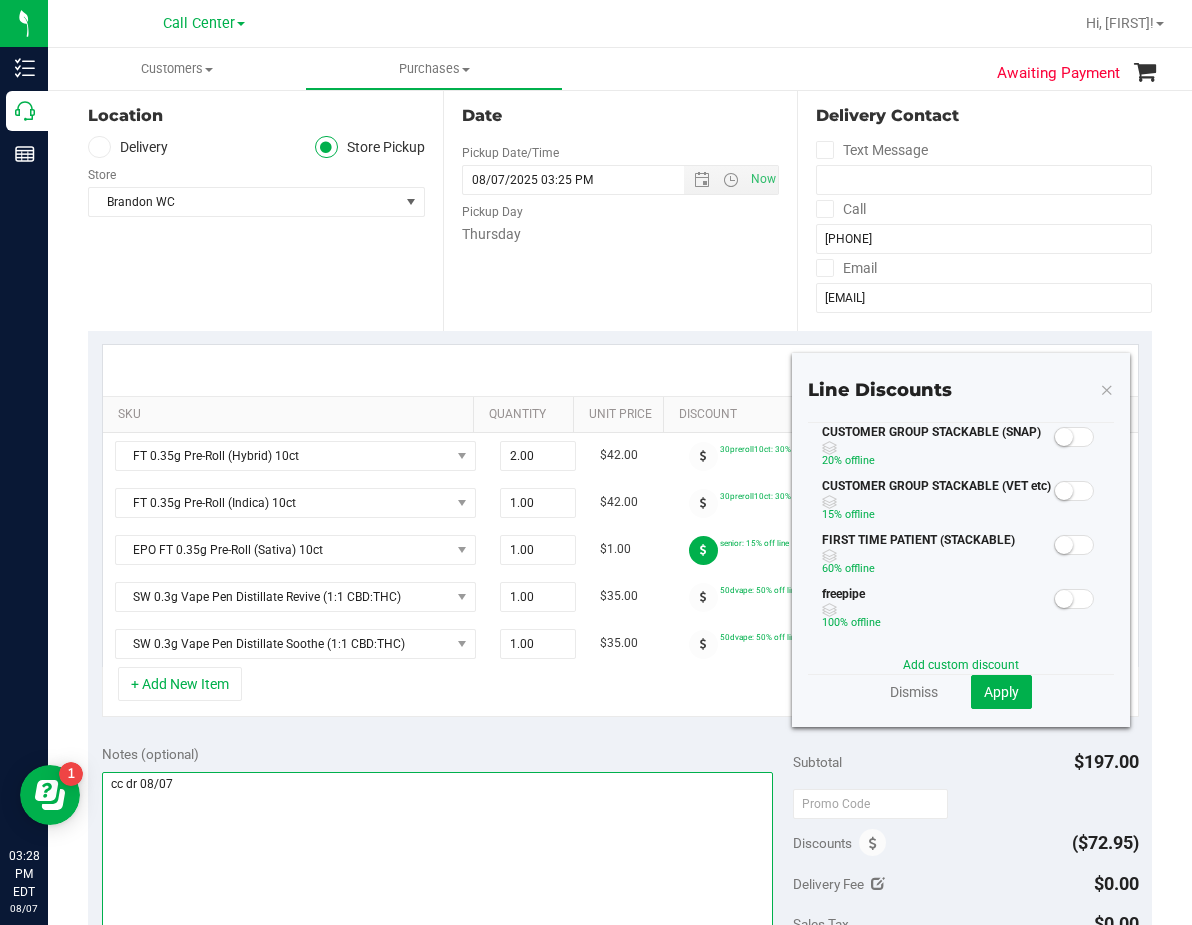 drag, startPoint x: 424, startPoint y: 770, endPoint x: 577, endPoint y: 692, distance: 171.73526 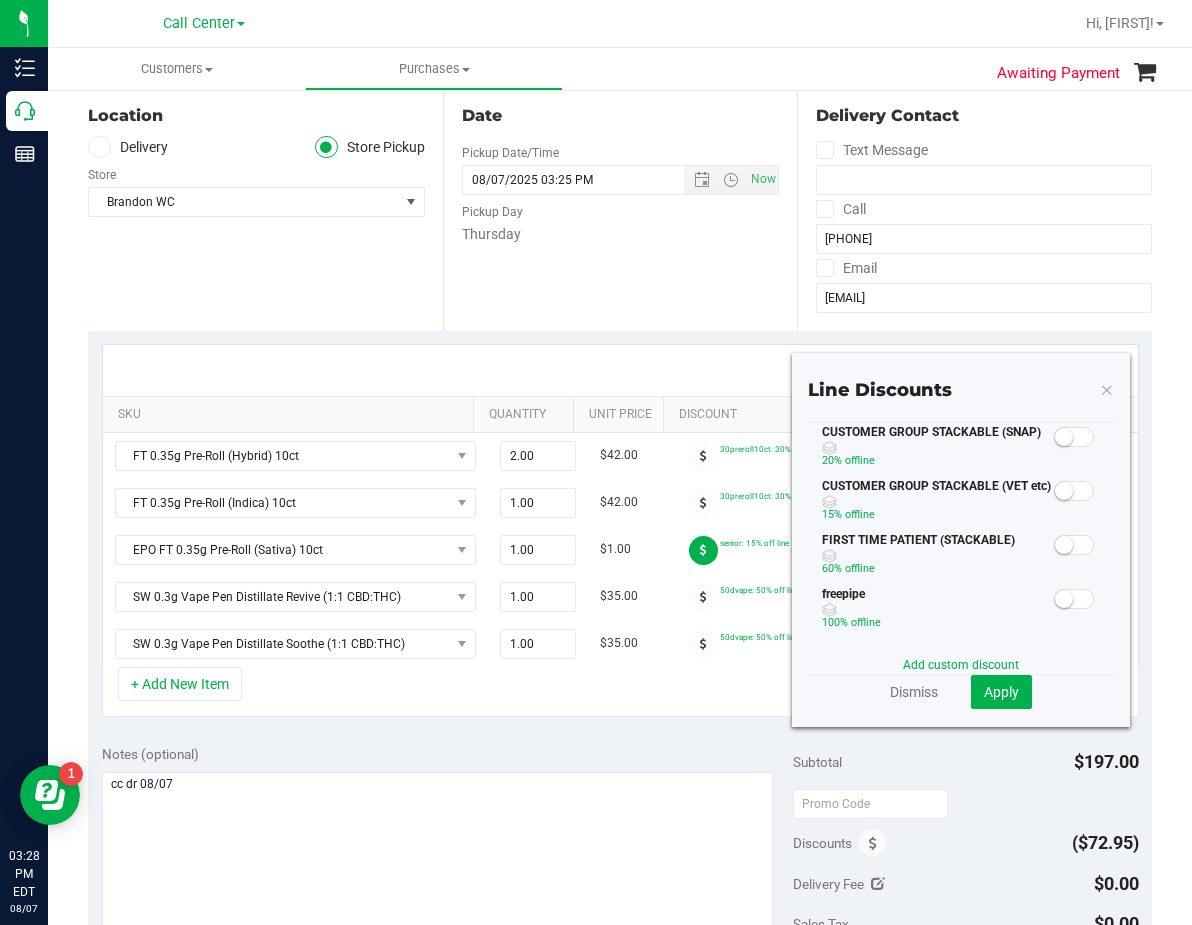 click at bounding box center (1107, 389) 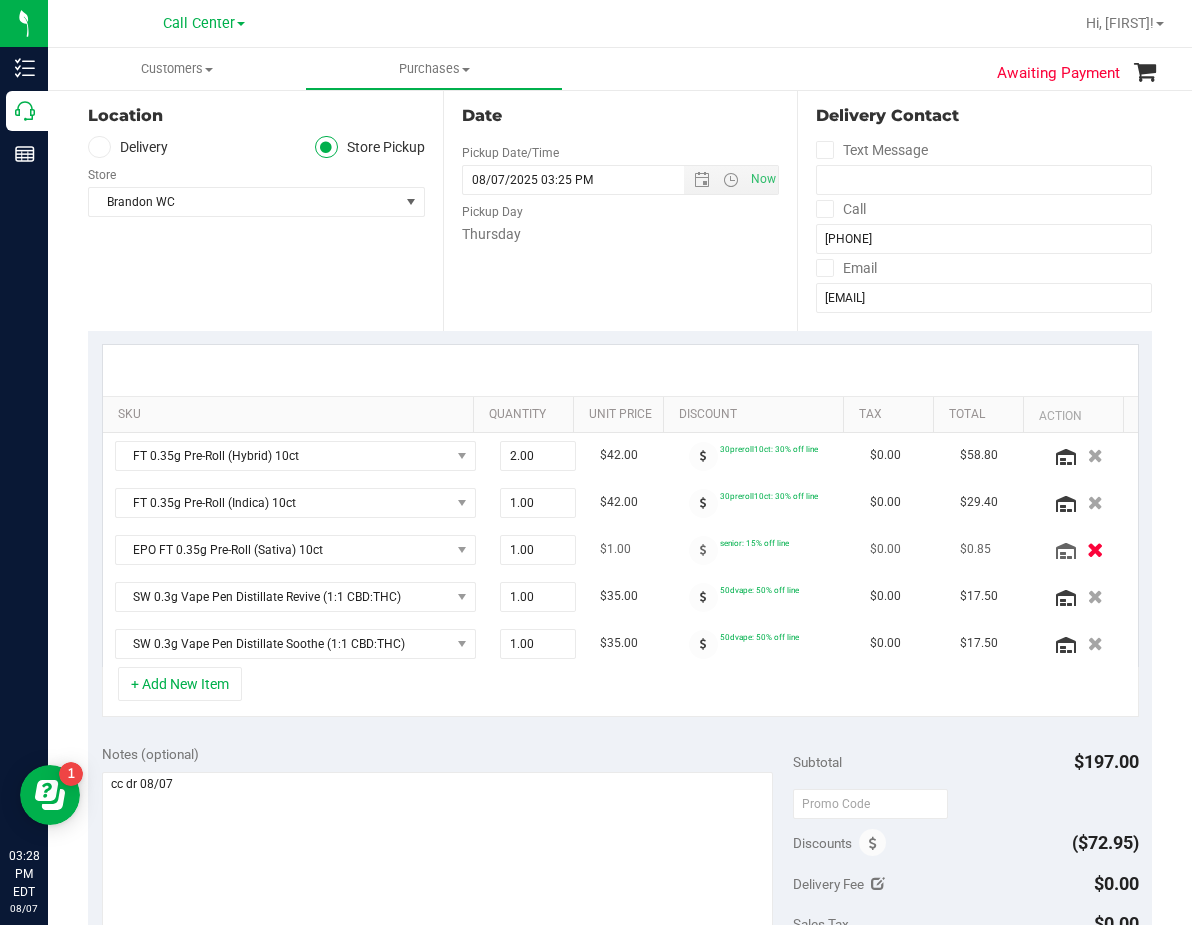 click at bounding box center [1095, 549] 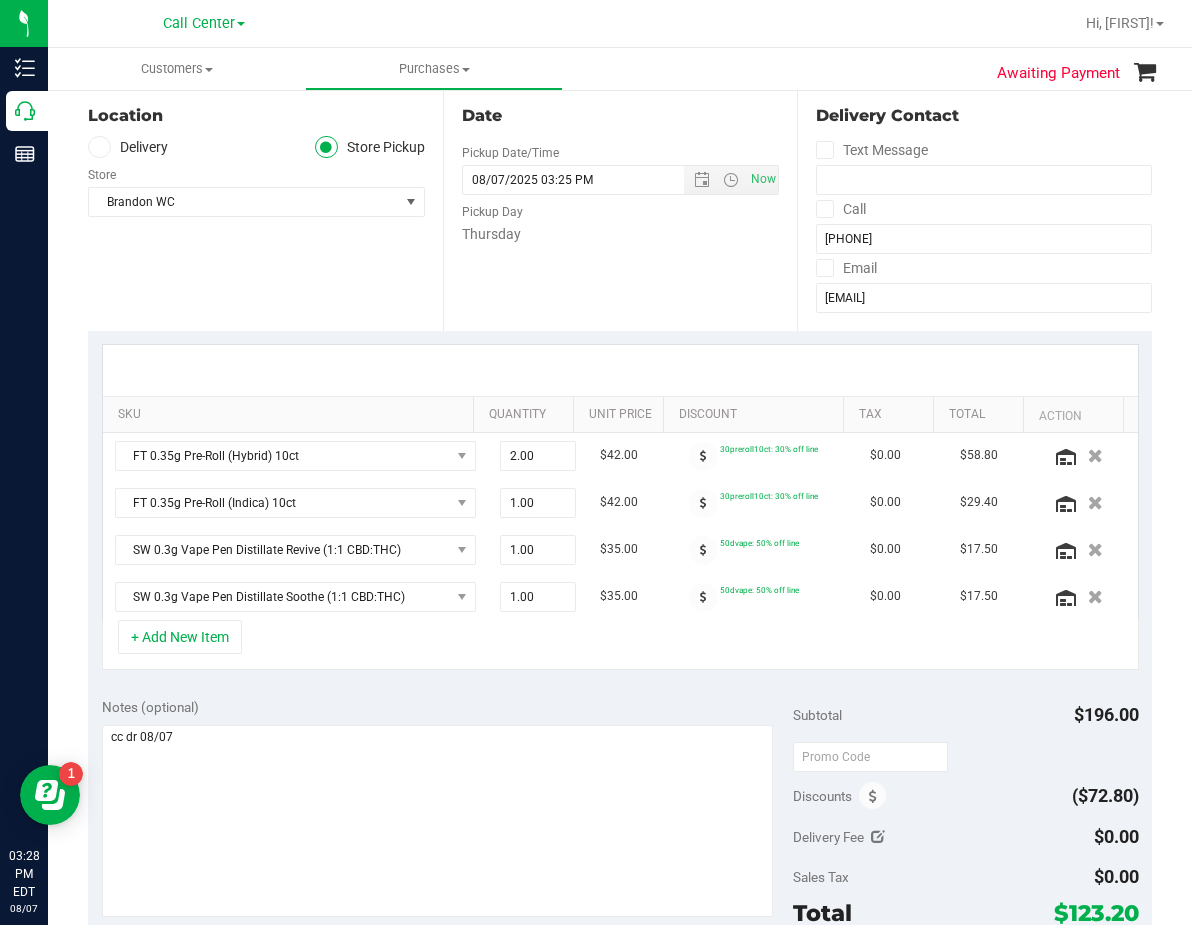 click on "+ Add New Item" at bounding box center [620, 645] 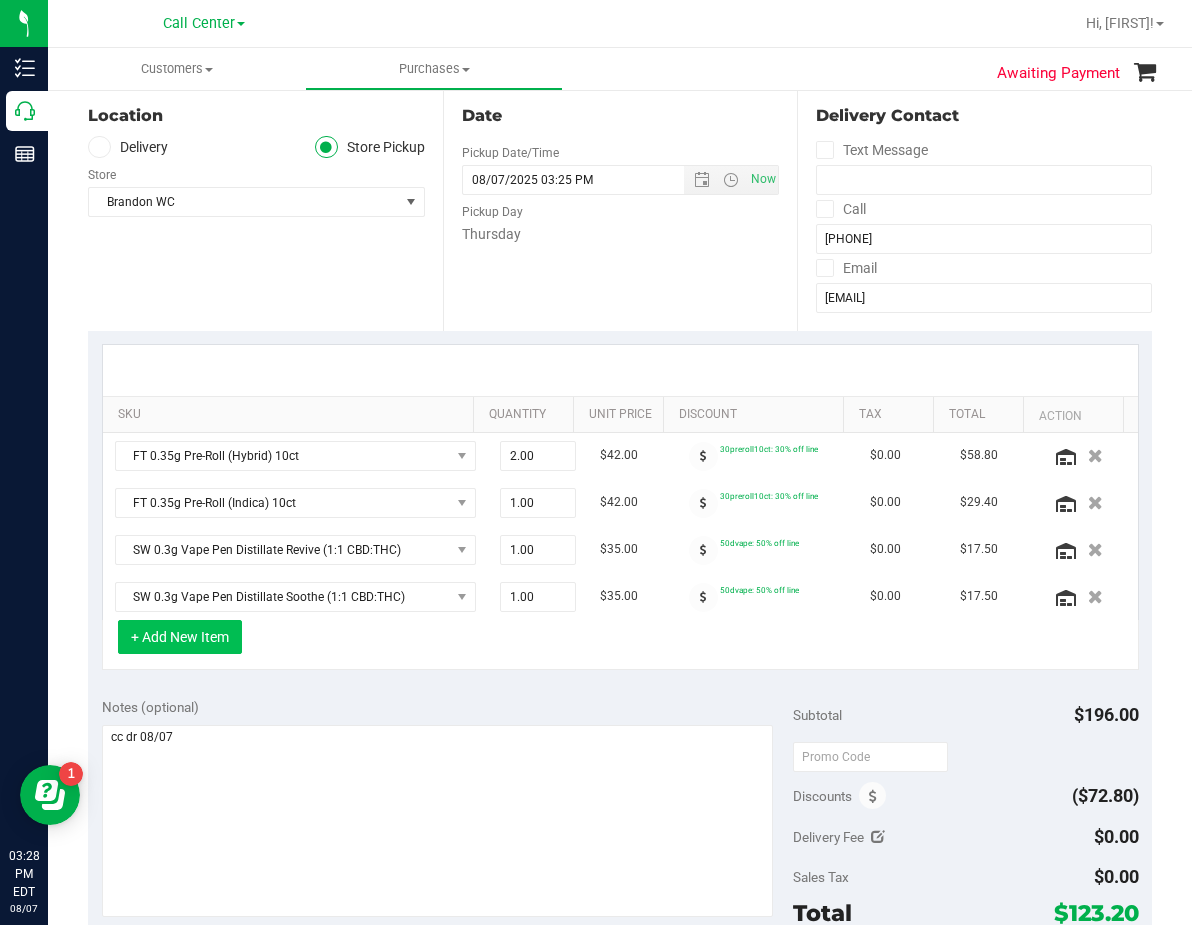 click on "+ Add New Item" at bounding box center (180, 637) 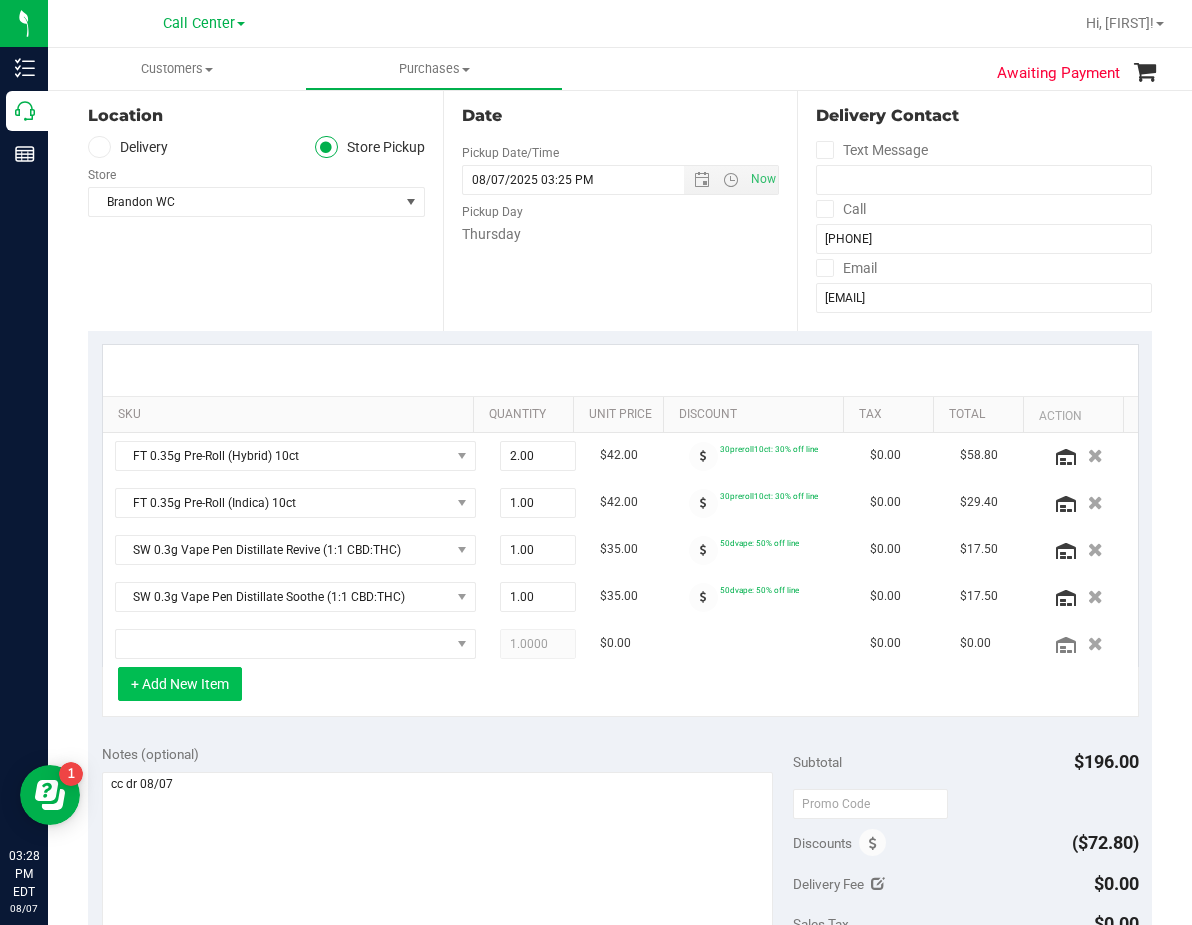 type 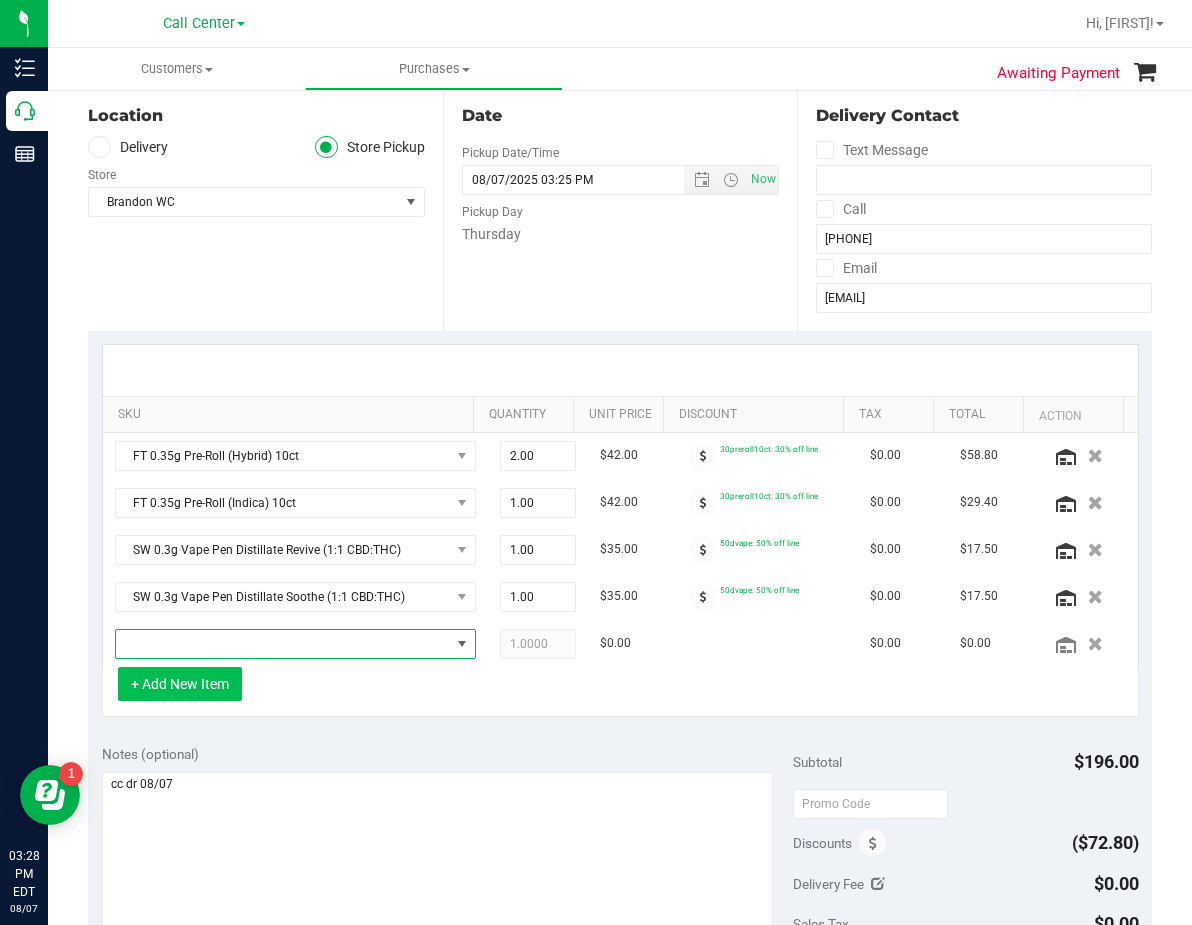 click at bounding box center [283, 644] 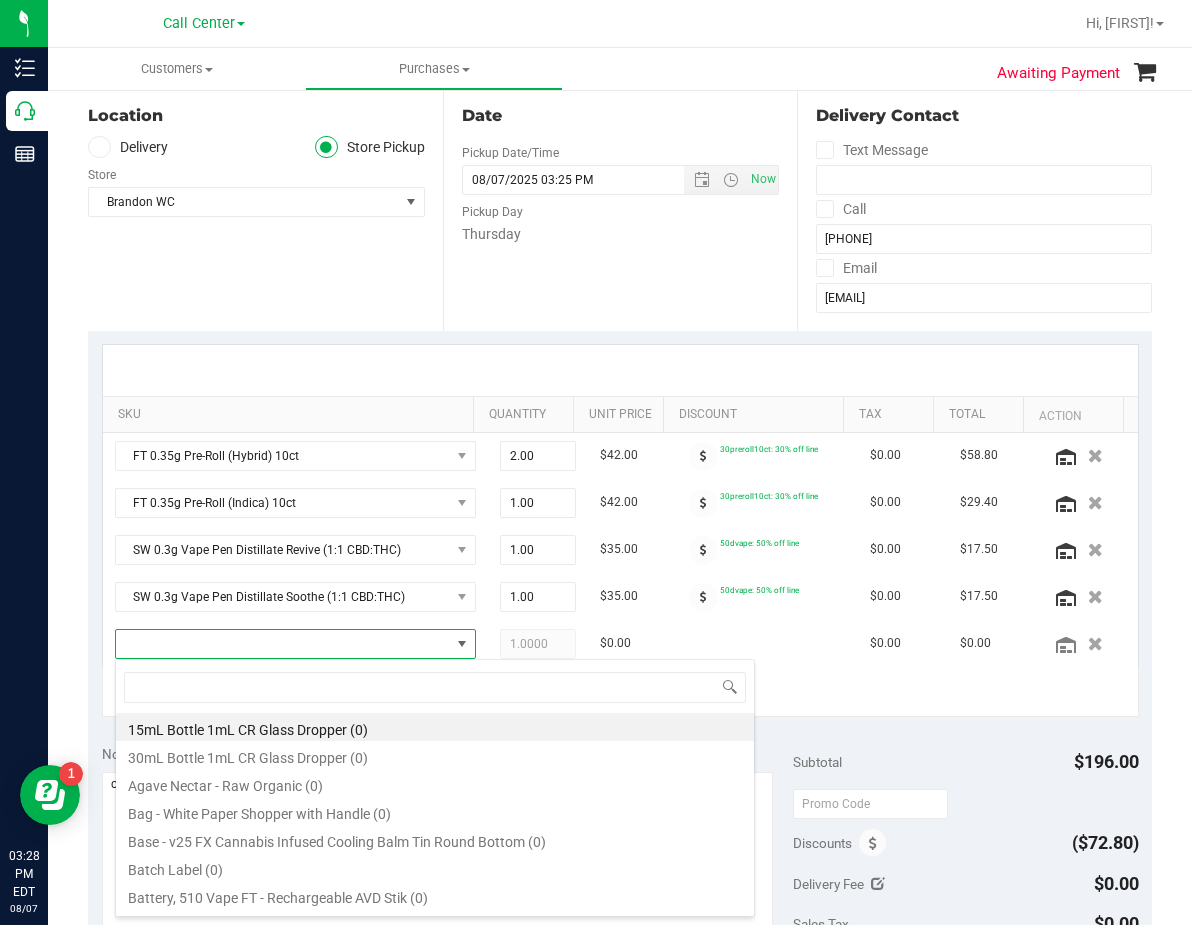 scroll, scrollTop: 99970, scrollLeft: 99669, axis: both 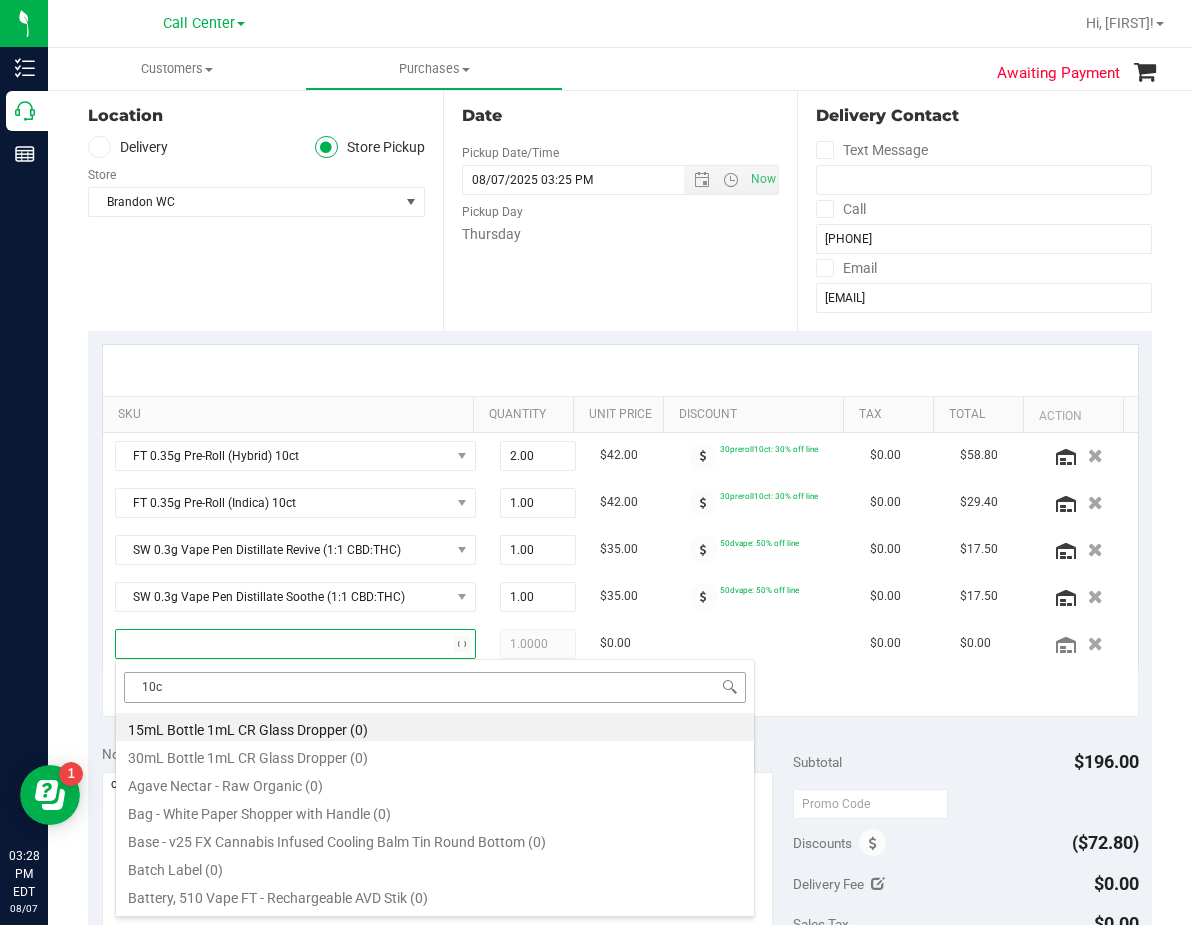 type on "10ct" 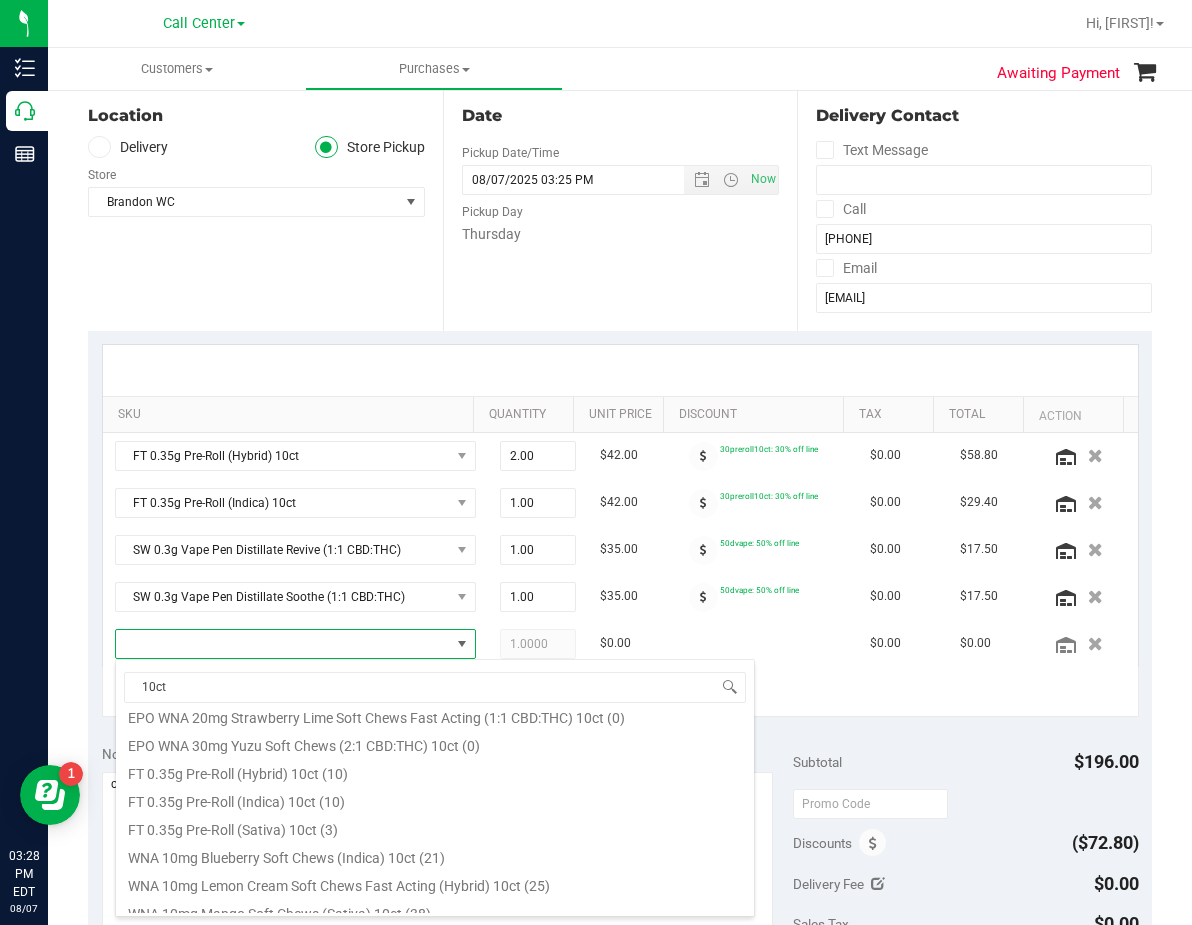scroll, scrollTop: 400, scrollLeft: 0, axis: vertical 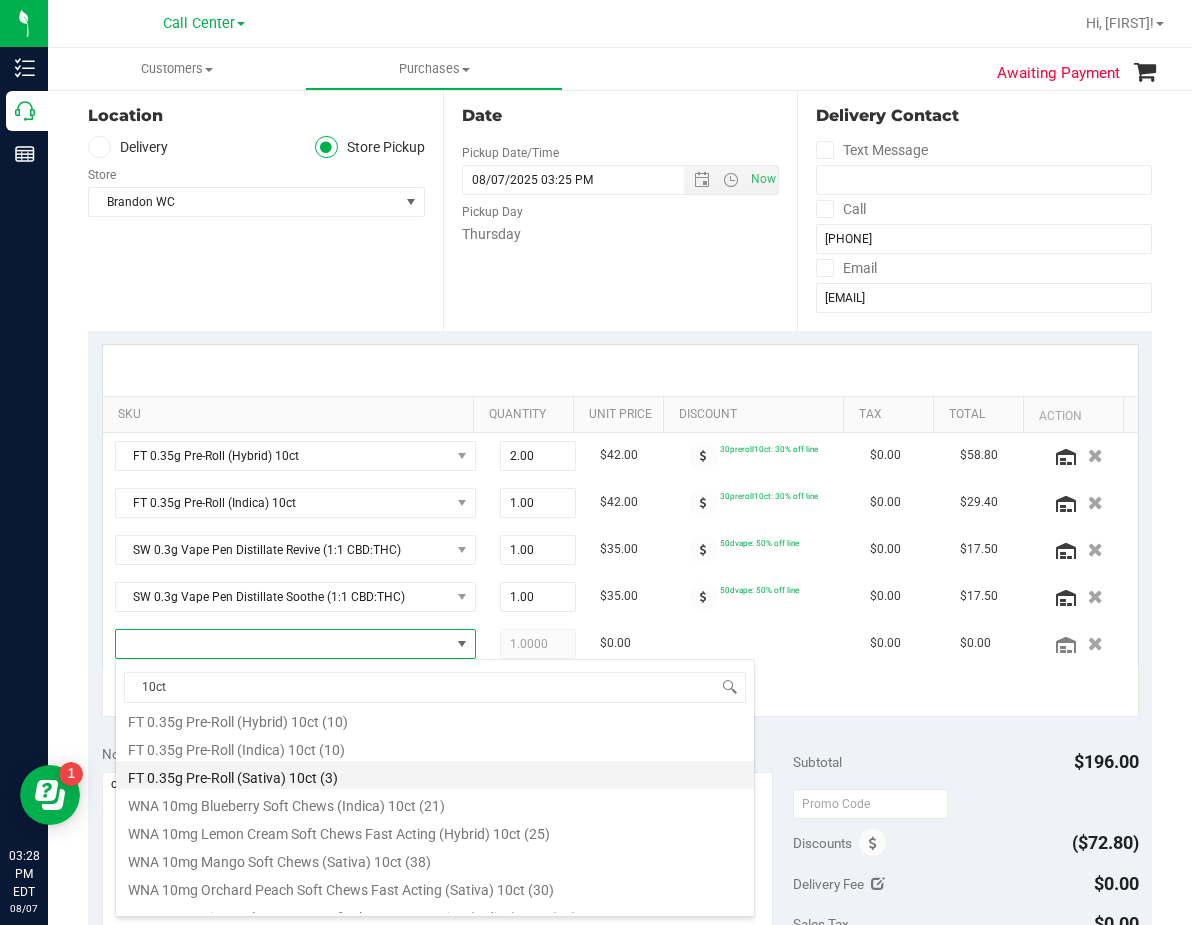 click on "FT 0.35g Pre-Roll (Sativa) 10ct (3)" at bounding box center (435, 775) 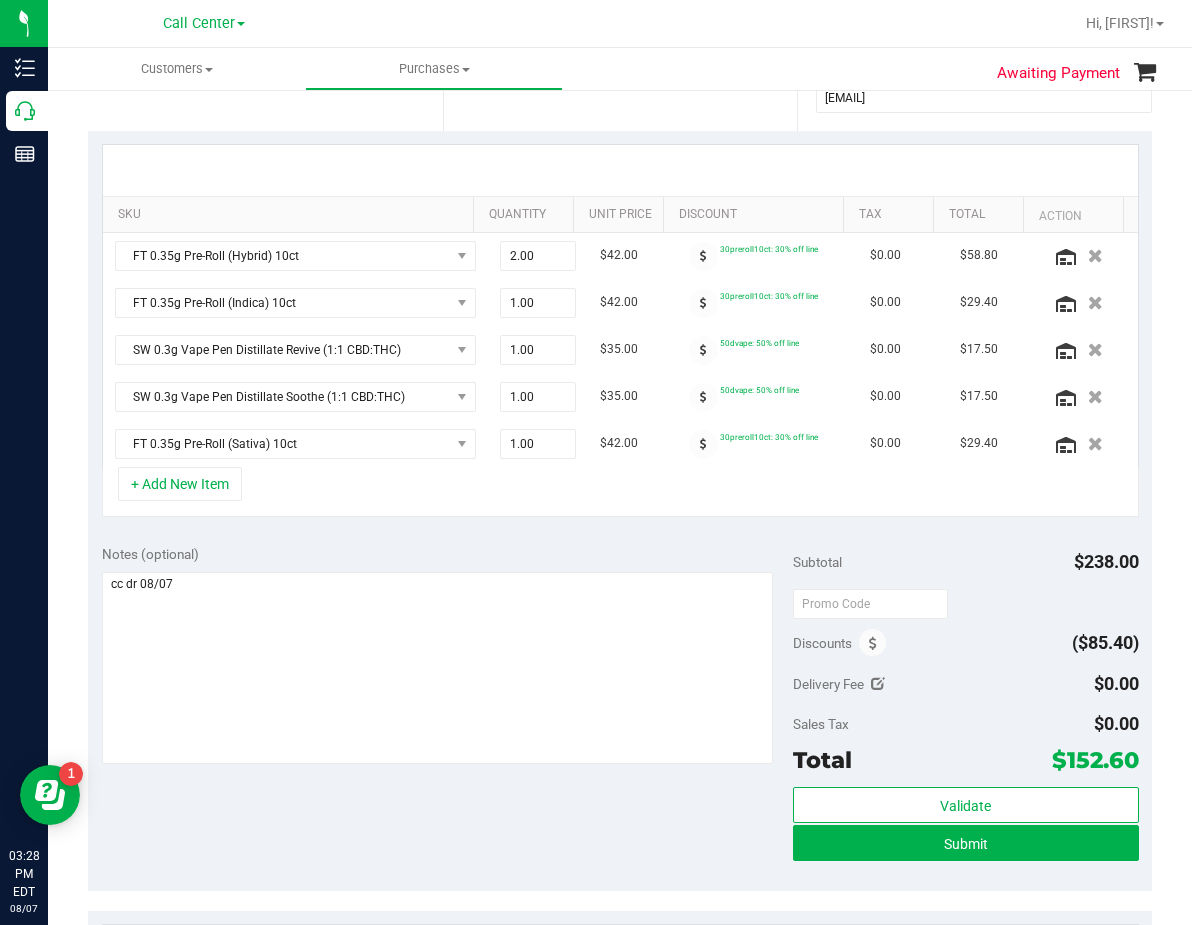 scroll, scrollTop: 100, scrollLeft: 0, axis: vertical 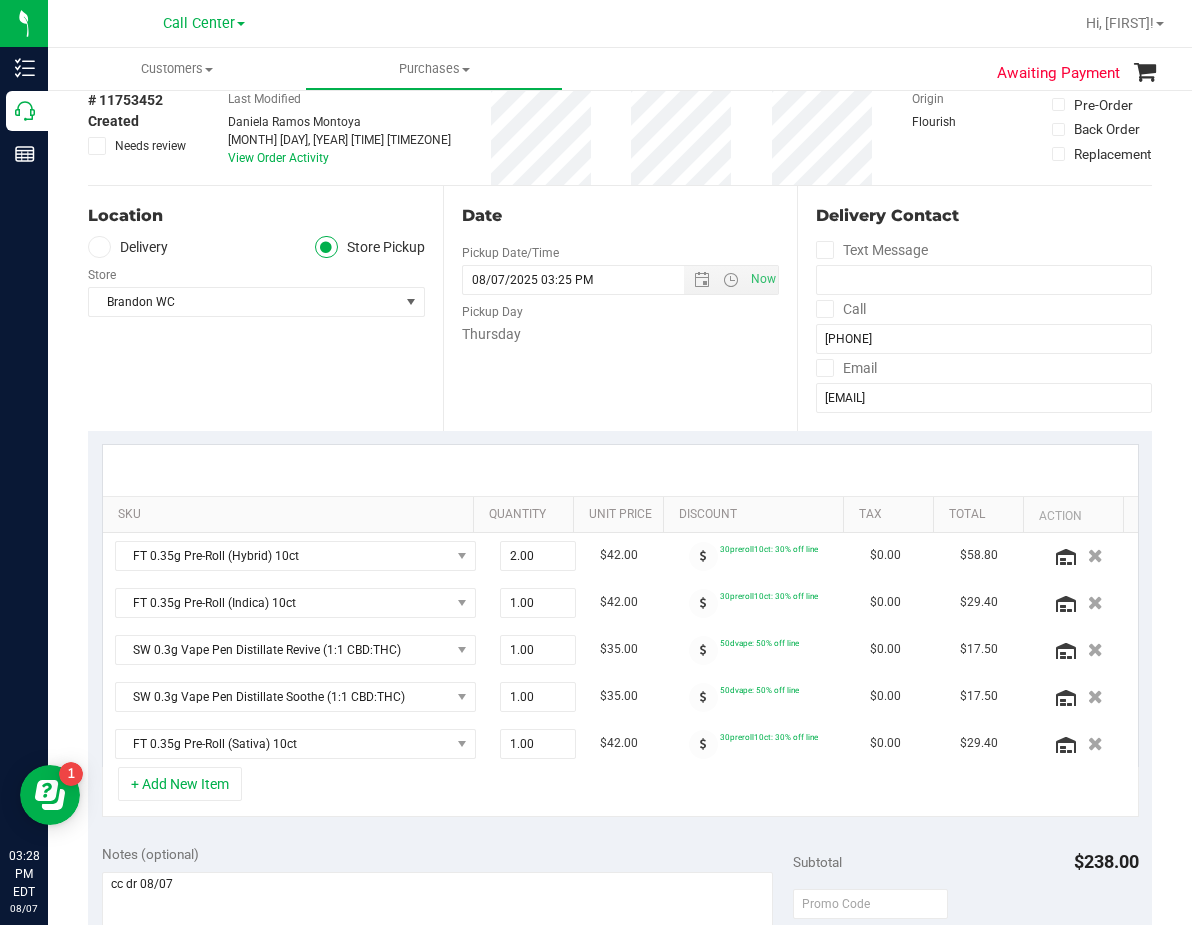 click on "Date
Pickup Date/Time
08/07/2025
Now
08/07/2025 03:25 PM
Now
Pickup Day
Thursday" at bounding box center [620, 308] 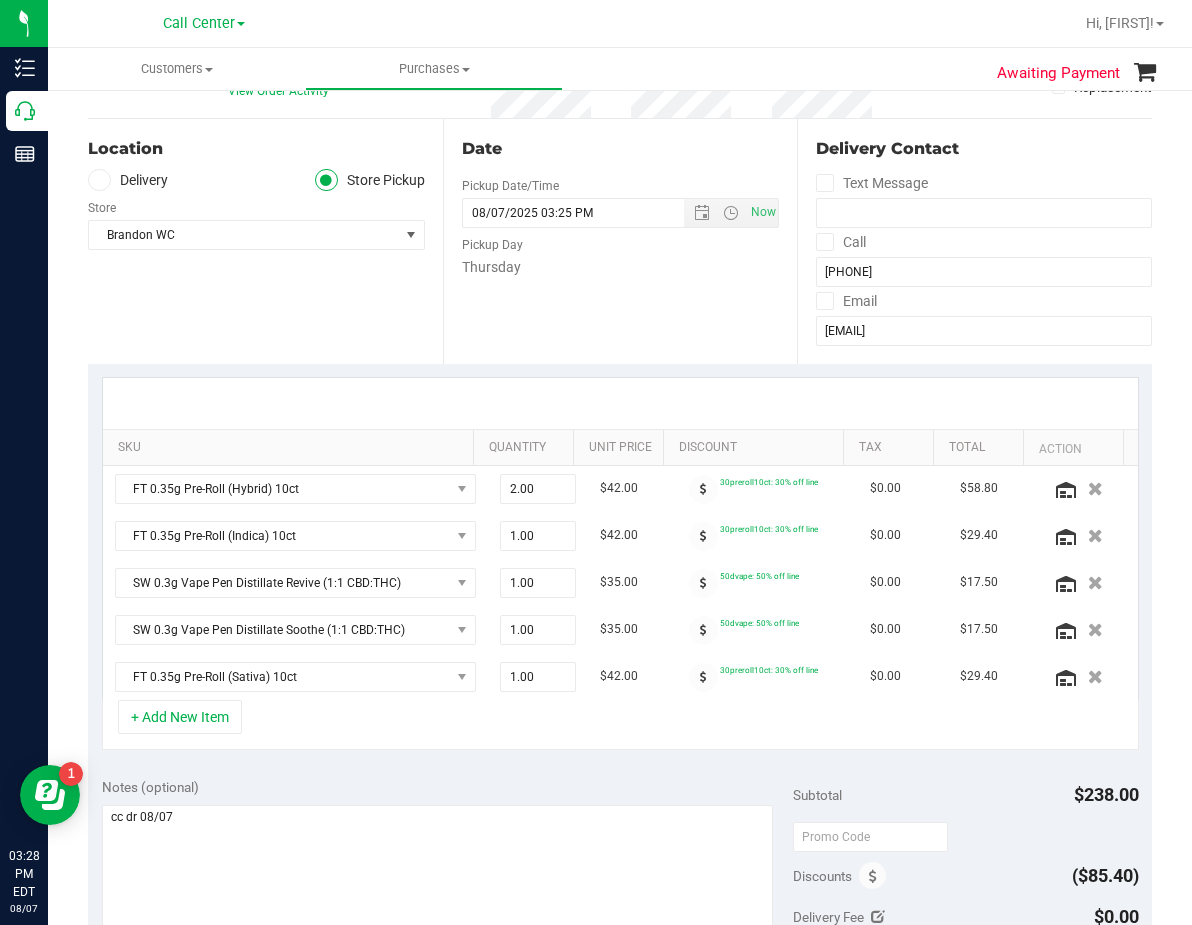 scroll, scrollTop: 400, scrollLeft: 0, axis: vertical 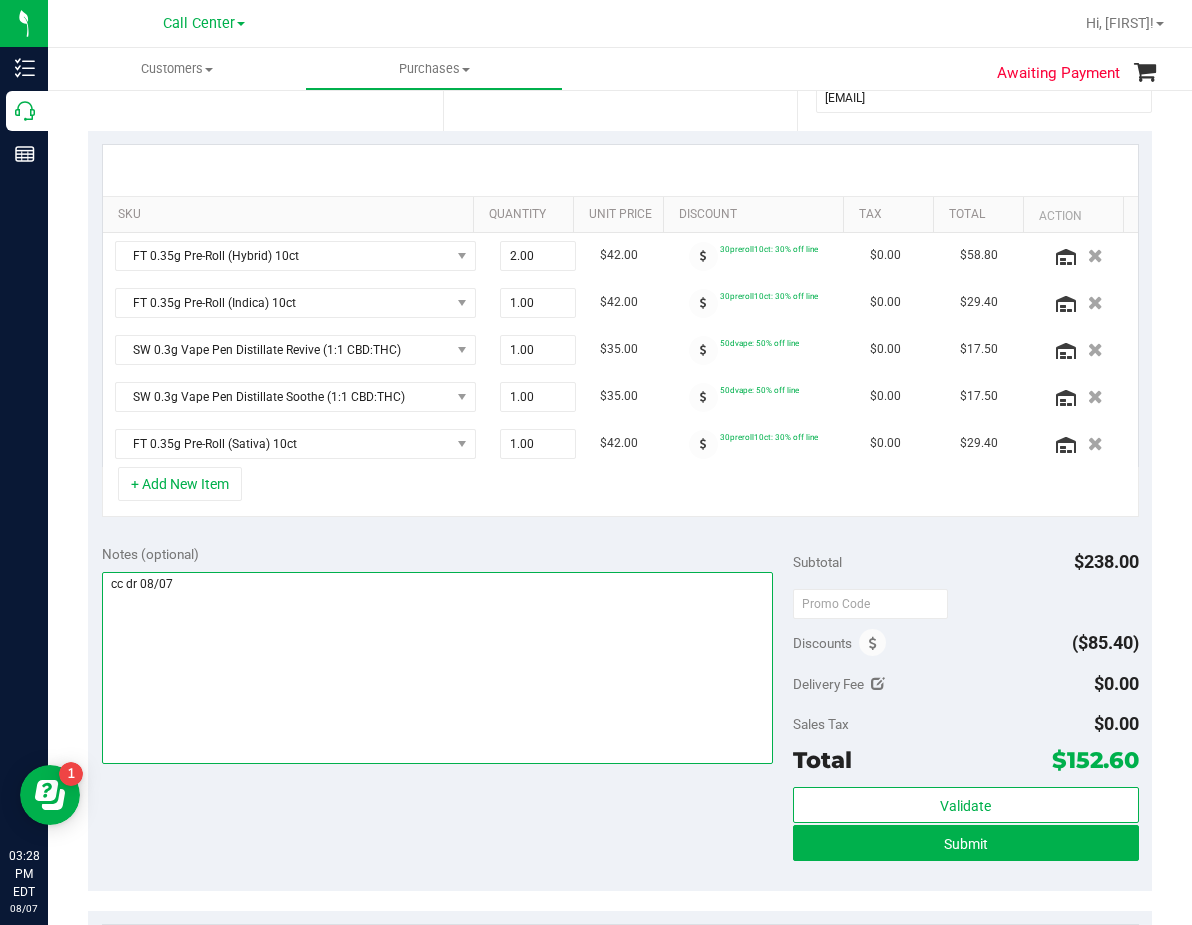 click at bounding box center [437, 668] 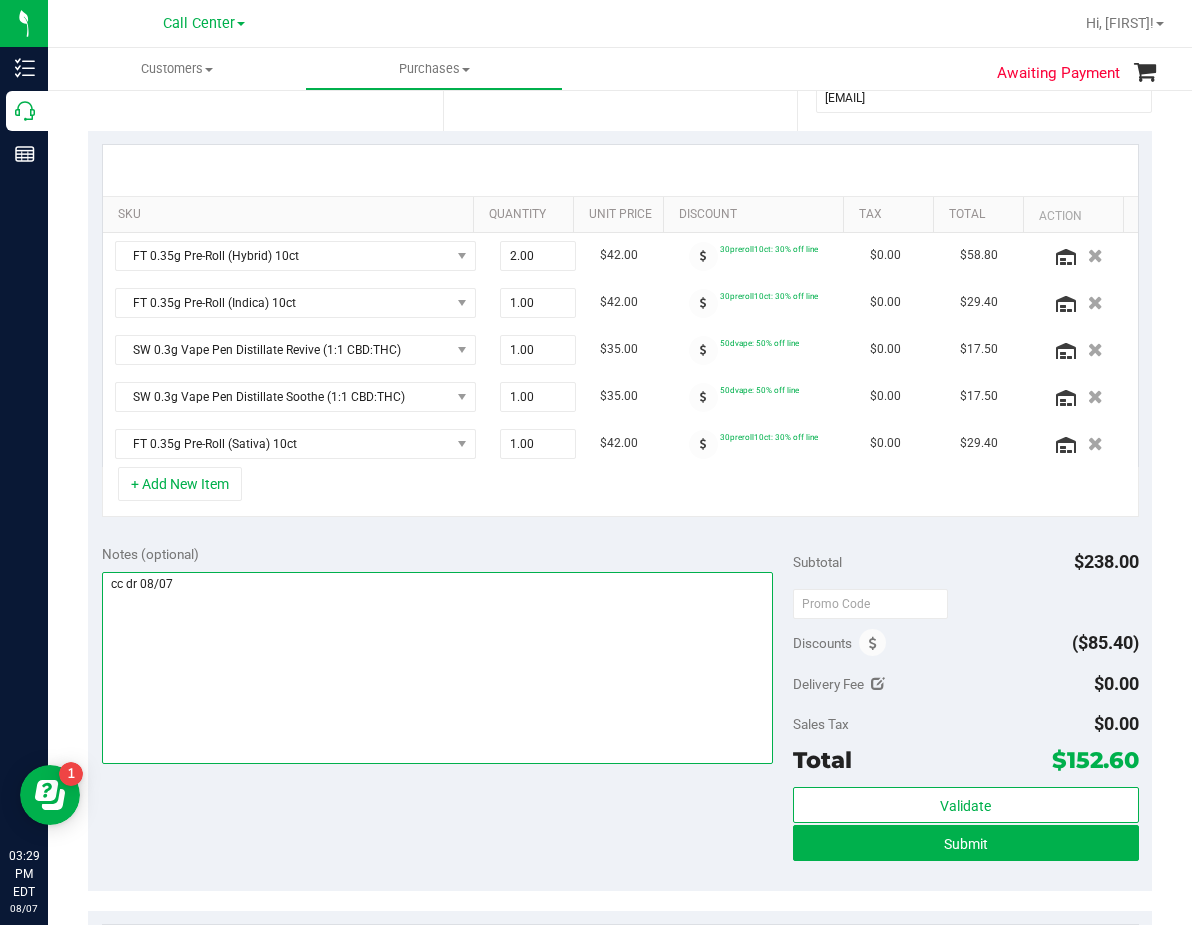 click at bounding box center (437, 668) 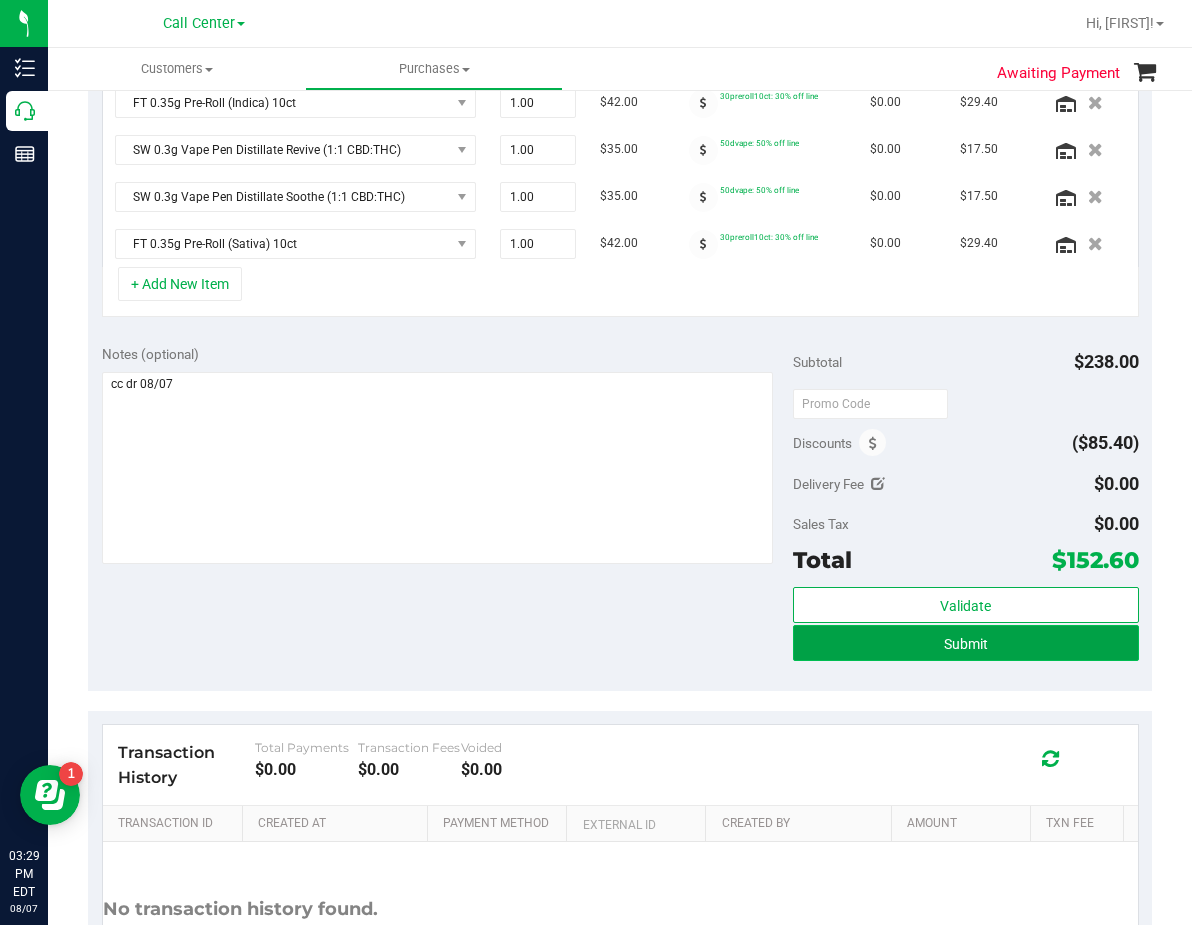 click on "Submit" at bounding box center [966, 643] 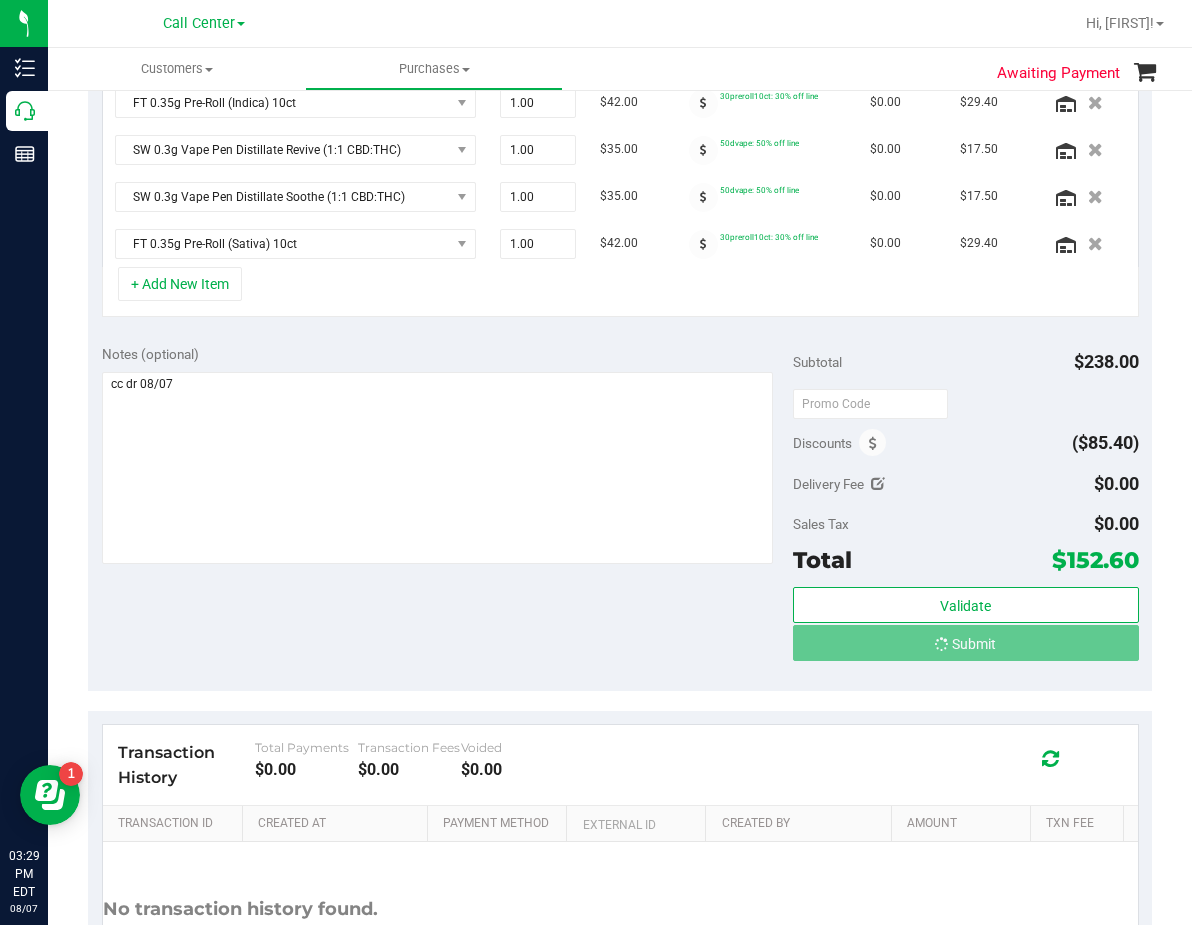 scroll, scrollTop: 569, scrollLeft: 0, axis: vertical 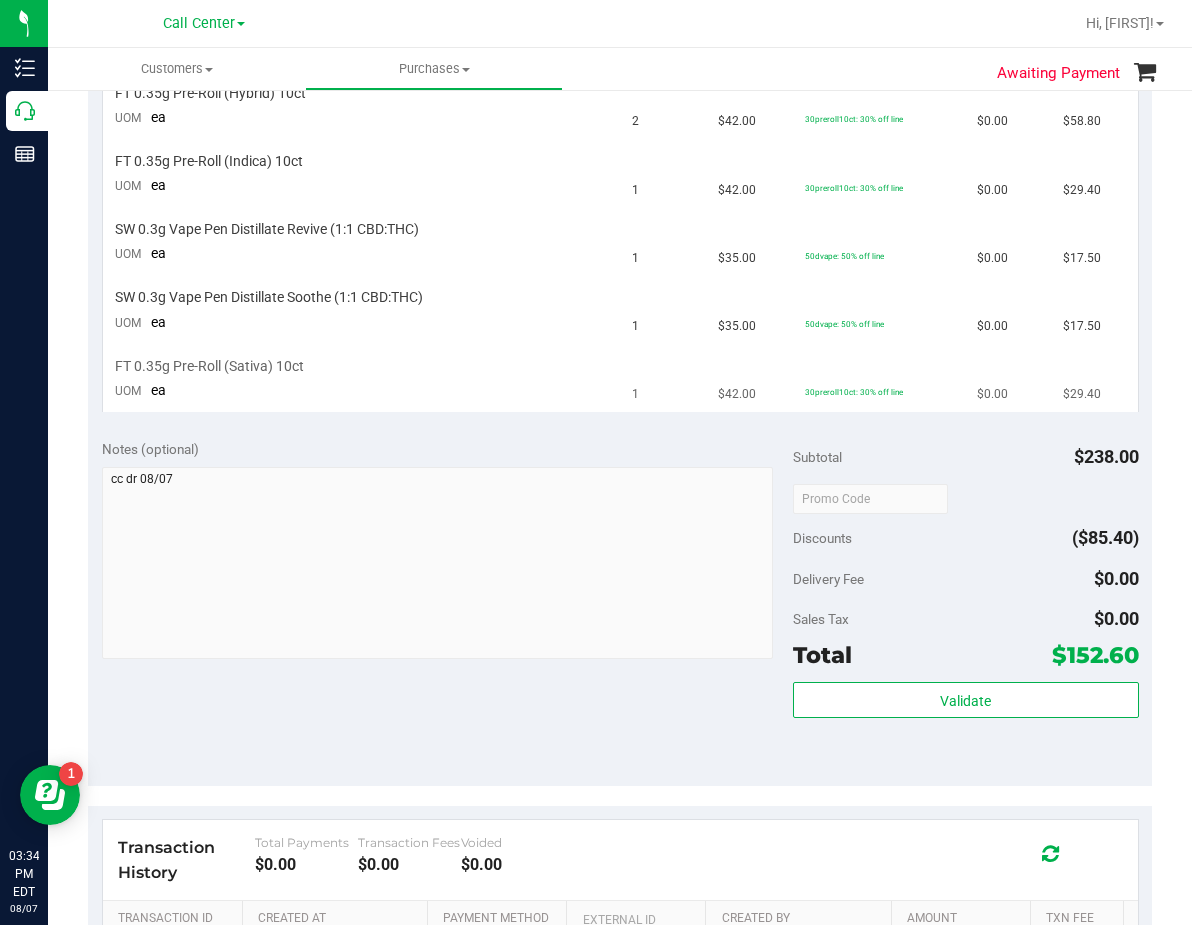 click on "FT 0.35g Pre-Roll (Sativa) 10ct
UOM
ea" at bounding box center (362, 378) 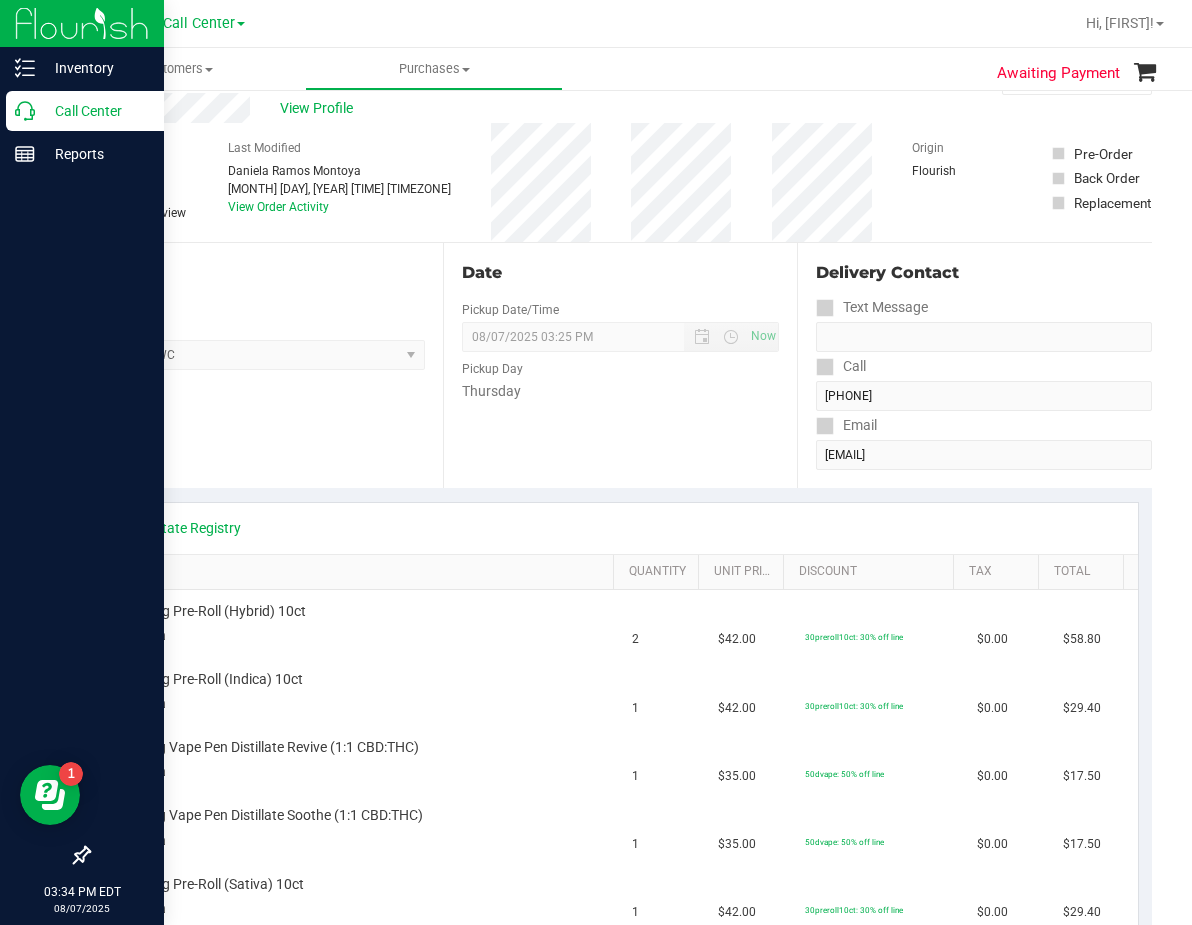 scroll, scrollTop: 0, scrollLeft: 0, axis: both 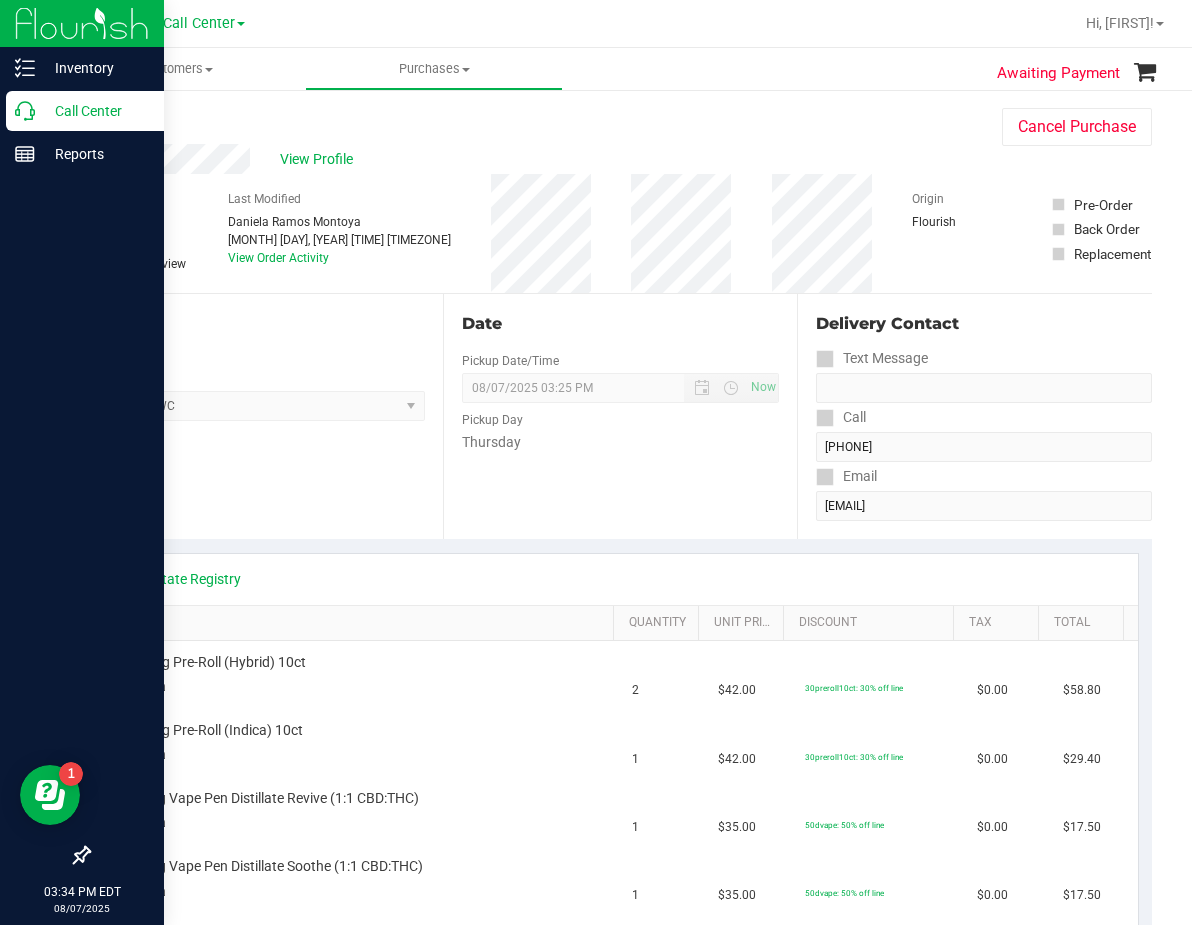 click on "Call Center" at bounding box center (85, 111) 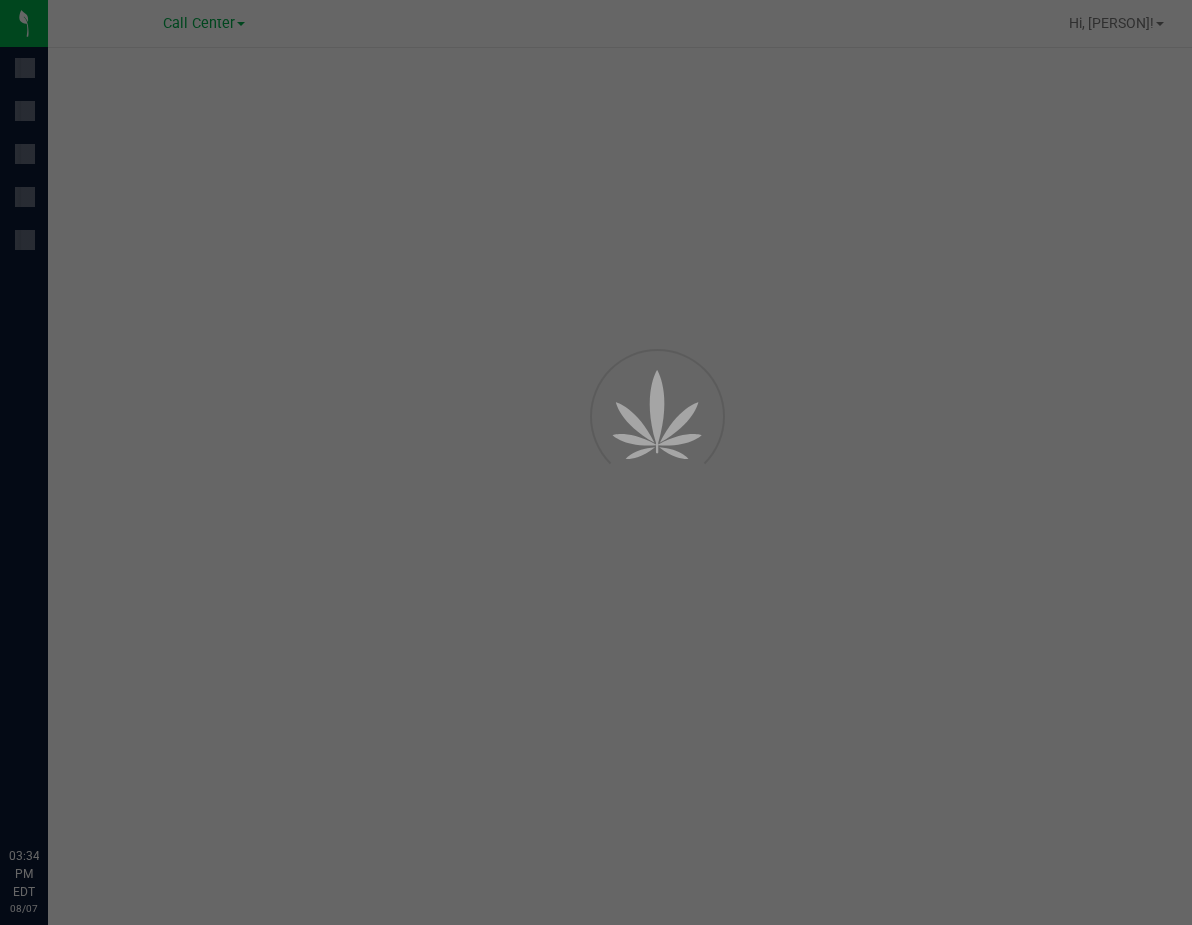 scroll, scrollTop: 0, scrollLeft: 0, axis: both 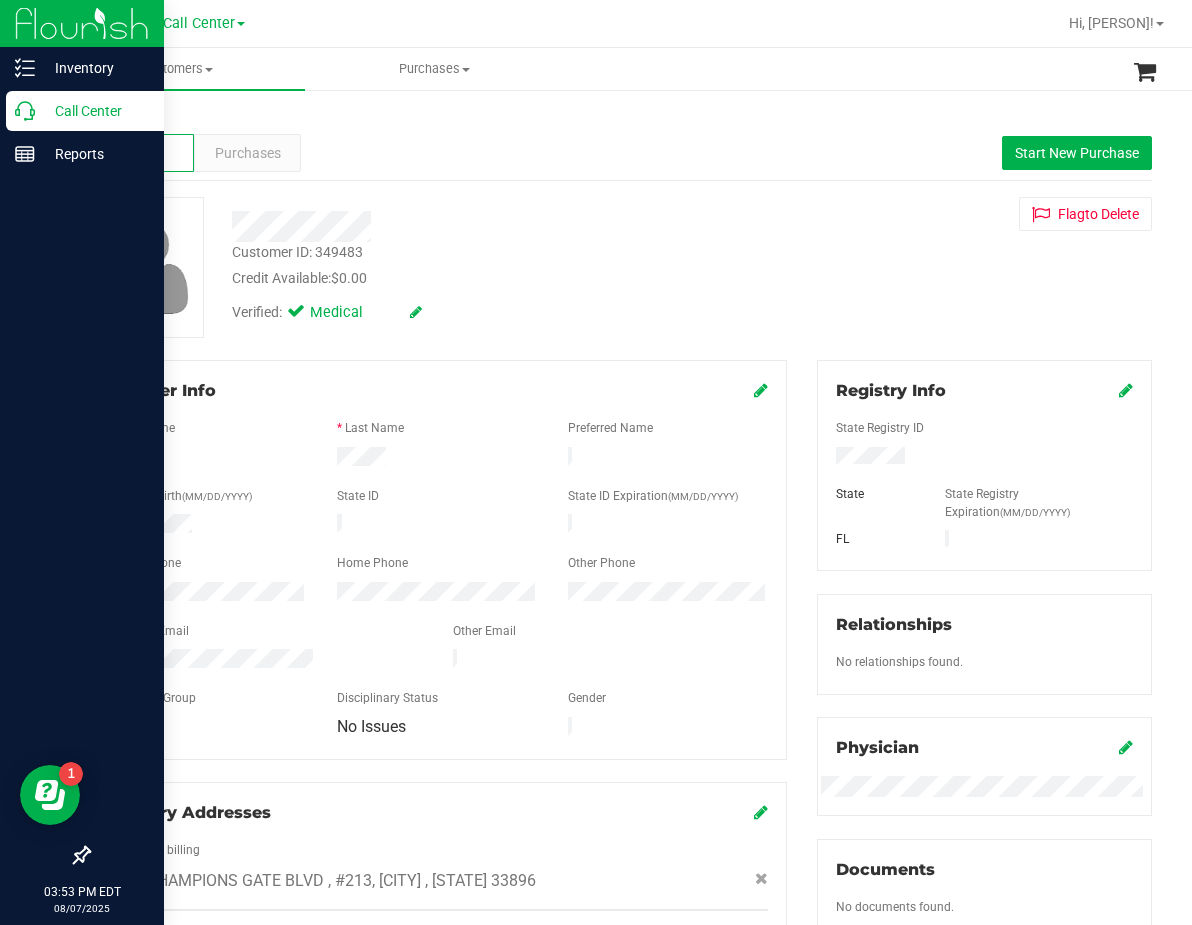 click on "Call Center" at bounding box center [95, 111] 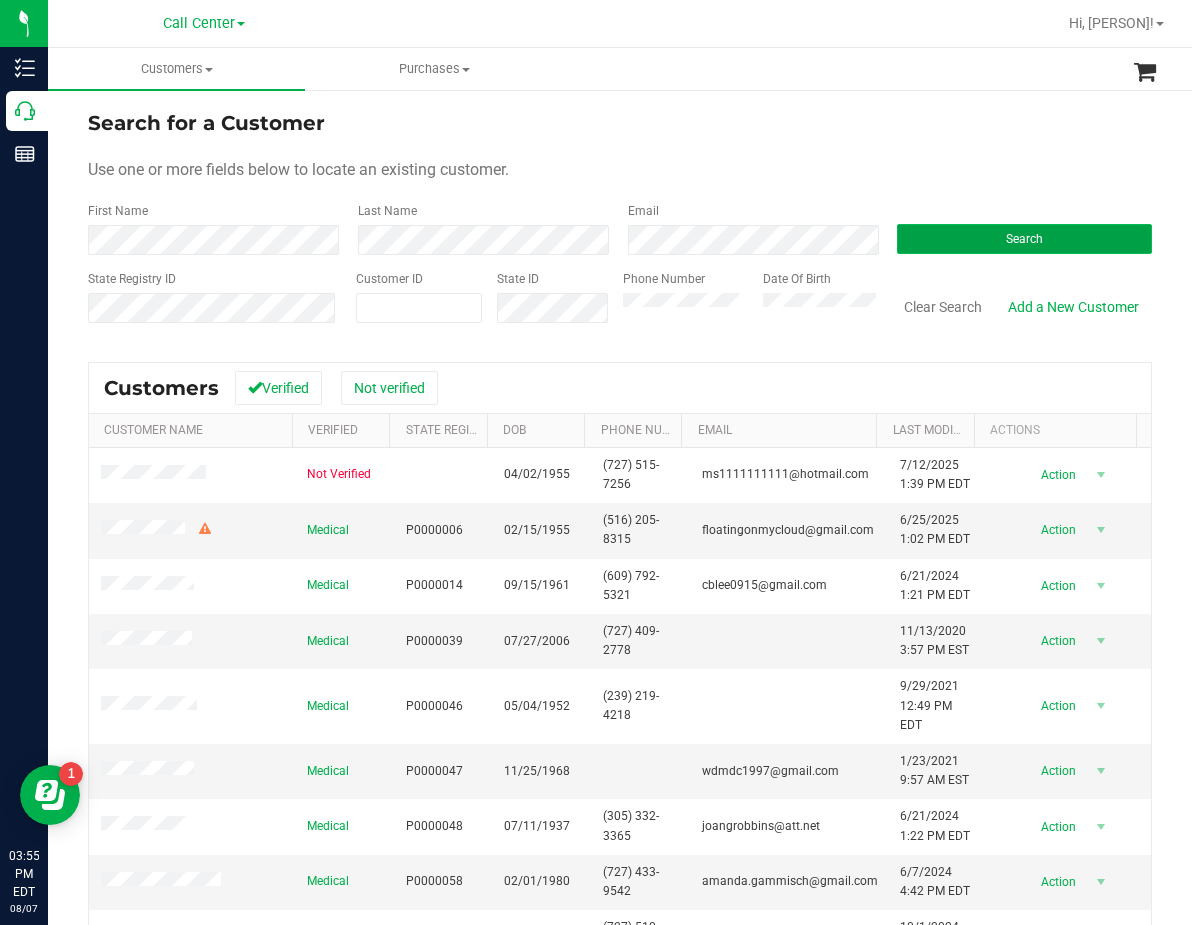 click on "Search" at bounding box center (1024, 239) 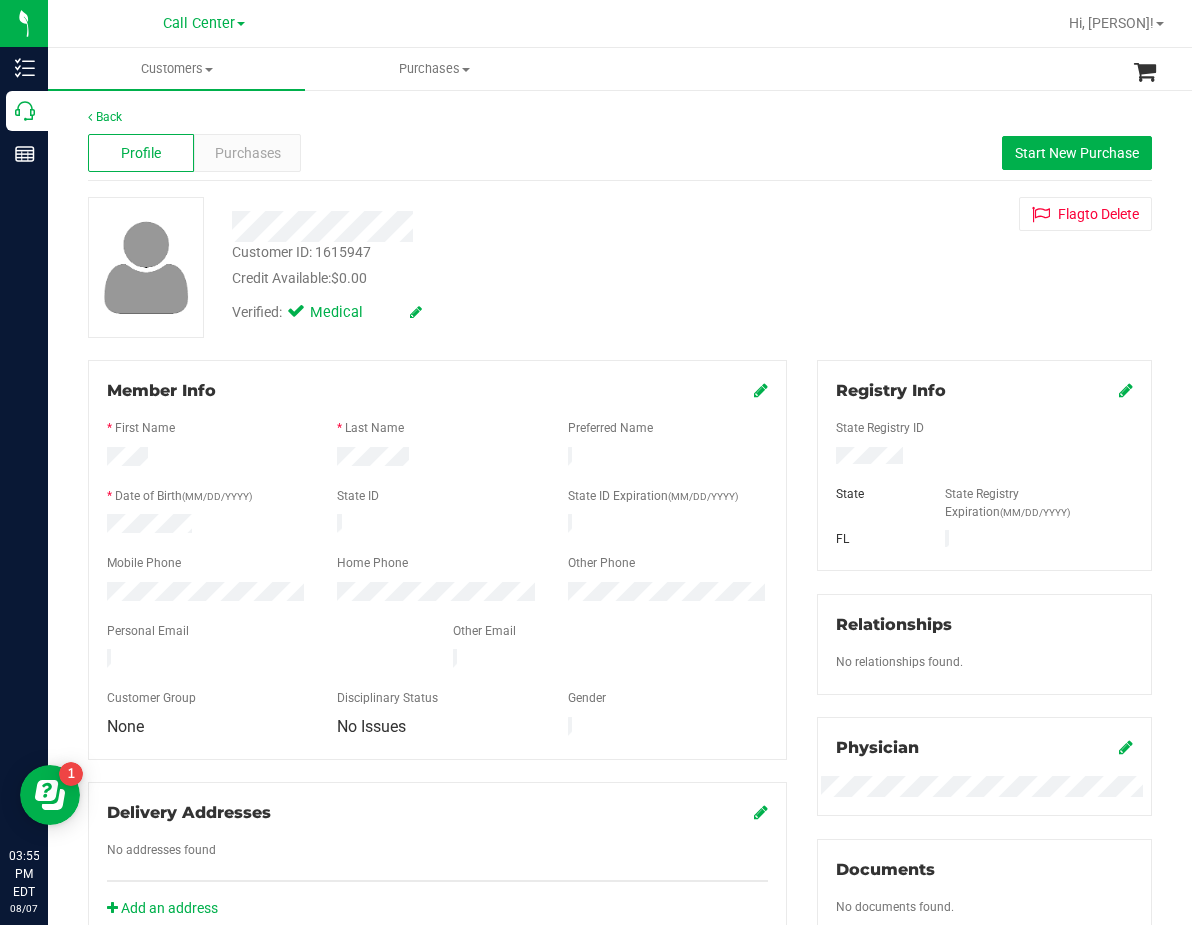 click on "Profile
Purchases
Start New Purchase" at bounding box center [620, 153] 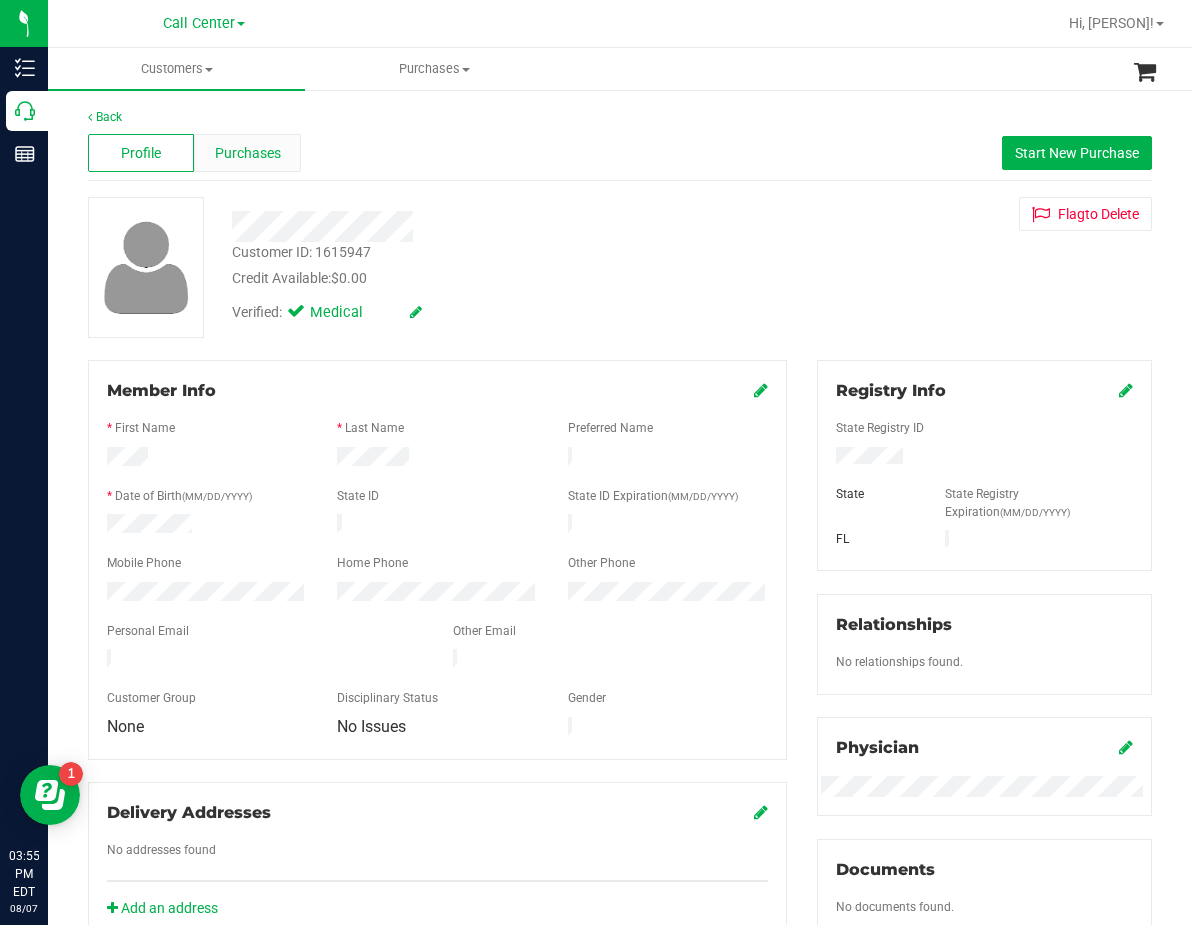 click on "Purchases" at bounding box center (247, 153) 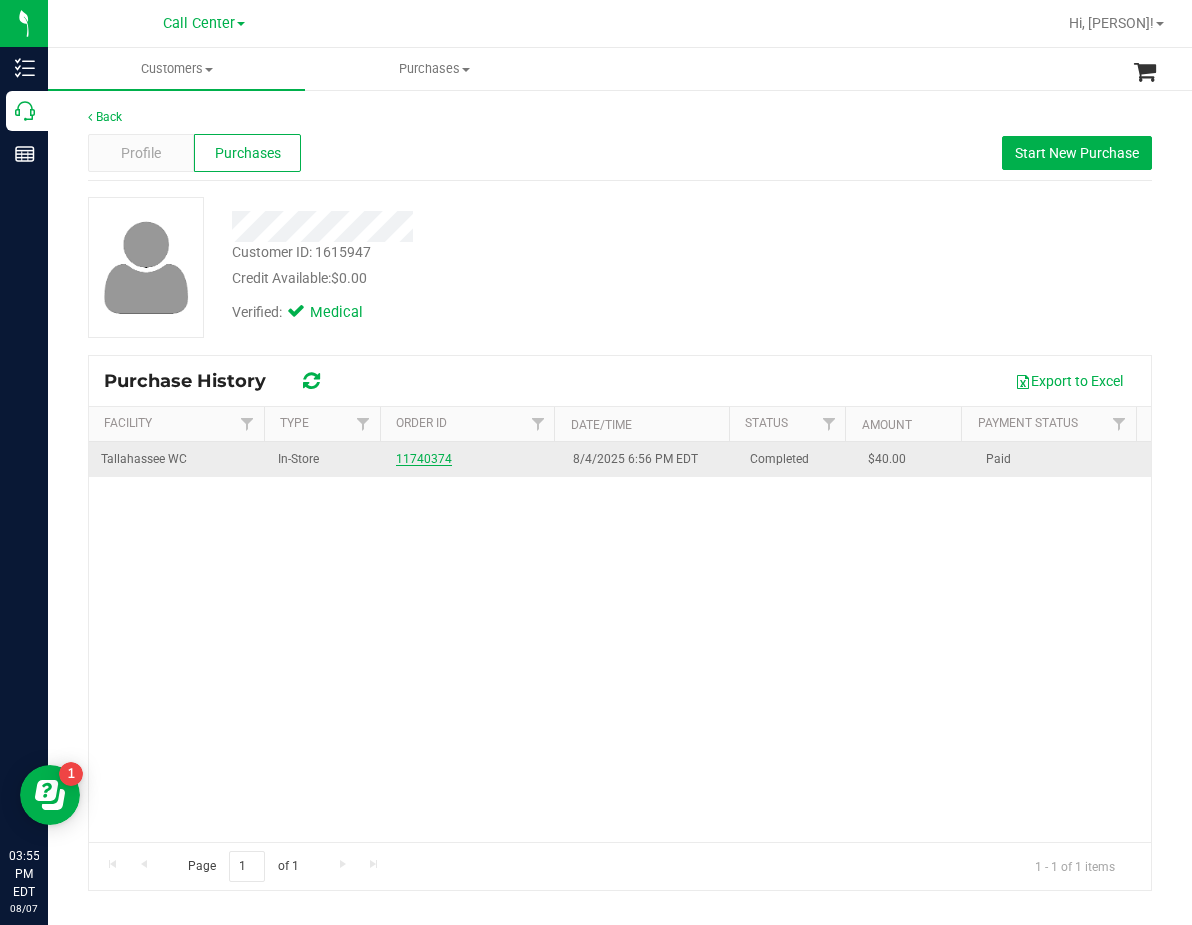click on "11740374" at bounding box center (424, 459) 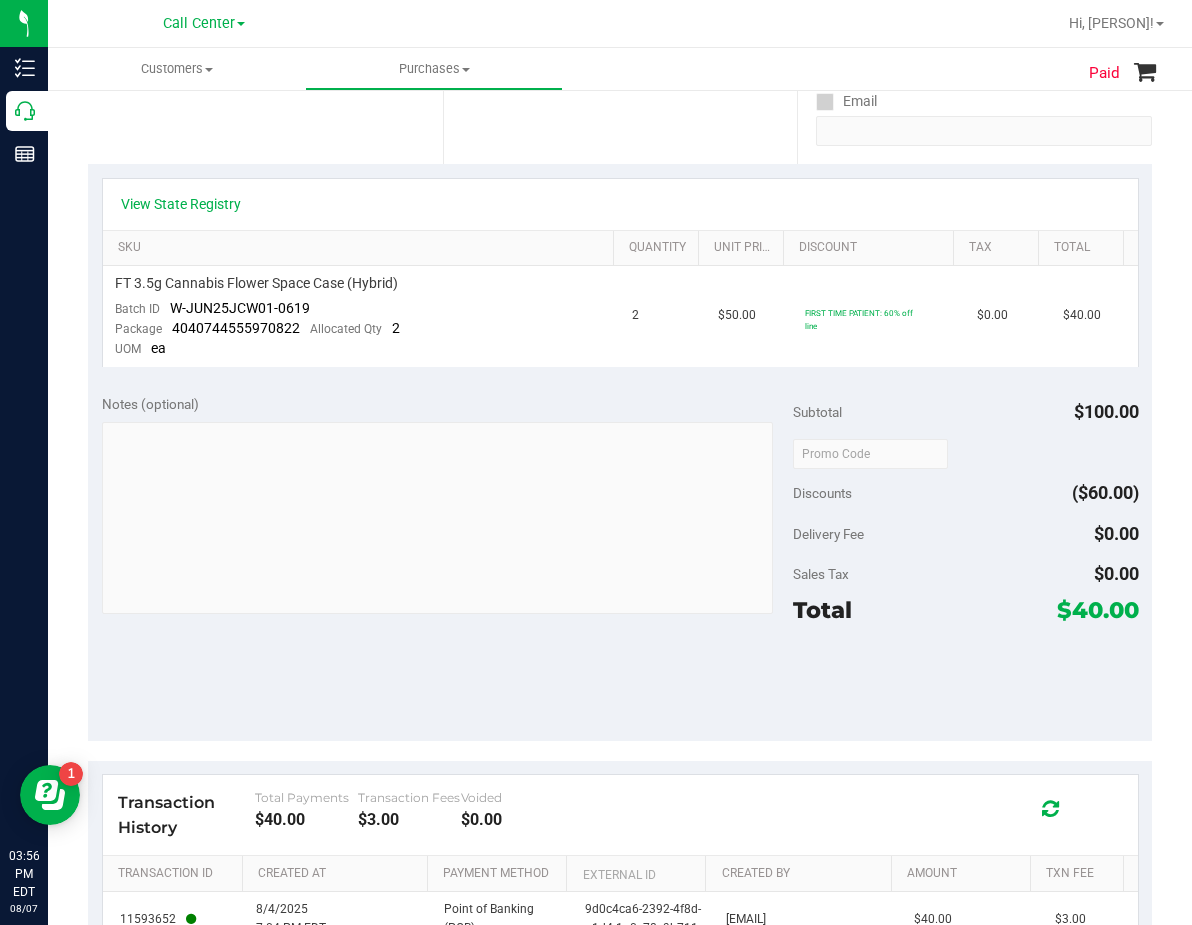 scroll, scrollTop: 400, scrollLeft: 0, axis: vertical 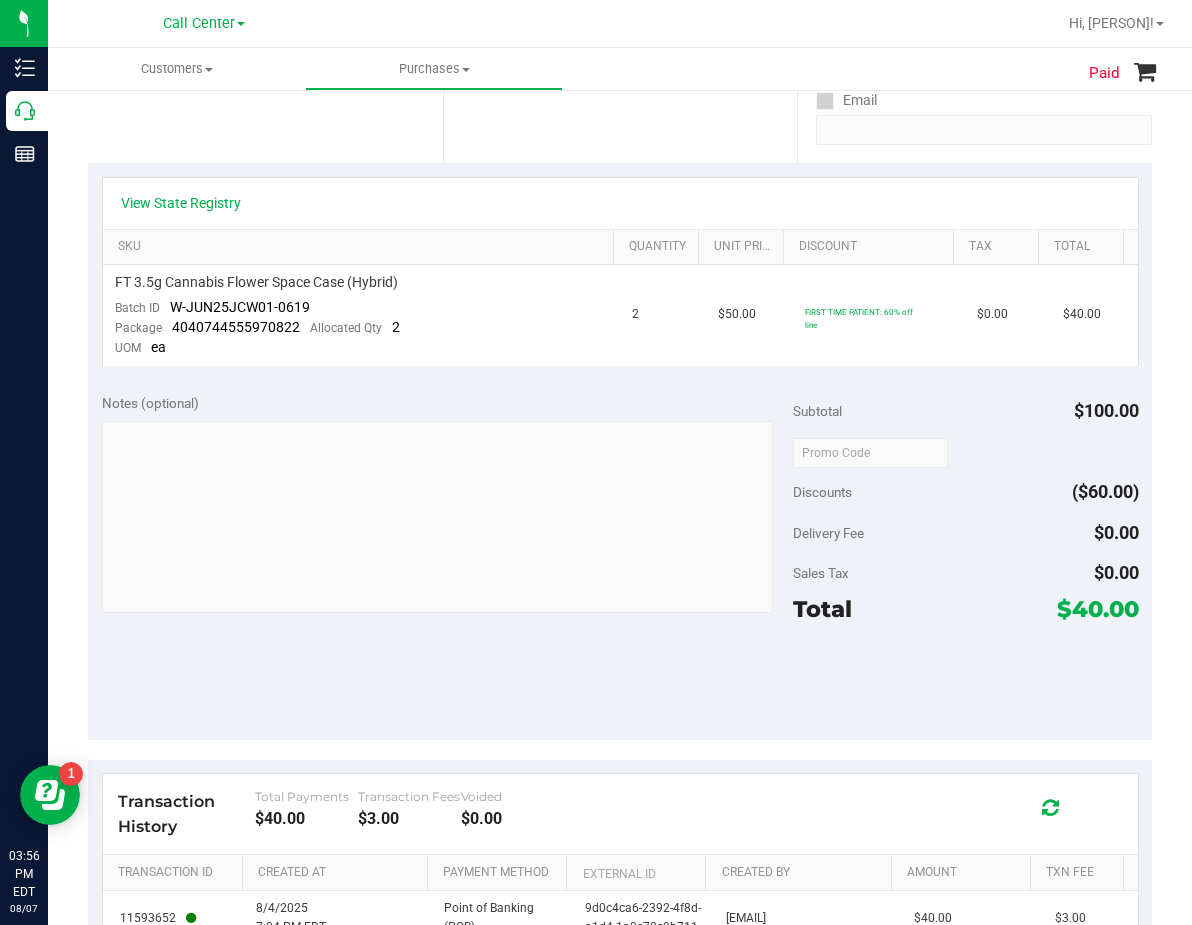 click on "$40.00" at bounding box center (1098, 609) 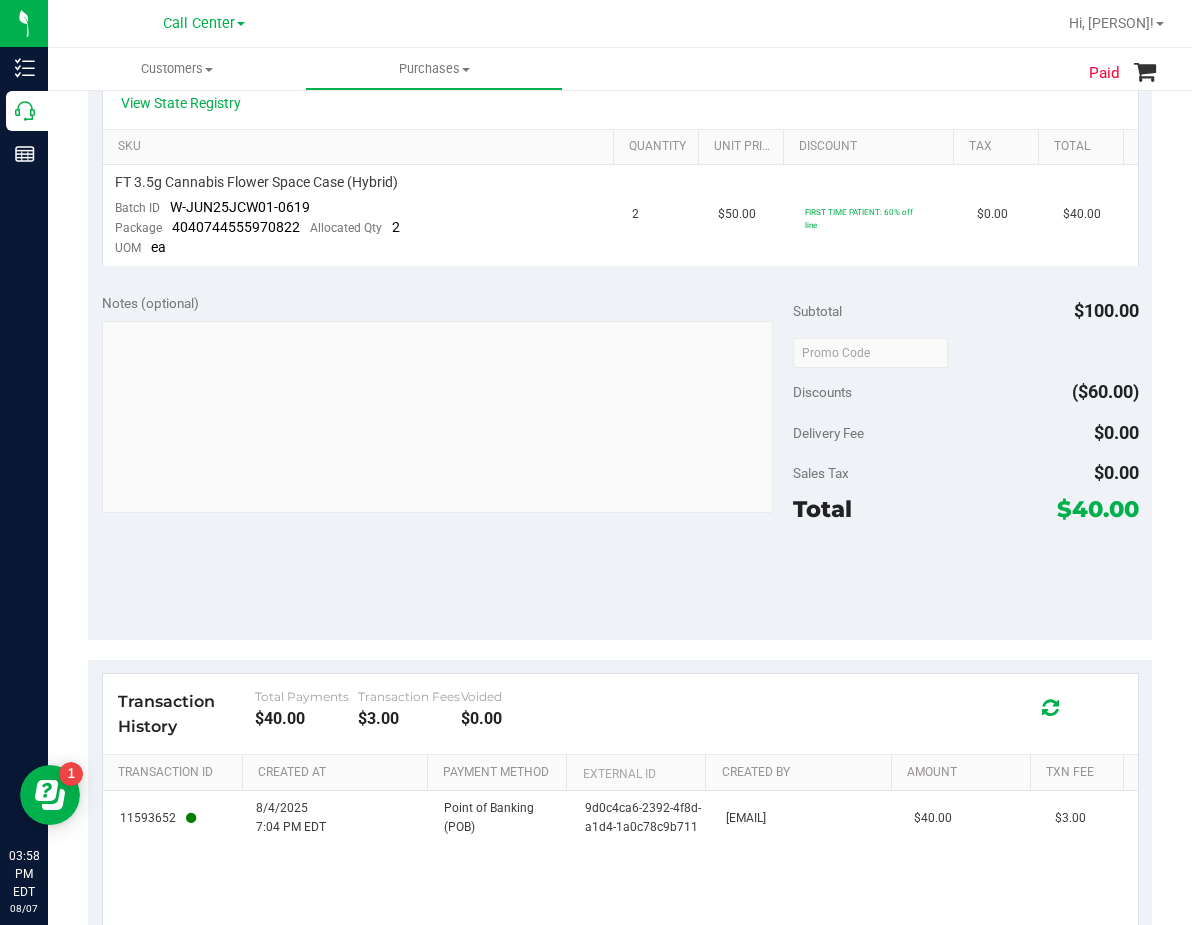 scroll, scrollTop: 621, scrollLeft: 0, axis: vertical 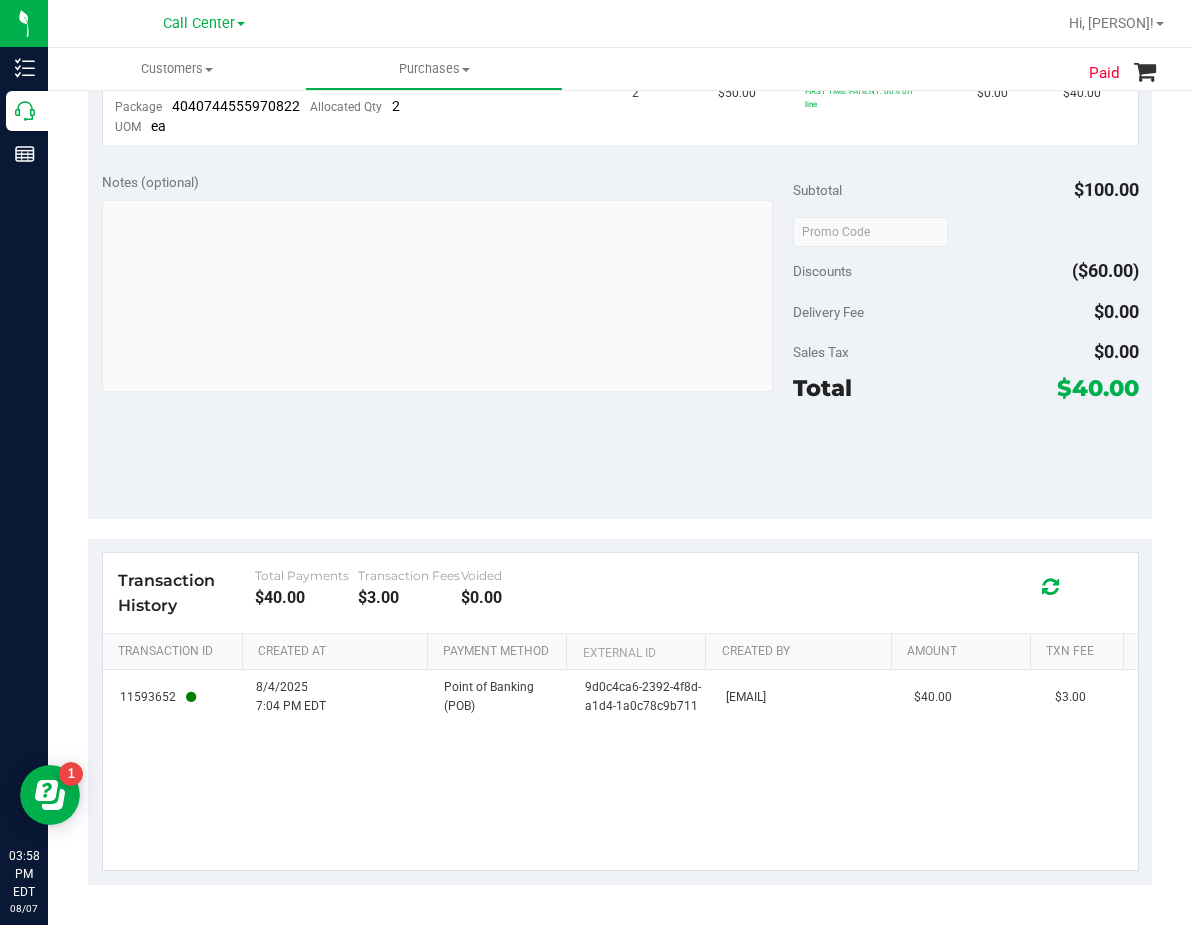 click on "11593652
8/4/2025 7:04 PM EDT Point of Banking (POB) 9d0c4ca6-2392-4f8d-a1d4-1a0c78c9b711 edecoeur@liveparallel.com
$40.00
$3.00" at bounding box center (620, 770) 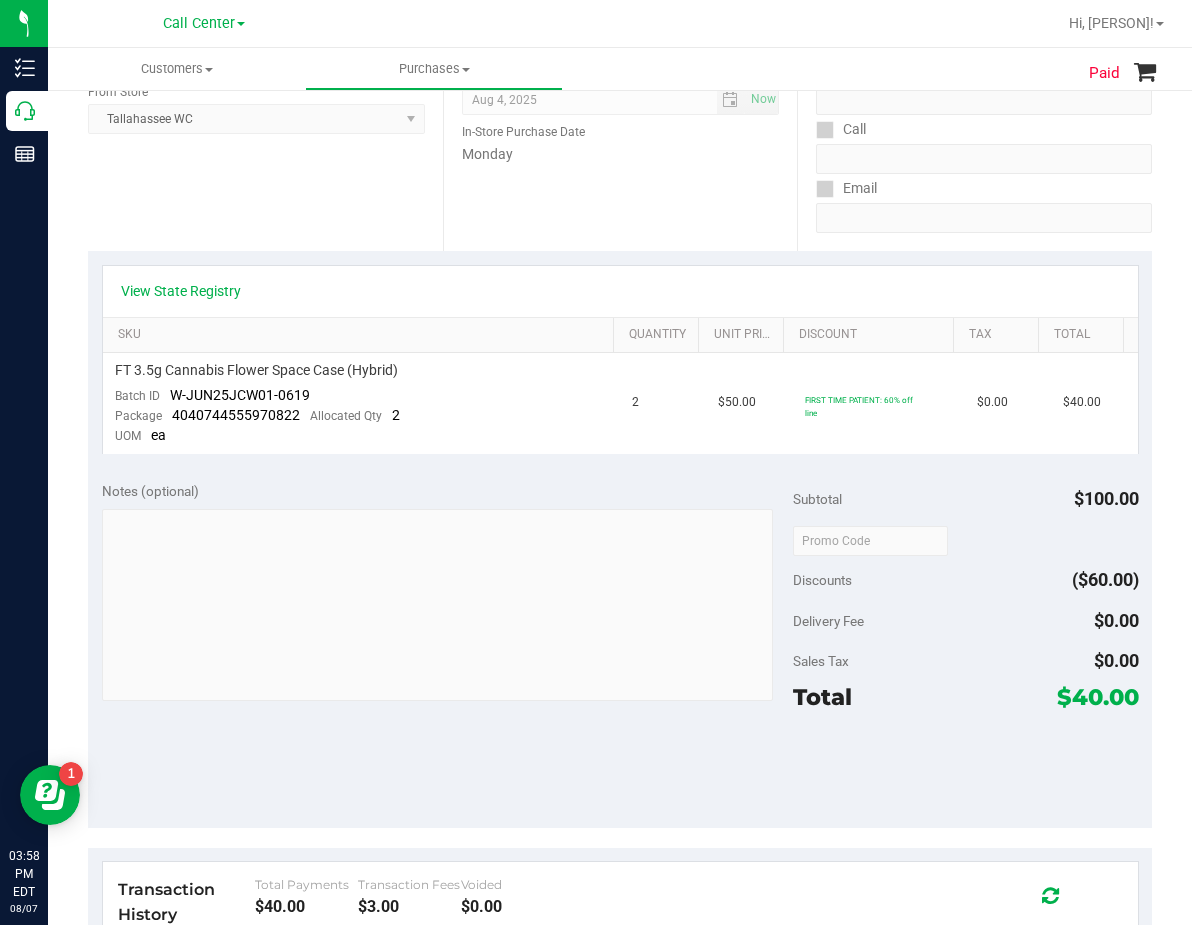 scroll, scrollTop: 621, scrollLeft: 0, axis: vertical 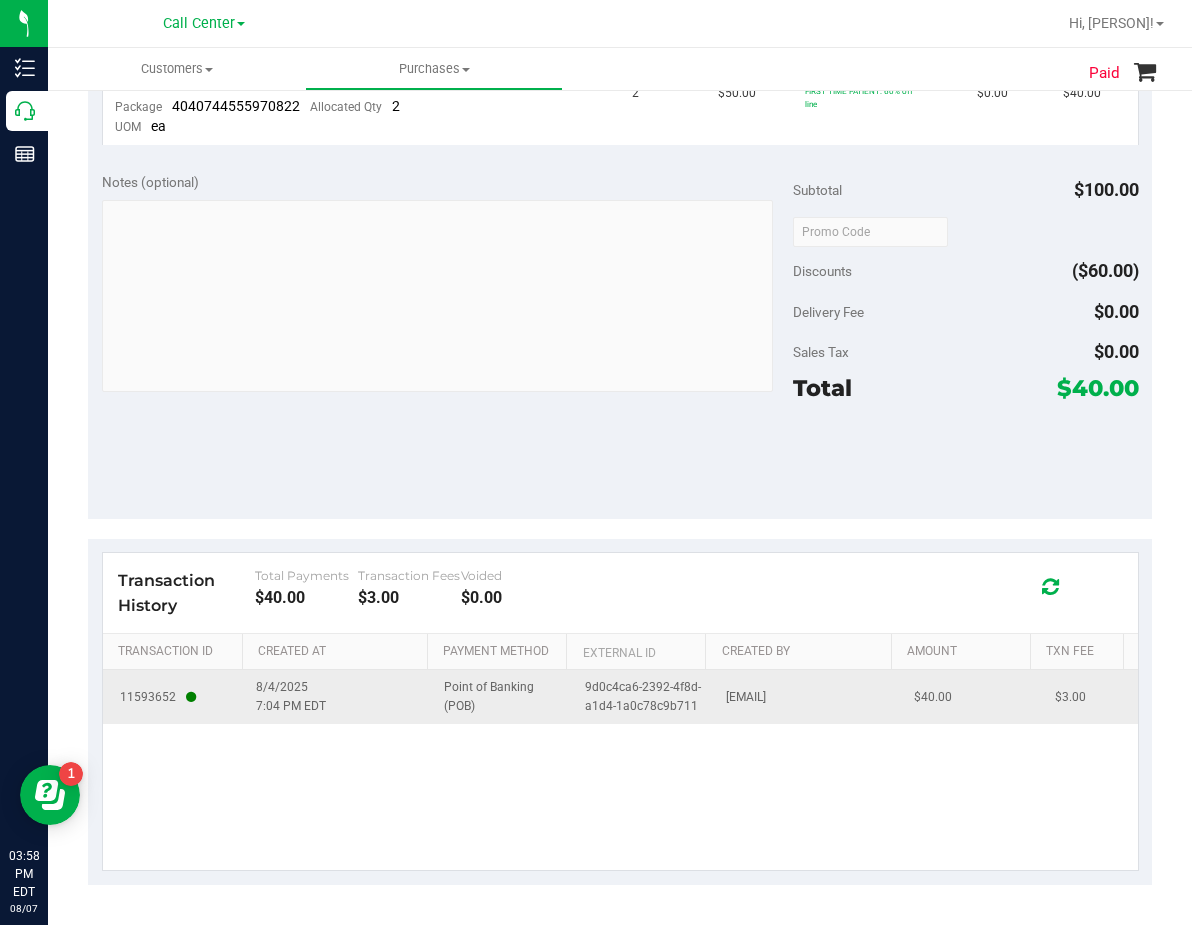 click on "9d0c4ca6-2392-4f8d-a1d4-1a0c78c9b711" at bounding box center [643, 697] 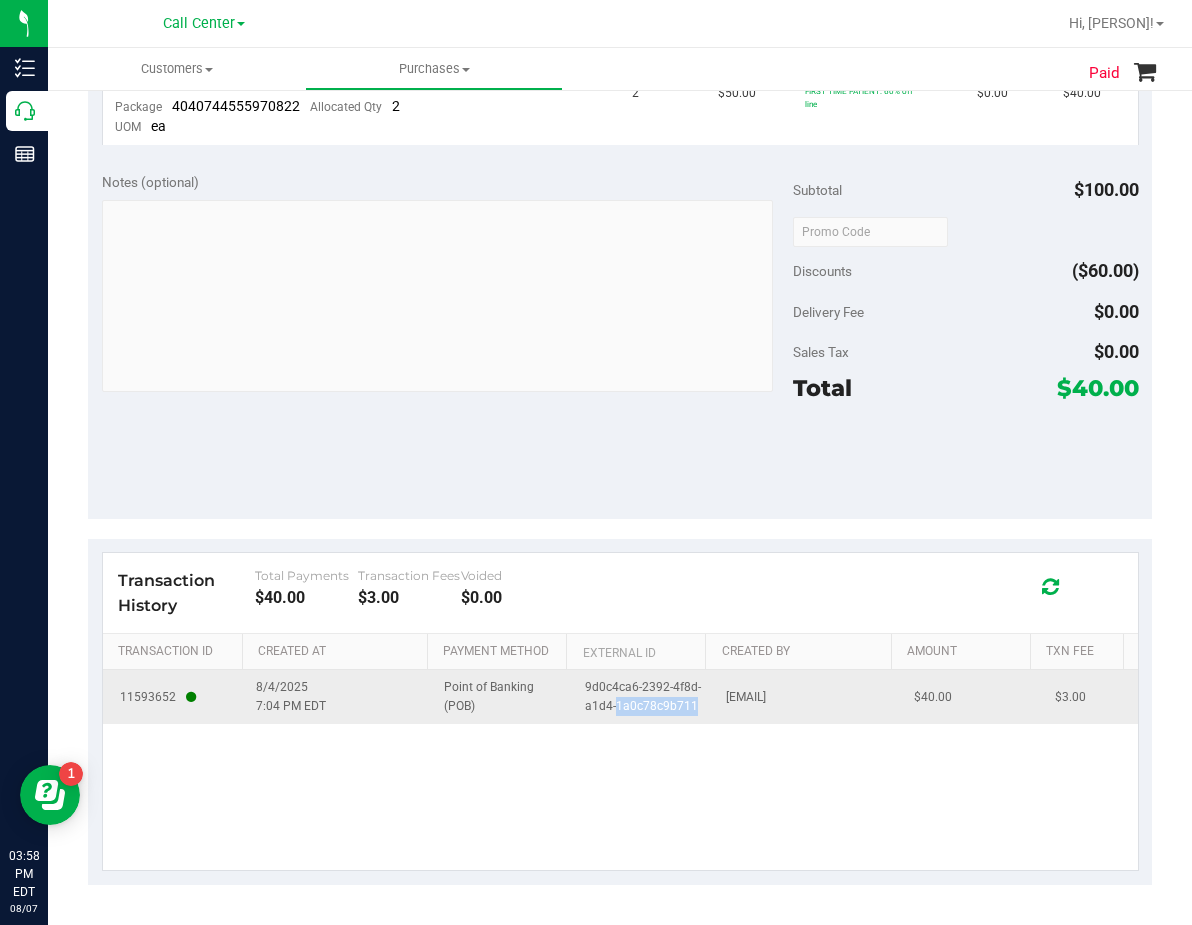 click on "9d0c4ca6-2392-4f8d-a1d4-1a0c78c9b711" at bounding box center (643, 697) 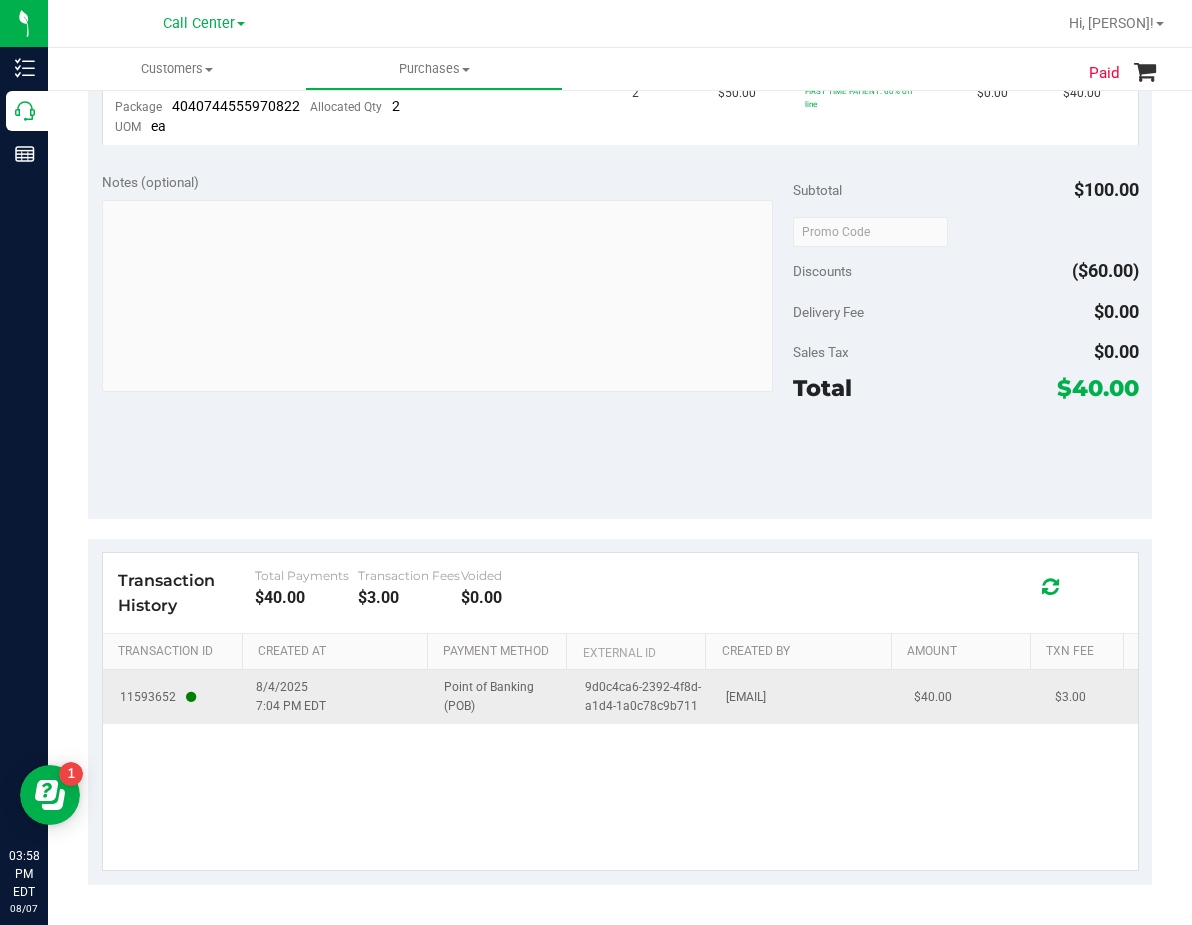 click on "9d0c4ca6-2392-4f8d-a1d4-1a0c78c9b711" at bounding box center (643, 697) 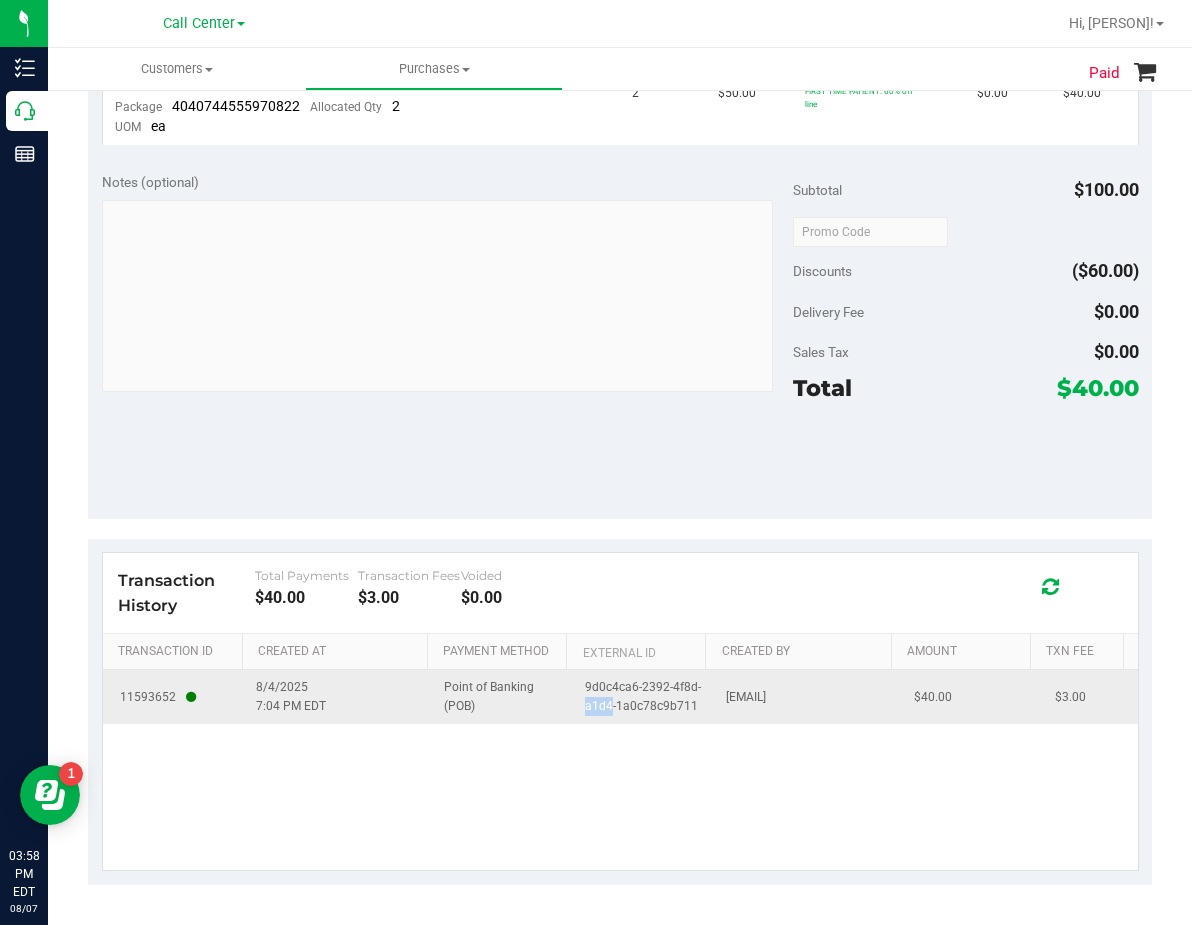 click on "9d0c4ca6-2392-4f8d-a1d4-1a0c78c9b711" at bounding box center [643, 697] 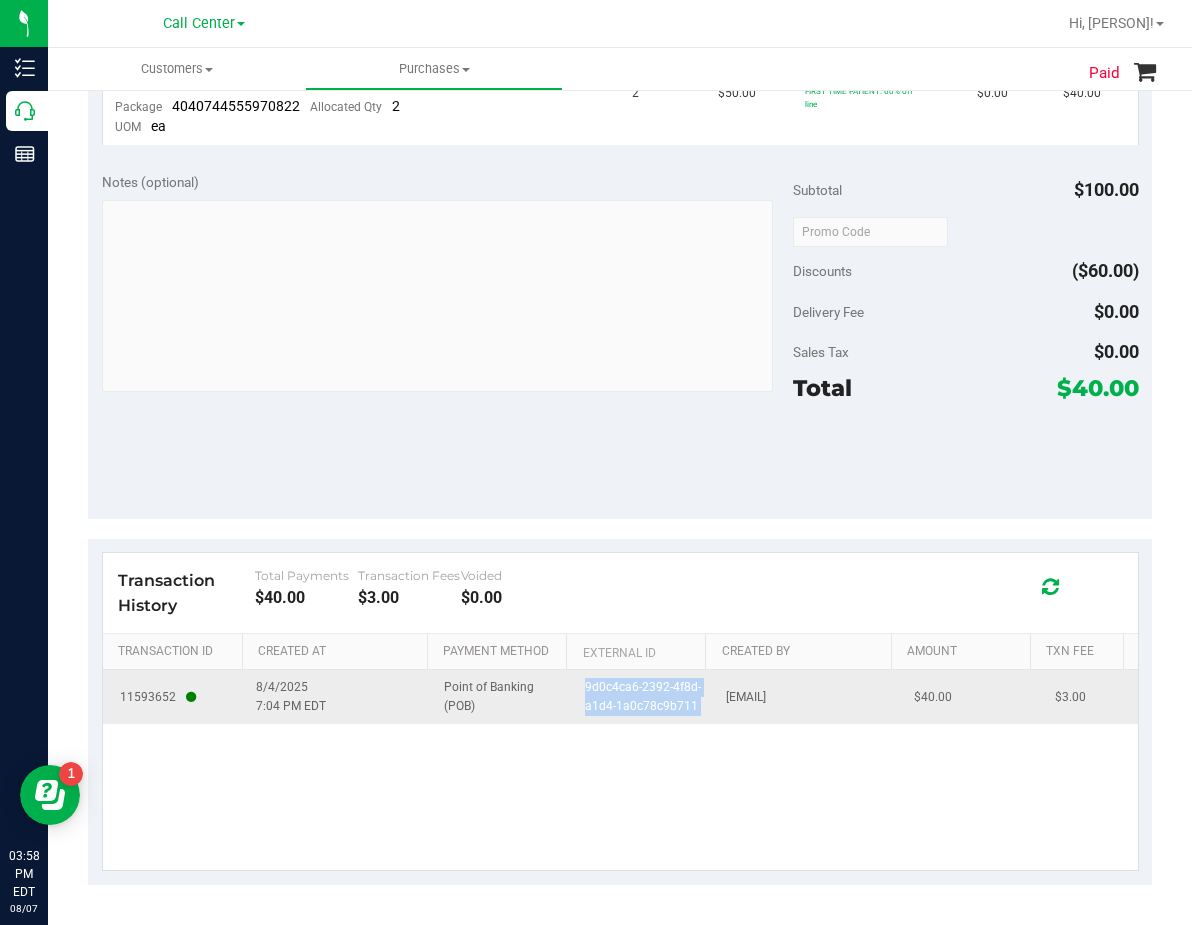 click on "9d0c4ca6-2392-4f8d-a1d4-1a0c78c9b711" at bounding box center [643, 697] 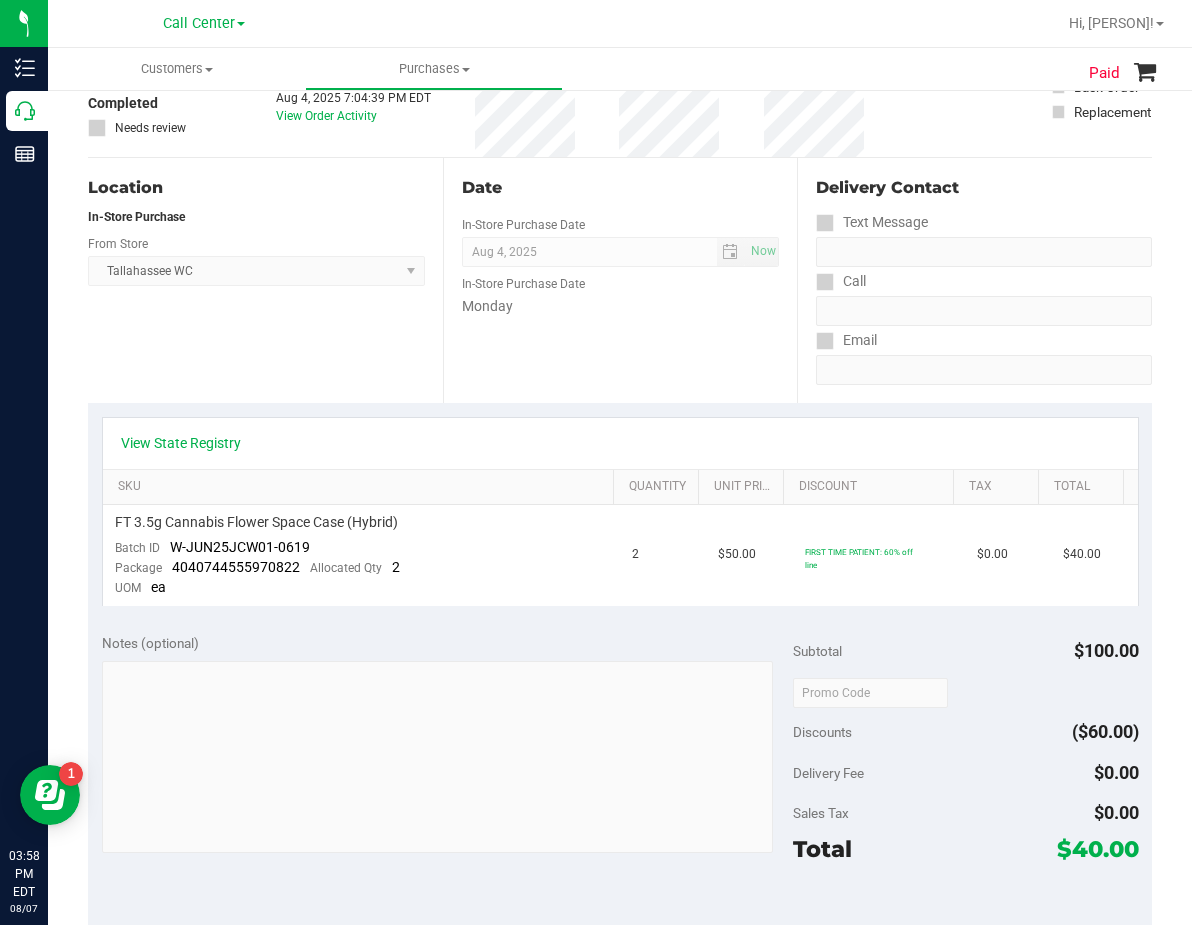 scroll, scrollTop: 0, scrollLeft: 0, axis: both 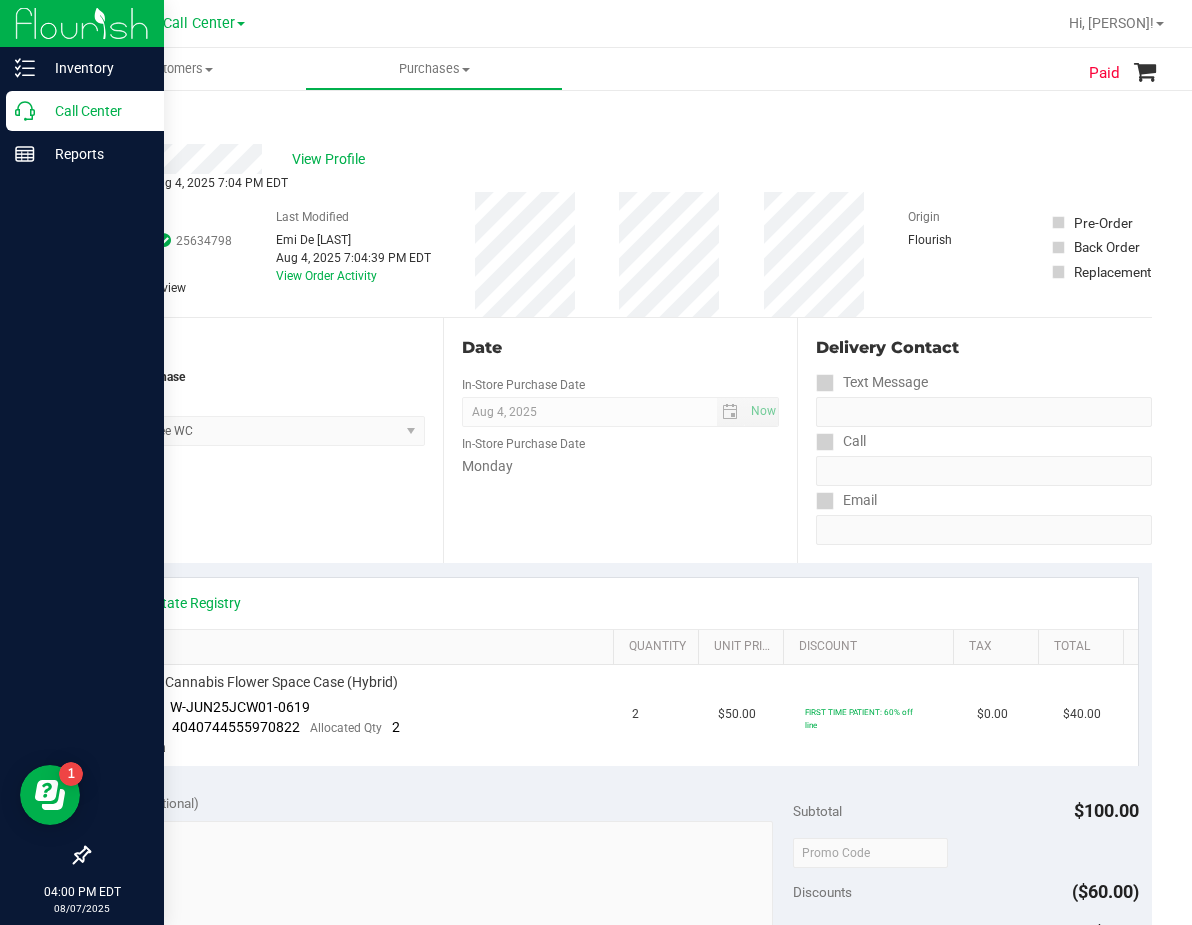 click 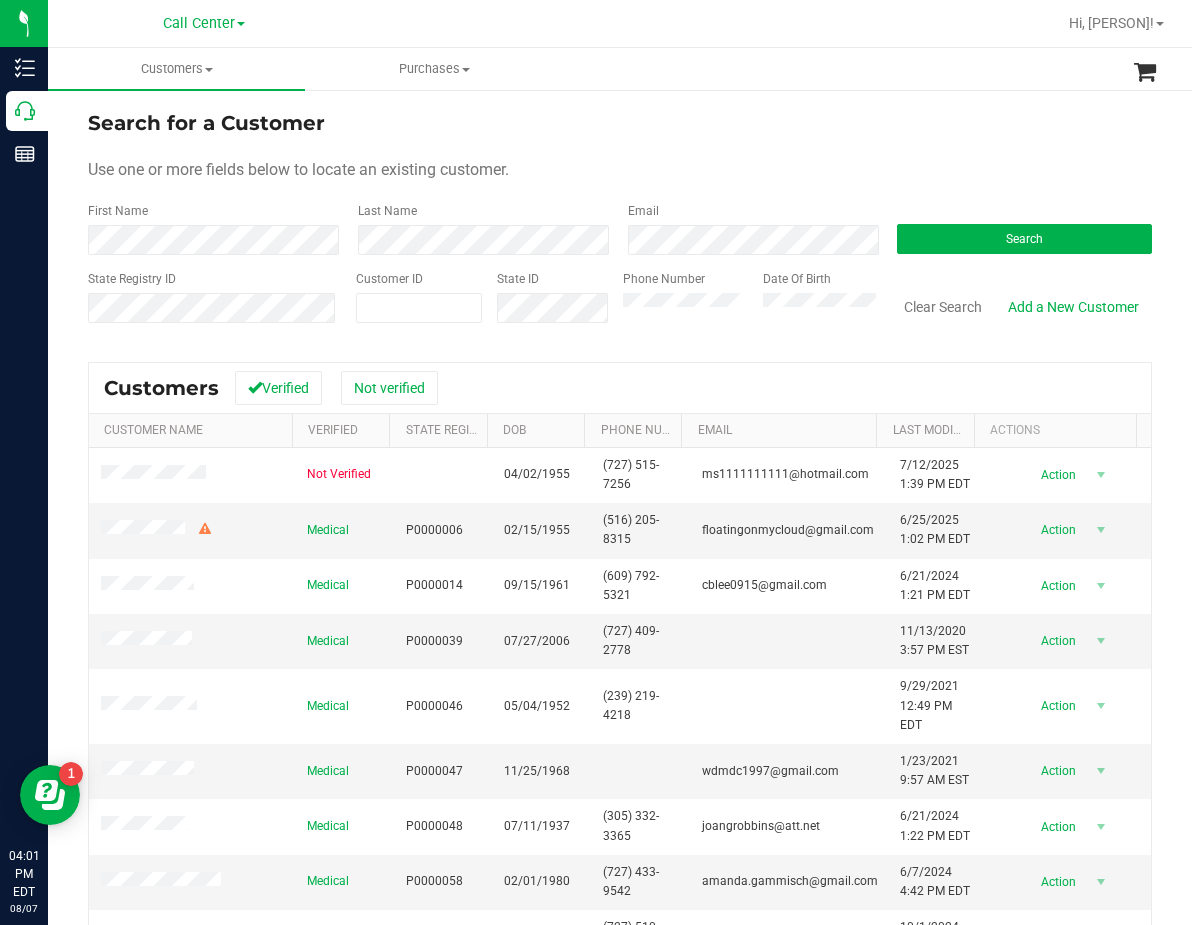 click on "Search for a Customer" at bounding box center (620, 123) 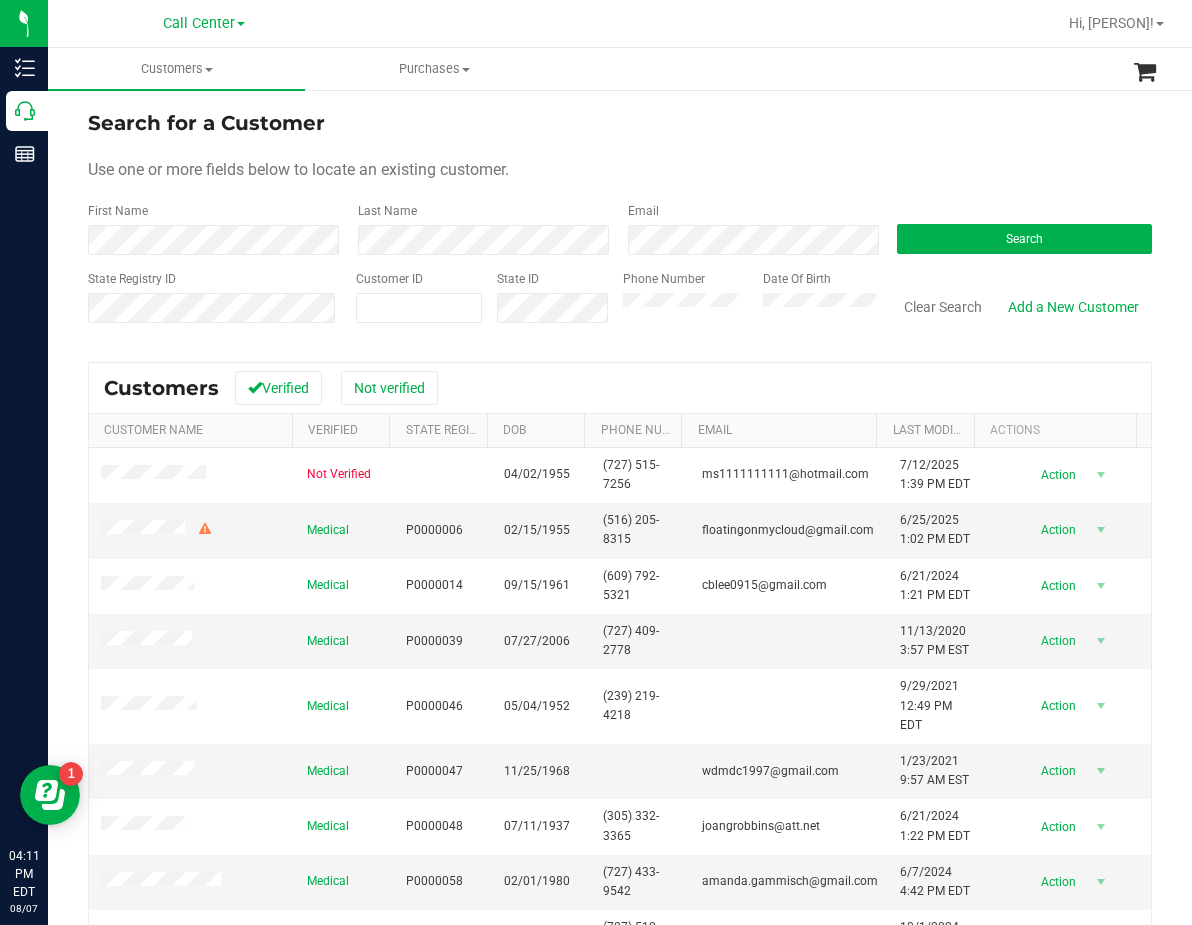 click on "State ID" at bounding box center (545, 305) 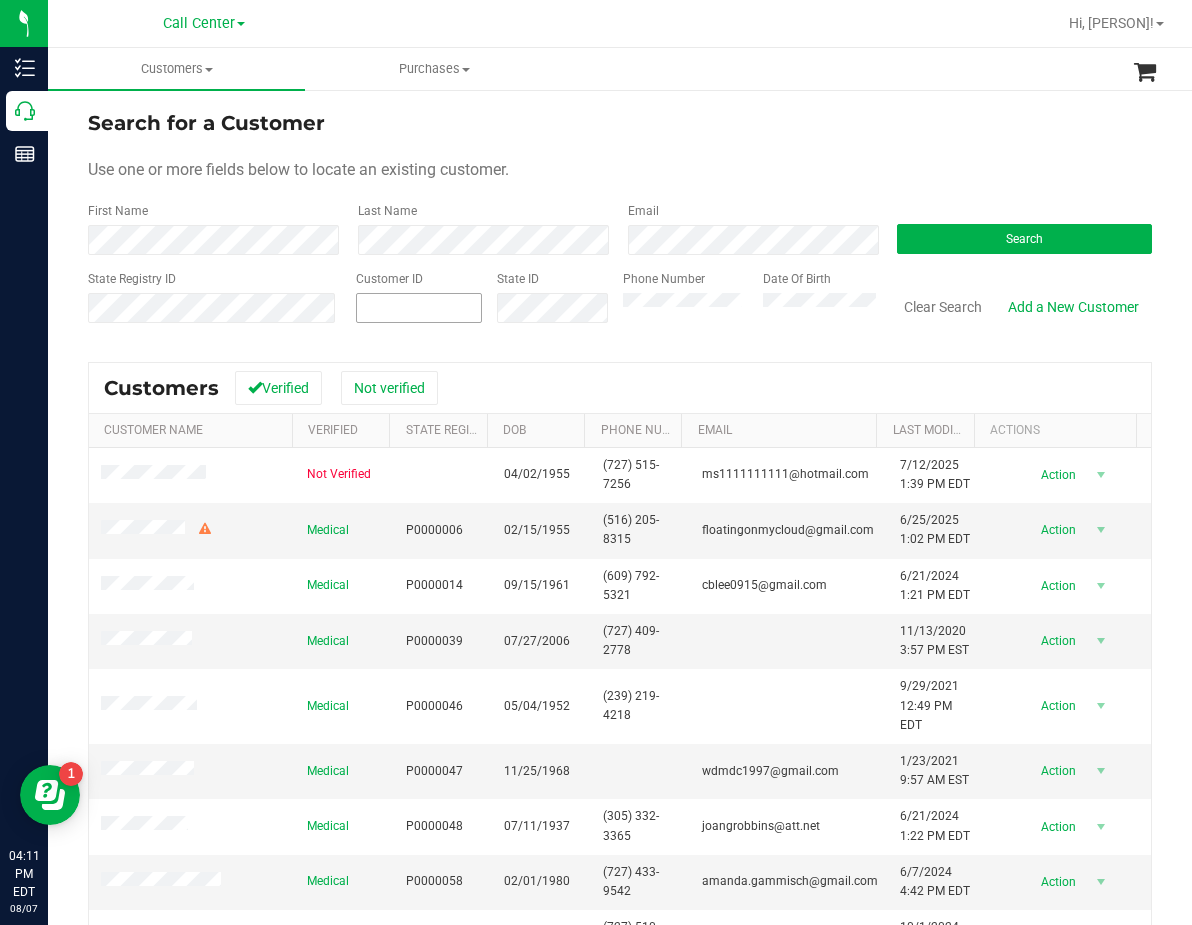 click at bounding box center (419, 308) 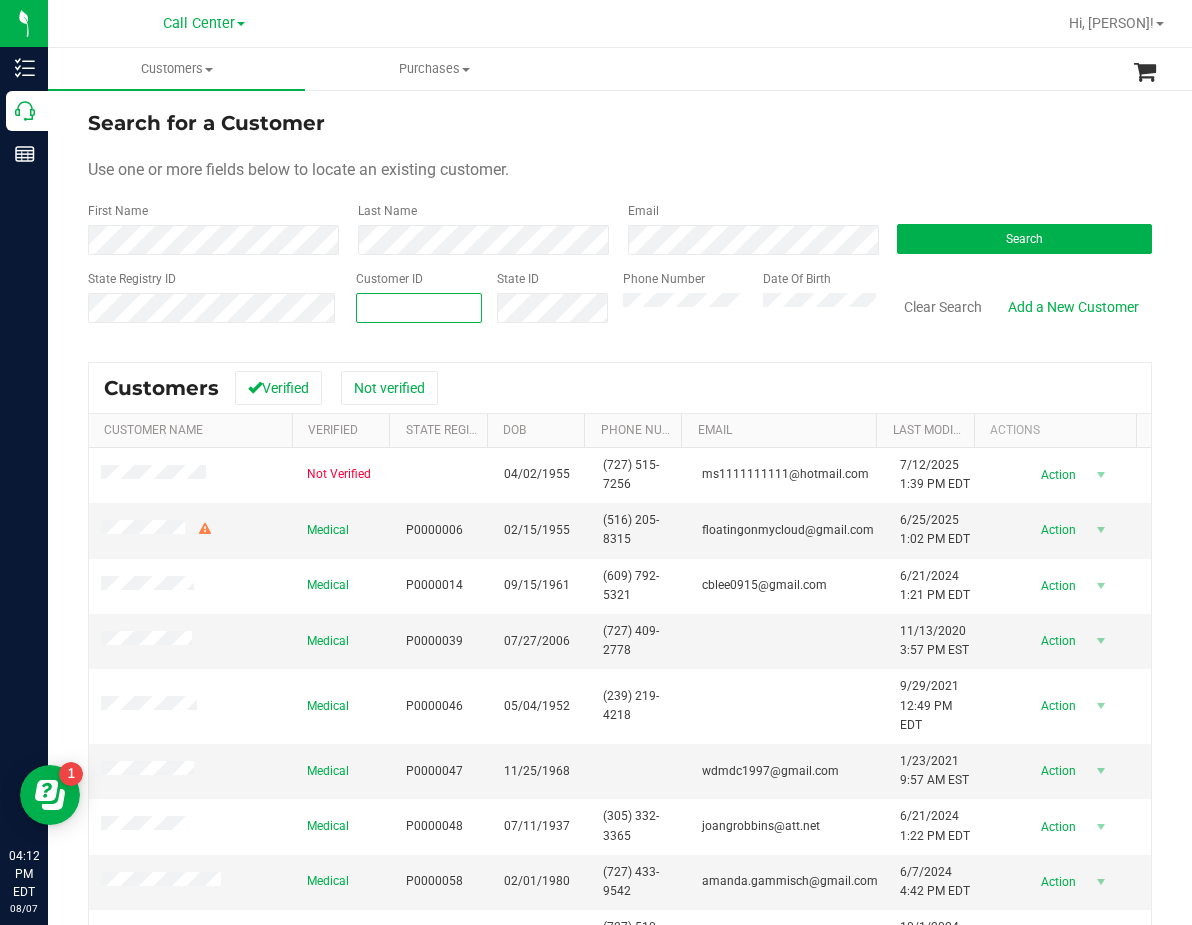 paste on "1560400" 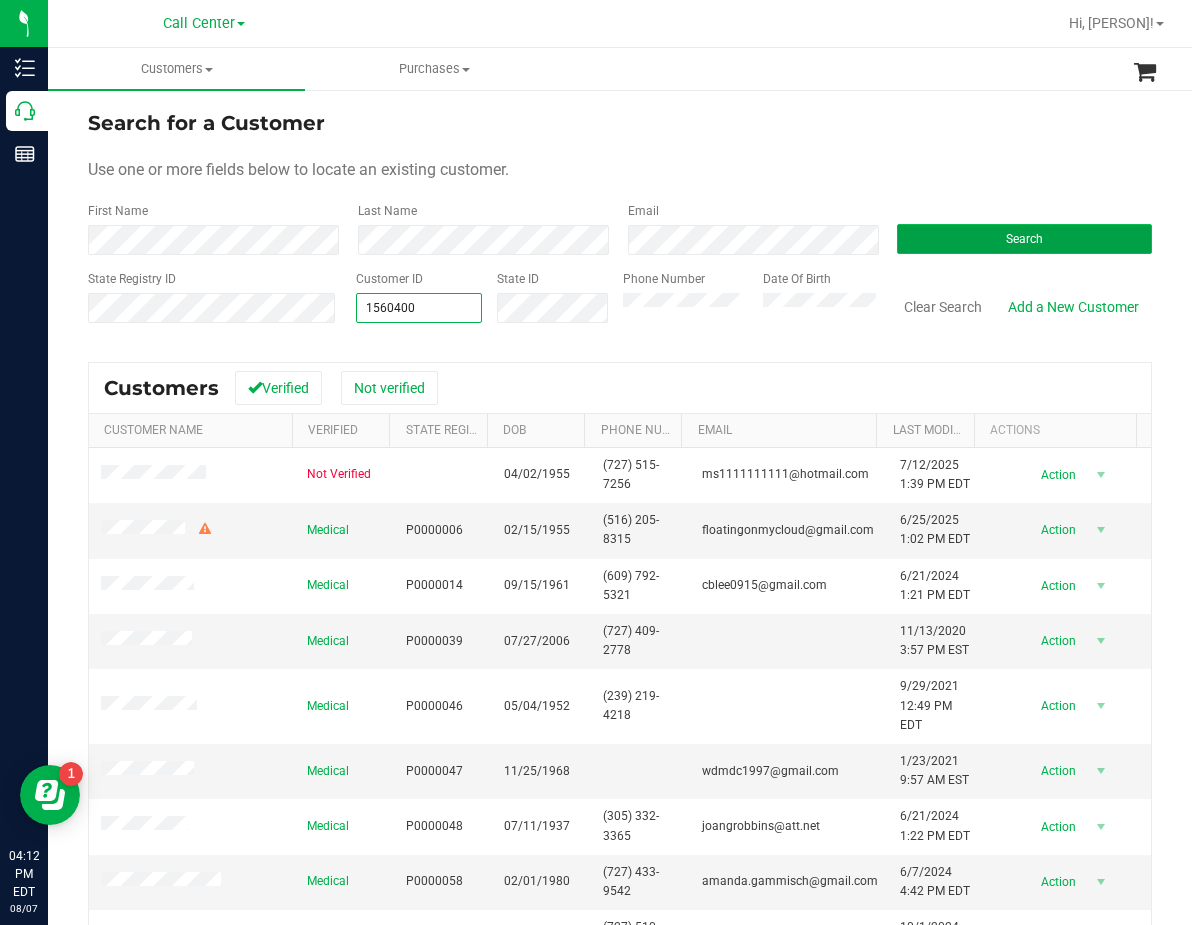 type on "1560400" 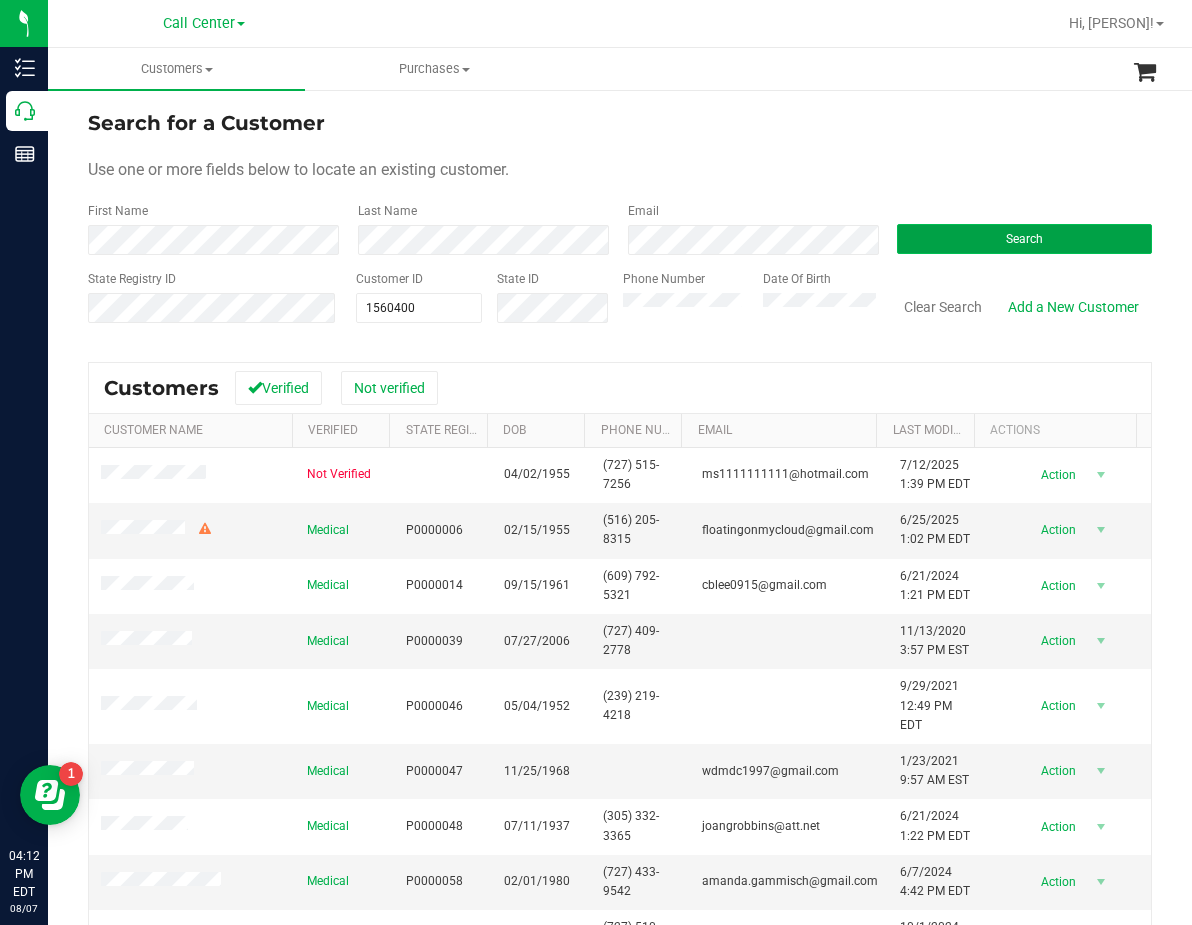 click on "Search" at bounding box center [1024, 239] 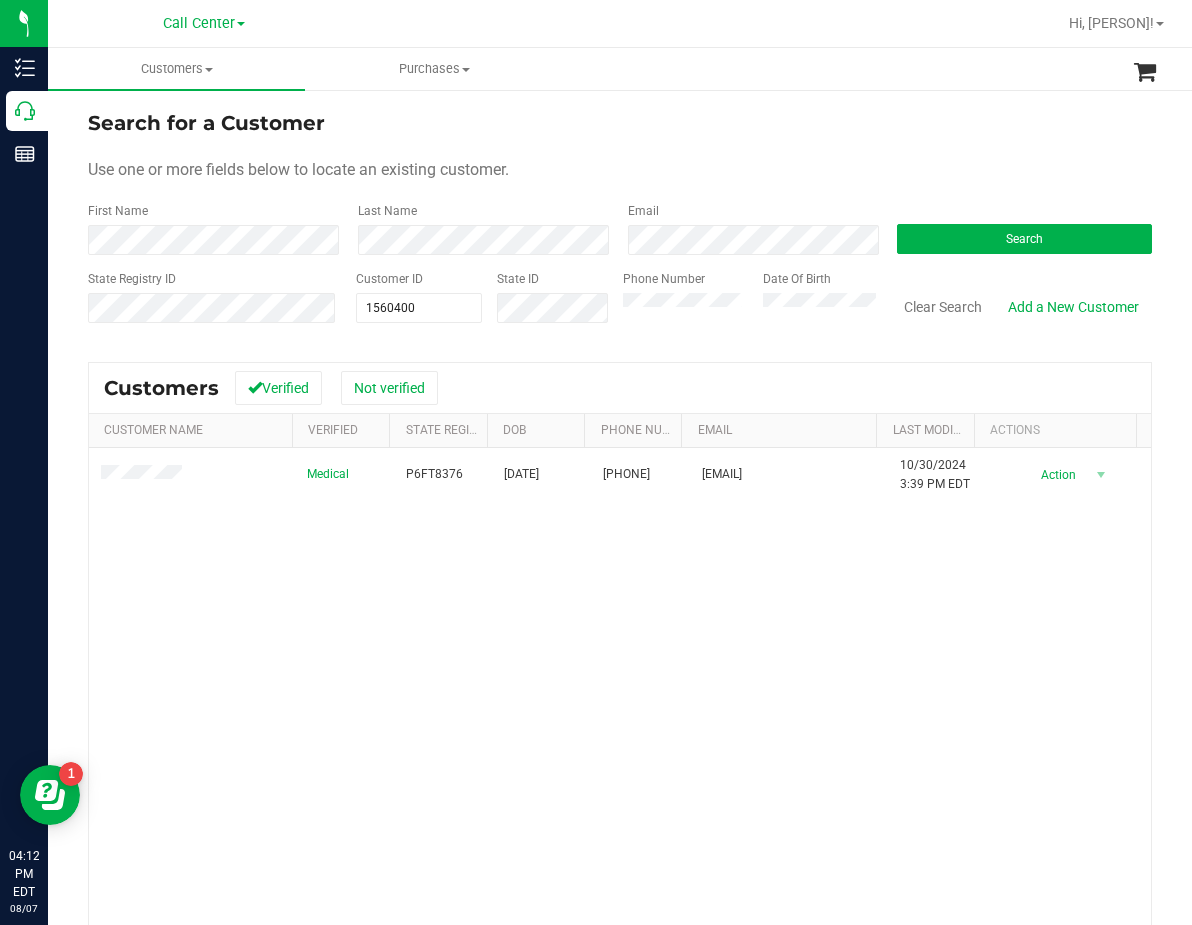 click on "Medical P6FT8376 04/17/1980 (727) 238-4915 aheckman77@gmail.com 10/30/2024 3:39 PM EDT
Delete Profile
Action Action Create new purchase View profile View purchases" at bounding box center (620, 739) 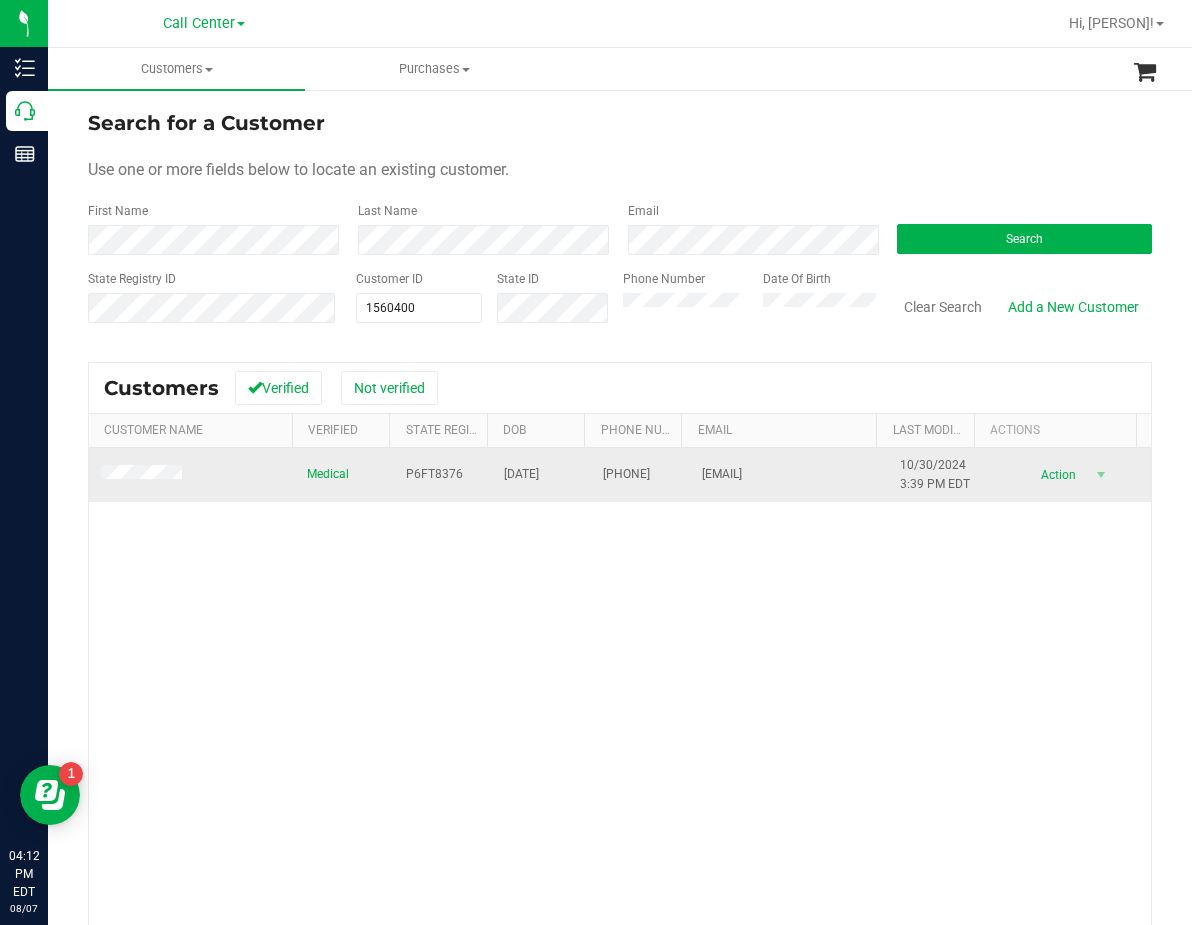 click on "P6FT8376" at bounding box center (434, 474) 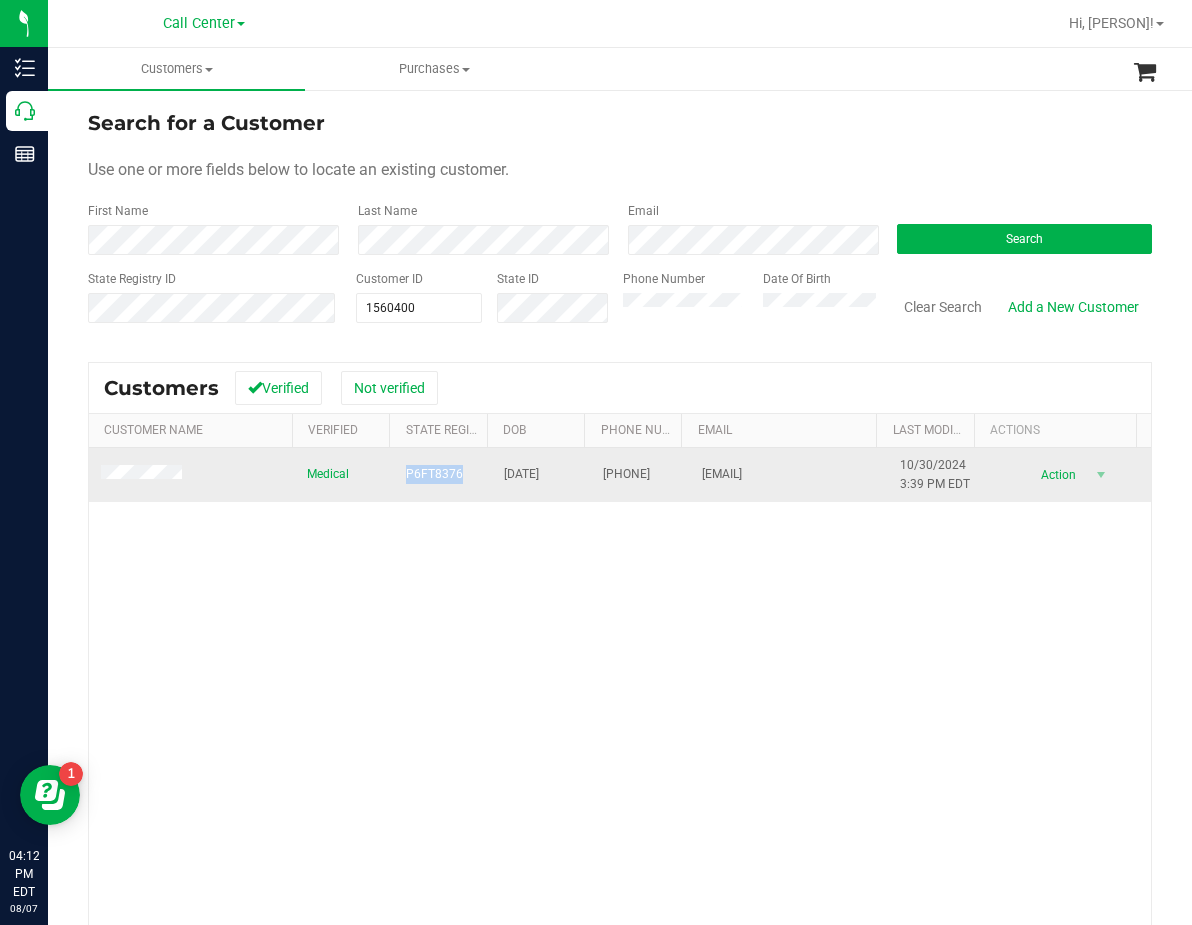 click on "P6FT8376" at bounding box center (434, 474) 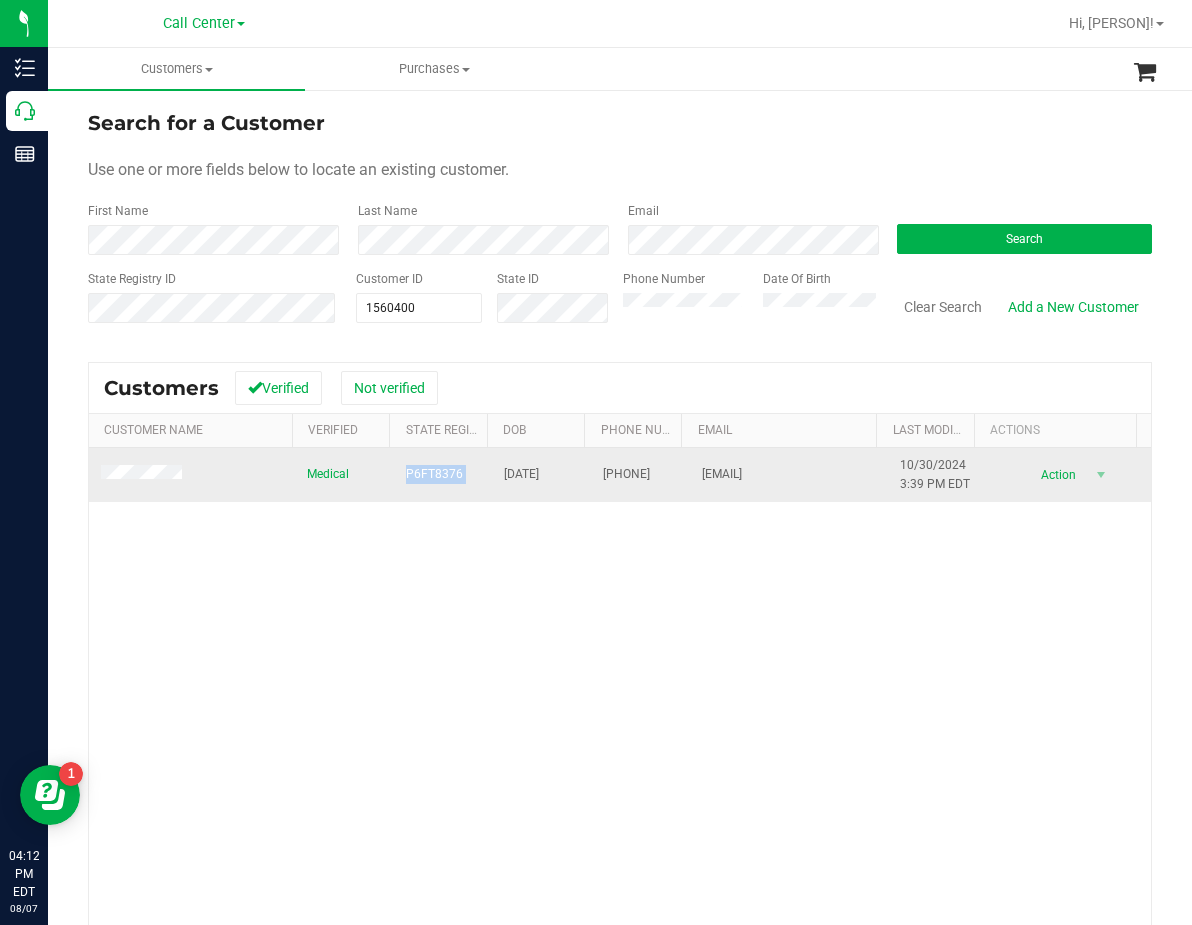click on "P6FT8376" at bounding box center (434, 474) 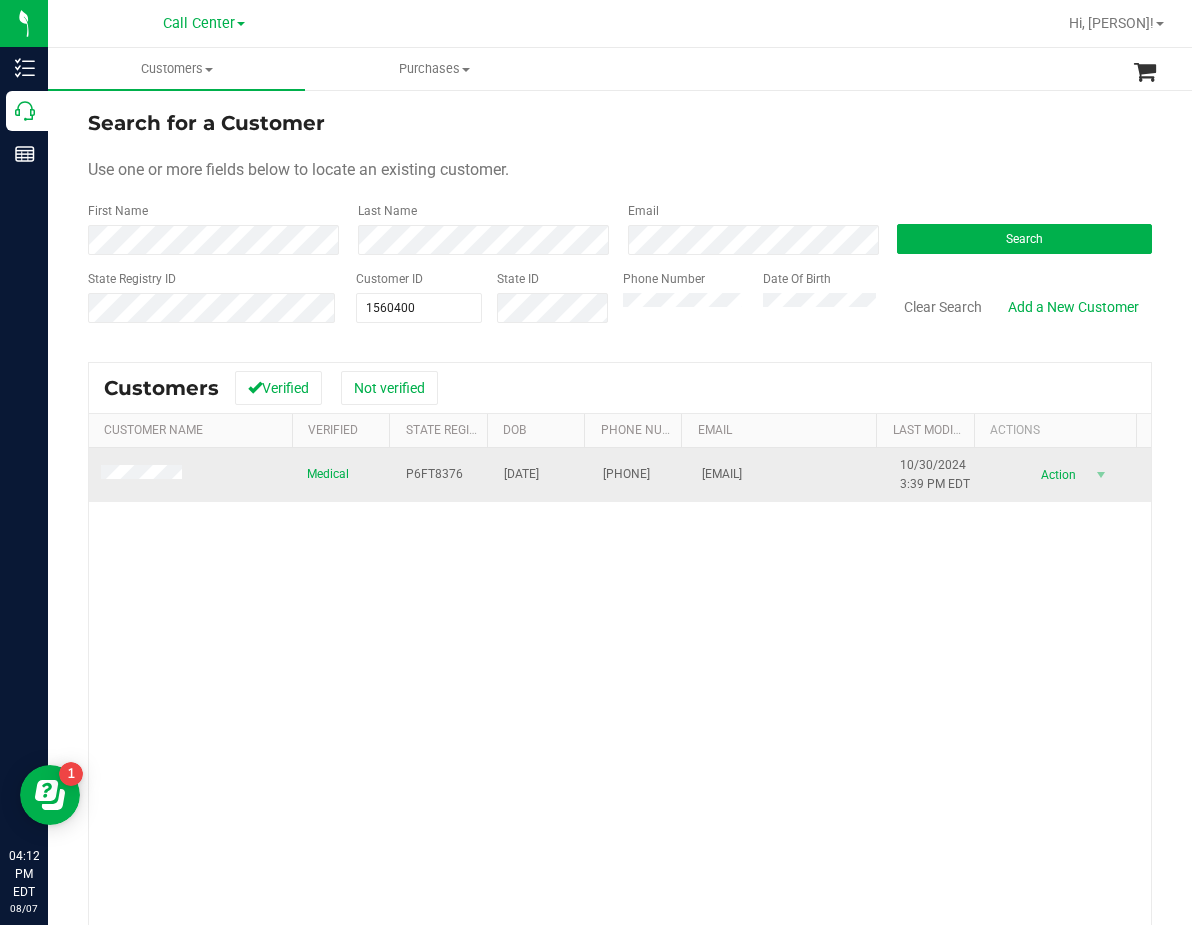 click on "04/17/1980" at bounding box center [521, 474] 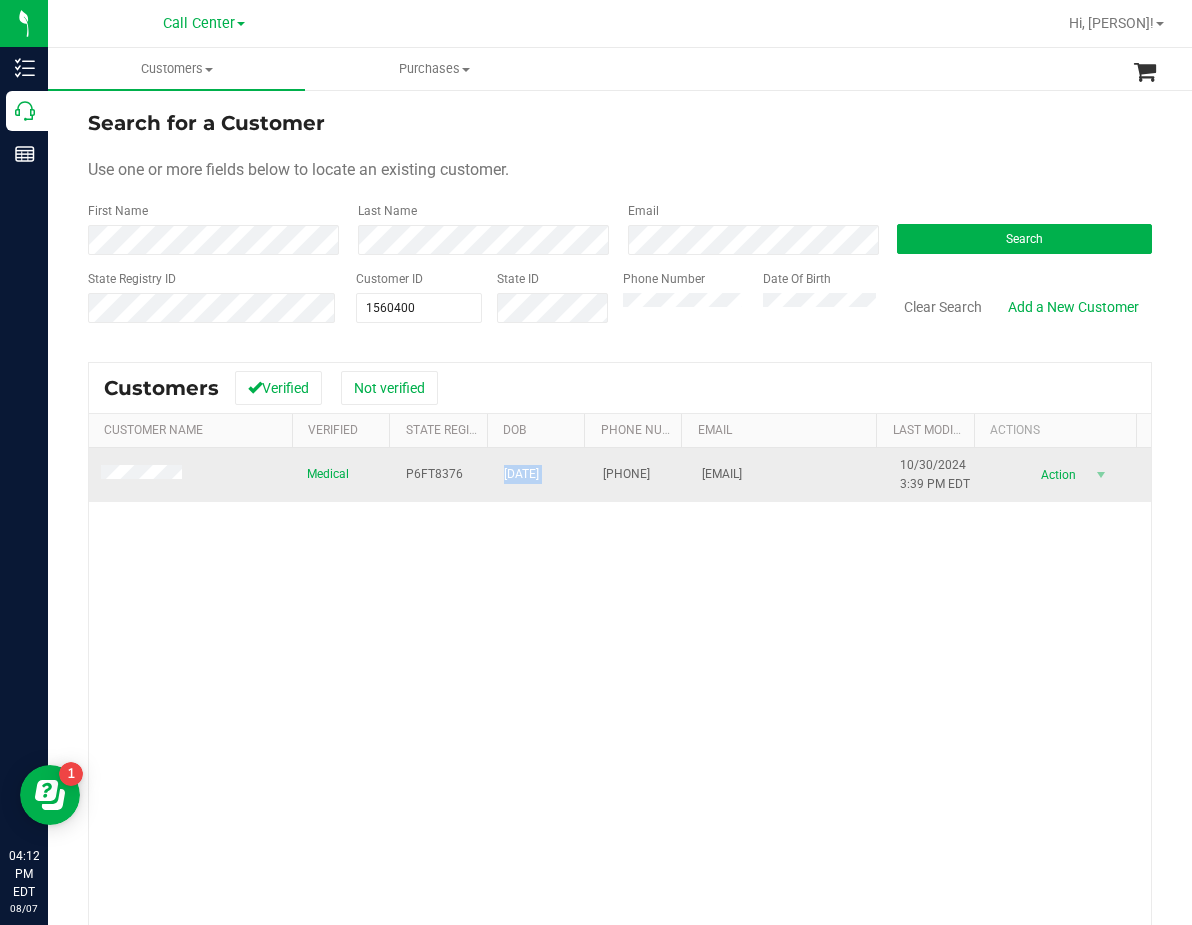 click on "04/17/1980" at bounding box center [521, 474] 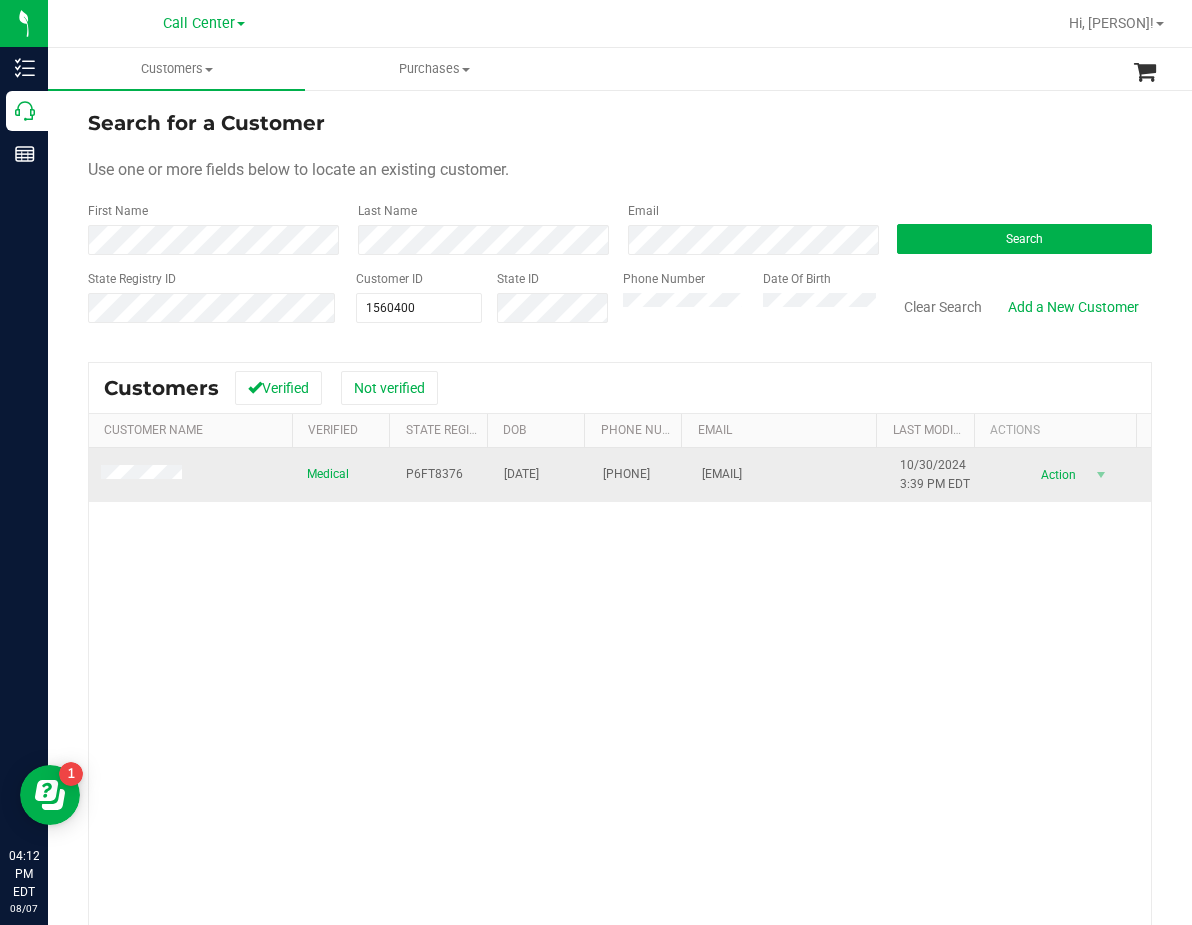 click on "(727) 238-4915" at bounding box center (626, 474) 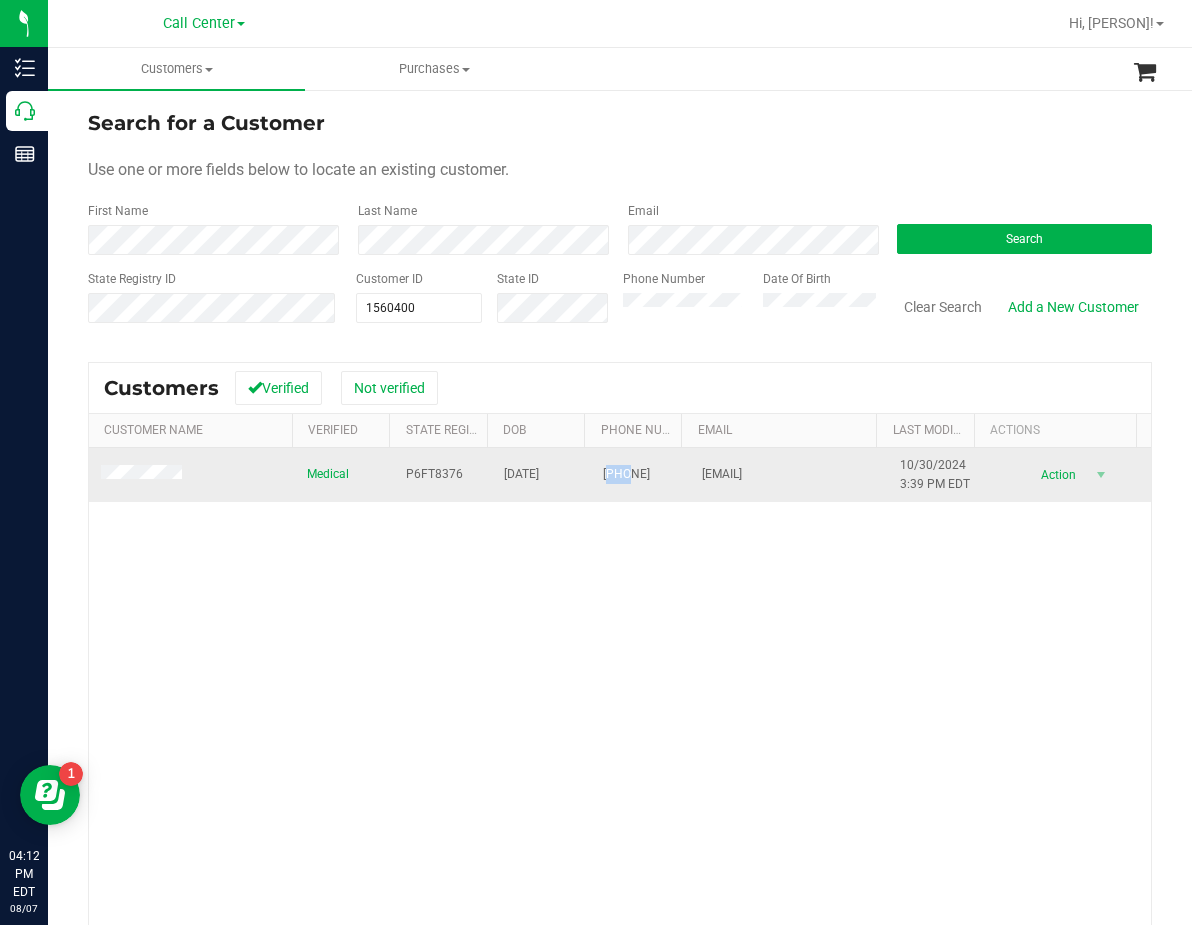 click on "(727) 238-4915" at bounding box center [626, 474] 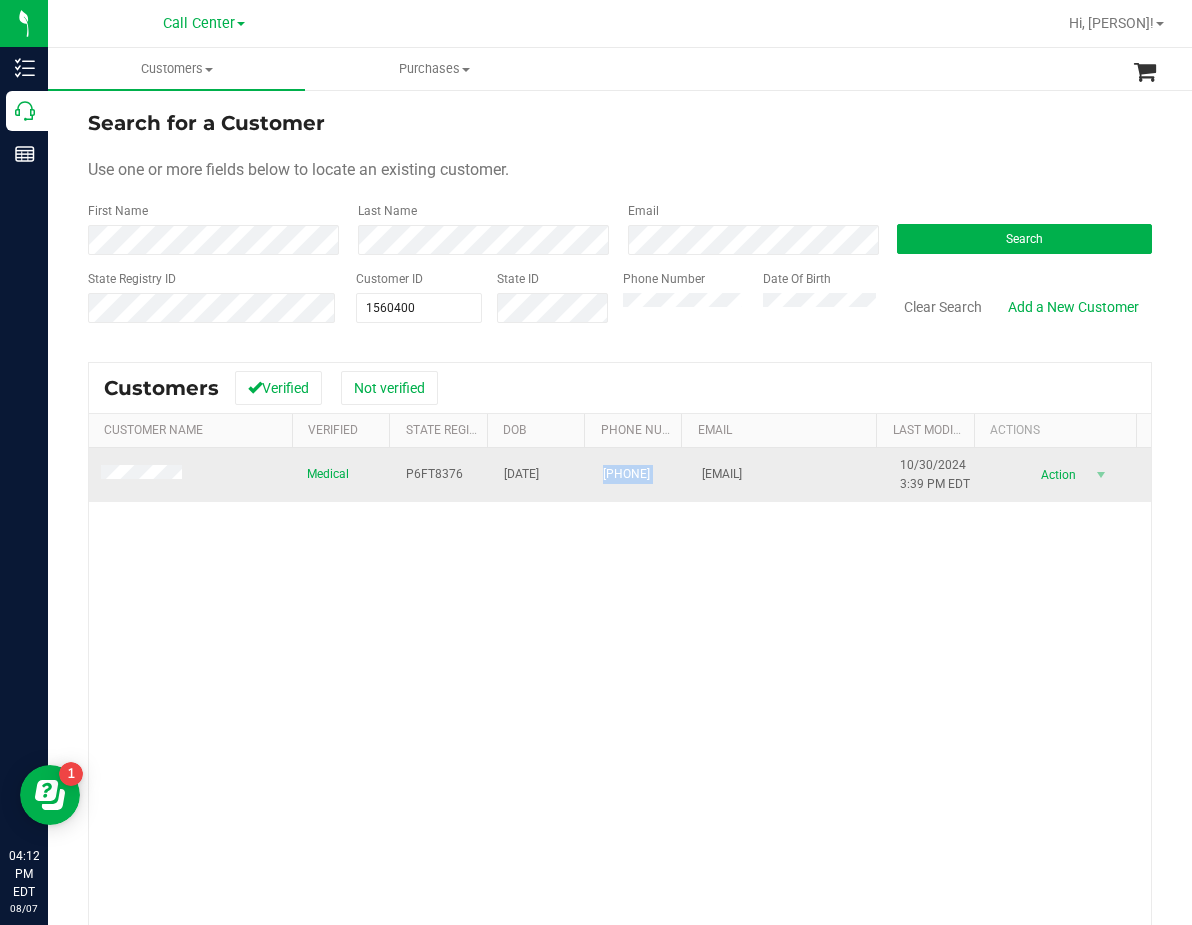 click on "(727) 238-4915" at bounding box center (626, 474) 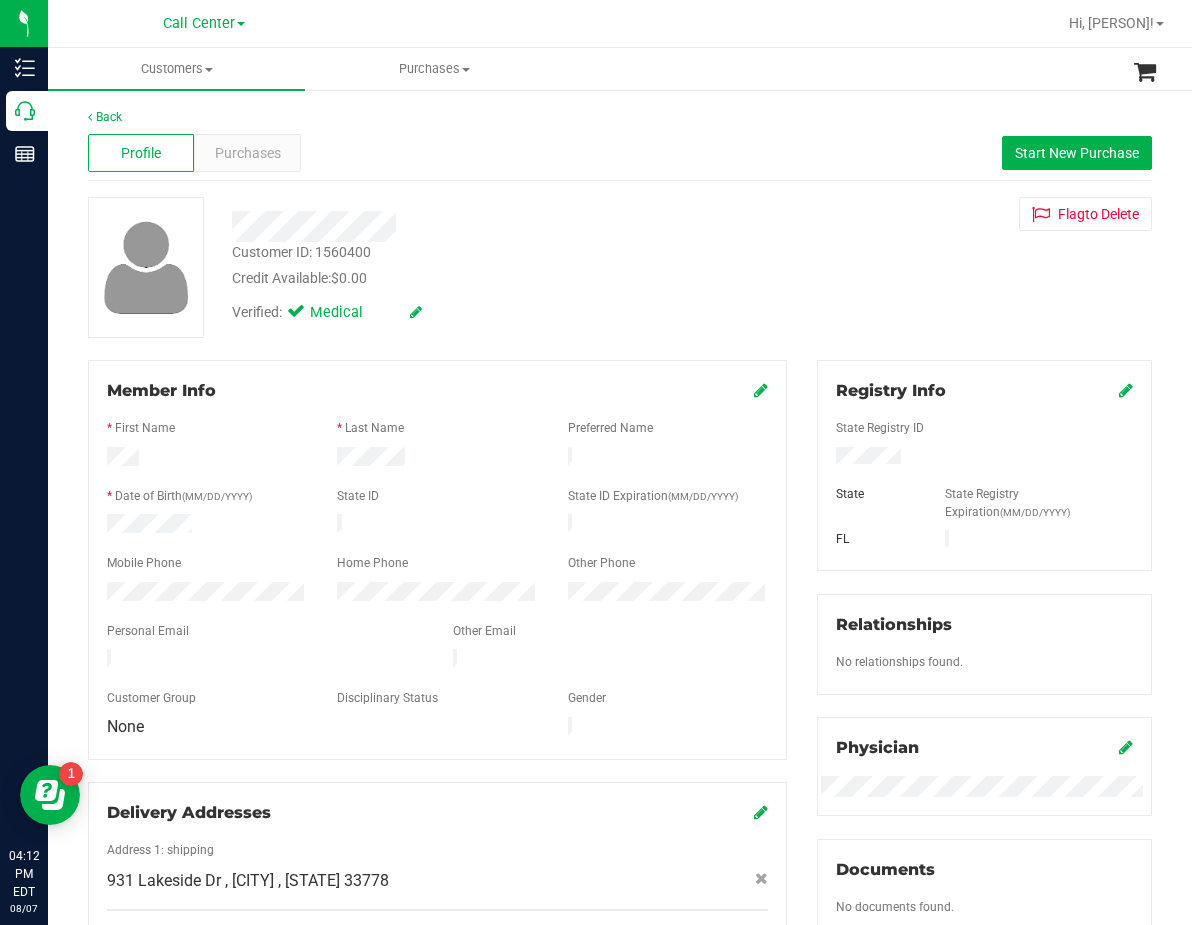 click at bounding box center [437, 614] 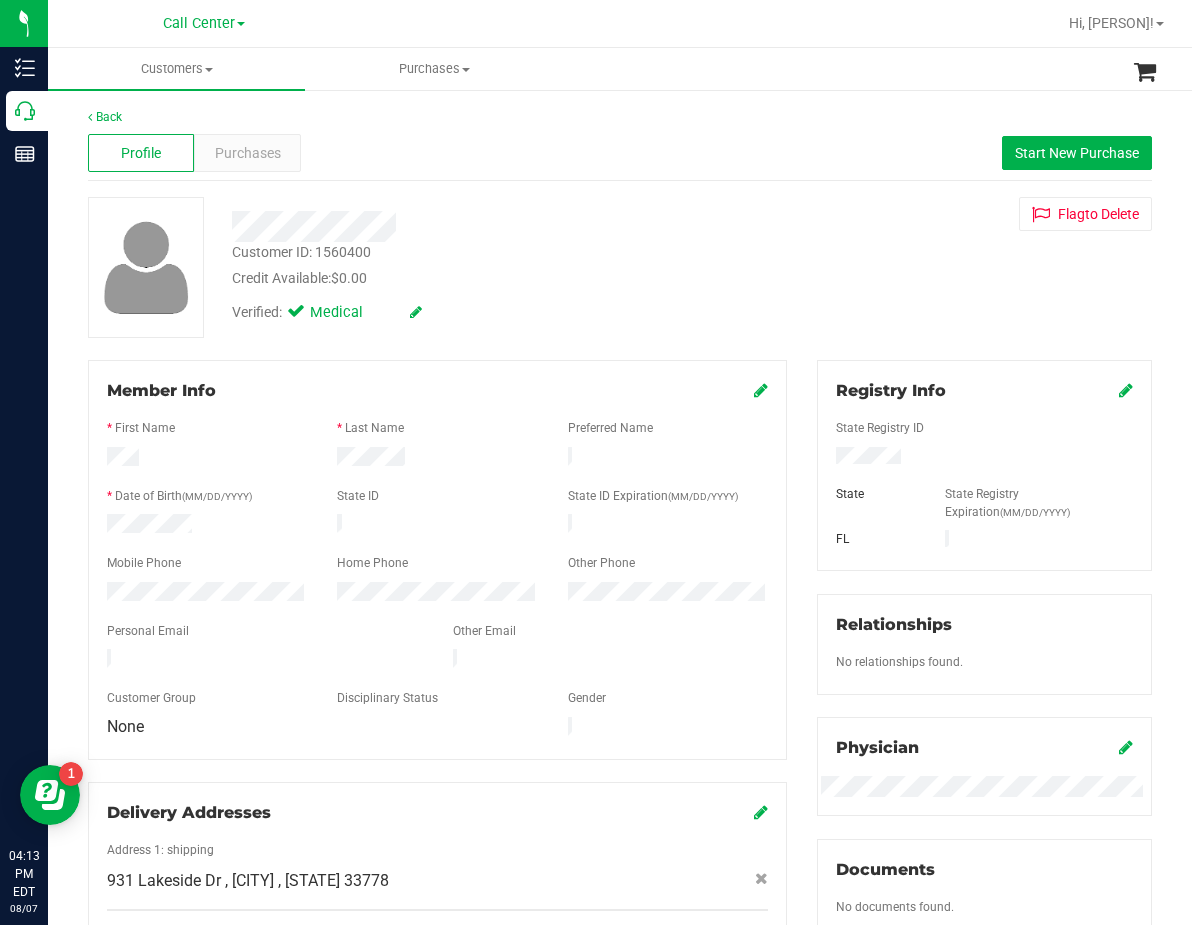 click on "Profile
Purchases
Start New Purchase" at bounding box center (620, 153) 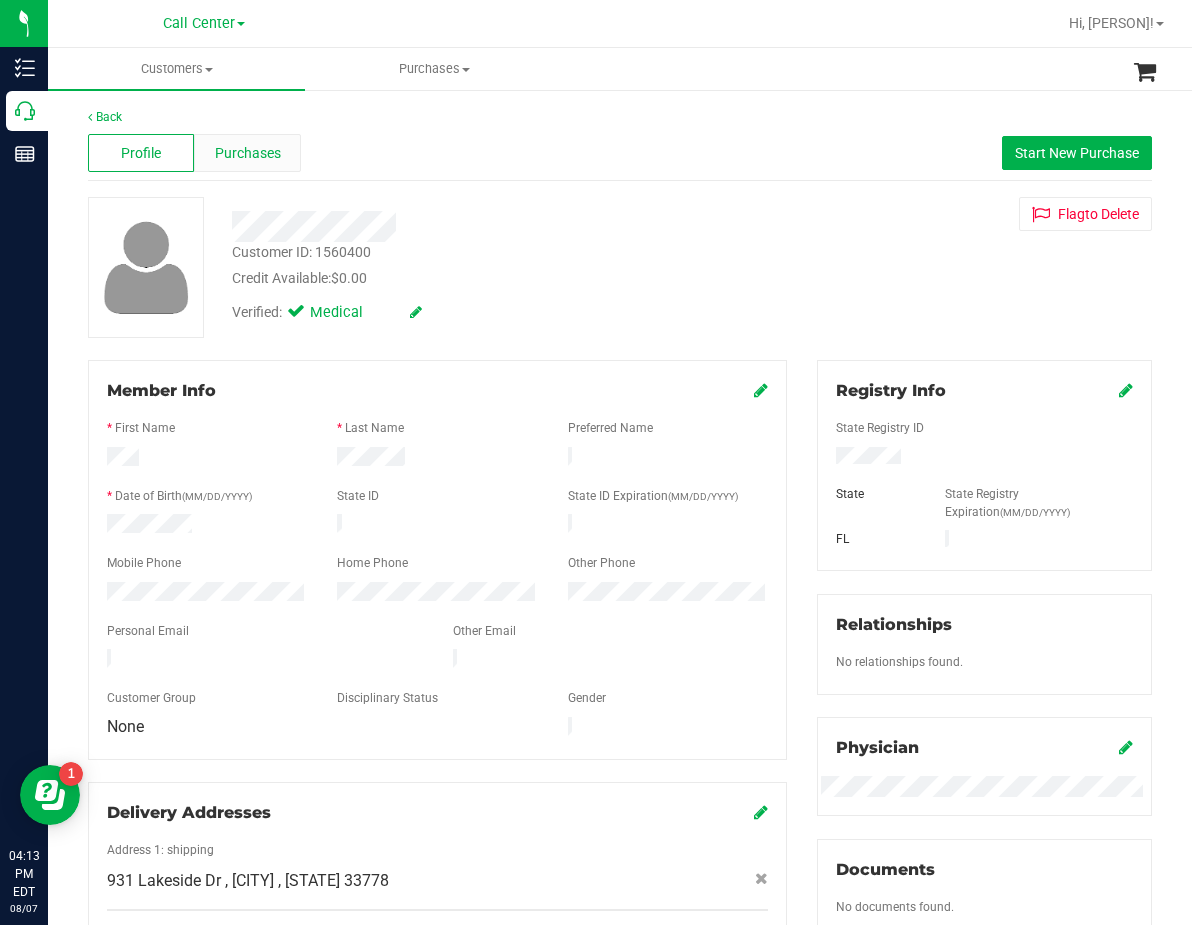 click on "Purchases" at bounding box center [247, 153] 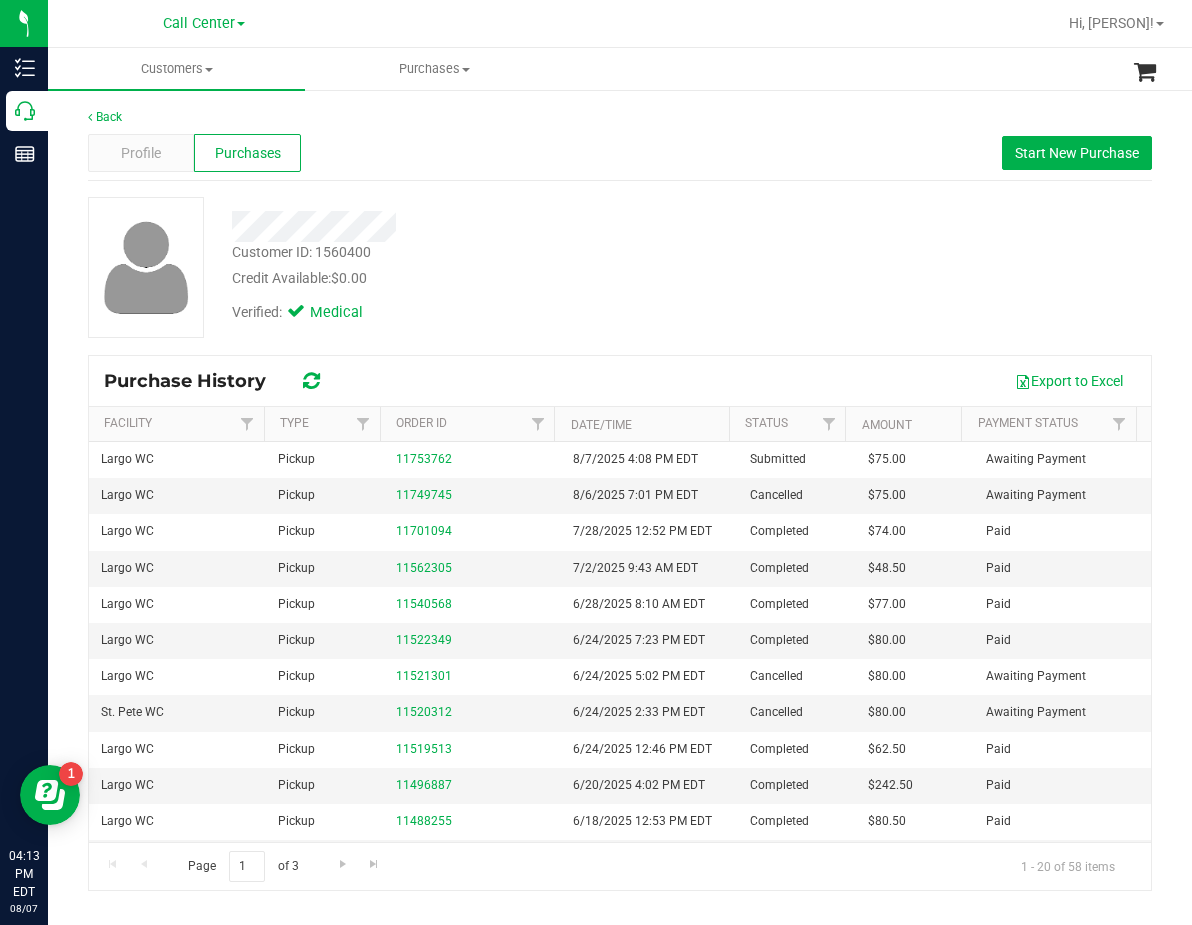 click on "Verified:
Medical" at bounding box center [490, 311] 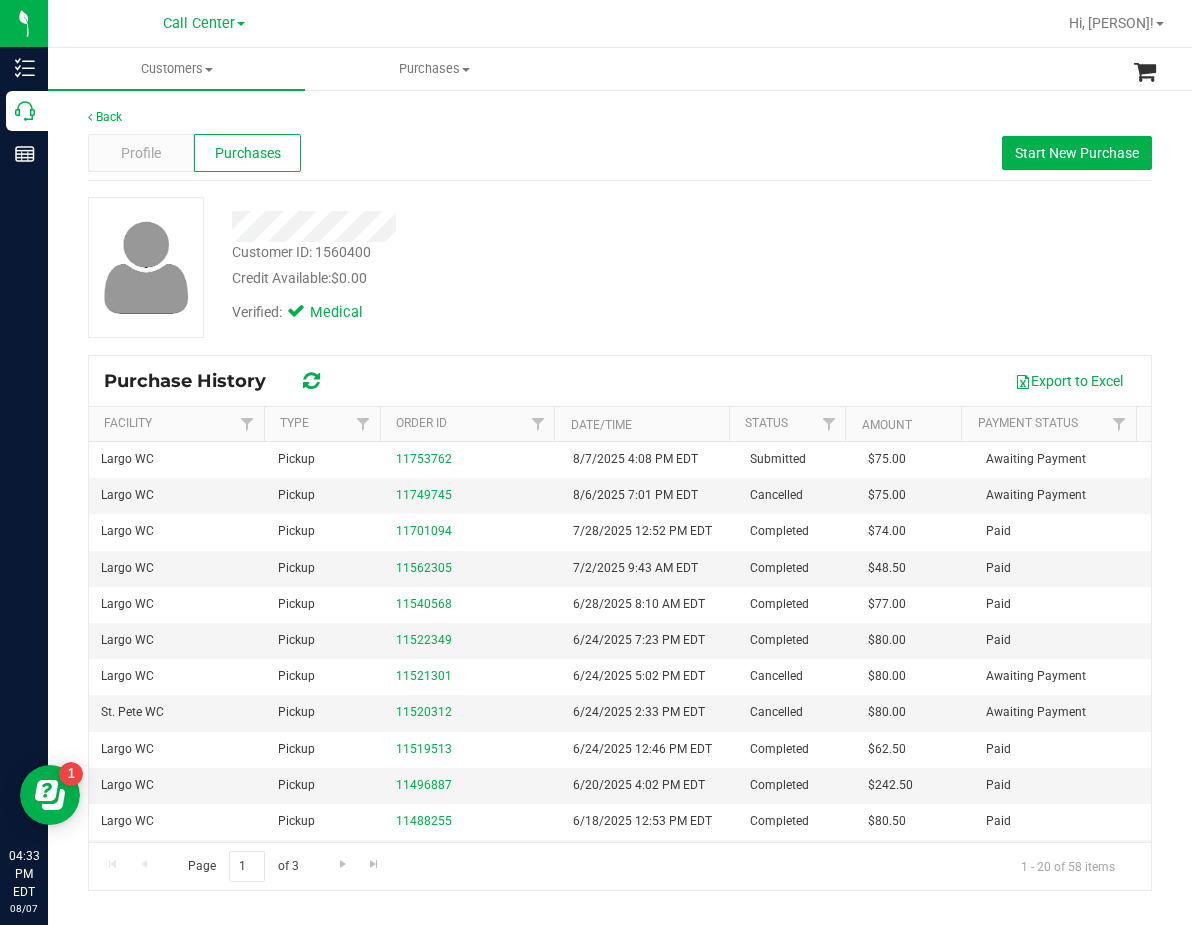 drag, startPoint x: 779, startPoint y: 333, endPoint x: 766, endPoint y: 333, distance: 13 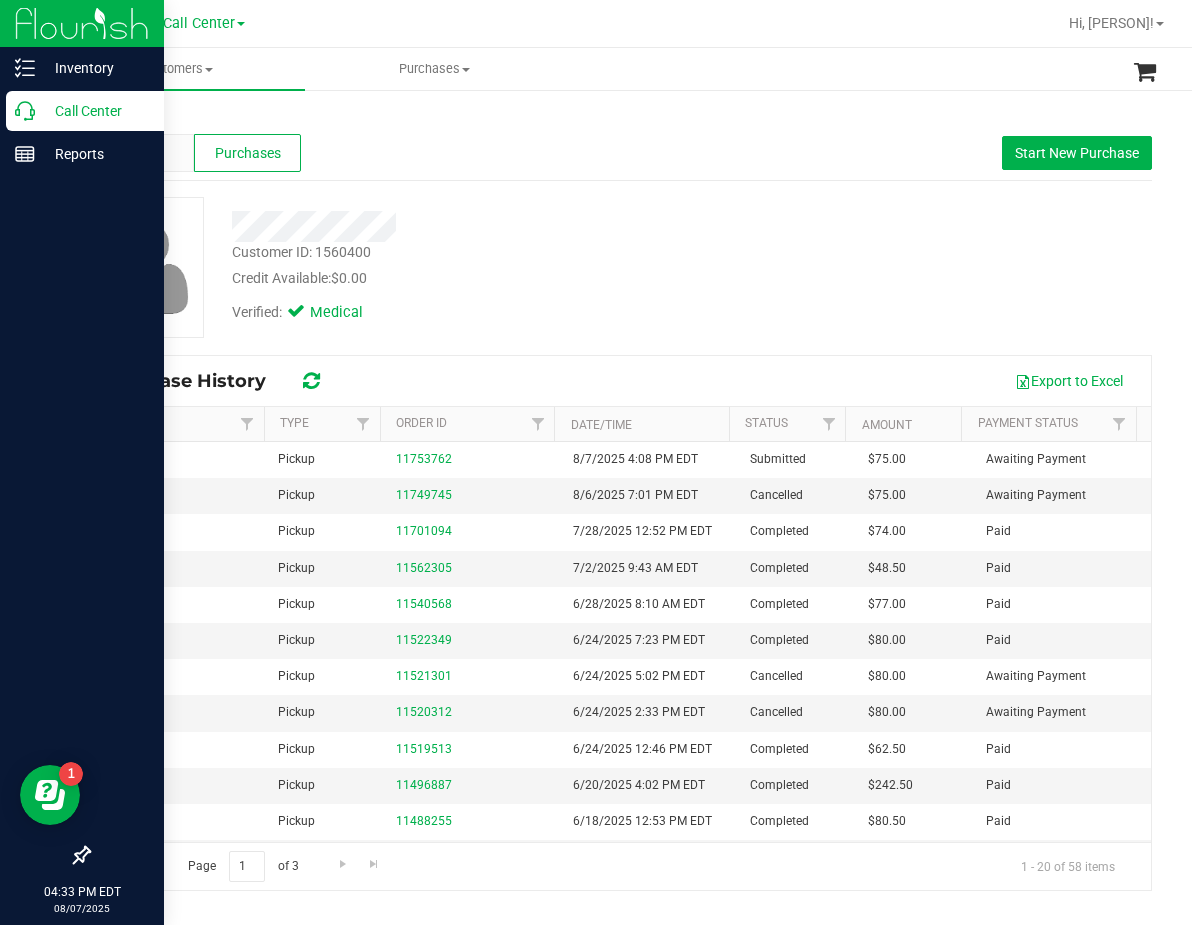 click 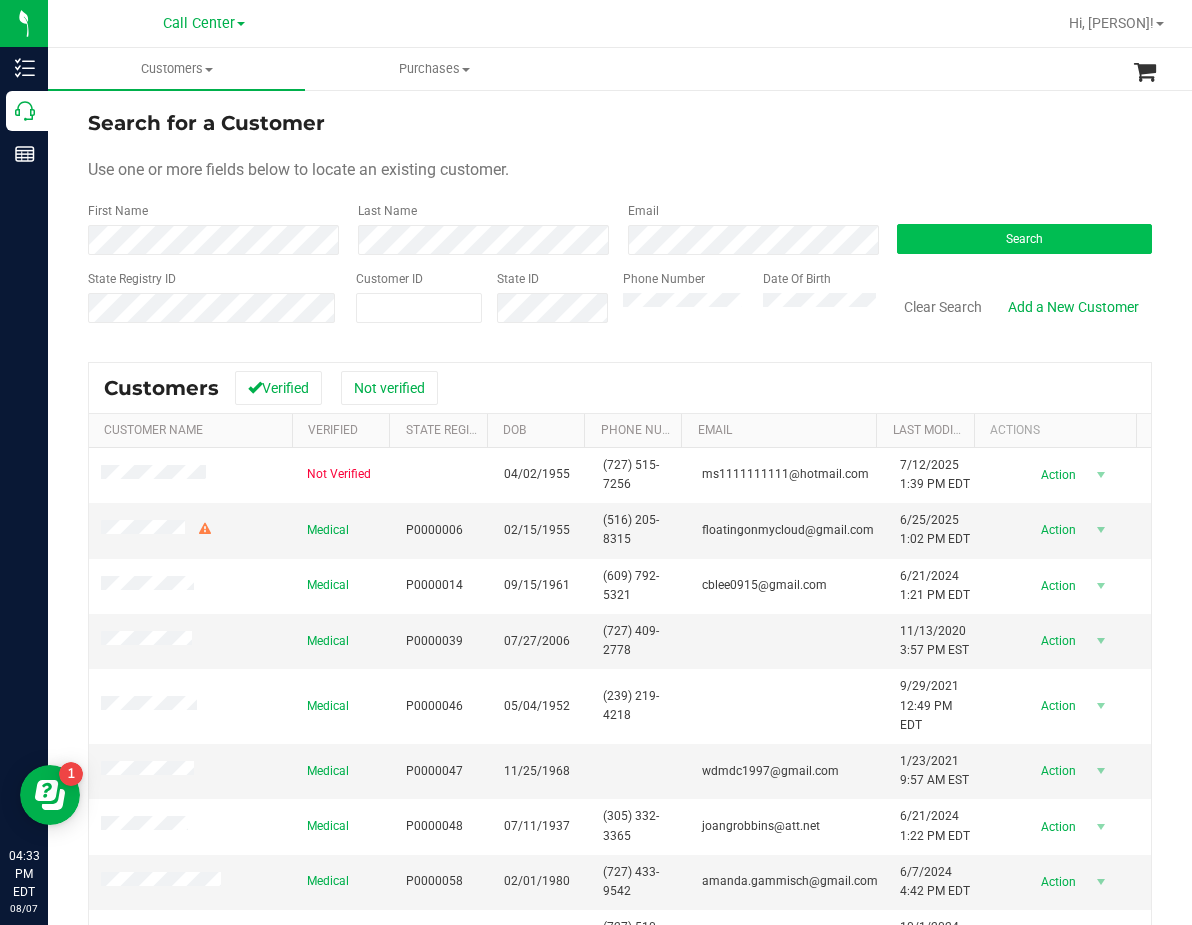 click on "Search" at bounding box center [1017, 228] 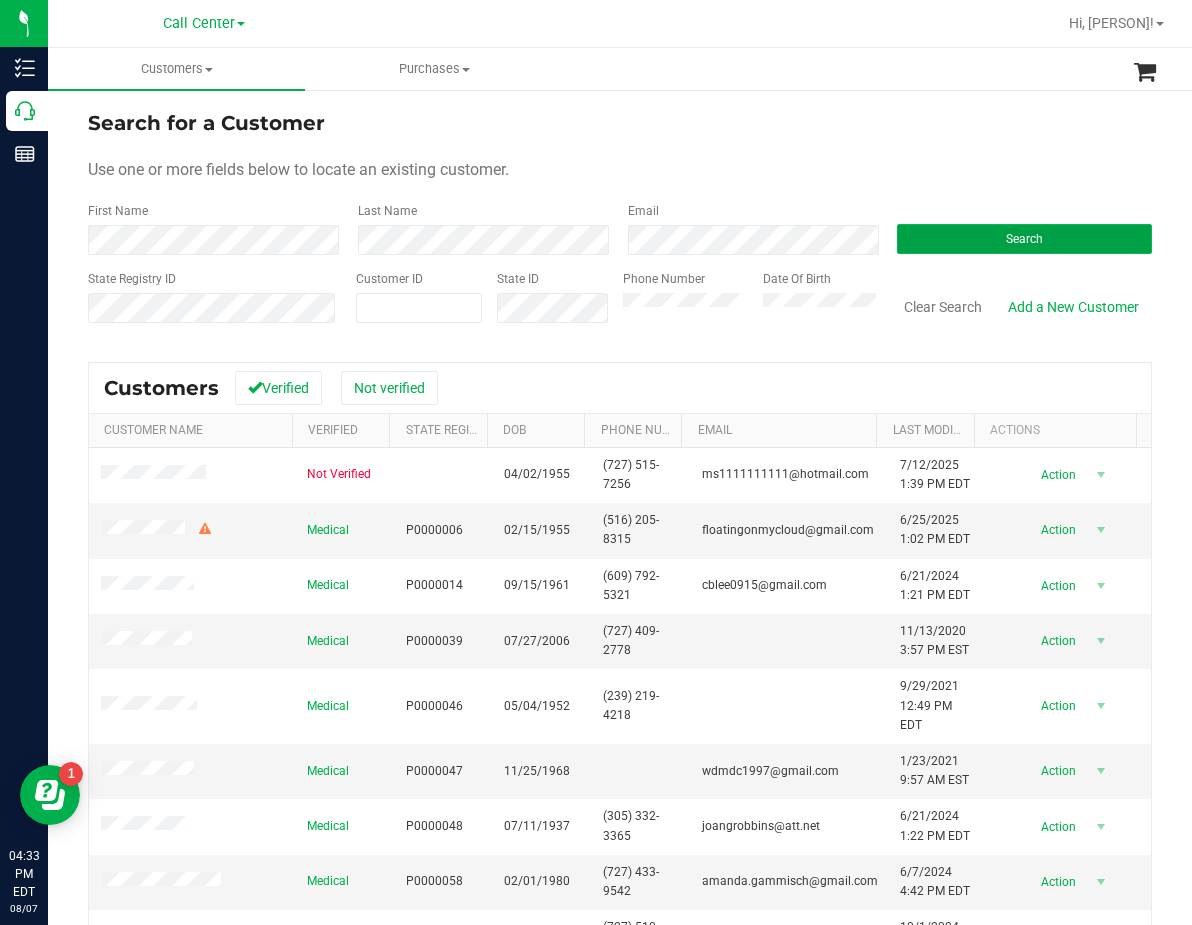 click on "Search" at bounding box center (1024, 239) 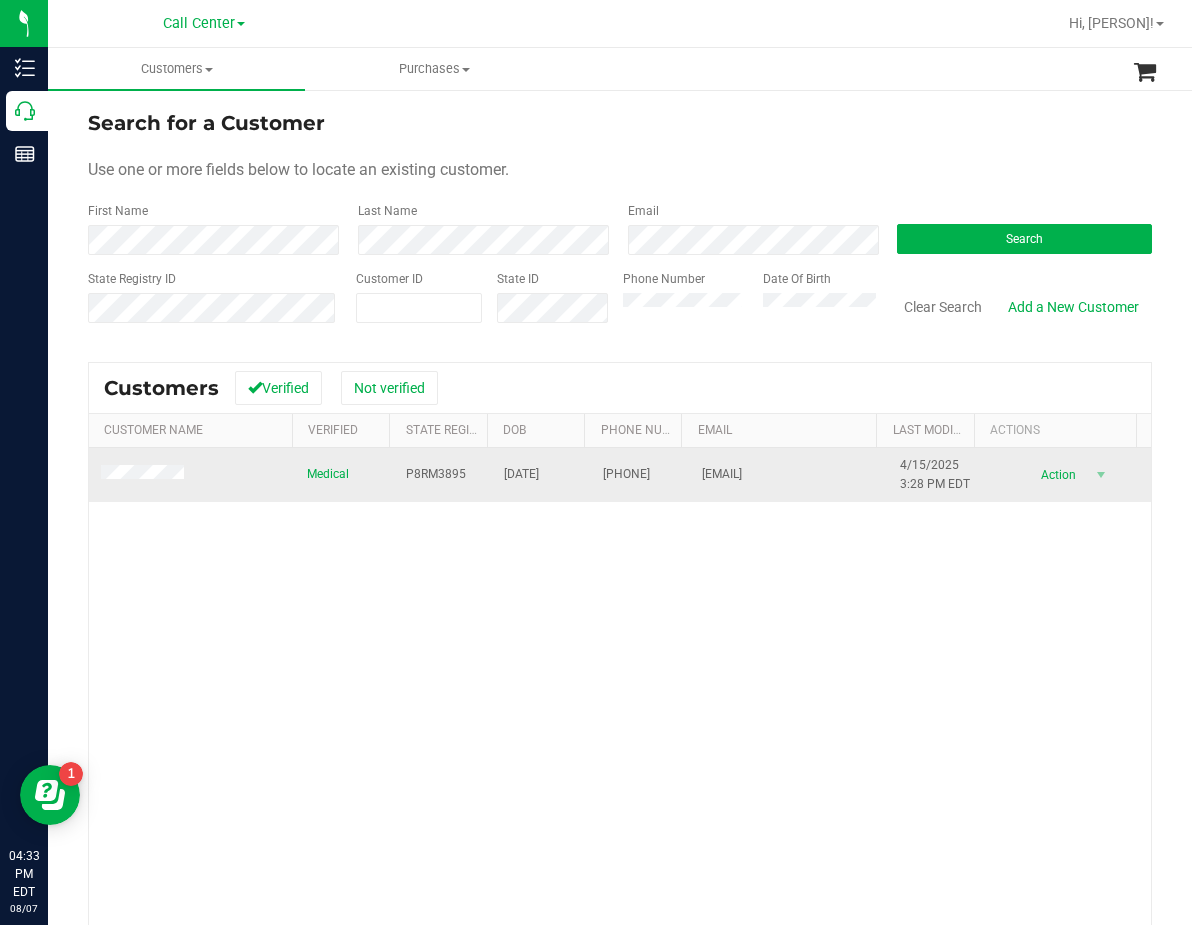 click on "P8RM3895" at bounding box center (443, 475) 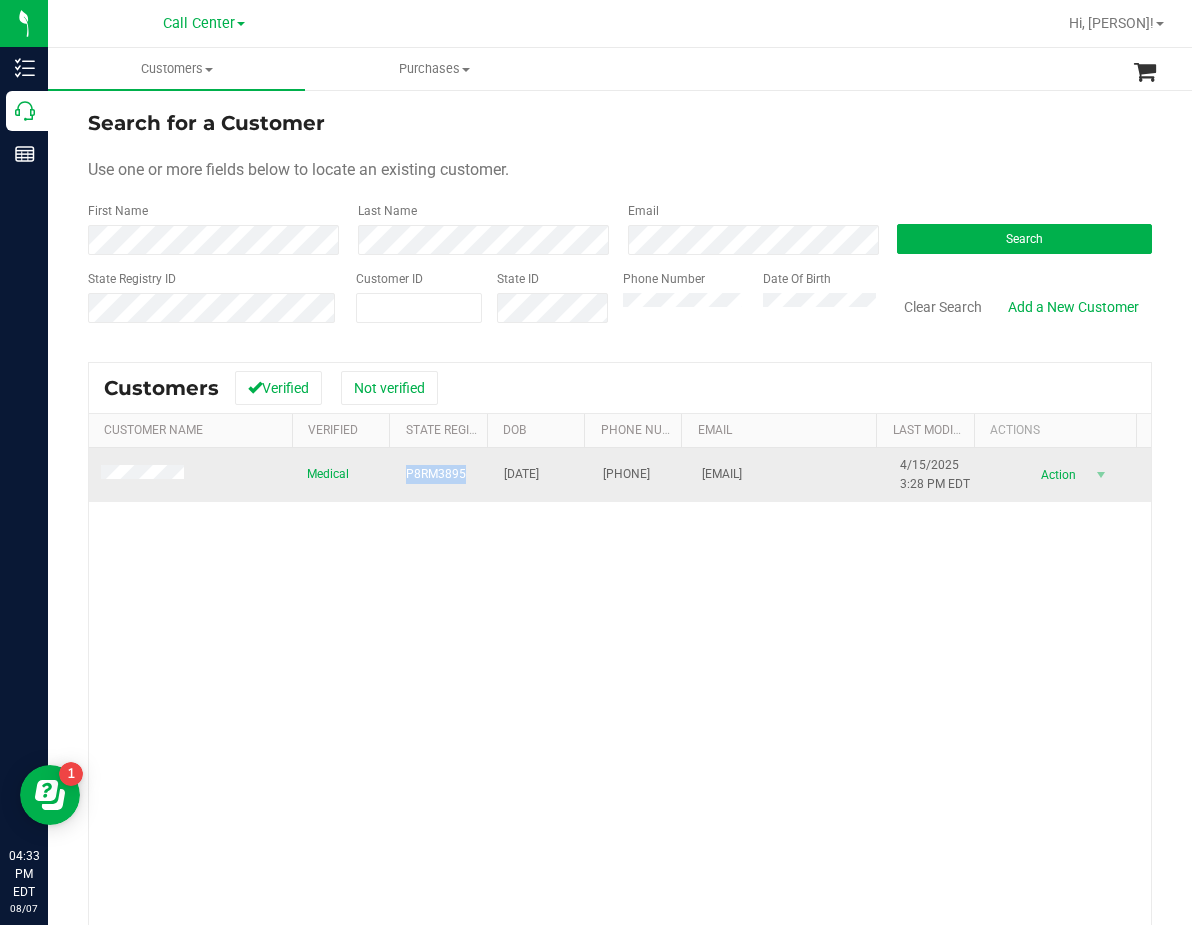 click on "P8RM3895" at bounding box center (436, 474) 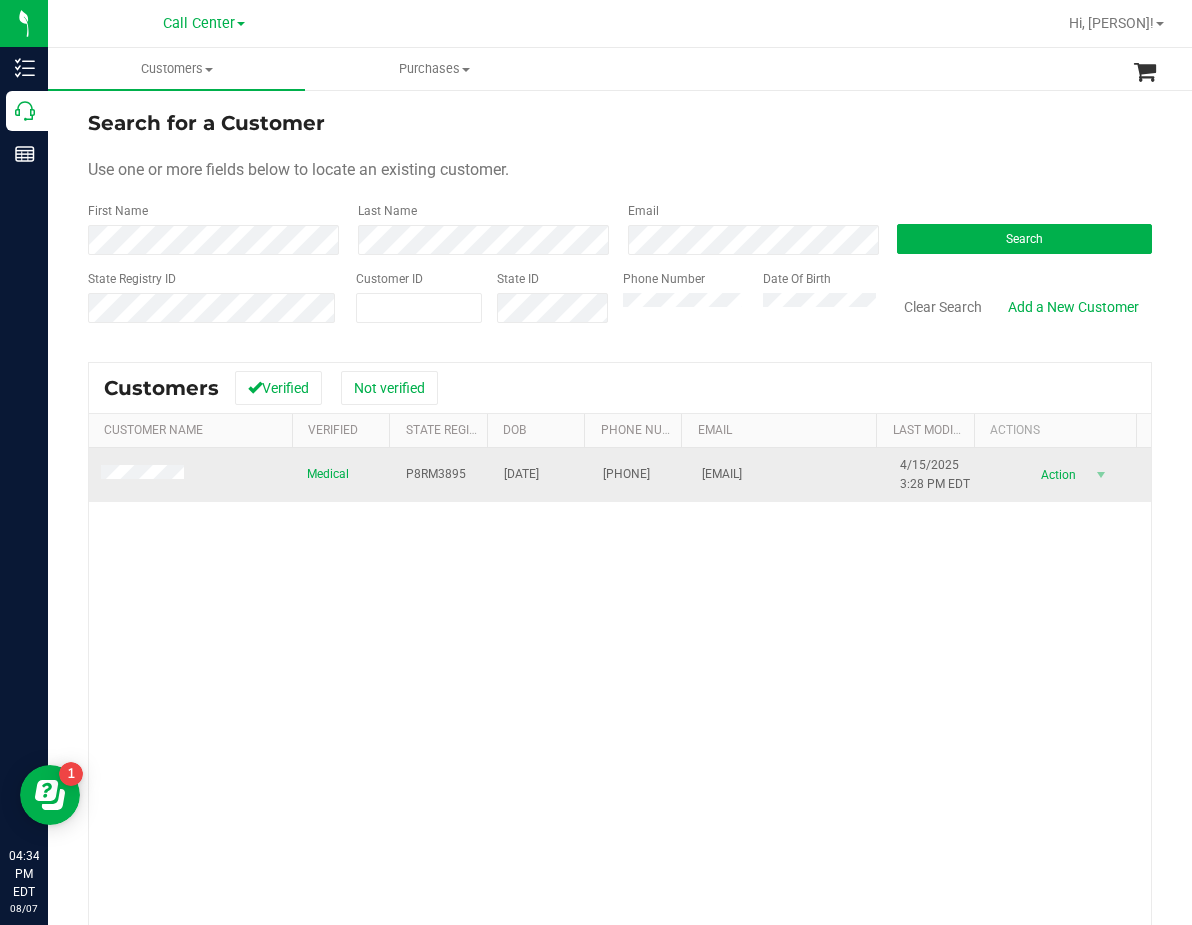 click on "12/11/1963" at bounding box center (521, 474) 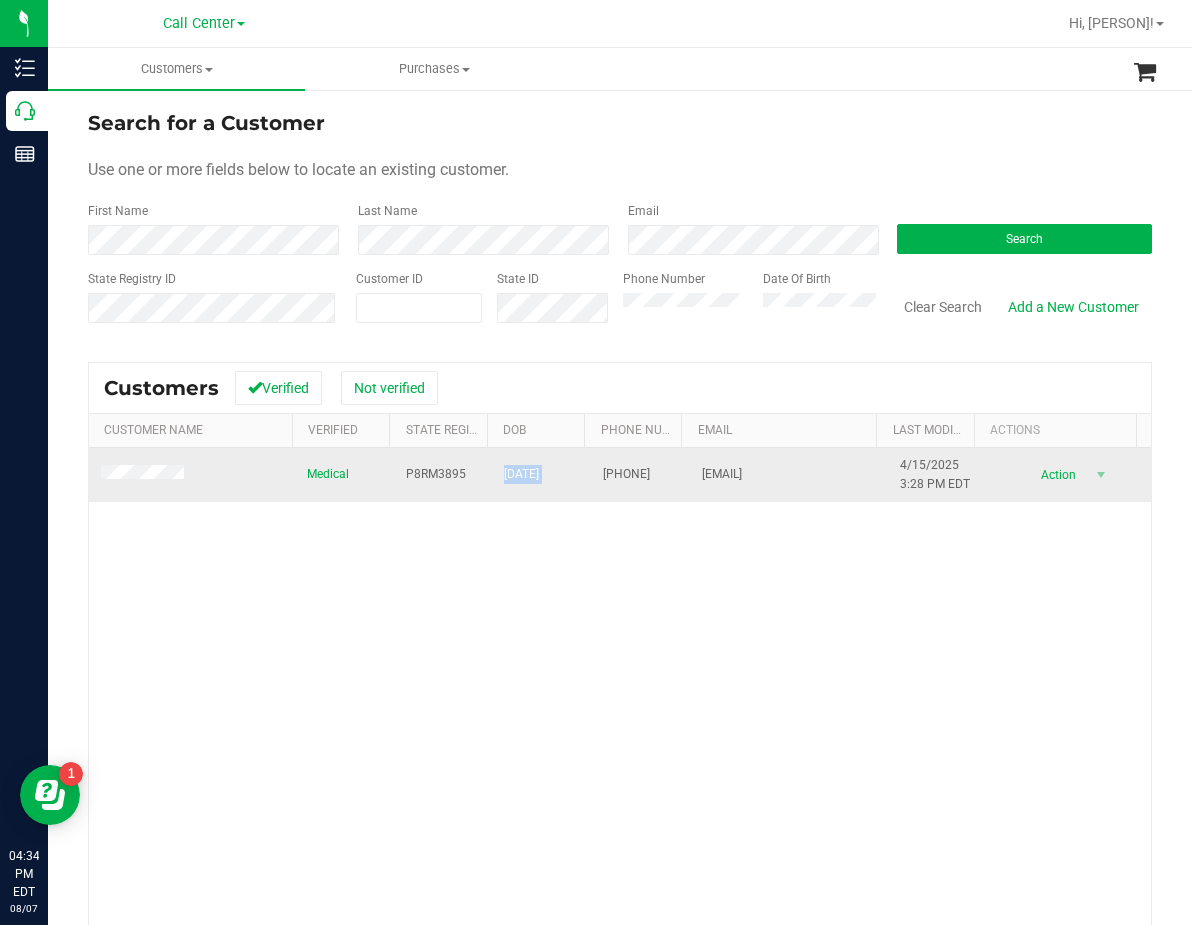 click on "12/11/1963" at bounding box center (521, 474) 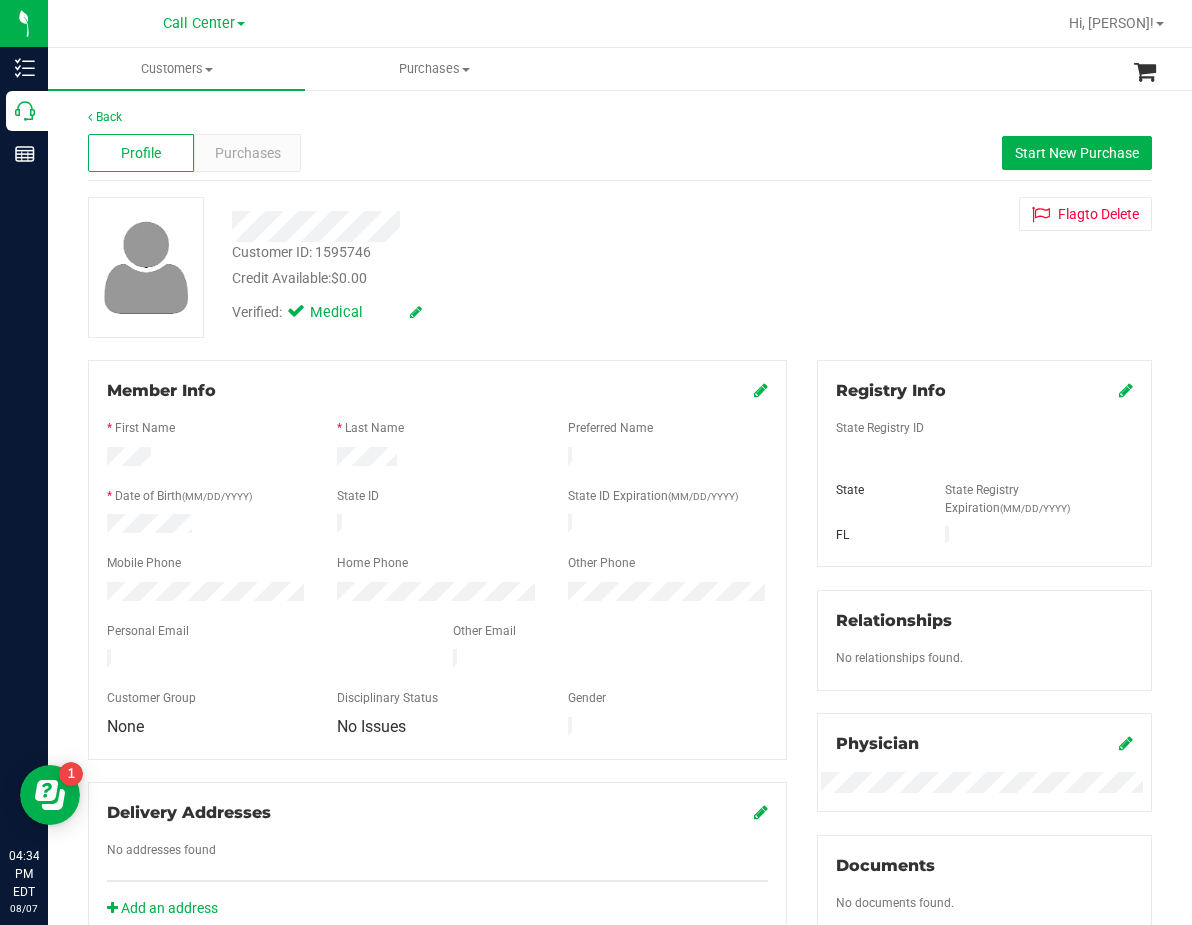 click on "Purchases" at bounding box center (248, 153) 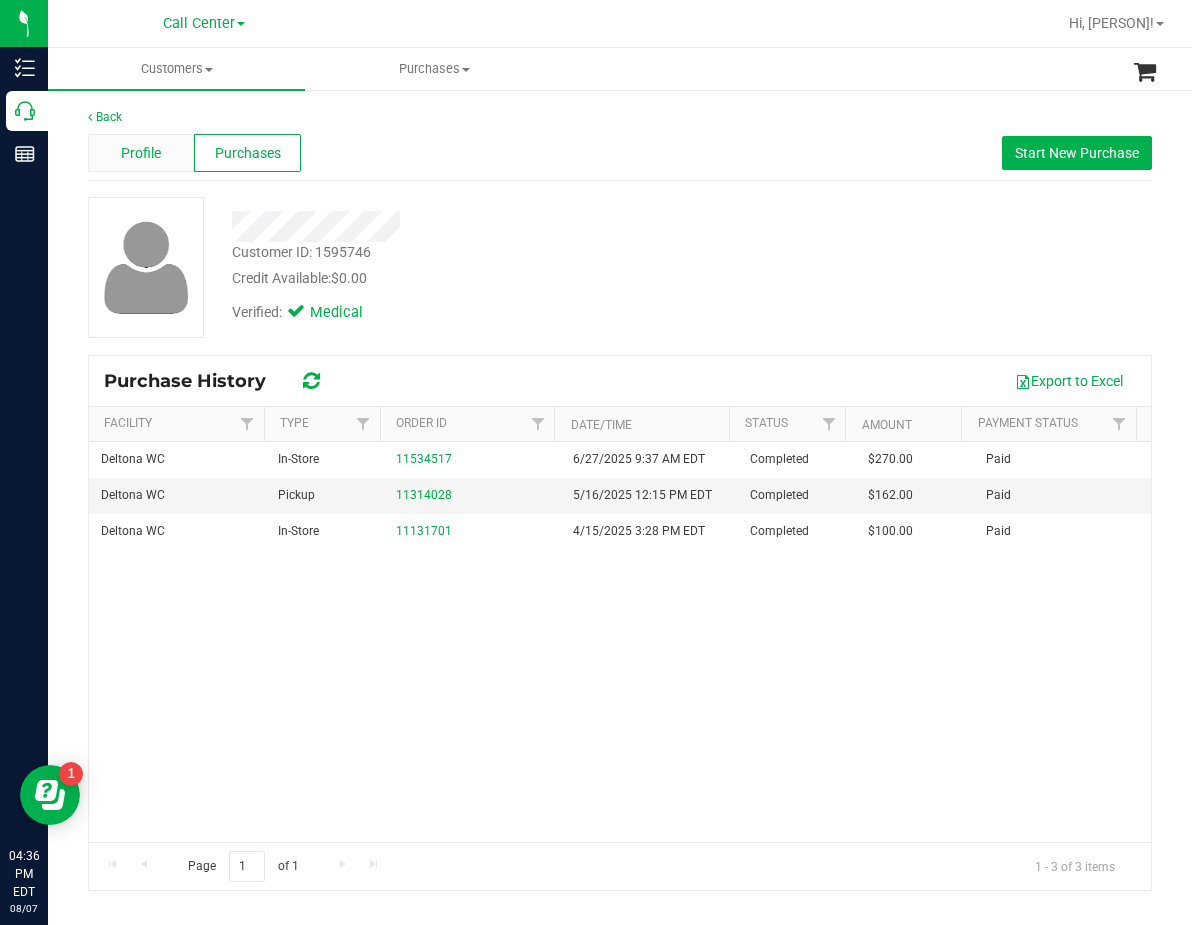 click on "Profile" at bounding box center (141, 153) 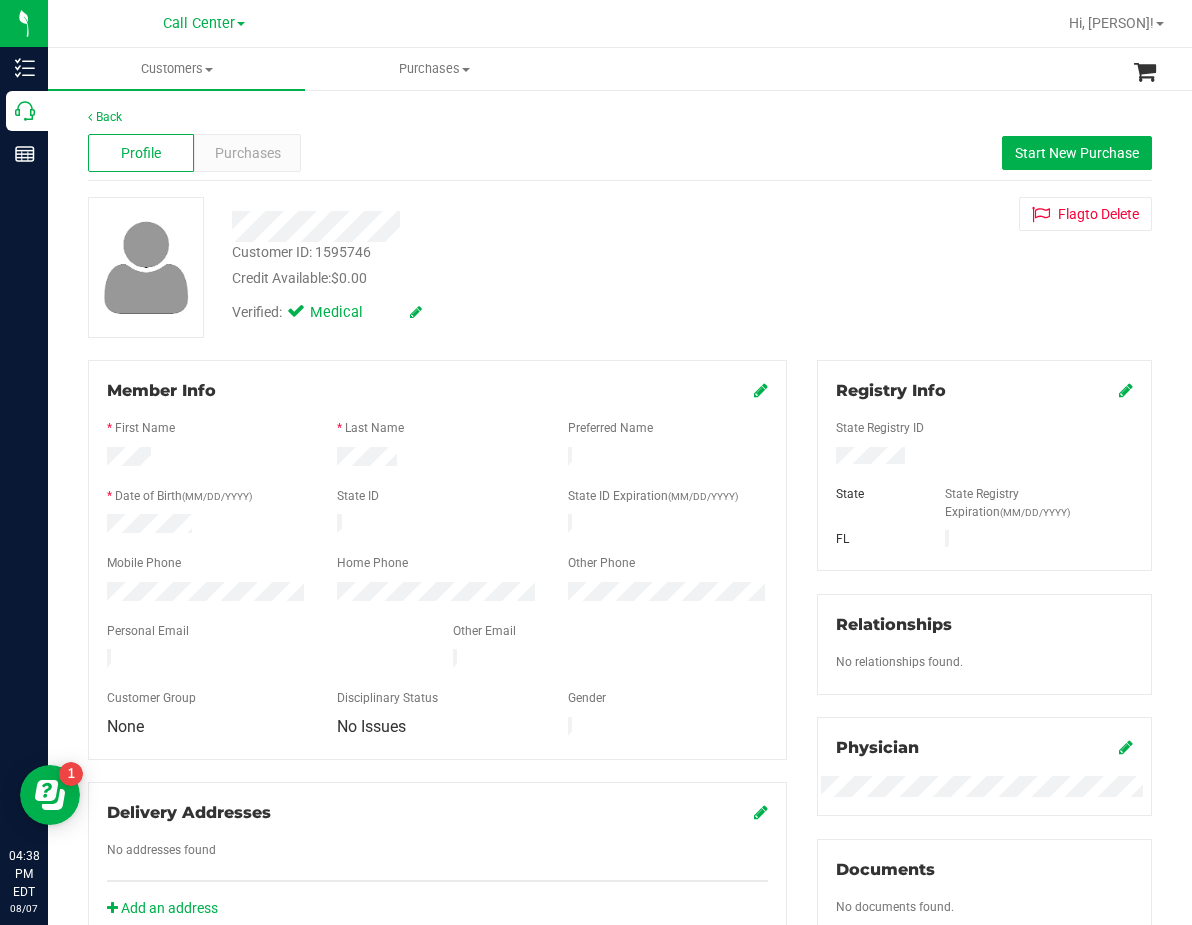 click on "Customer ID: 1595746
Credit Available:
$0.00
Verified:
Medical
Flag  to Delete" at bounding box center [620, 267] 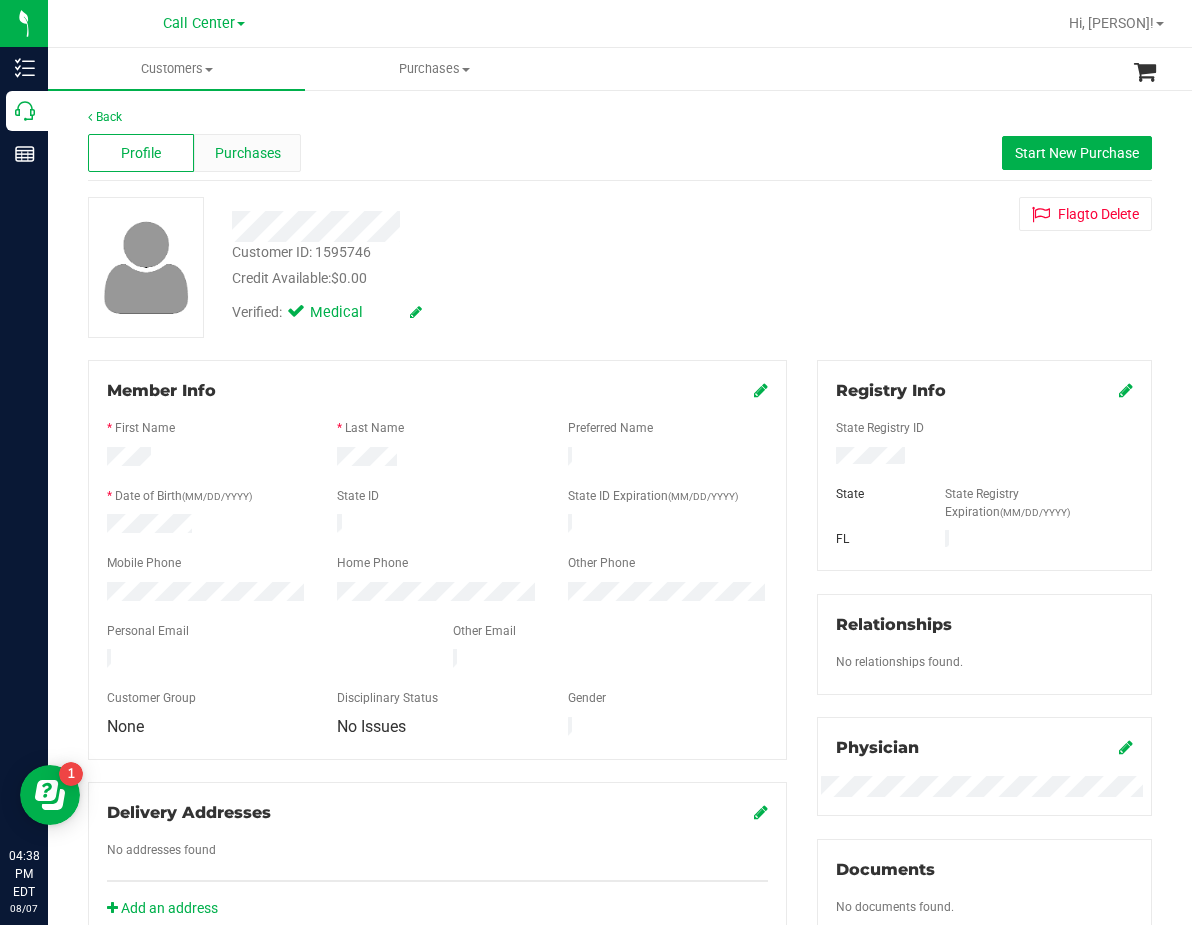 click on "Purchases" at bounding box center [248, 153] 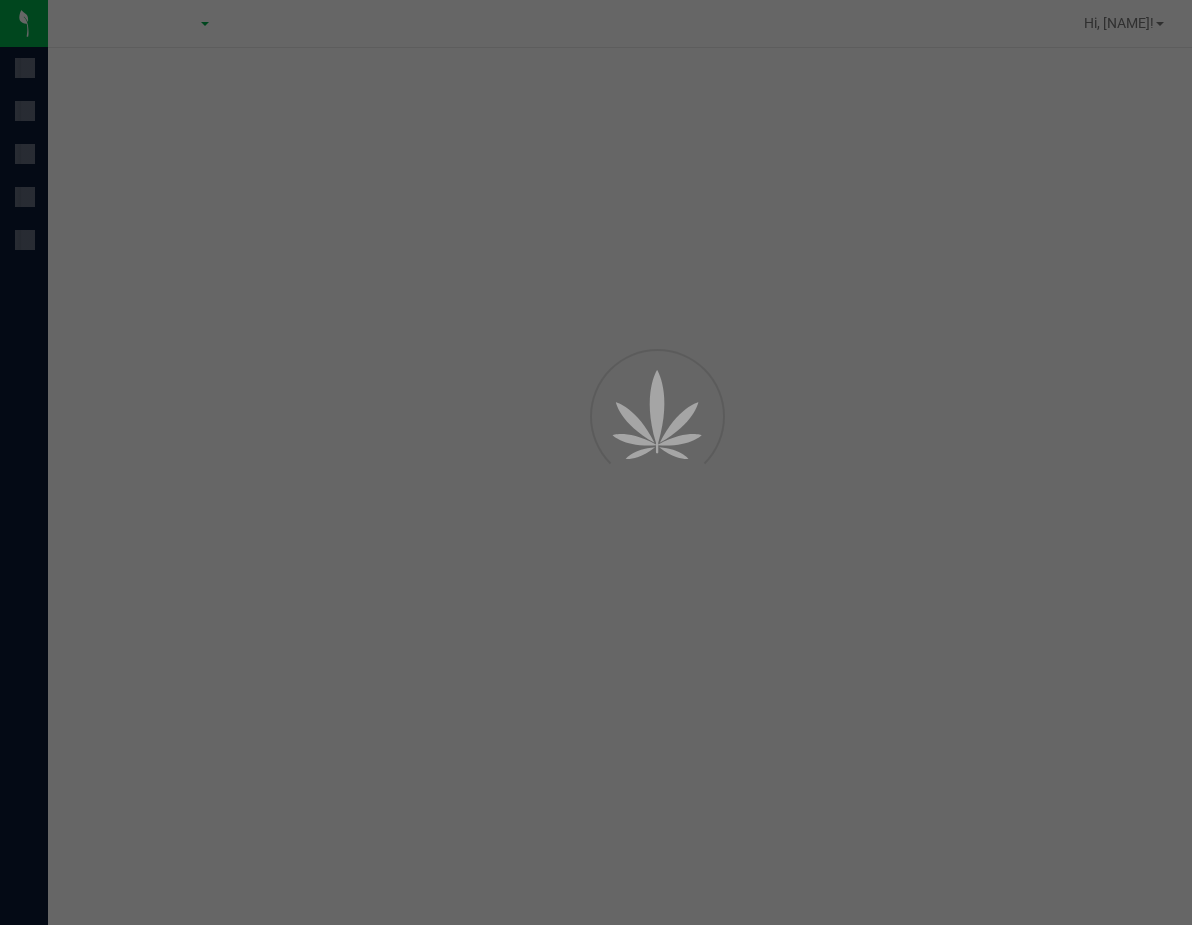 scroll, scrollTop: 0, scrollLeft: 0, axis: both 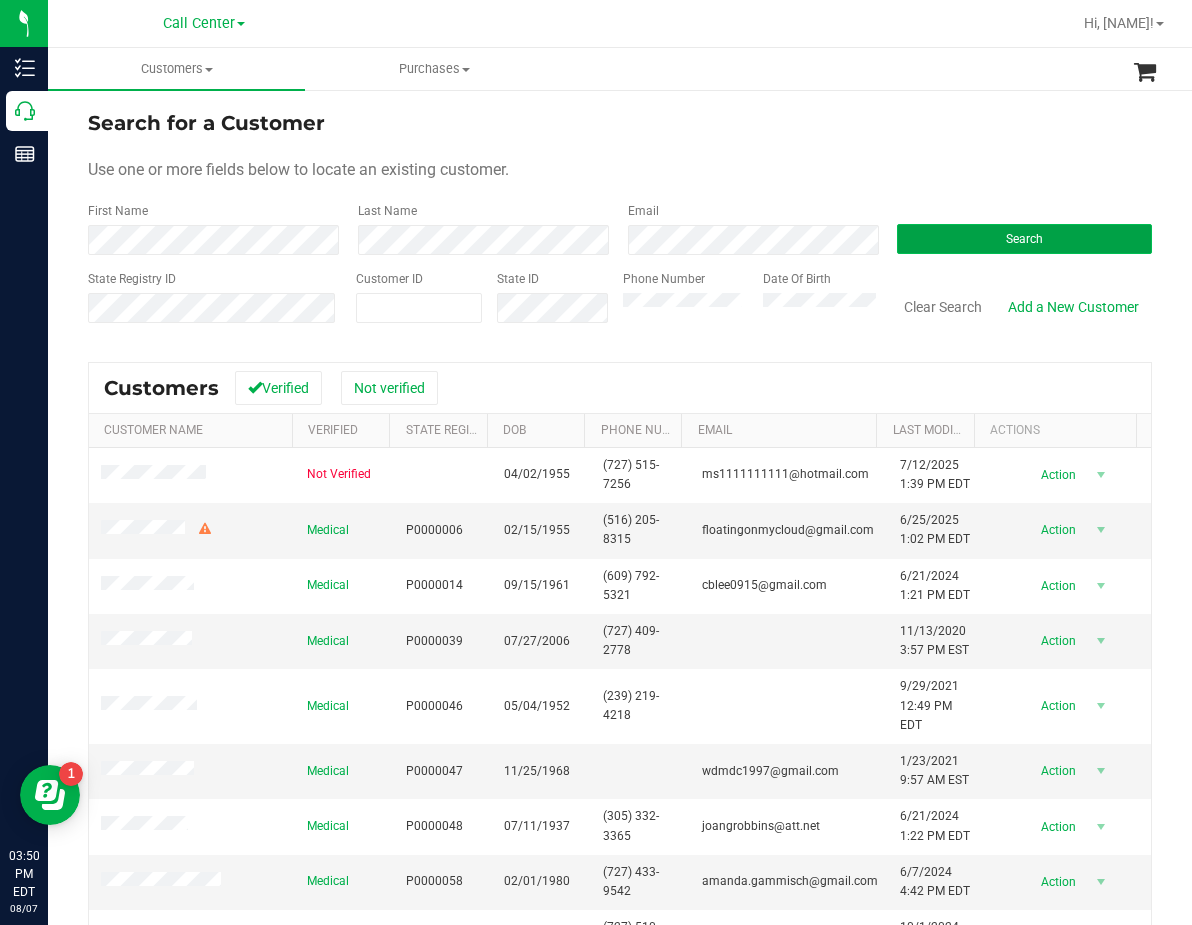 click on "Search" at bounding box center [1024, 239] 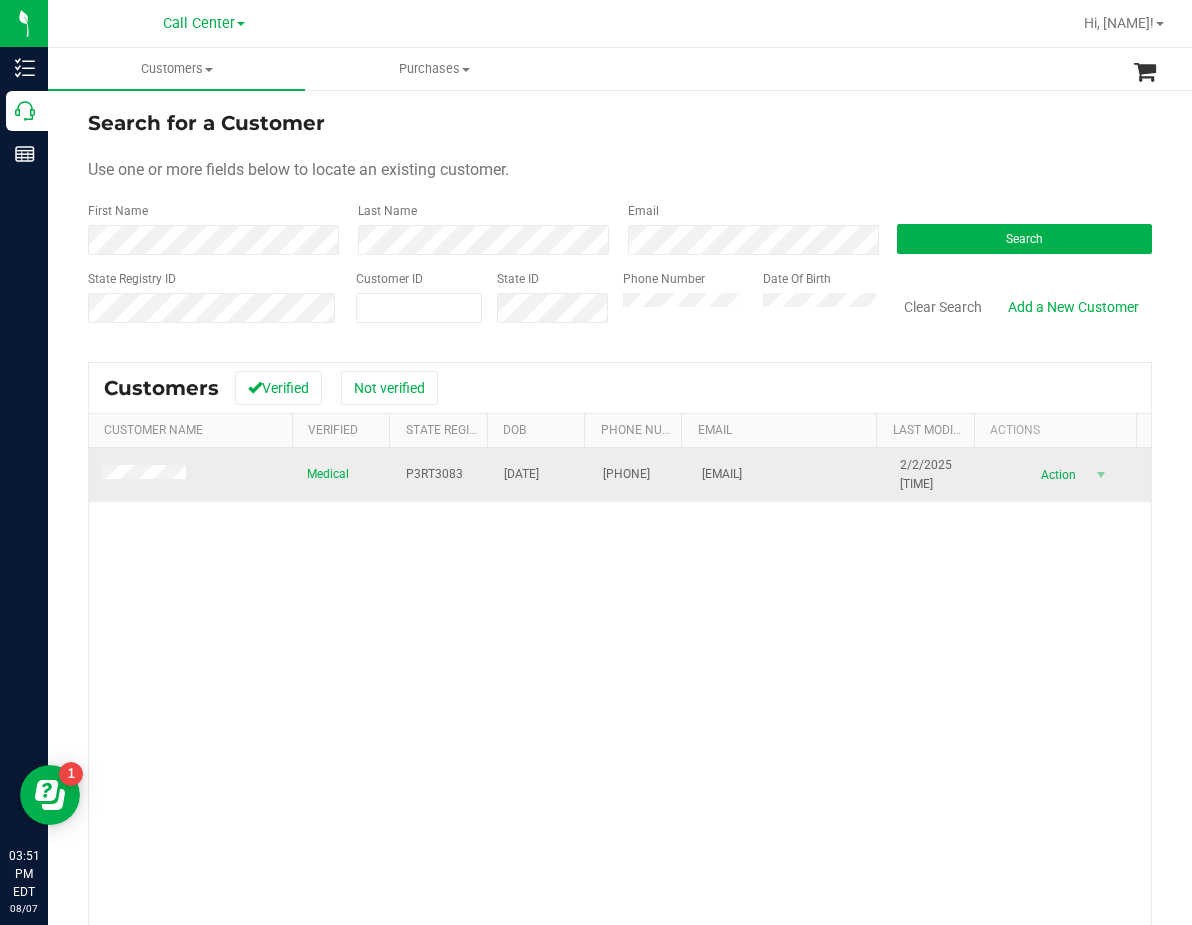 click on "P3RT3083" at bounding box center [434, 474] 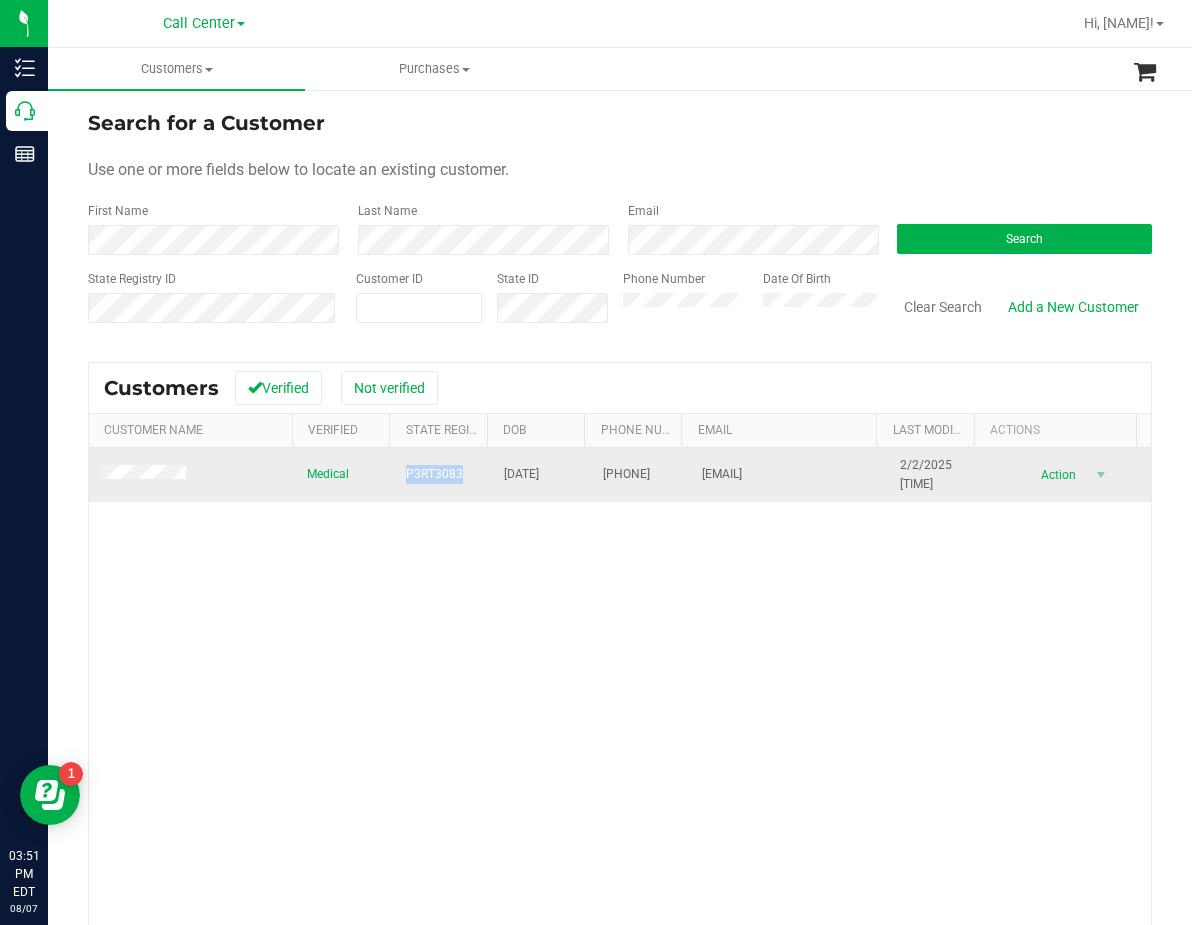 click on "P3RT3083" at bounding box center [434, 474] 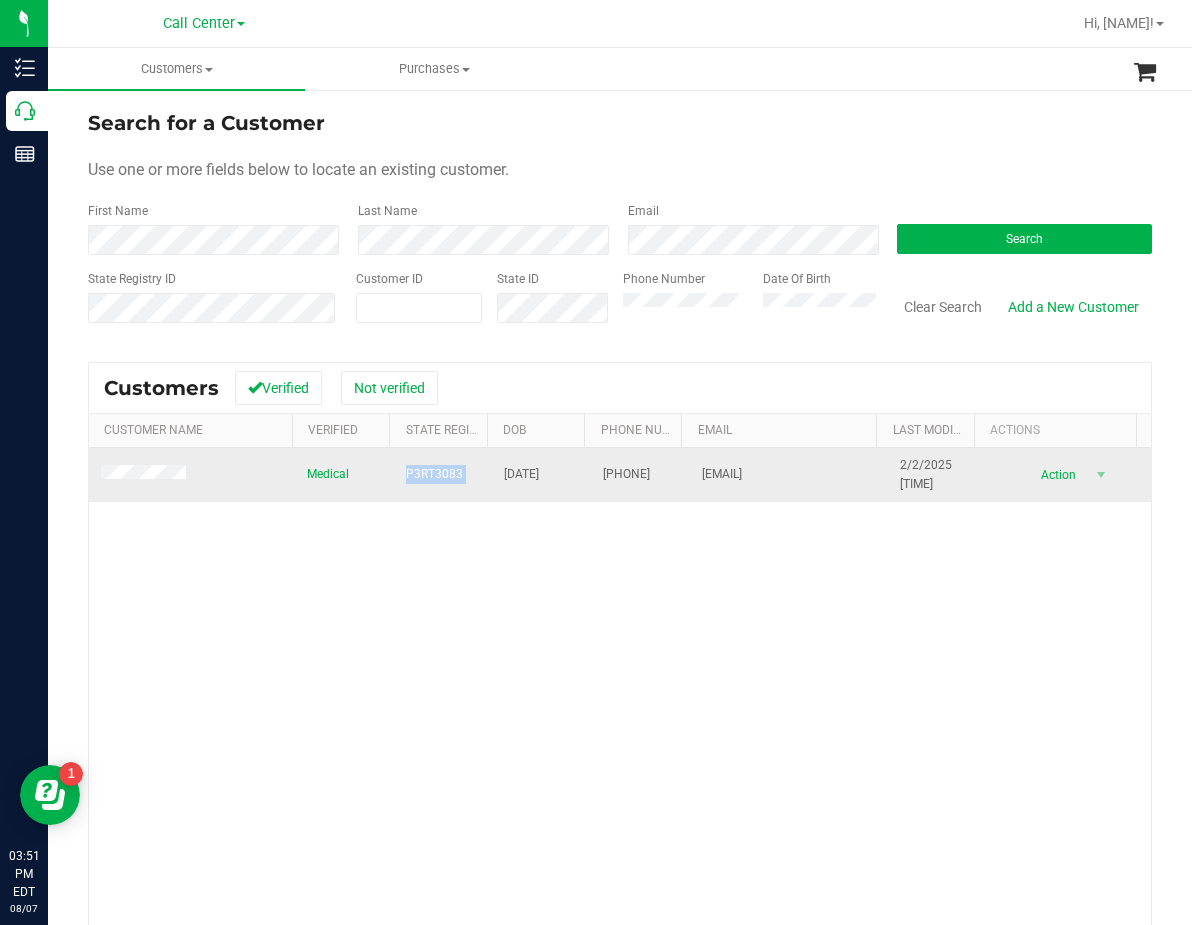 click on "P3RT3083" at bounding box center (434, 474) 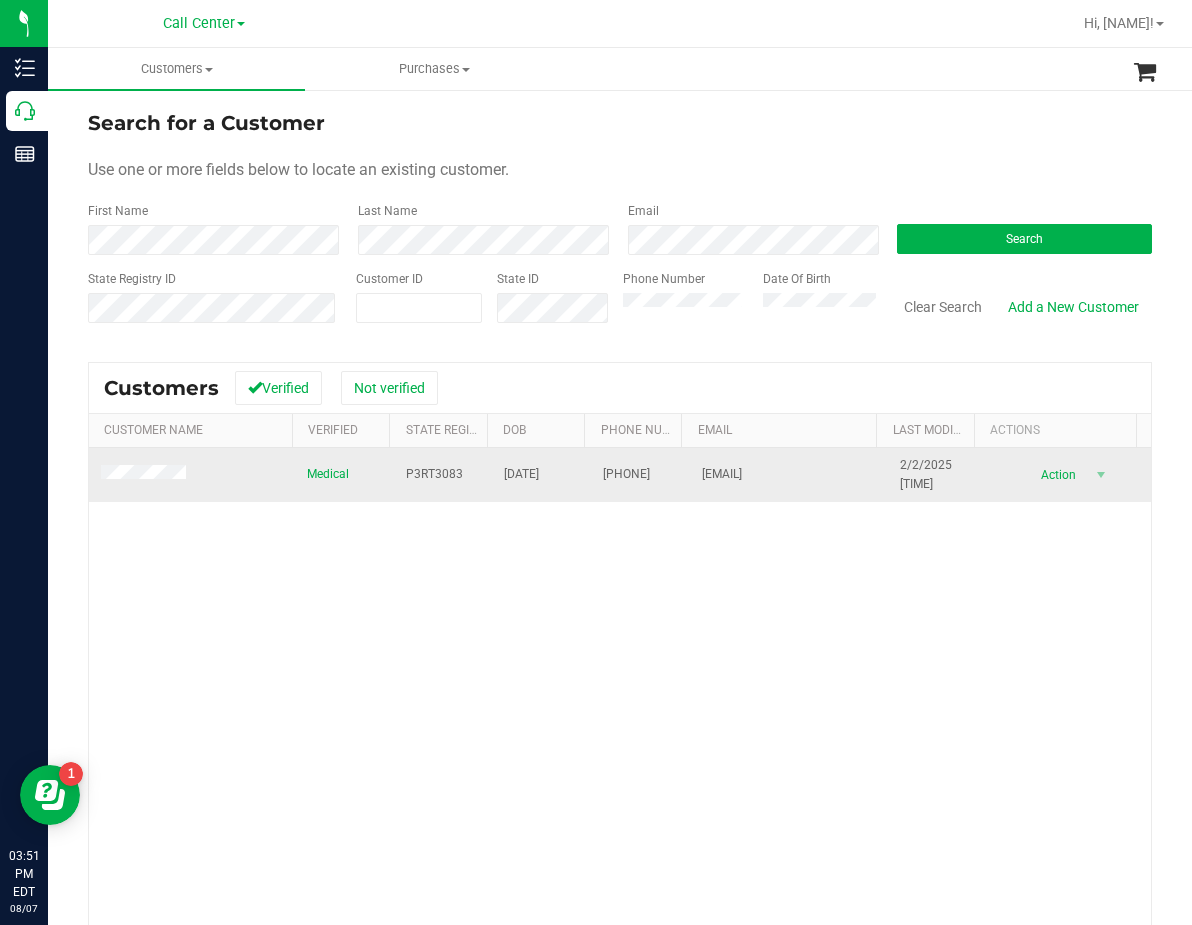 click on "08/19/1961" at bounding box center (521, 474) 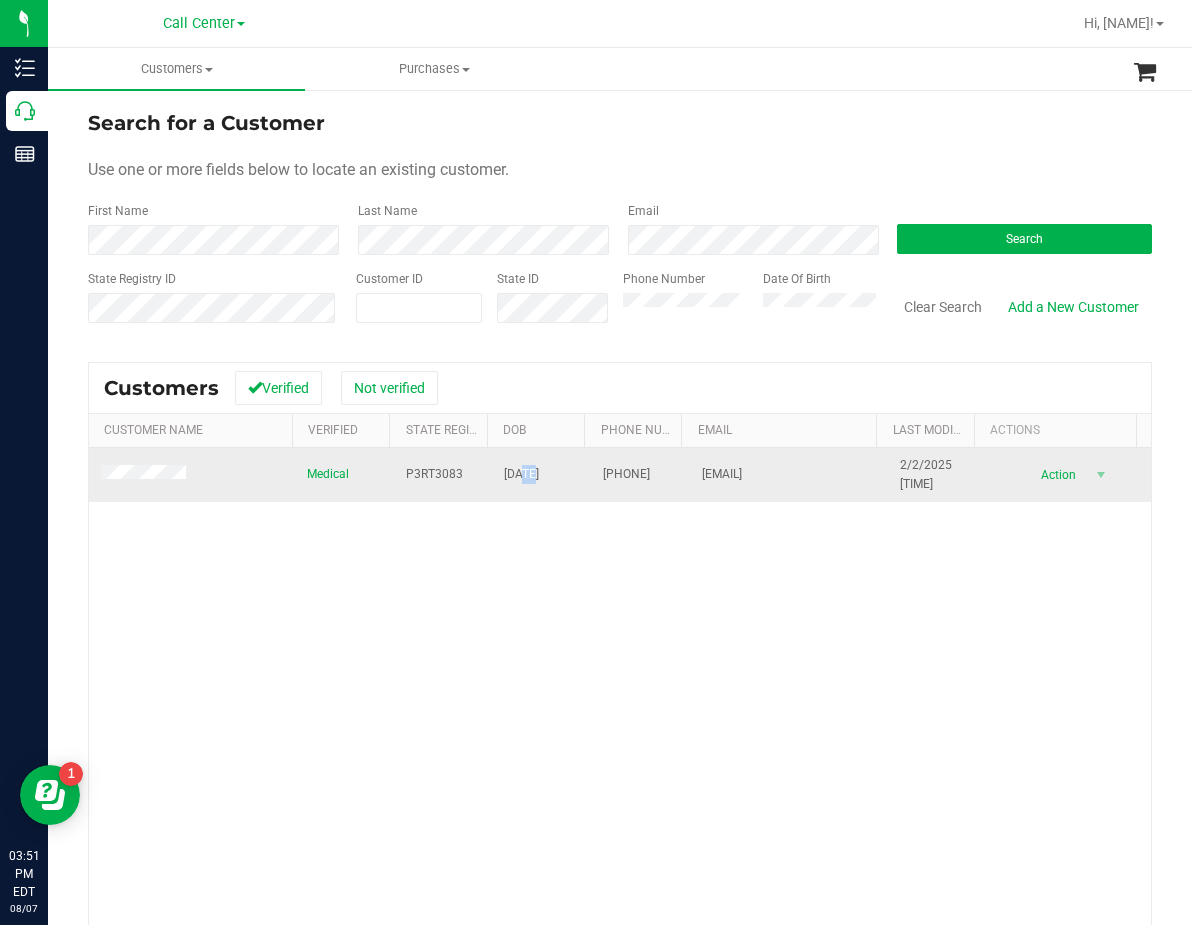 click on "08/19/1961" at bounding box center (521, 474) 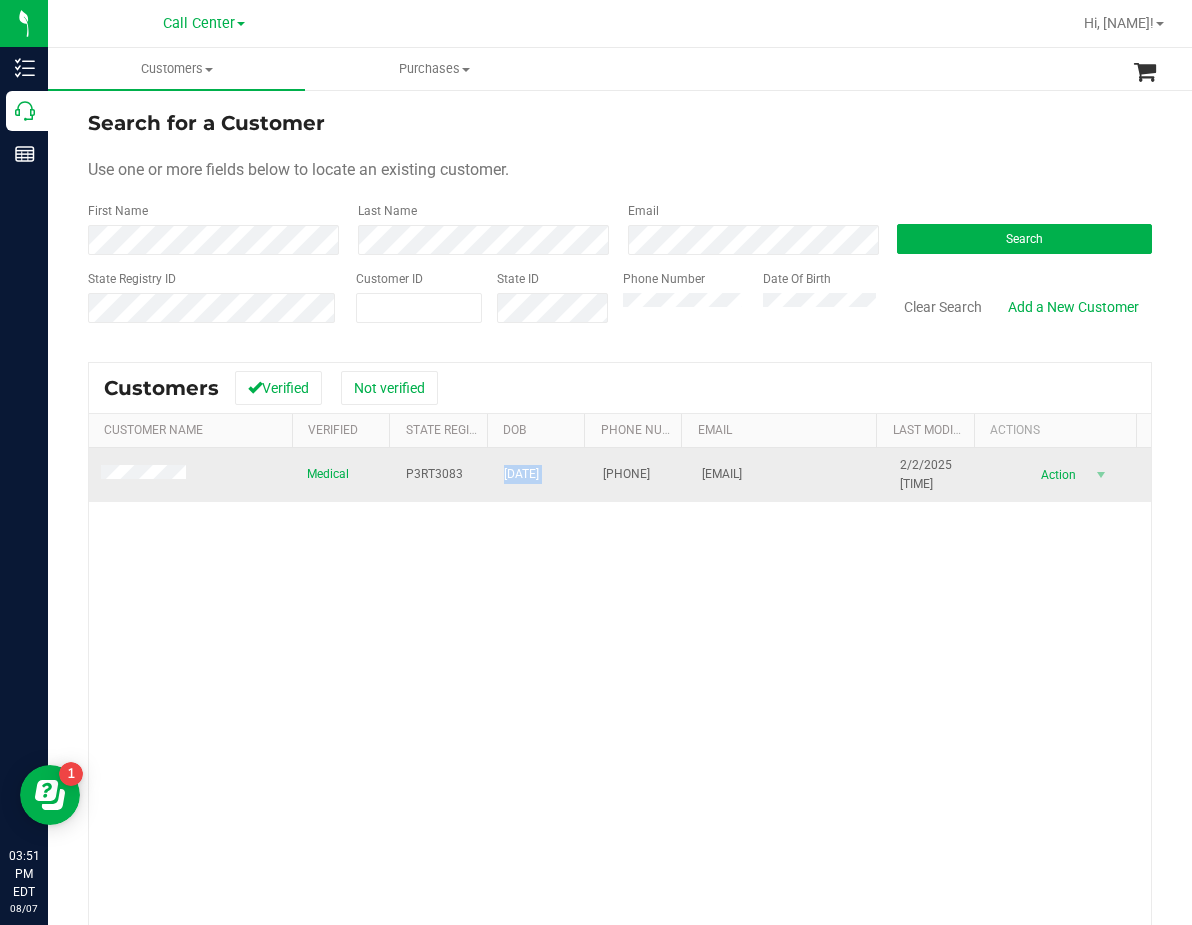 click on "08/19/1961" at bounding box center (521, 474) 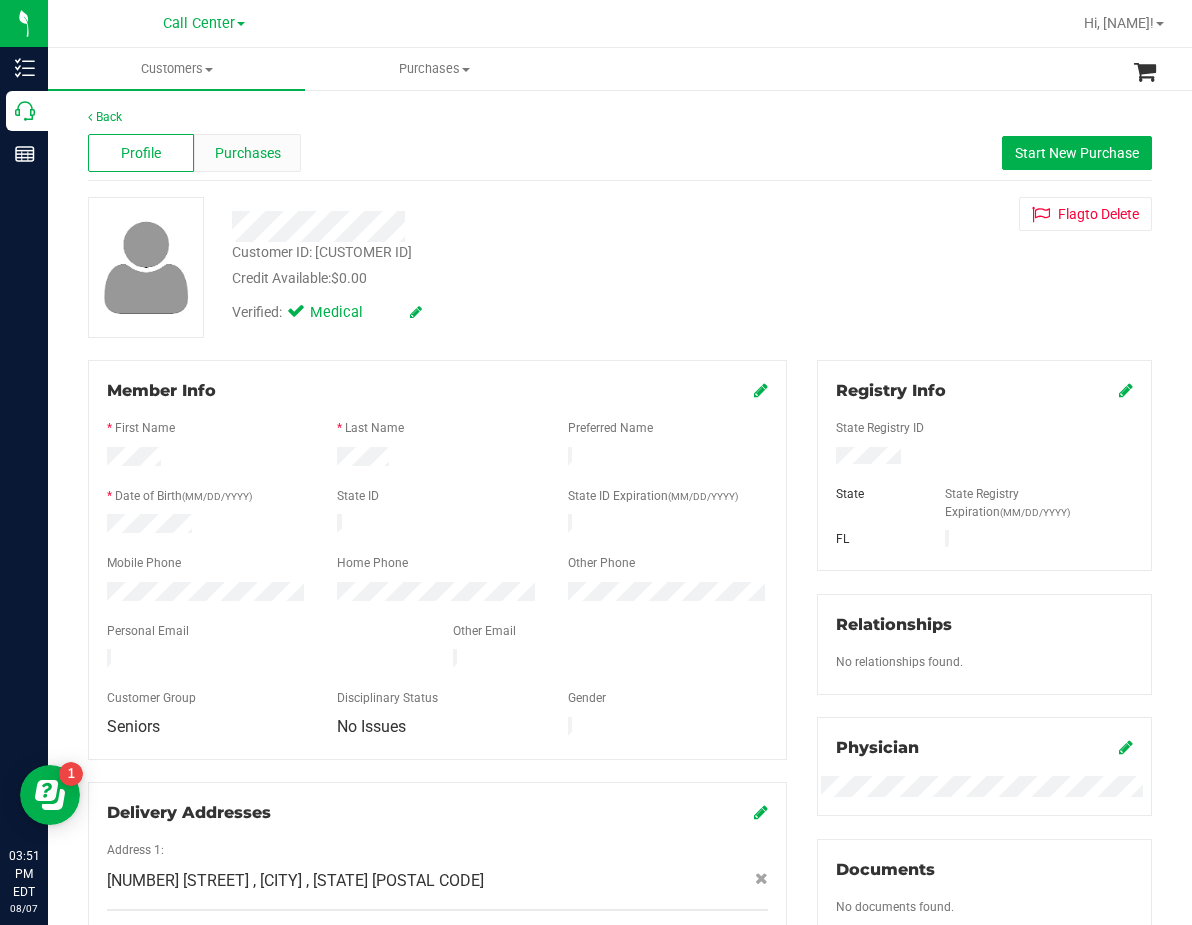 click on "Purchases" at bounding box center (247, 153) 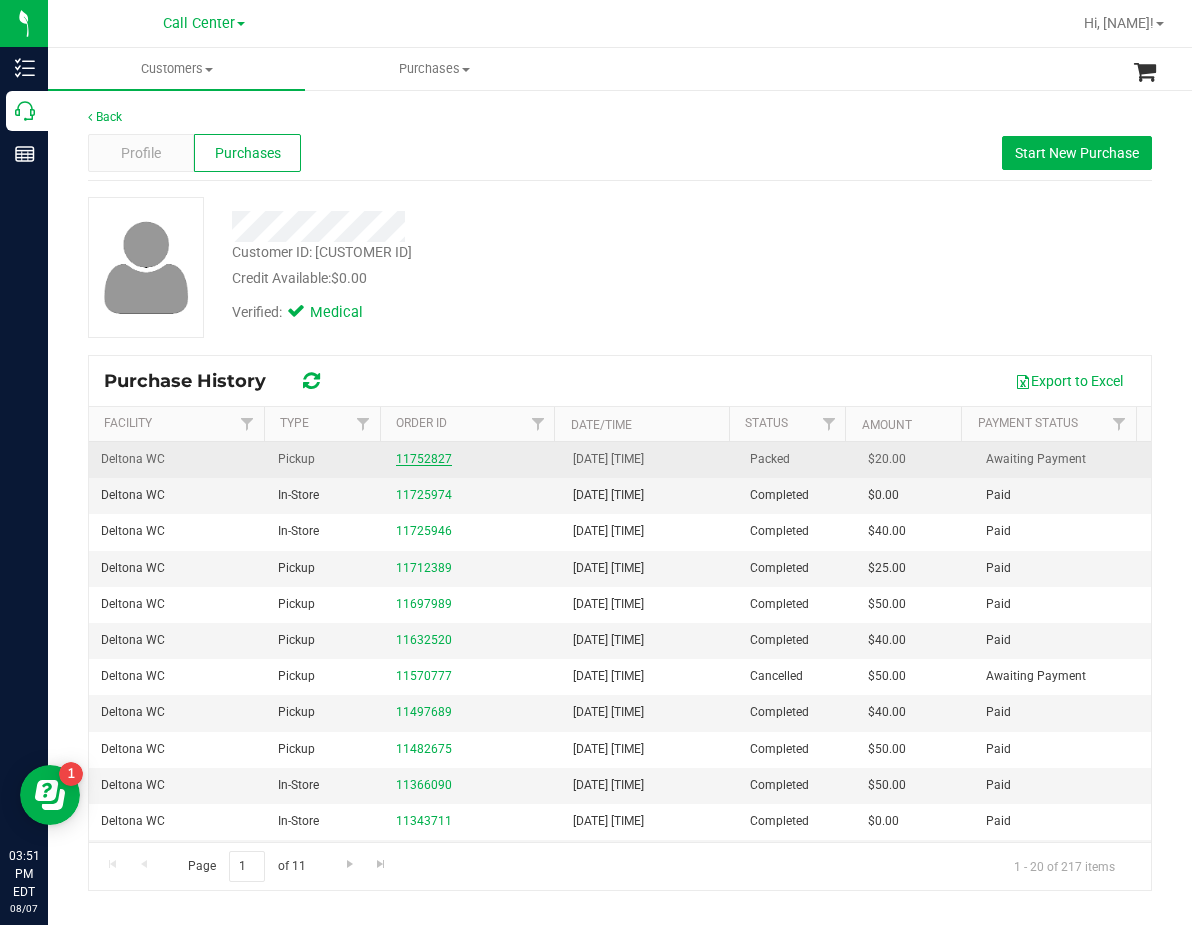 click on "11752827" at bounding box center [424, 459] 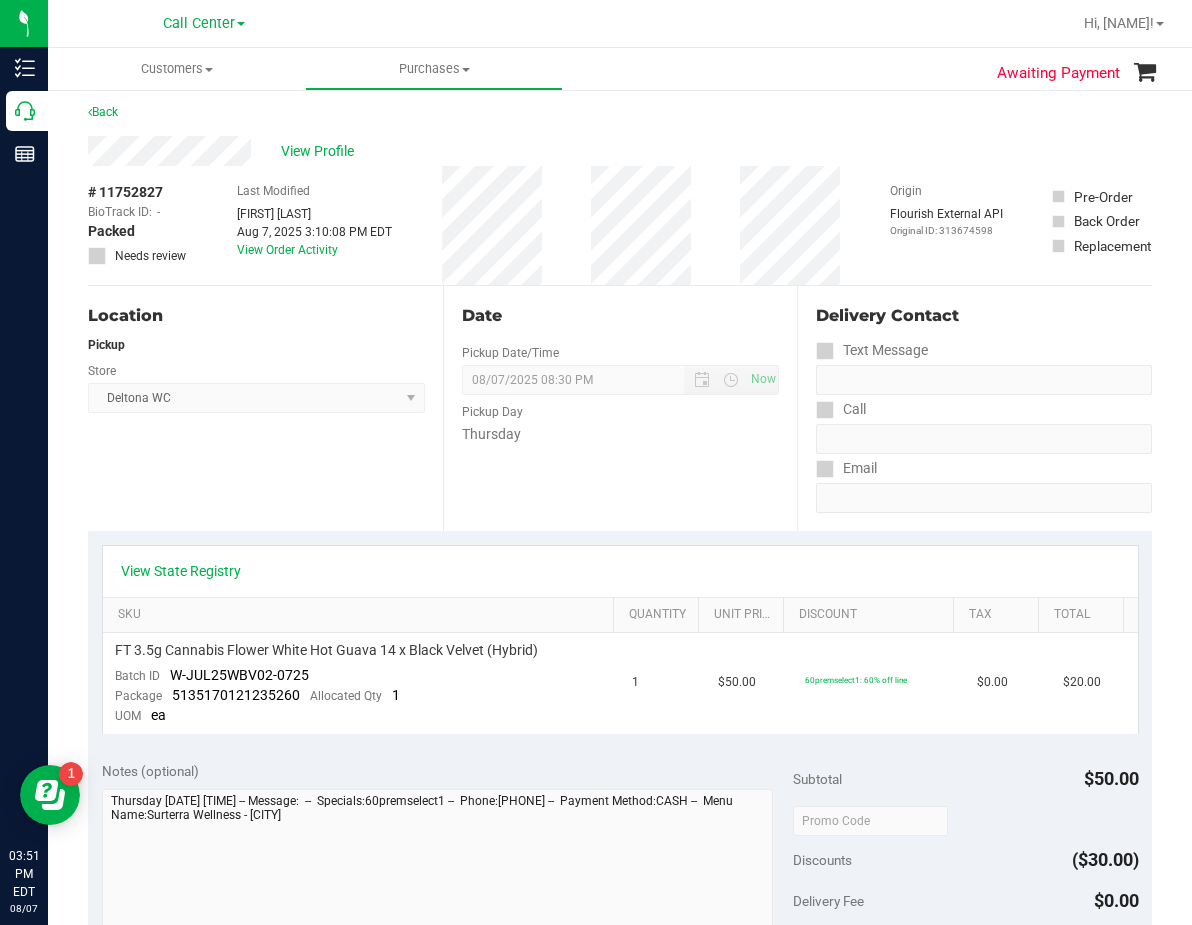 scroll, scrollTop: 0, scrollLeft: 0, axis: both 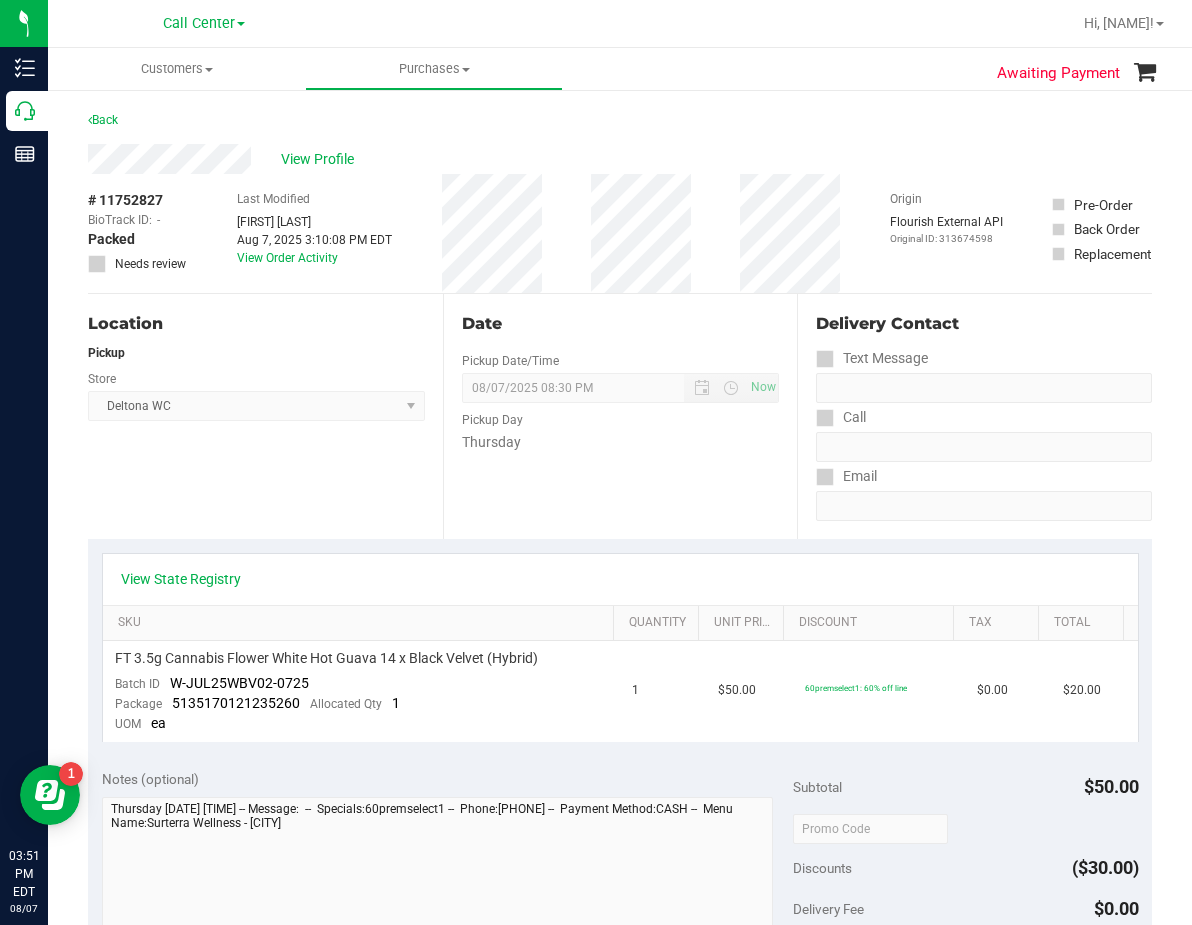 click on "# 11752827" at bounding box center [125, 200] 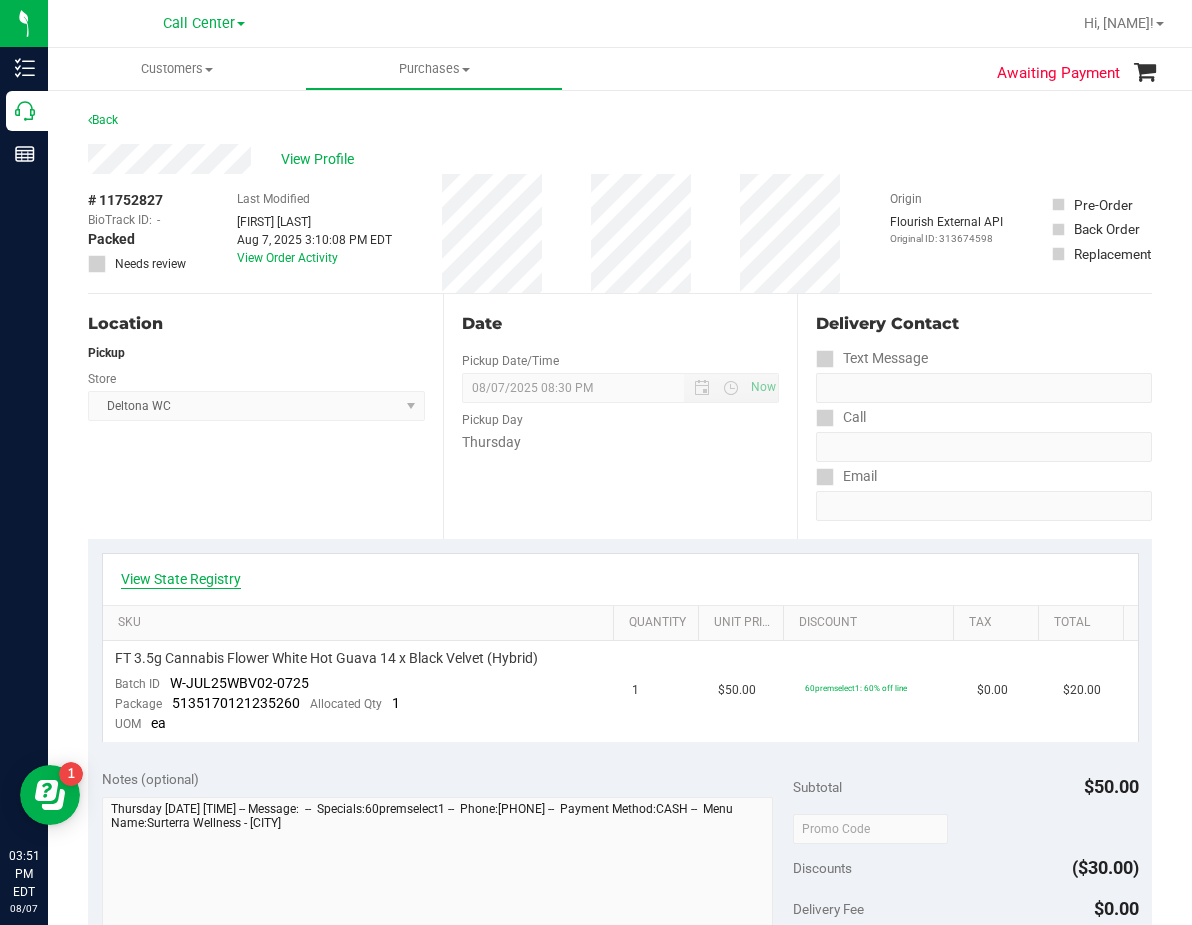 click on "View State Registry" at bounding box center (181, 579) 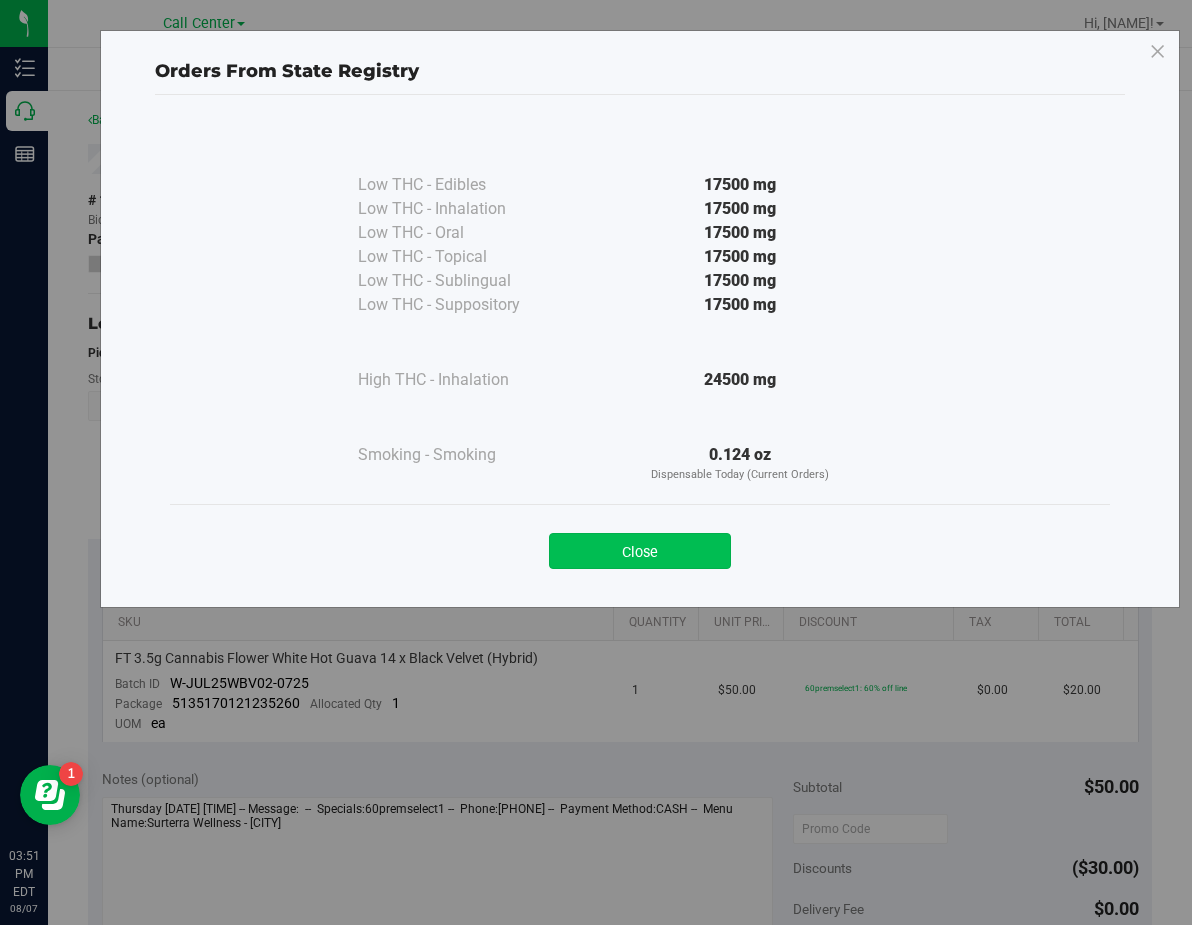 click on "Close" at bounding box center (640, 551) 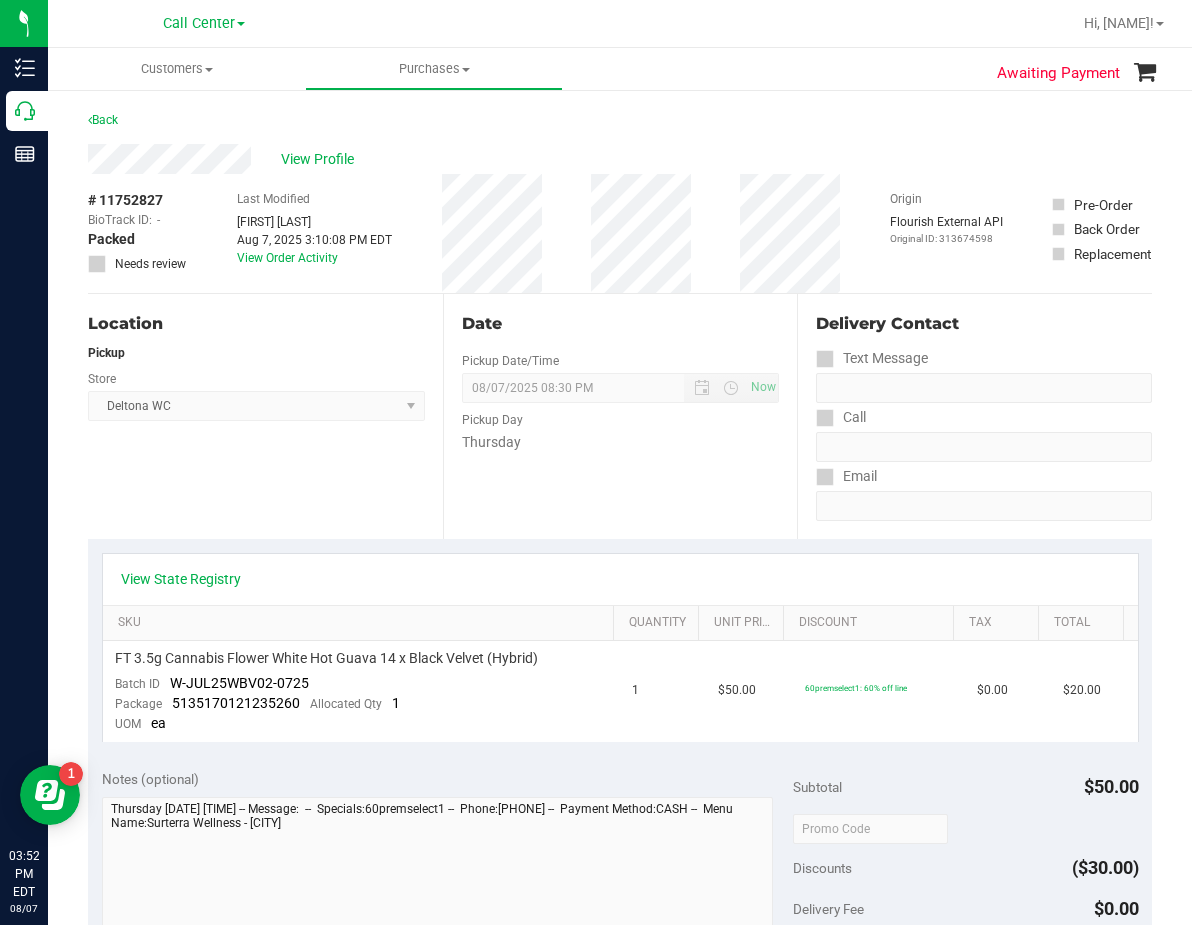 click on "Pickup Day" at bounding box center [621, 417] 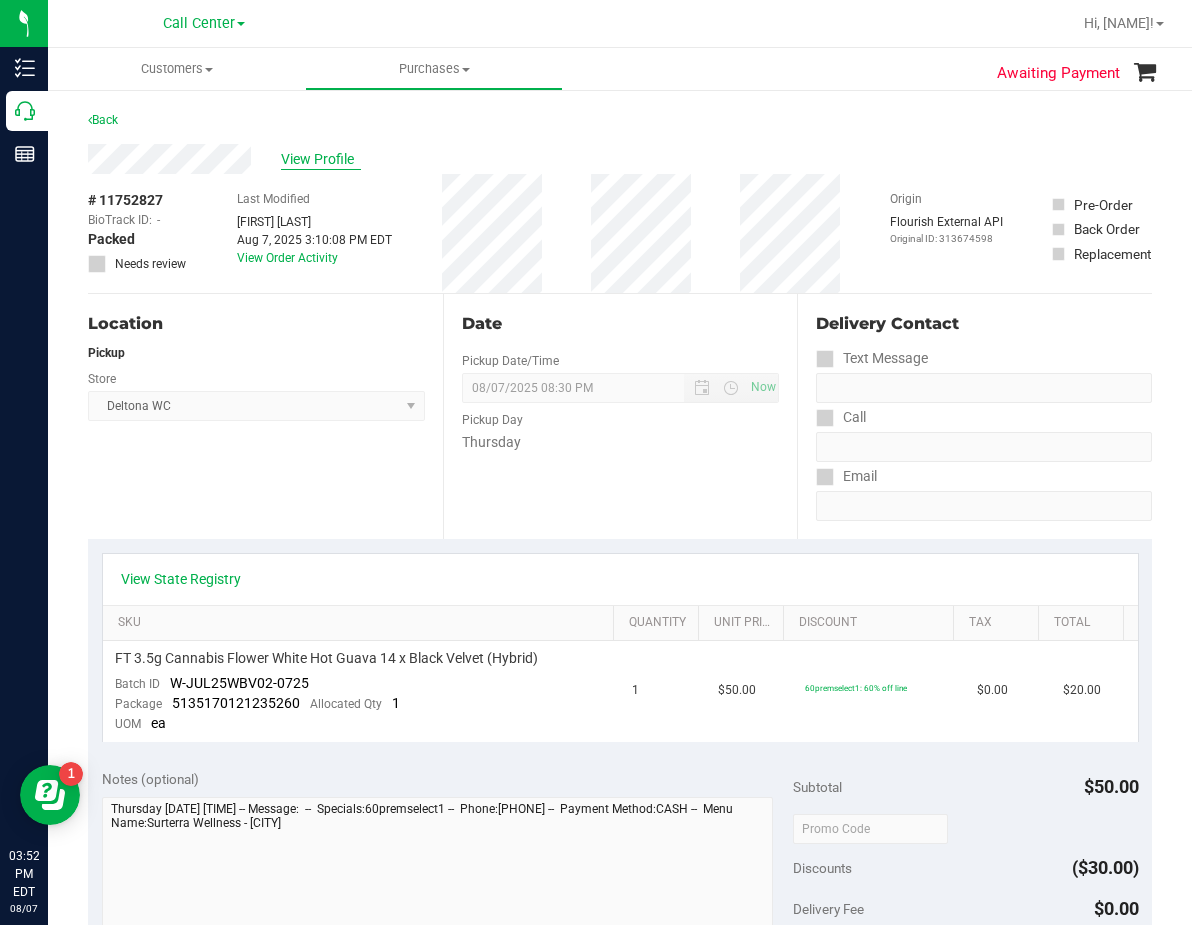 click on "View Profile" at bounding box center [321, 159] 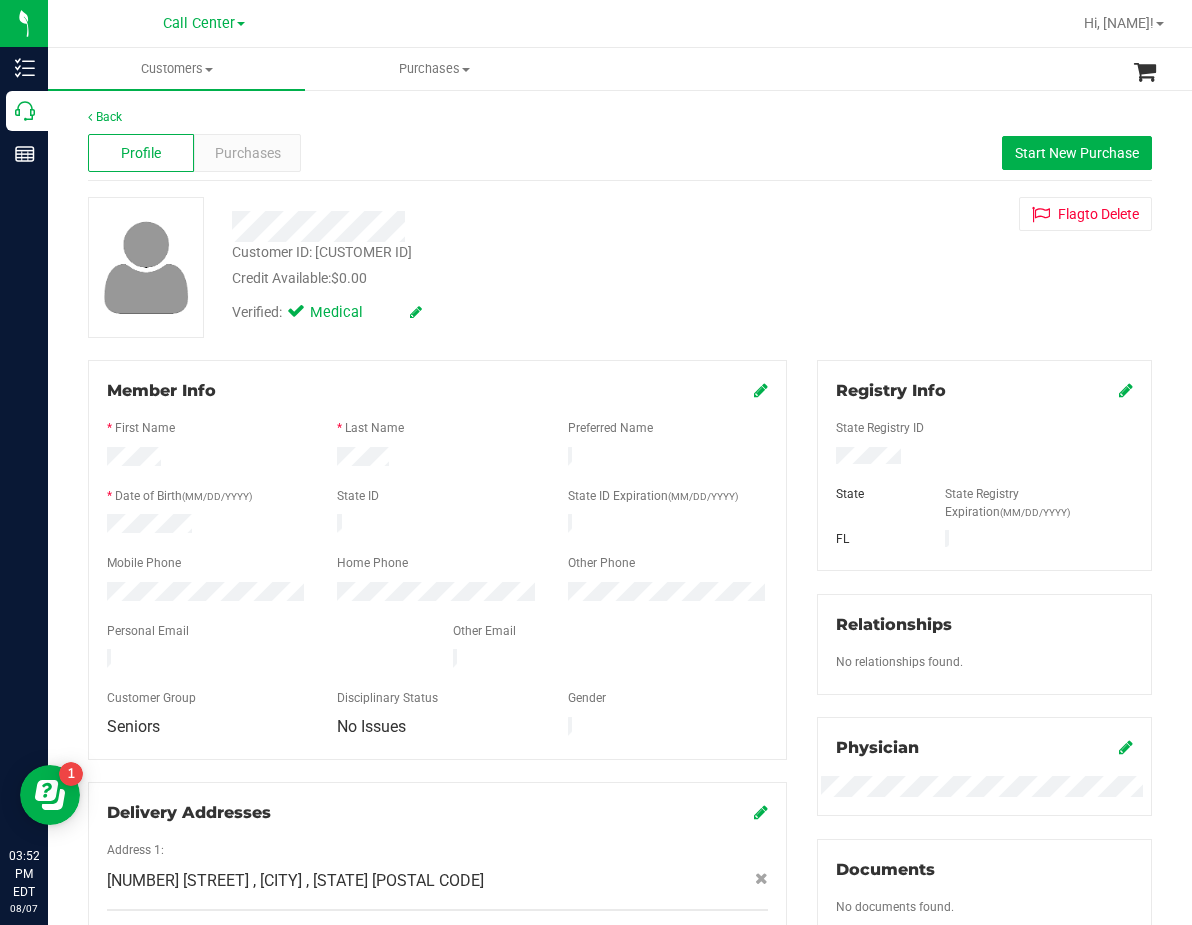 click on "Customer ID: 678922" at bounding box center (322, 252) 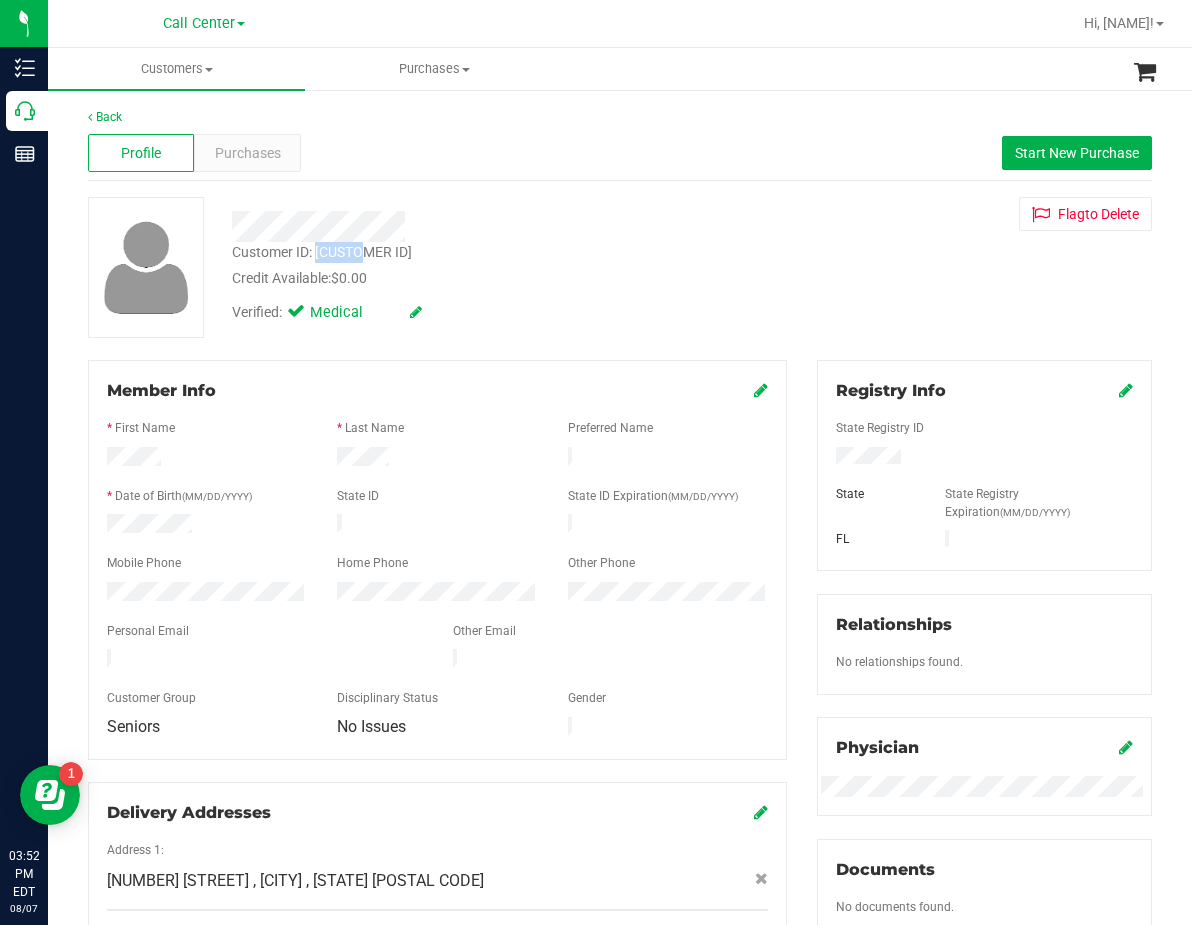 click on "Customer ID: 678922" at bounding box center [322, 252] 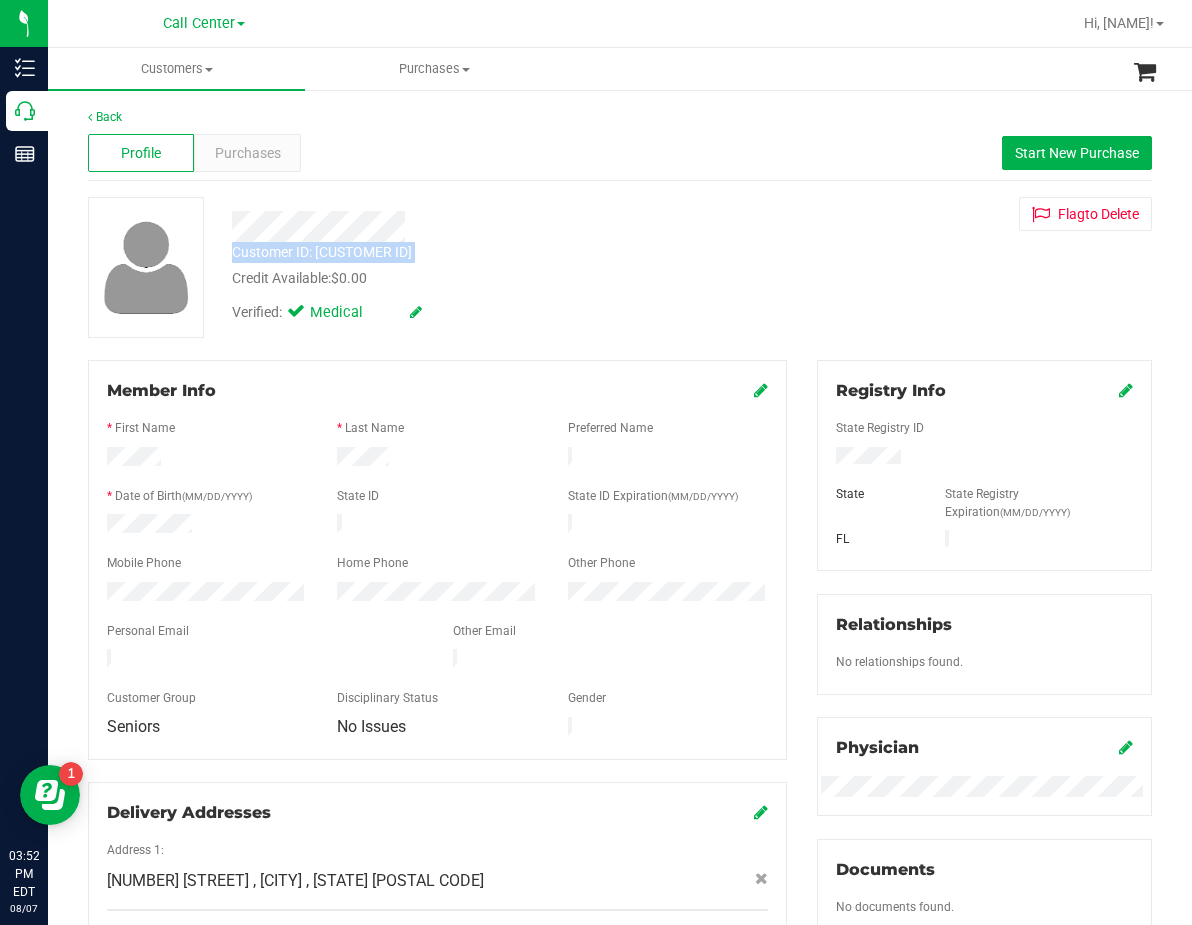 click on "Customer ID: 678922" at bounding box center (322, 252) 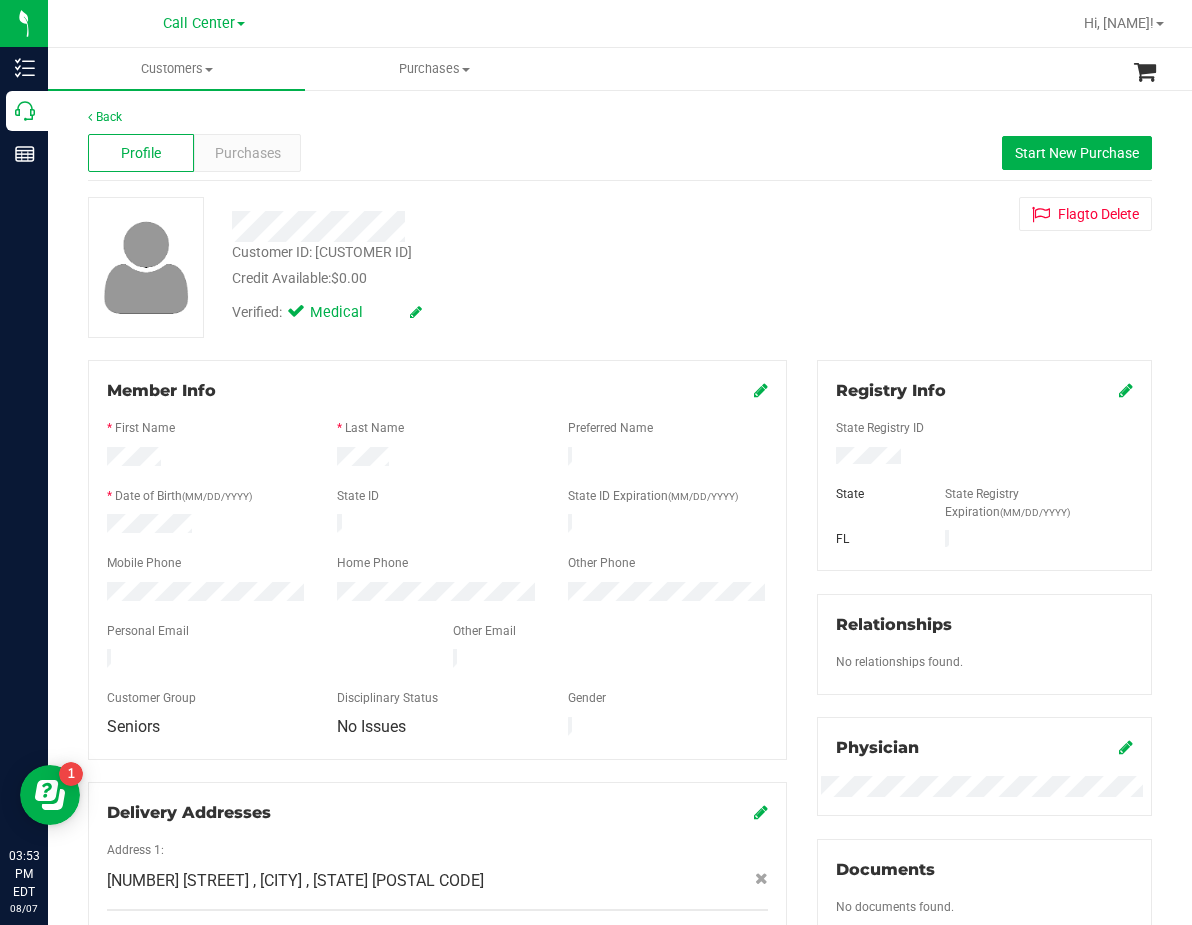 click on "Back
Profile
Purchases
Start New Purchase
Customer ID: 678922
Credit Available:
$0.00
Verified:
Medical" at bounding box center (620, 802) 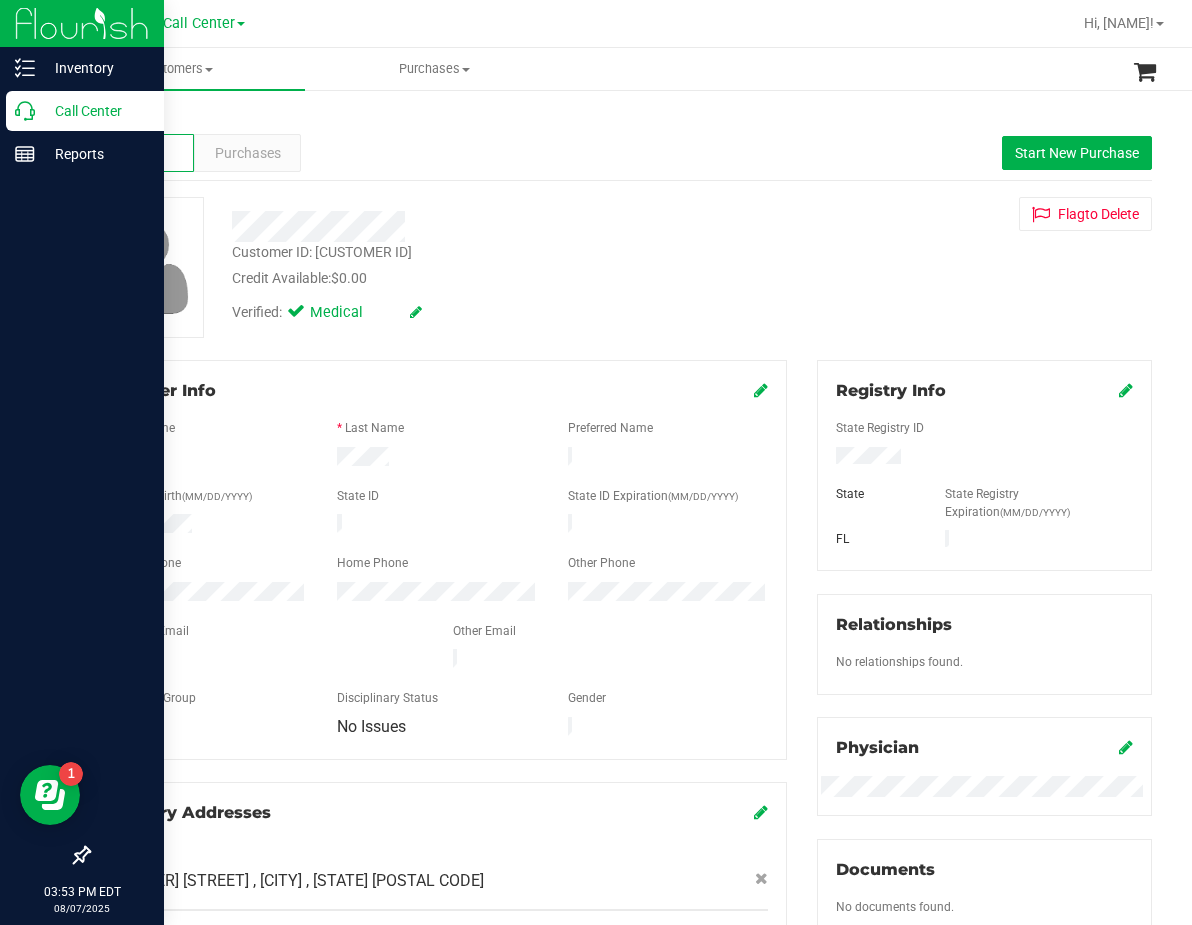 click on "Call Center" at bounding box center [95, 111] 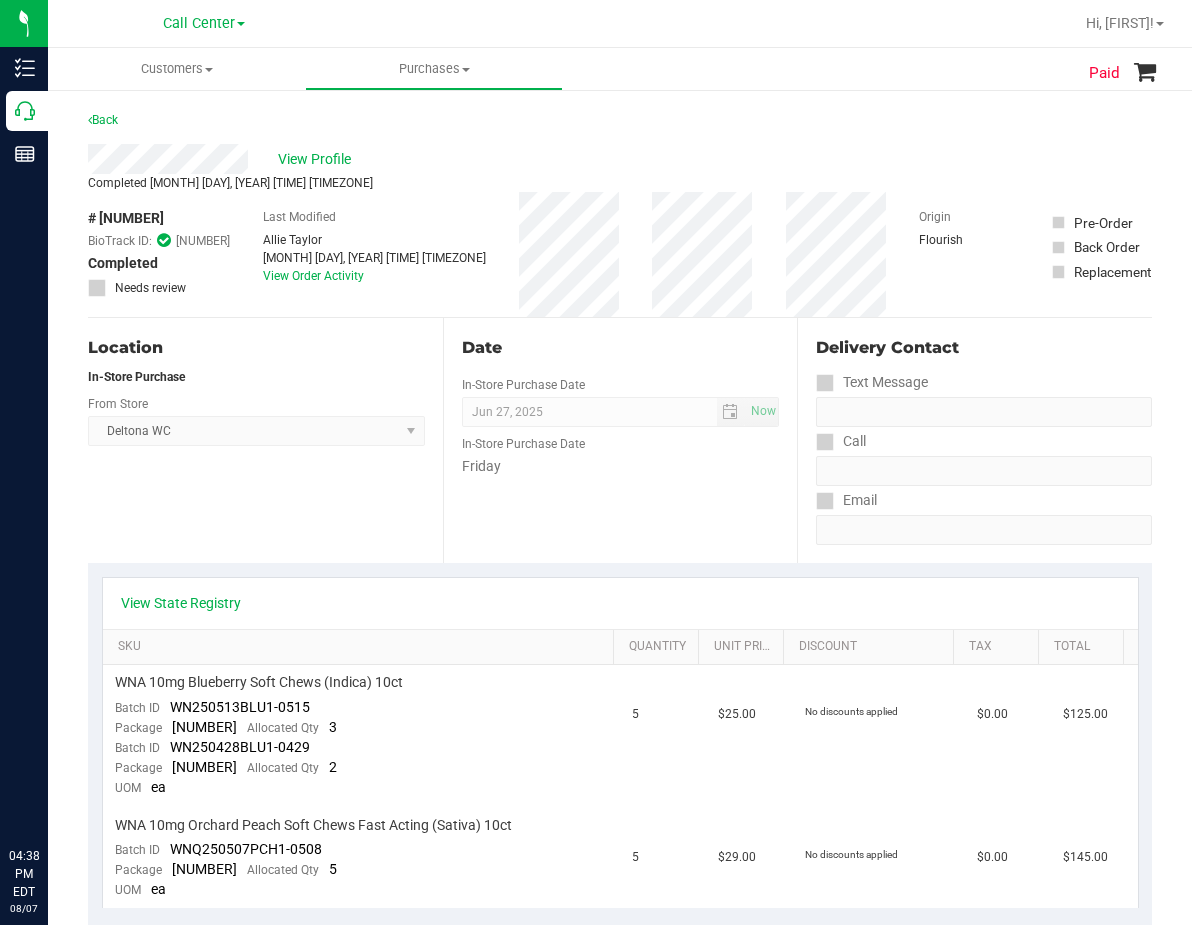 scroll, scrollTop: 0, scrollLeft: 0, axis: both 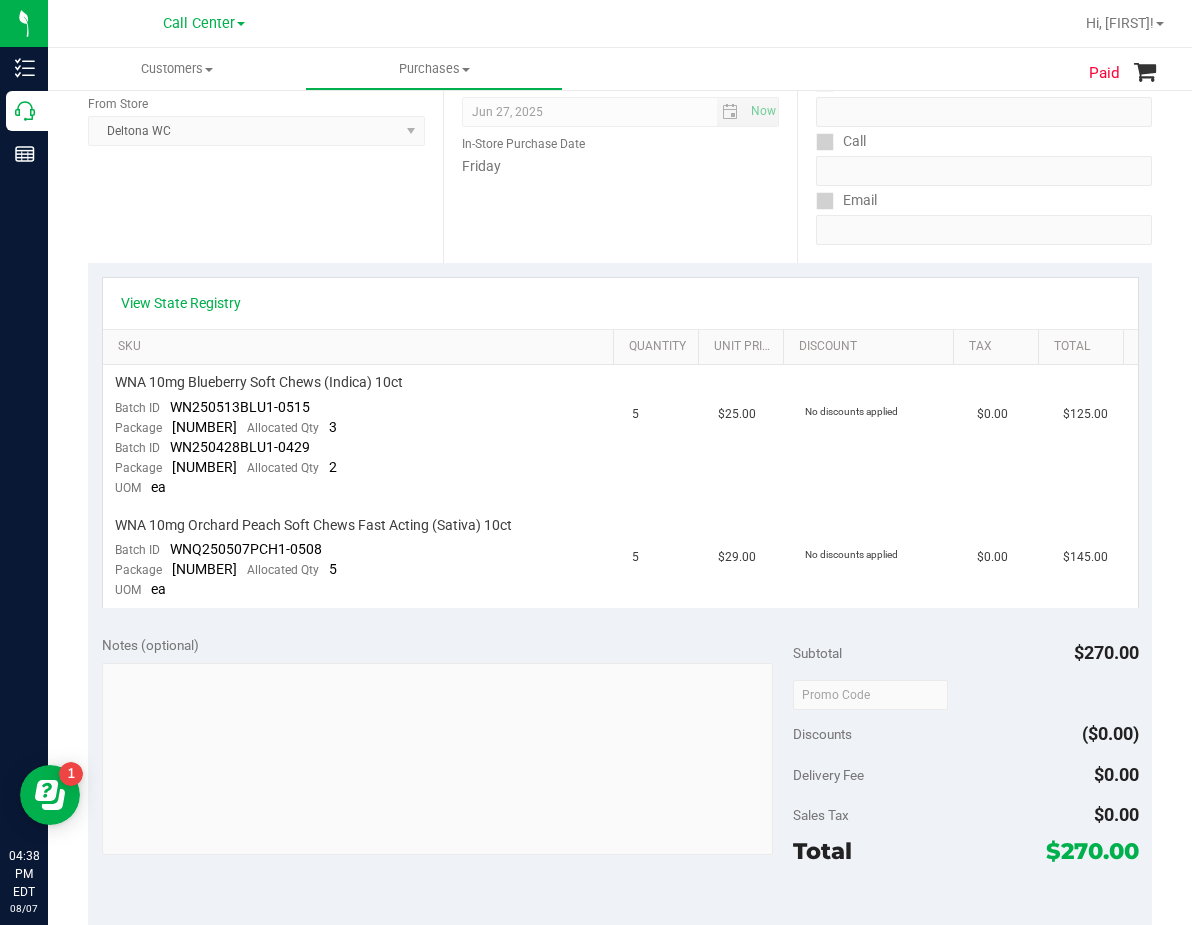 click on "View State Registry" at bounding box center (620, 303) 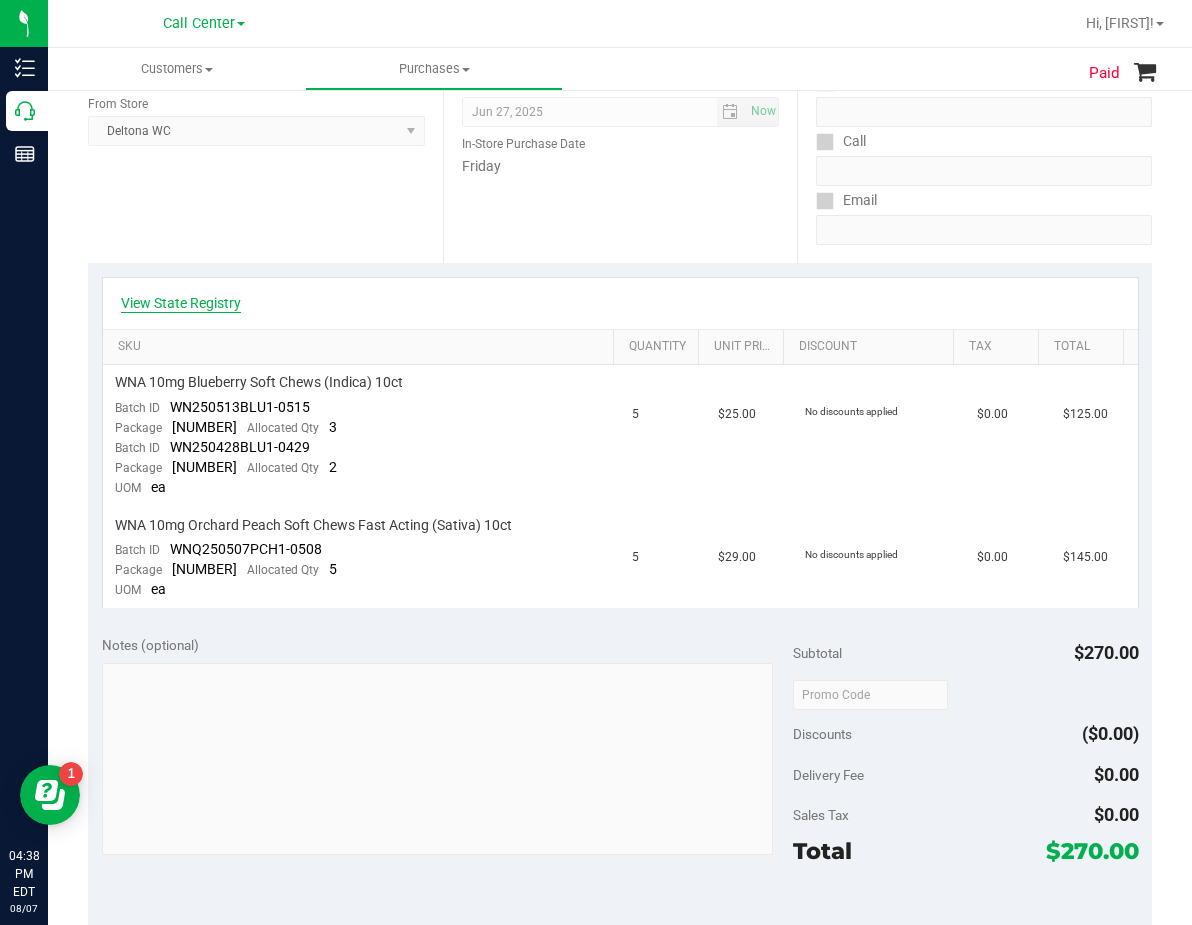 click on "View State Registry" at bounding box center (181, 303) 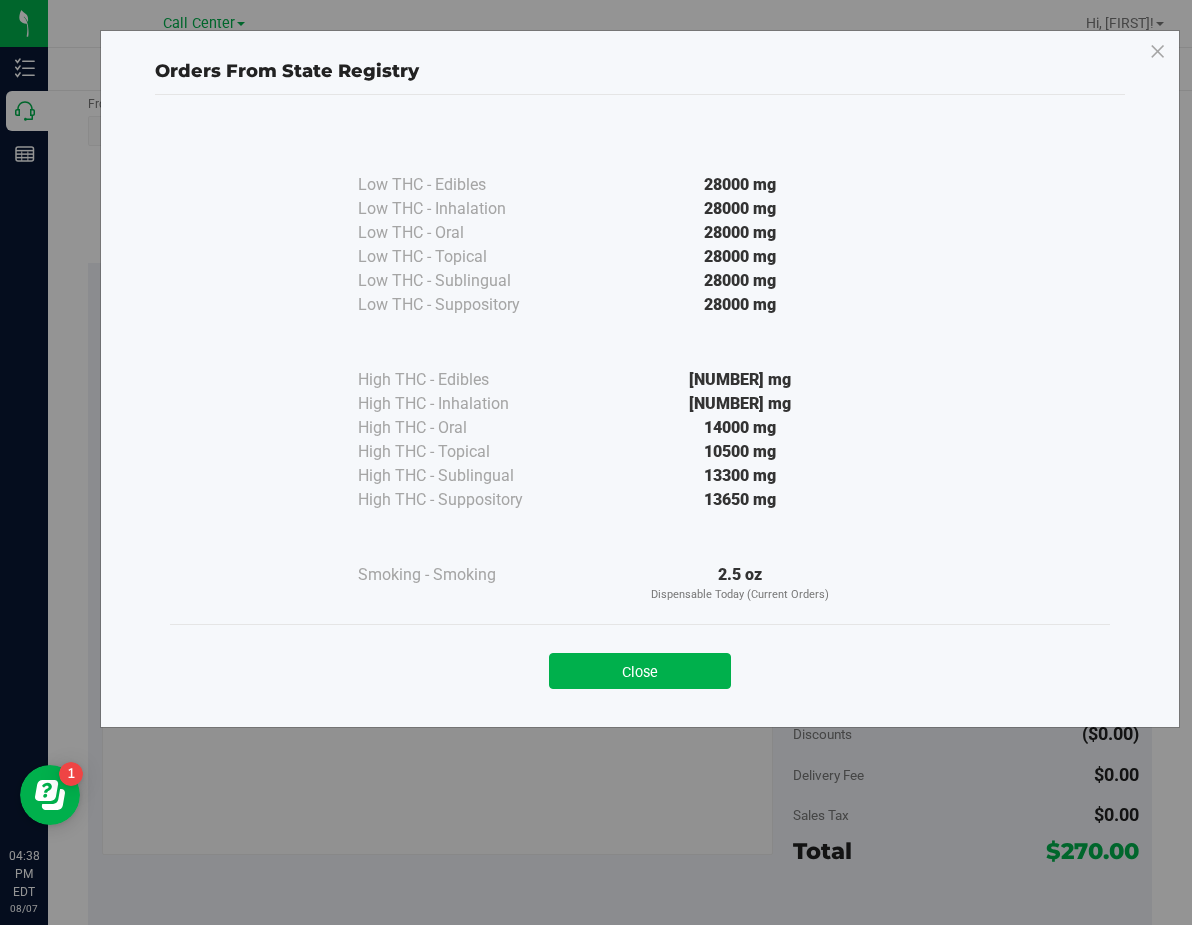 click on "Close" at bounding box center (640, 665) 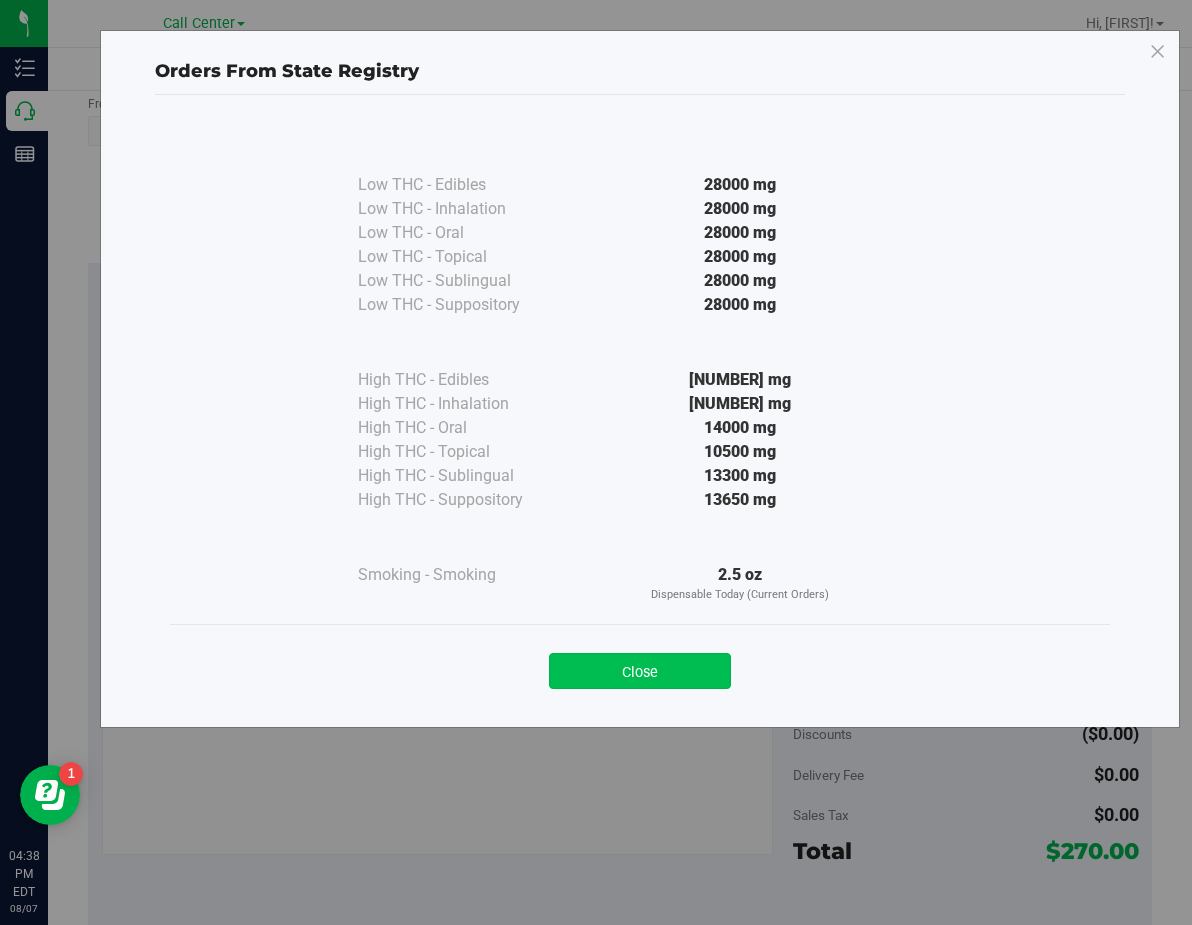 click on "Close" at bounding box center (640, 671) 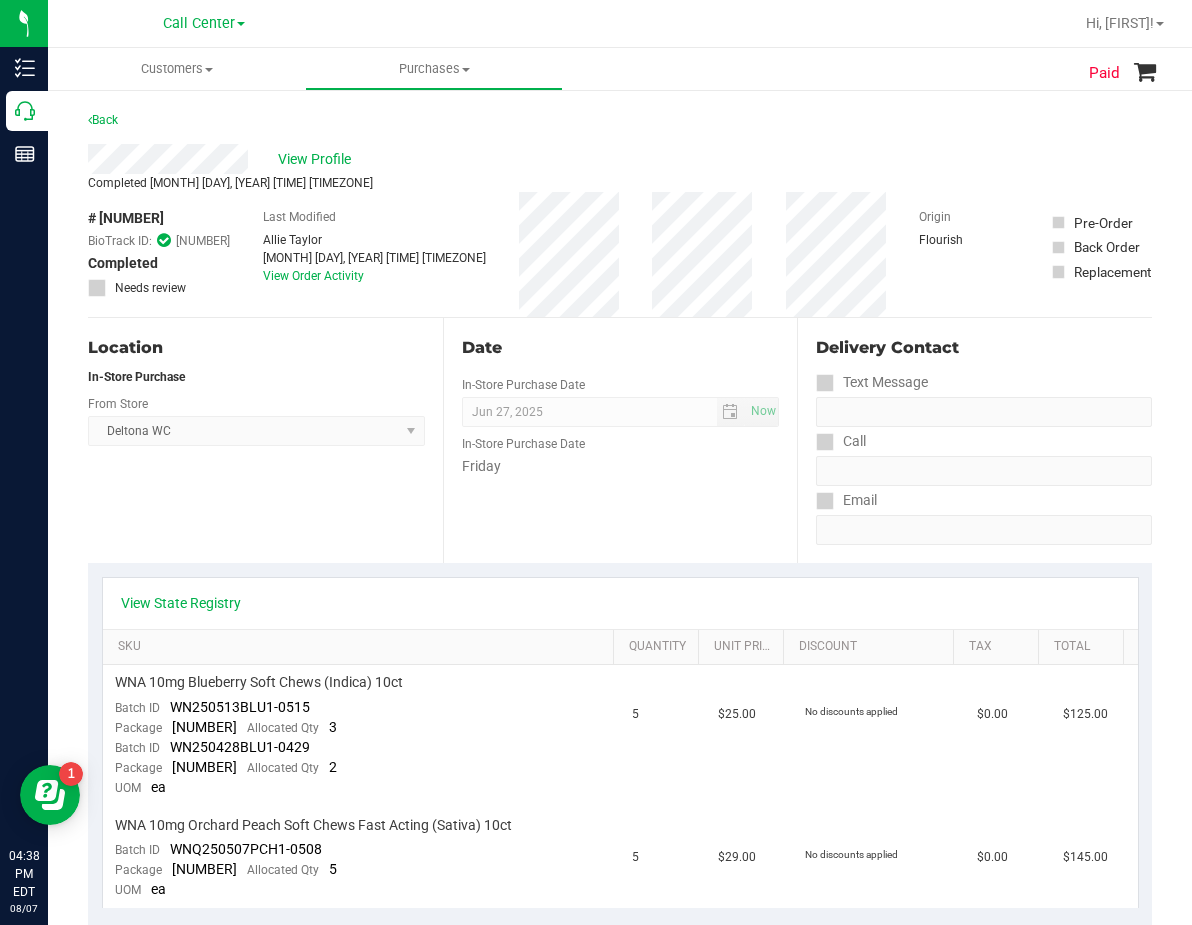 scroll, scrollTop: 100, scrollLeft: 0, axis: vertical 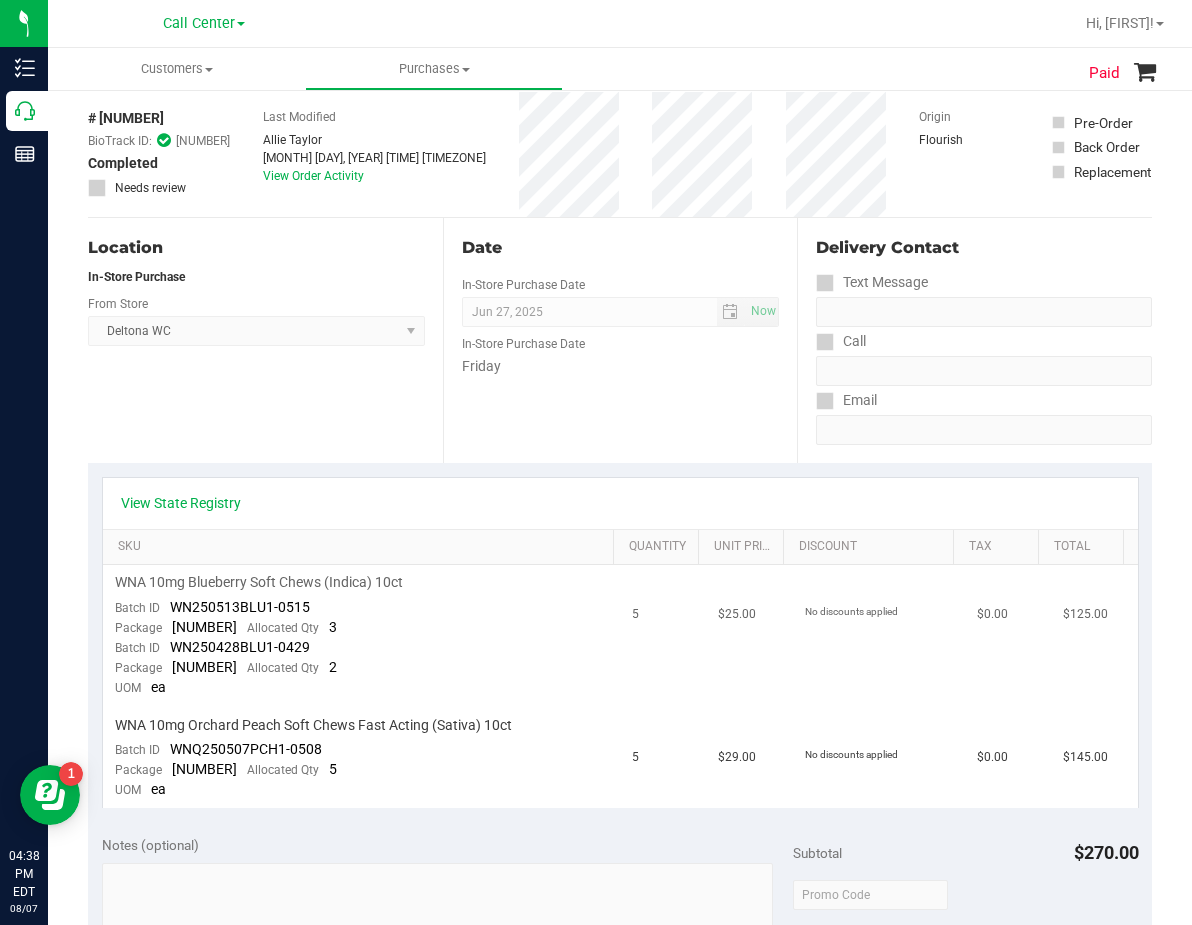 click on "WNA 10mg Blueberry Soft Chews (Indica) 10ct" at bounding box center (259, 582) 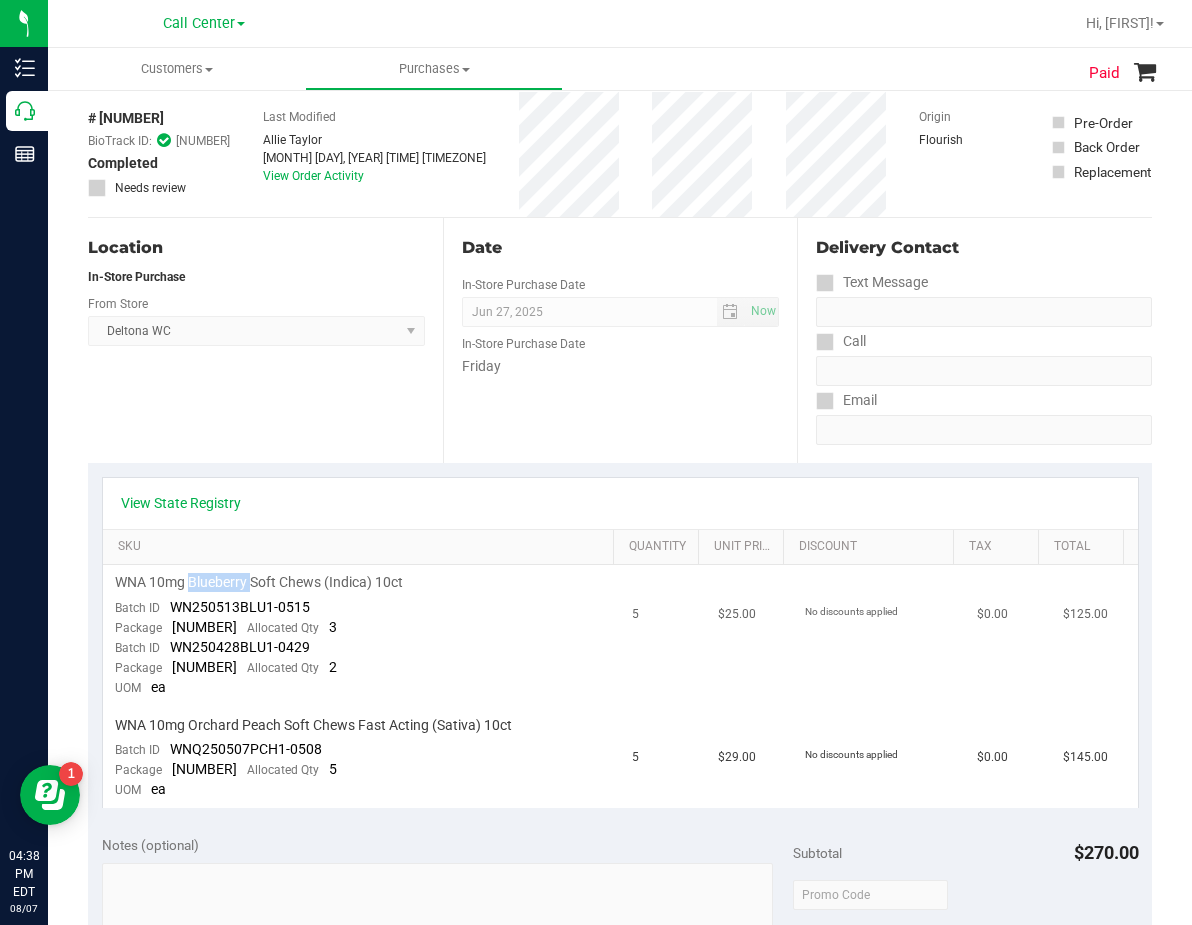 click on "WNA 10mg Blueberry Soft Chews (Indica) 10ct" at bounding box center (259, 582) 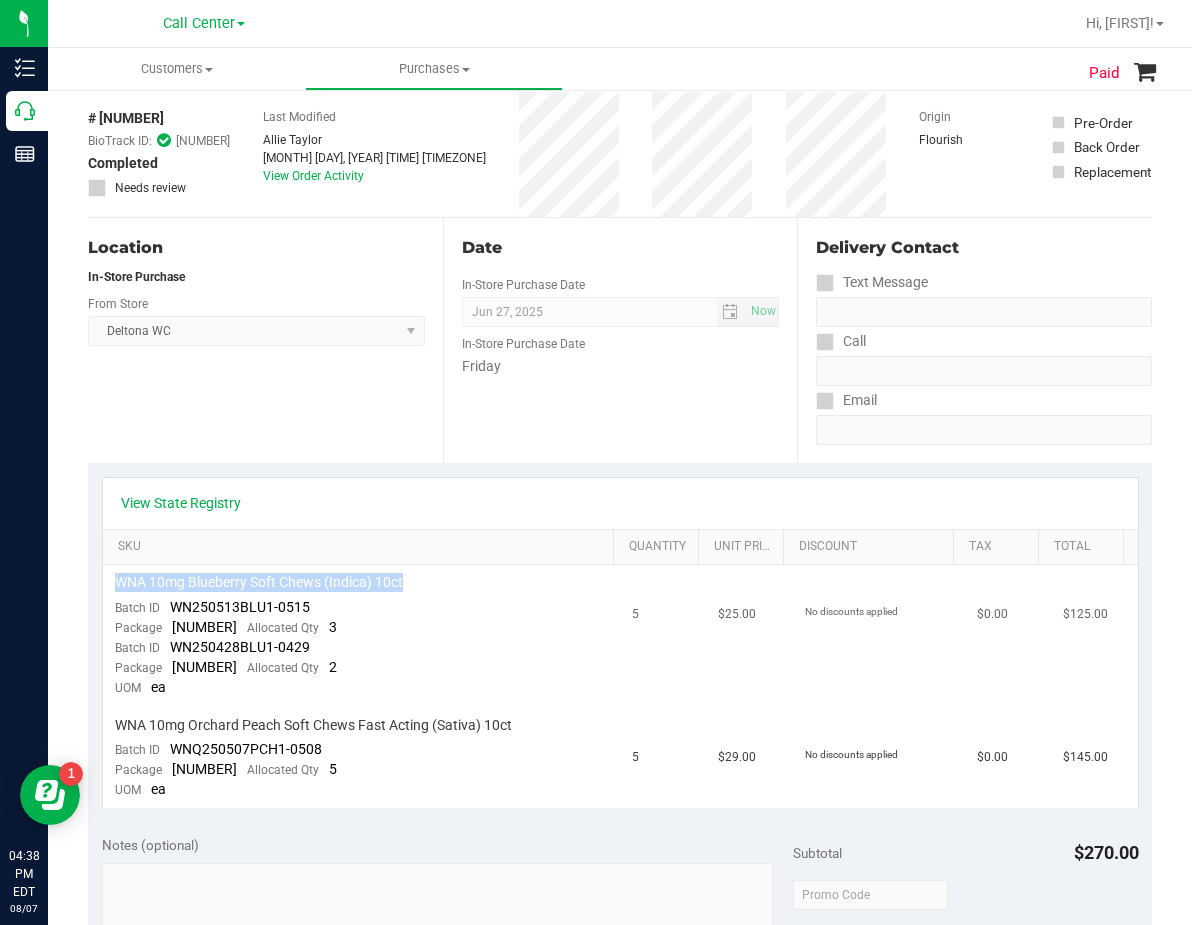 click on "WNA 10mg Blueberry Soft Chews (Indica) 10ct" at bounding box center [259, 582] 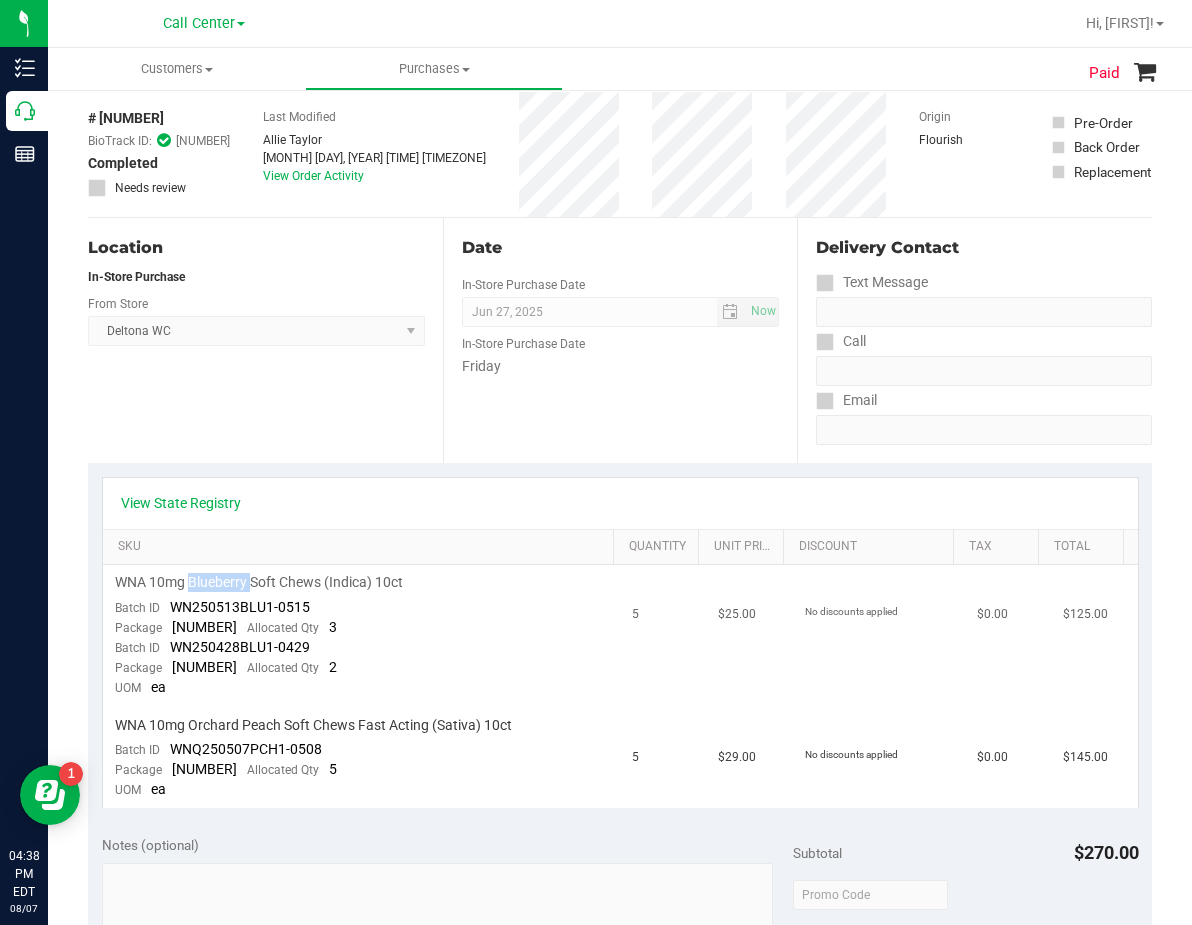 click on "WNA 10mg Blueberry Soft Chews (Indica) 10ct" at bounding box center (259, 582) 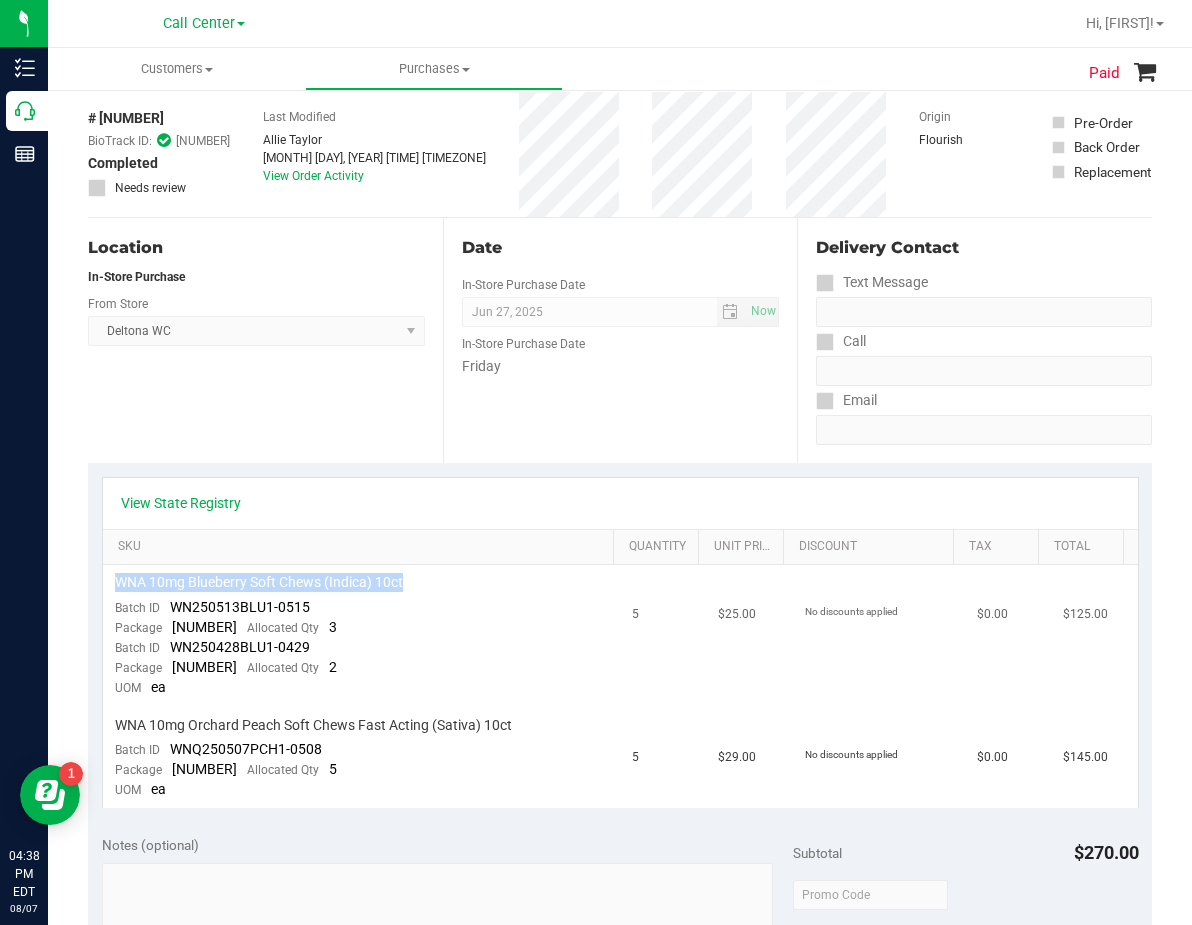 click on "WNA 10mg Blueberry Soft Chews (Indica) 10ct" at bounding box center [259, 582] 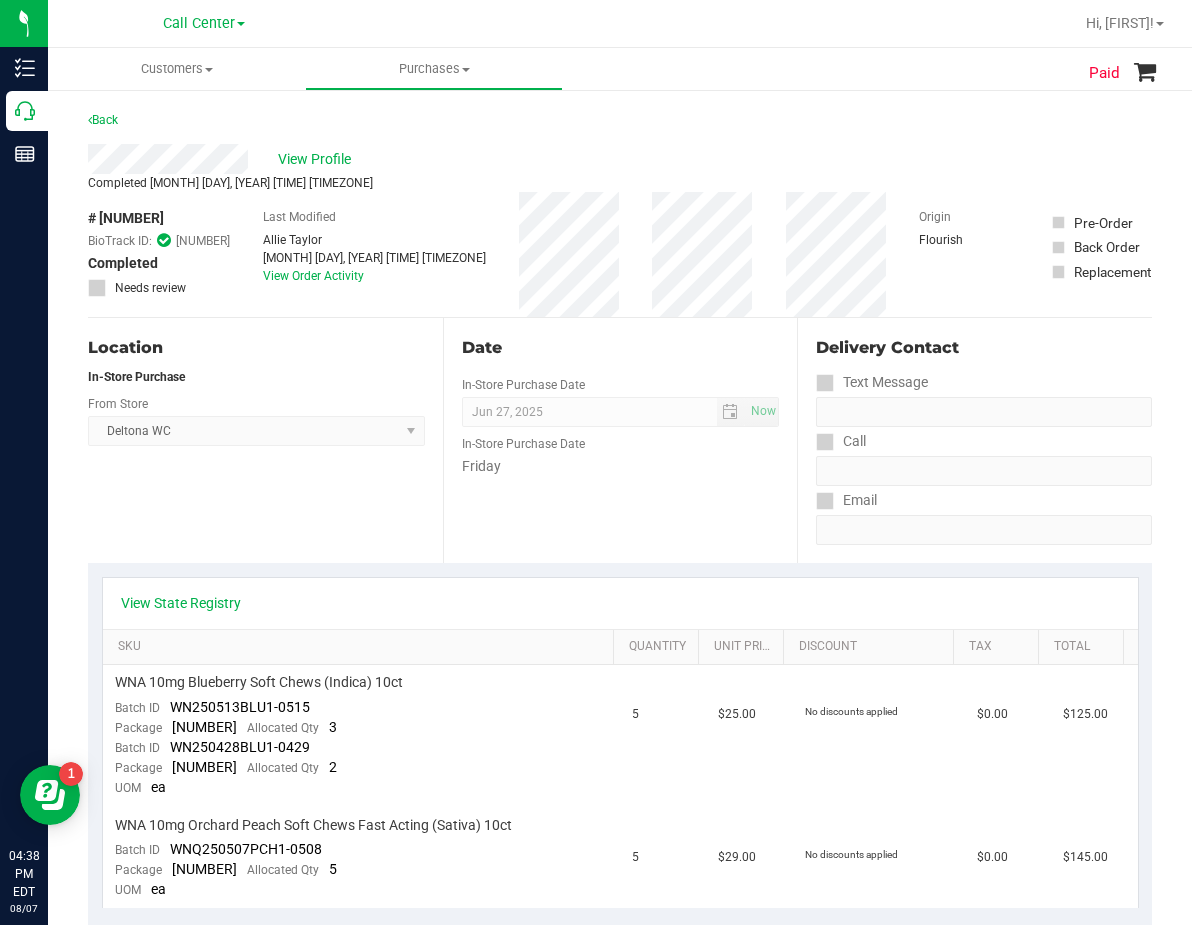 click on "View State Registry" at bounding box center [620, 603] 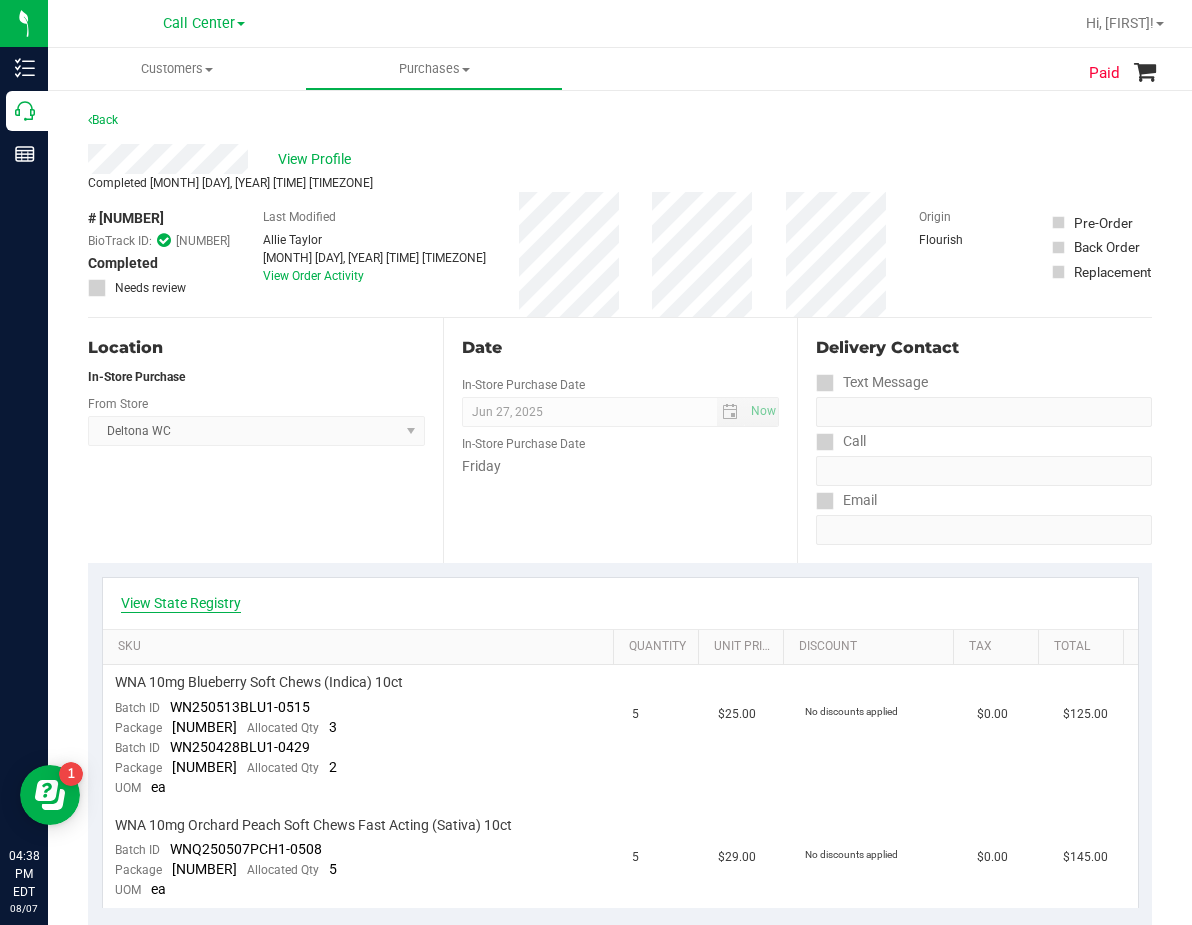 click on "View State Registry" at bounding box center [181, 603] 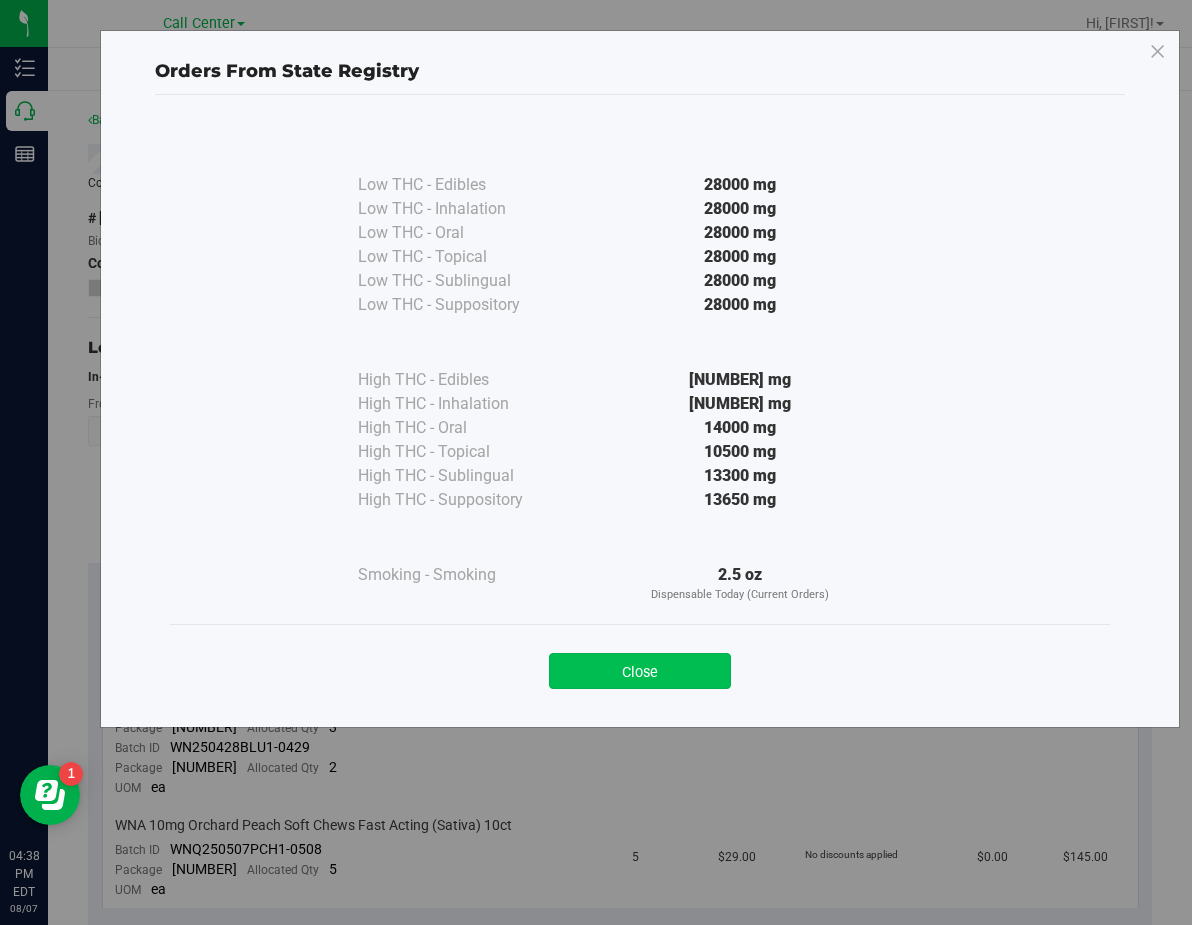 click on "Close" at bounding box center (640, 671) 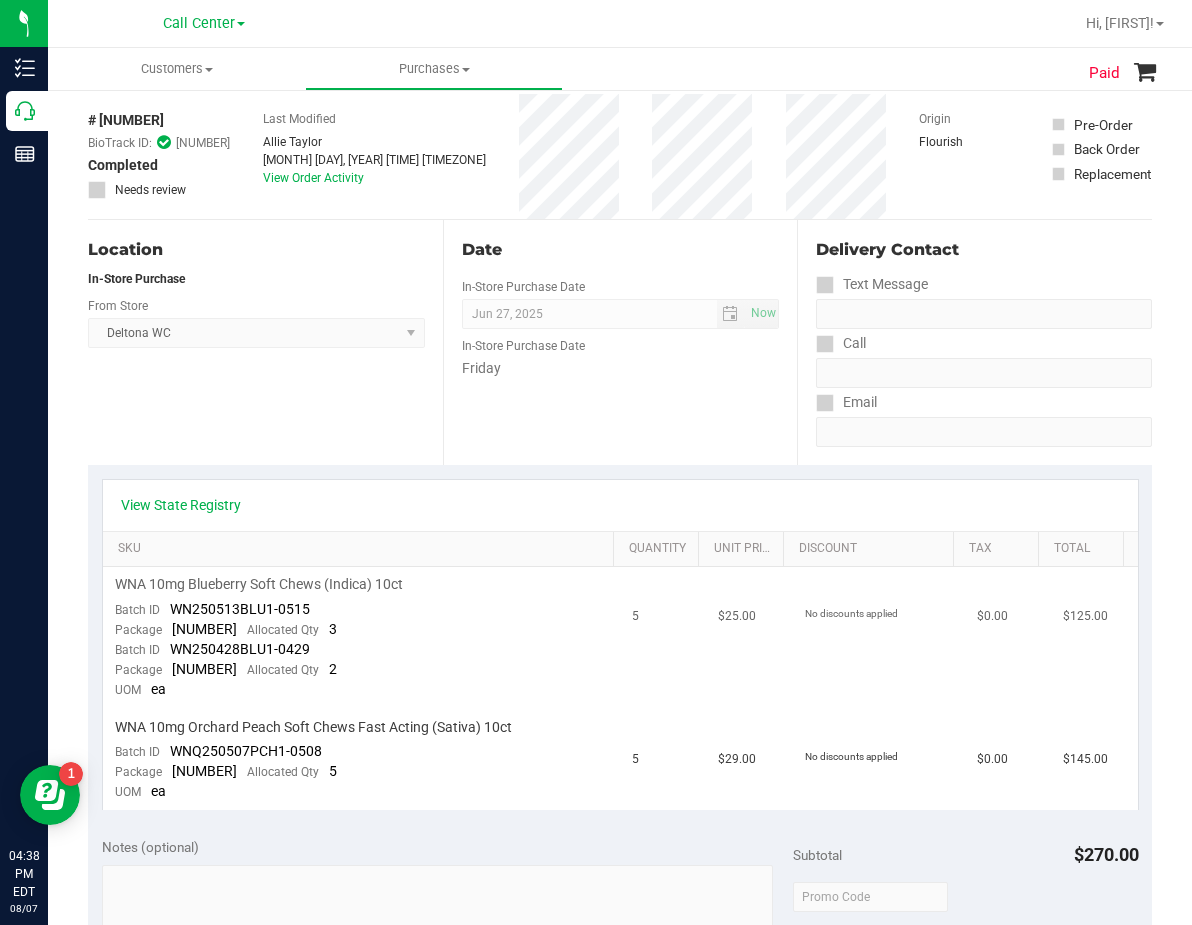 scroll, scrollTop: 0, scrollLeft: 0, axis: both 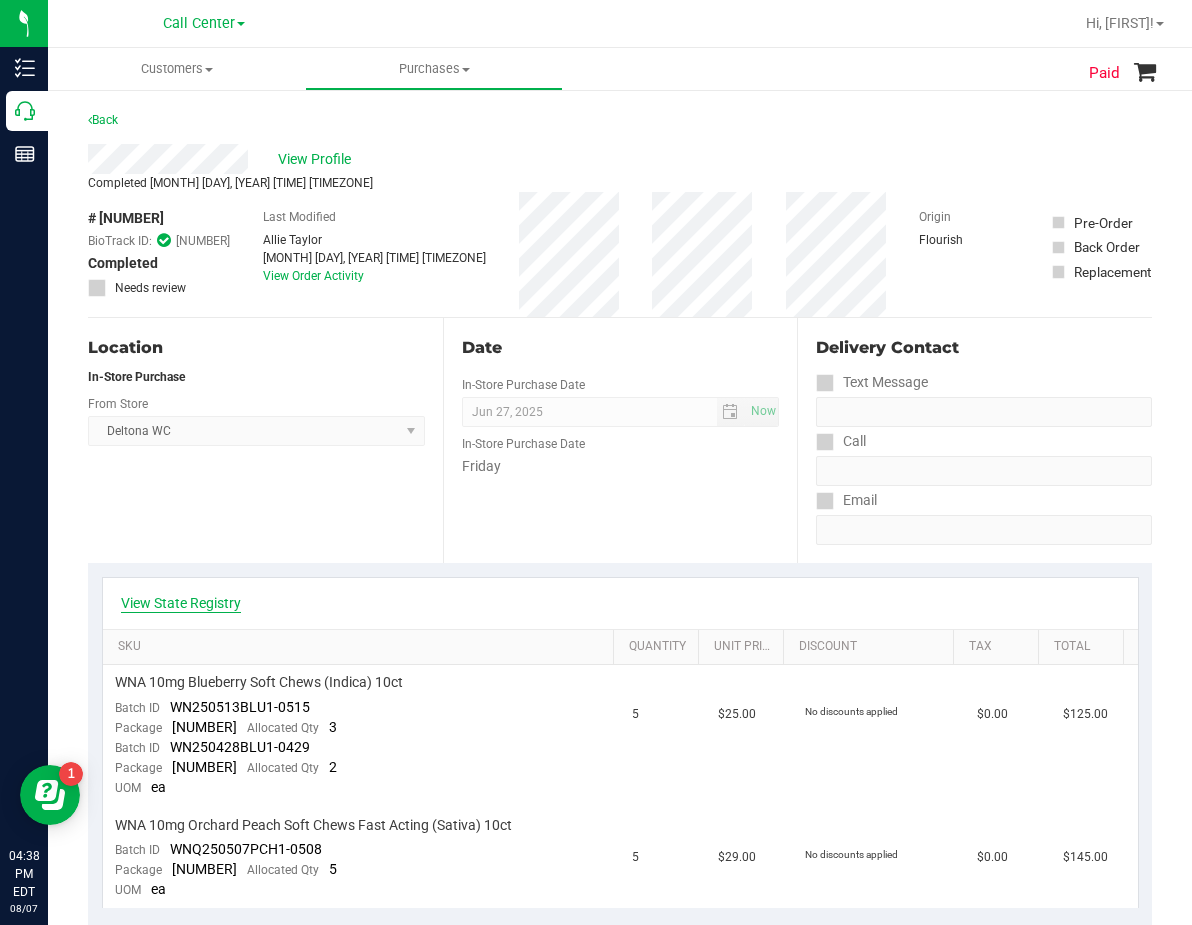 click on "View State Registry" at bounding box center [181, 603] 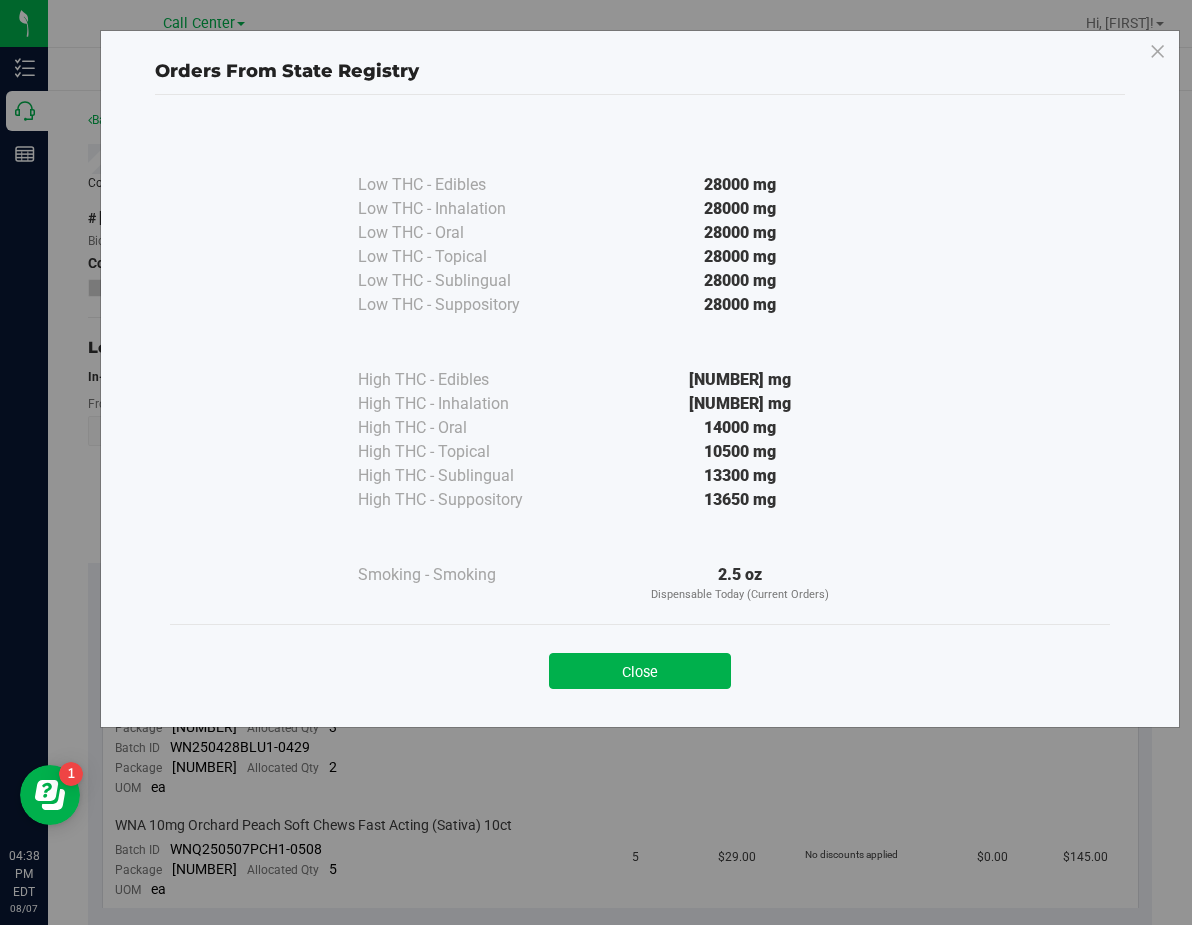 click on "[NUMBER] mg" at bounding box center [740, 380] 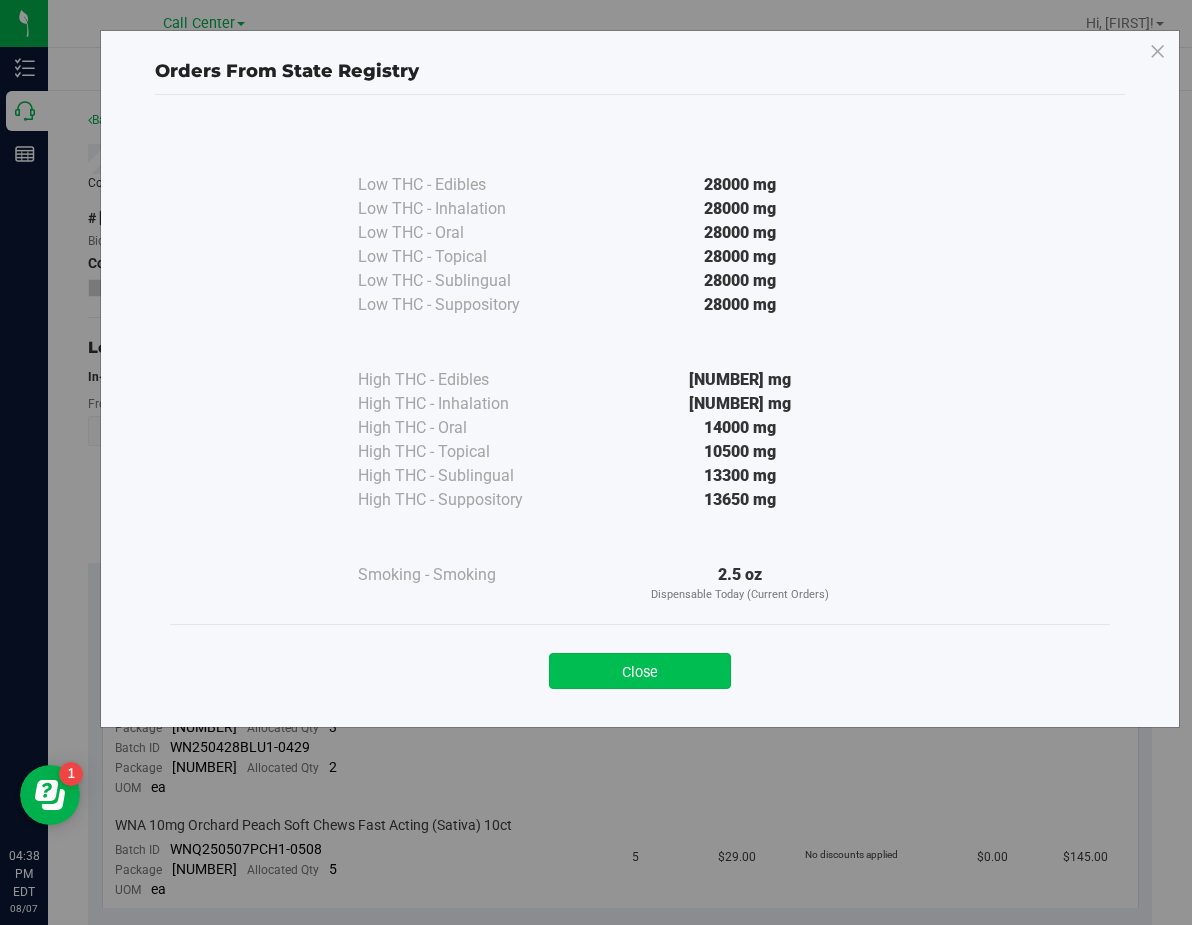 click on "Close" at bounding box center [640, 671] 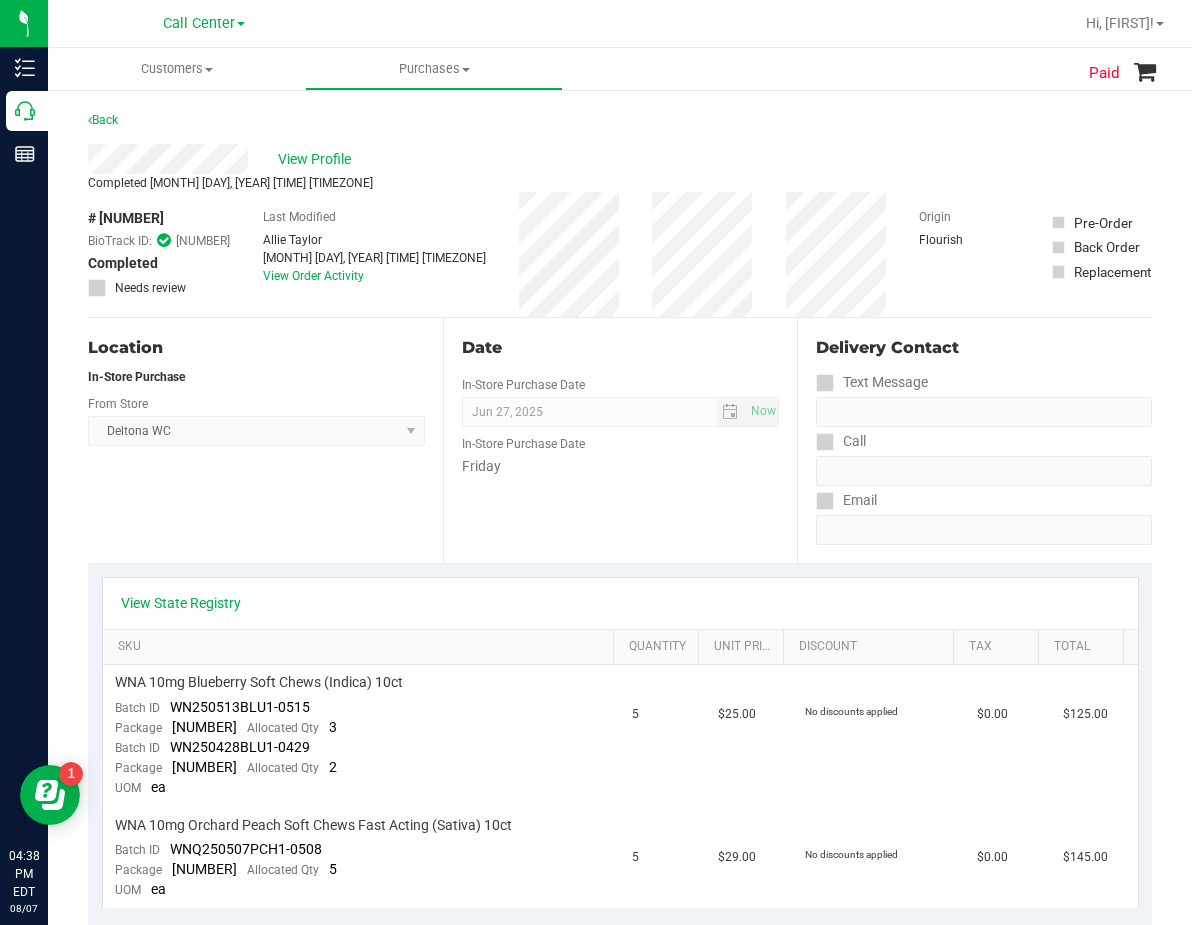 click on "Date
In-Store Purchase Date
Jun 27, 2025
Now
In-Store Purchase Date
Friday" at bounding box center [620, 440] 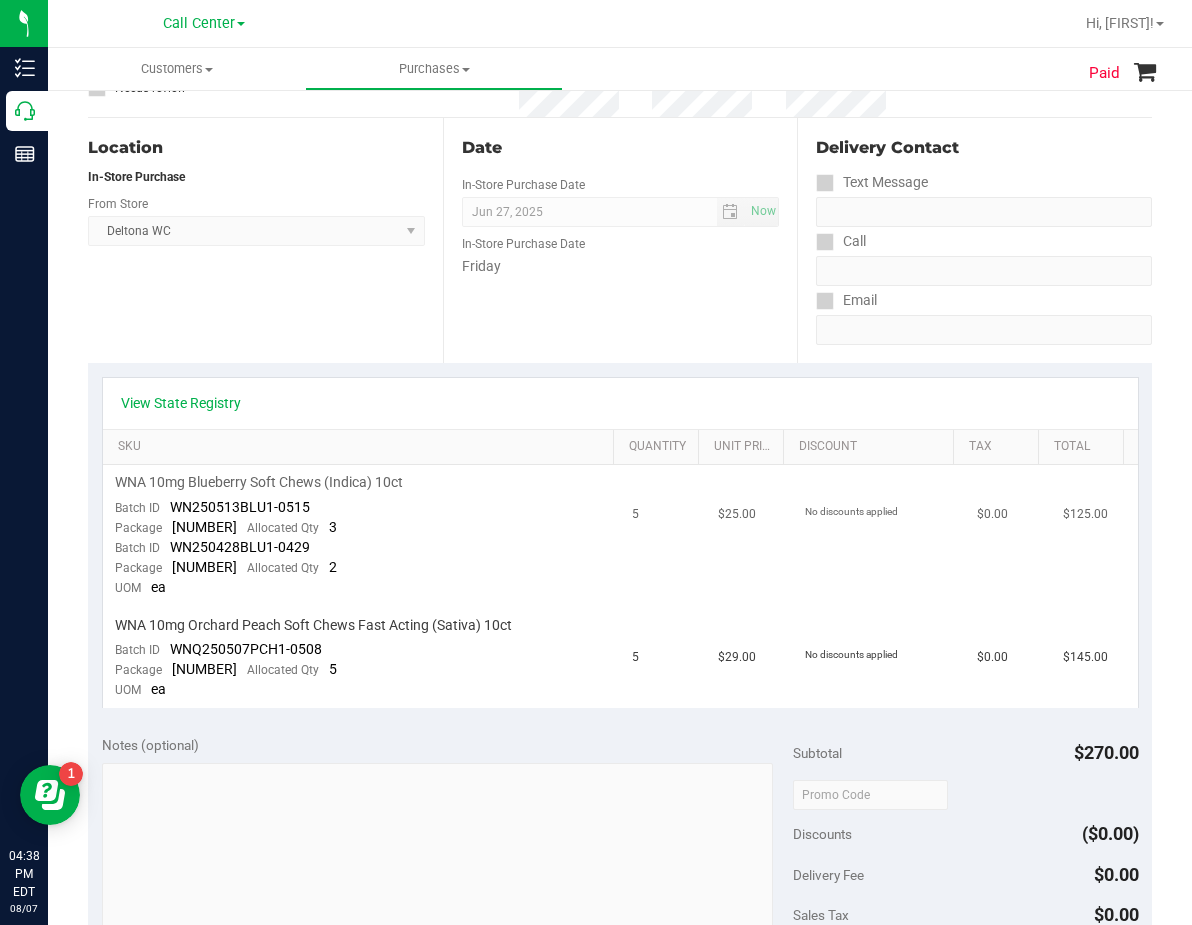 scroll, scrollTop: 0, scrollLeft: 0, axis: both 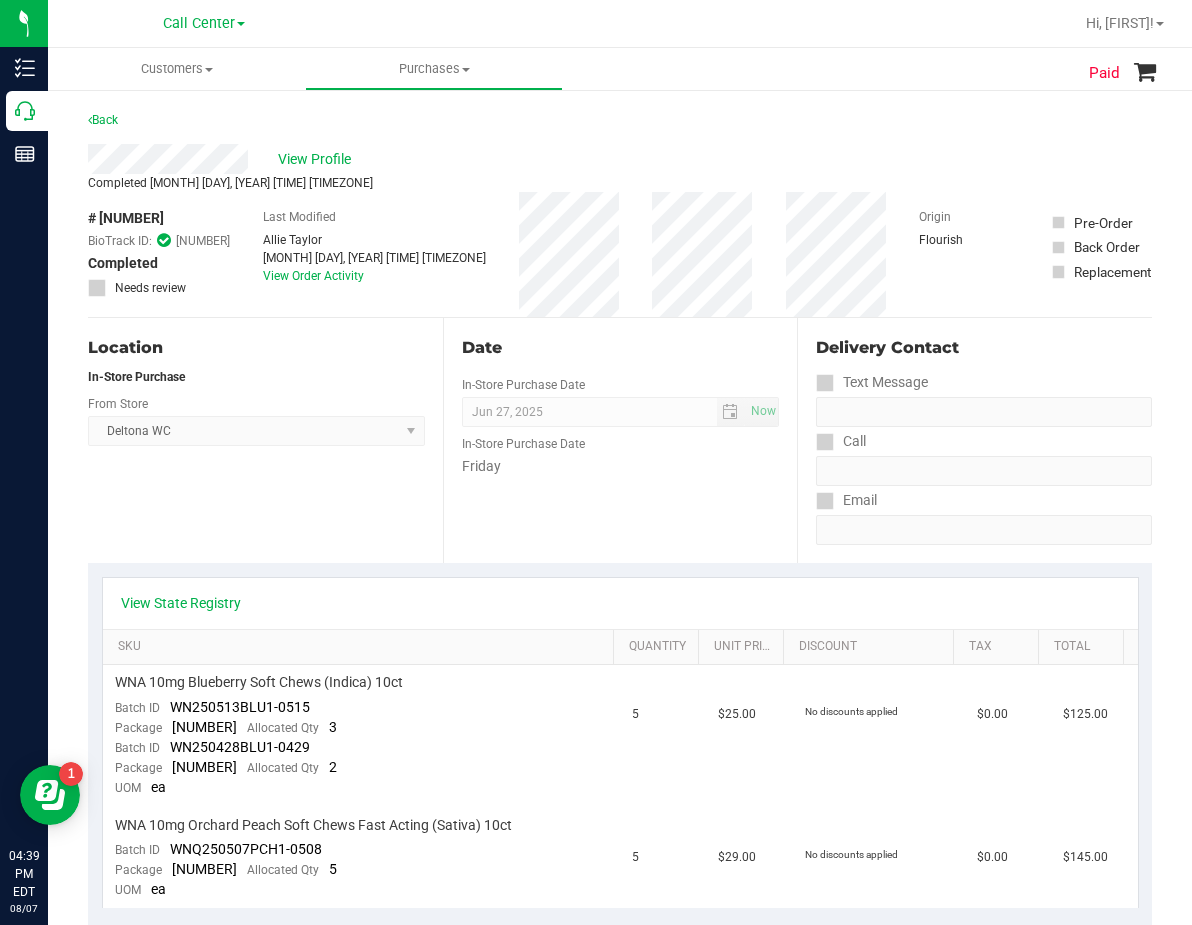 click on "Date
In-Store Purchase Date
Jun 27, 2025
Now
In-Store Purchase Date
Friday" at bounding box center [620, 440] 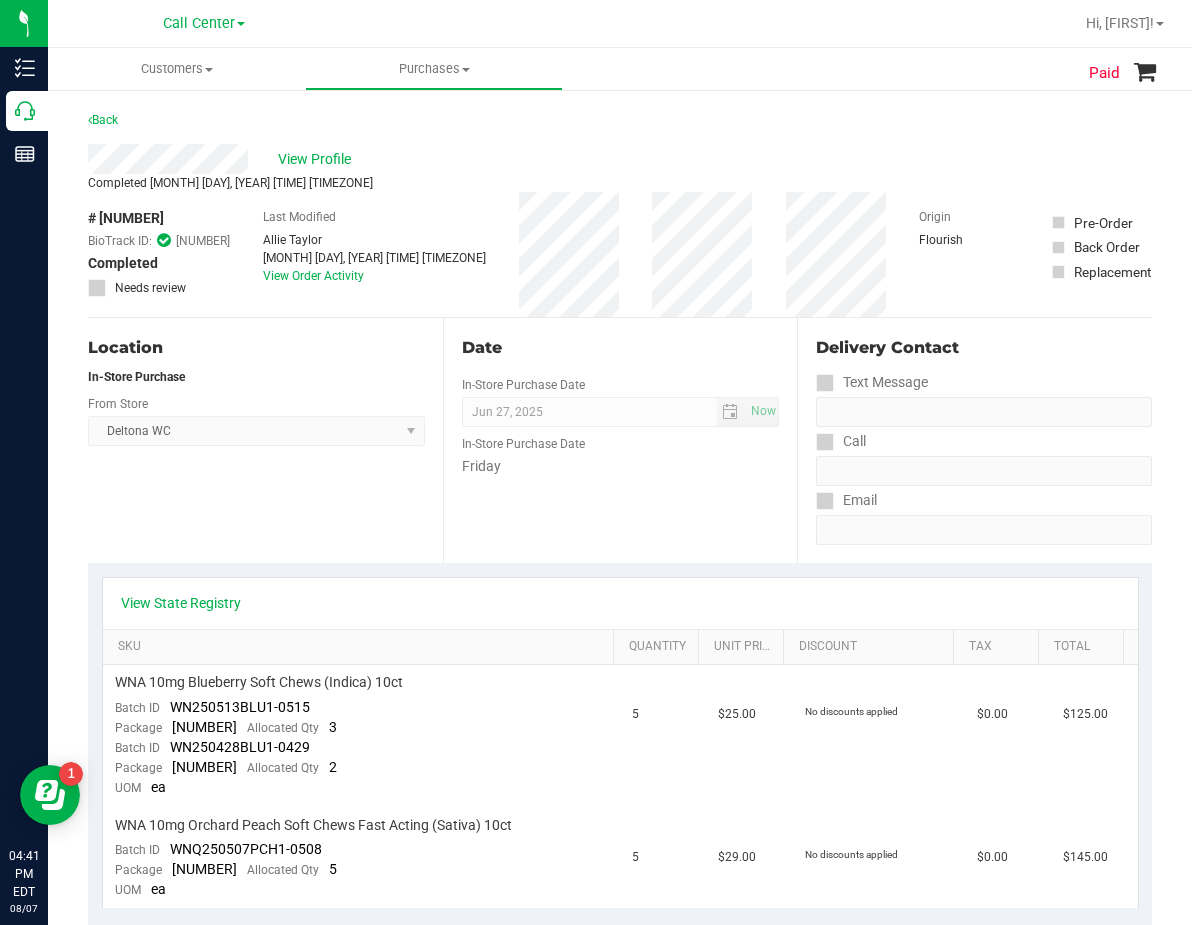 drag, startPoint x: 779, startPoint y: 371, endPoint x: 718, endPoint y: 365, distance: 61.294373 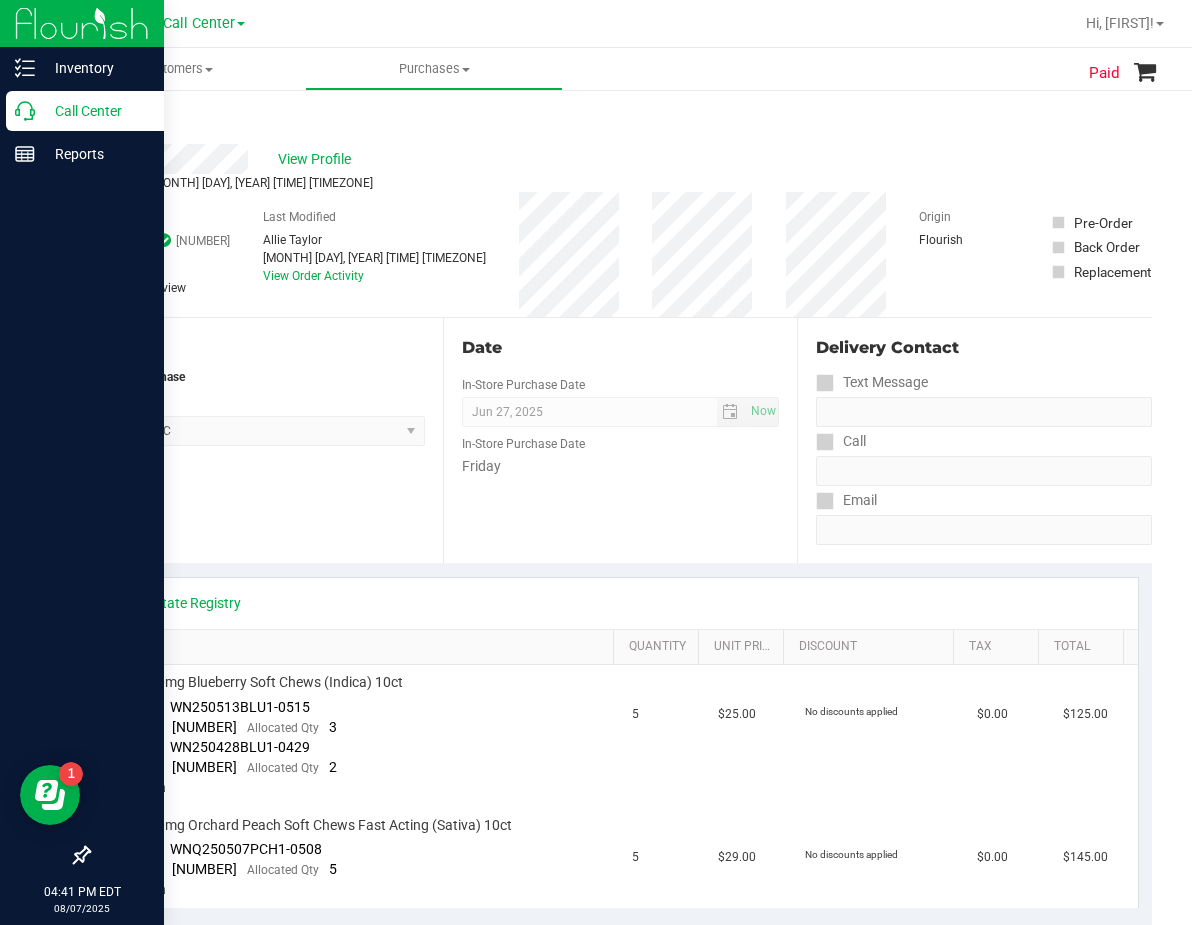 click on "Call Center" at bounding box center [85, 111] 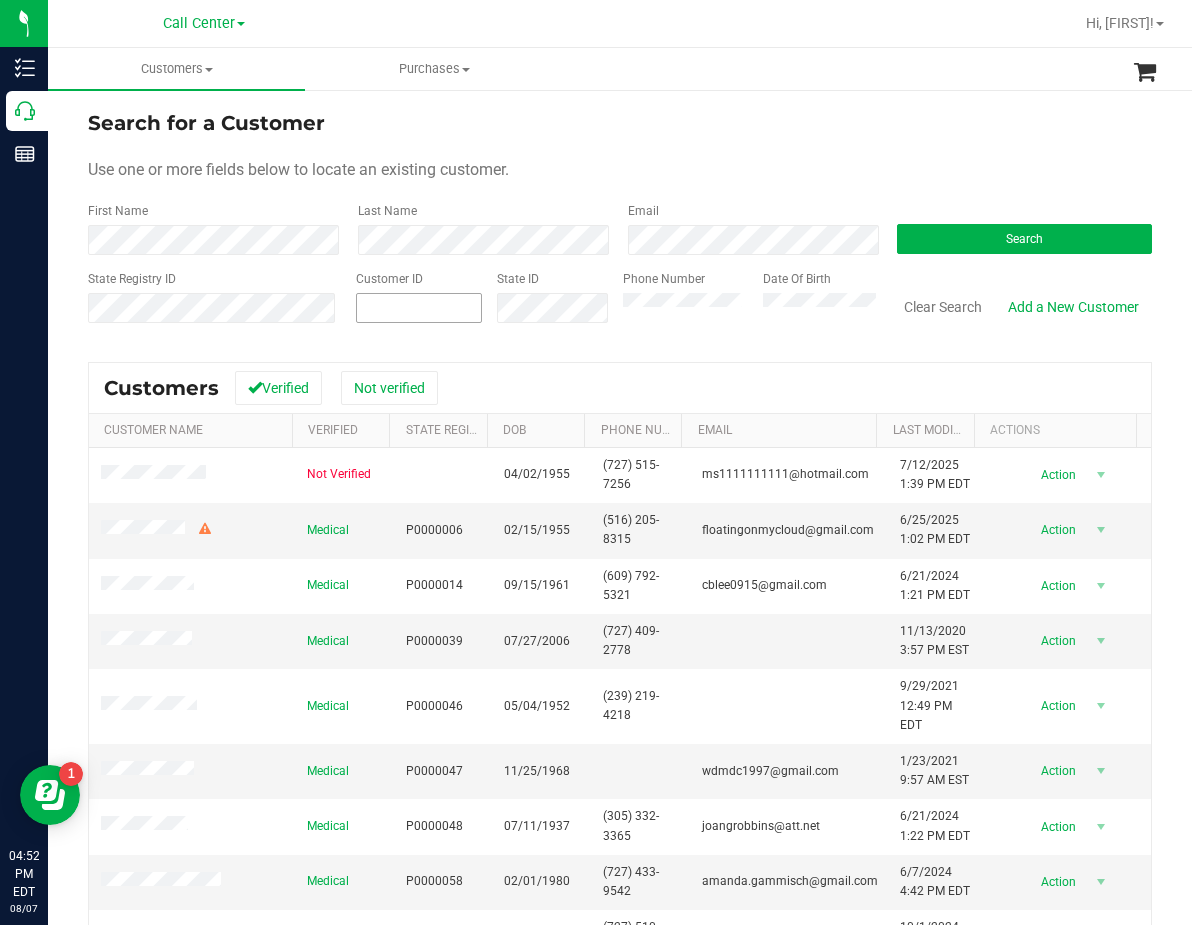 click at bounding box center (419, 308) 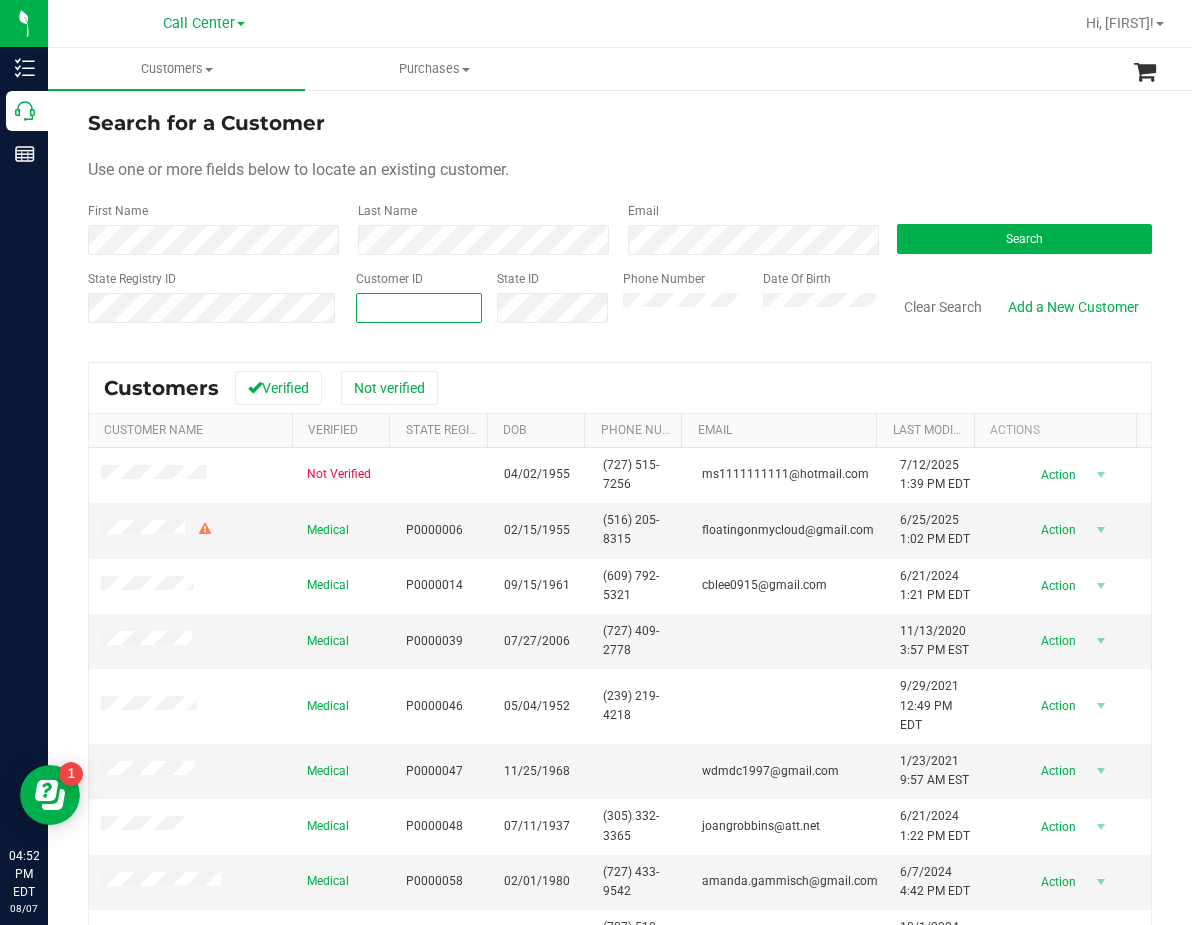 paste on "568551" 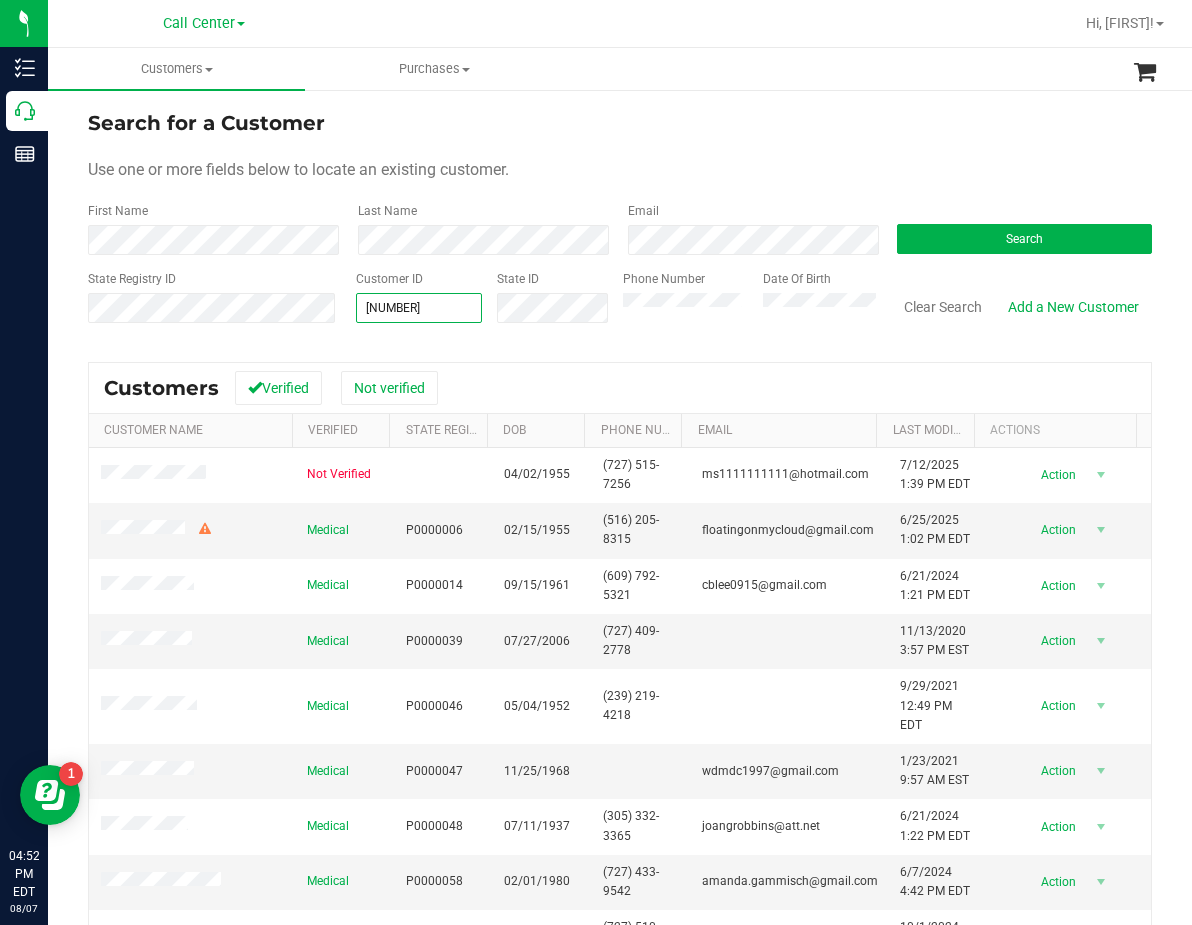 type on "568551" 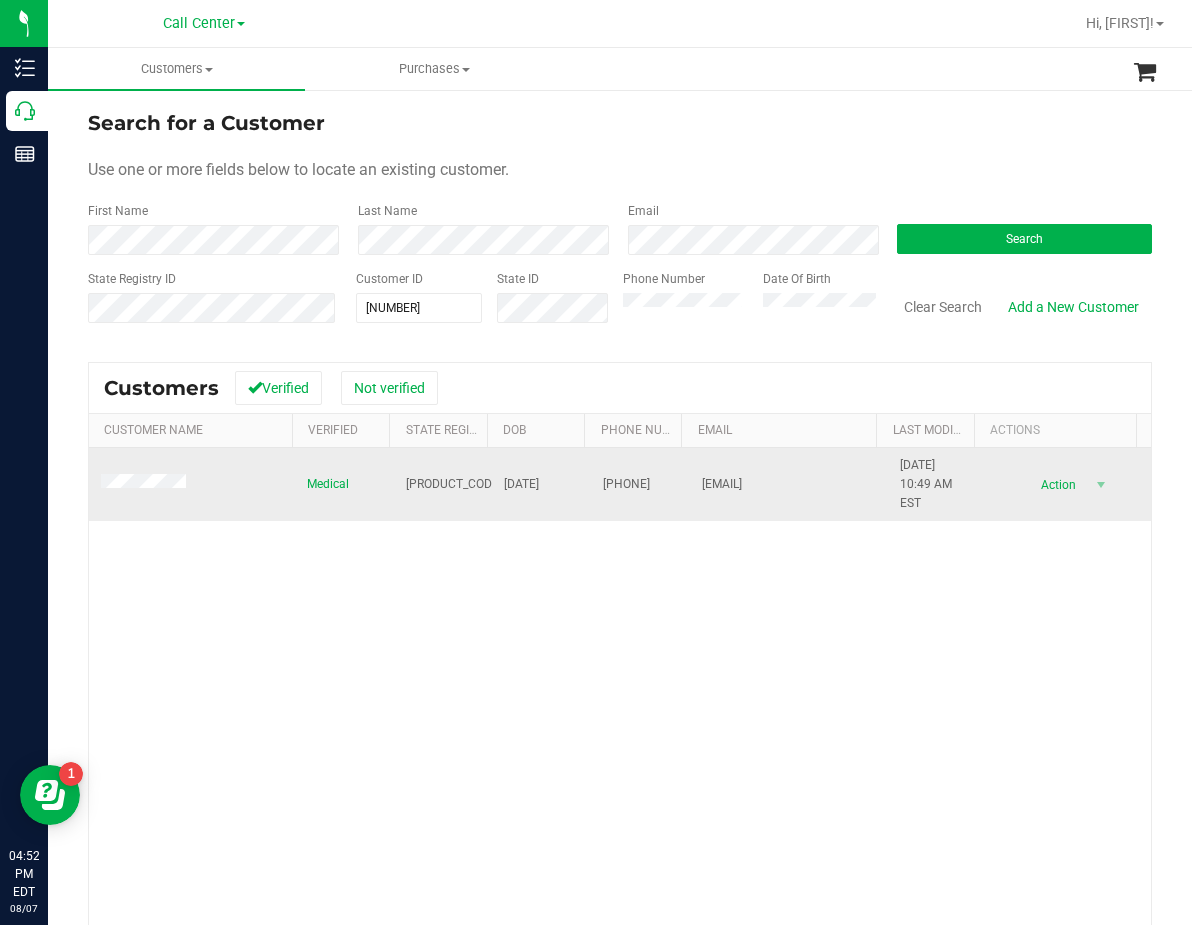 click on "P7HF7026" at bounding box center [454, 484] 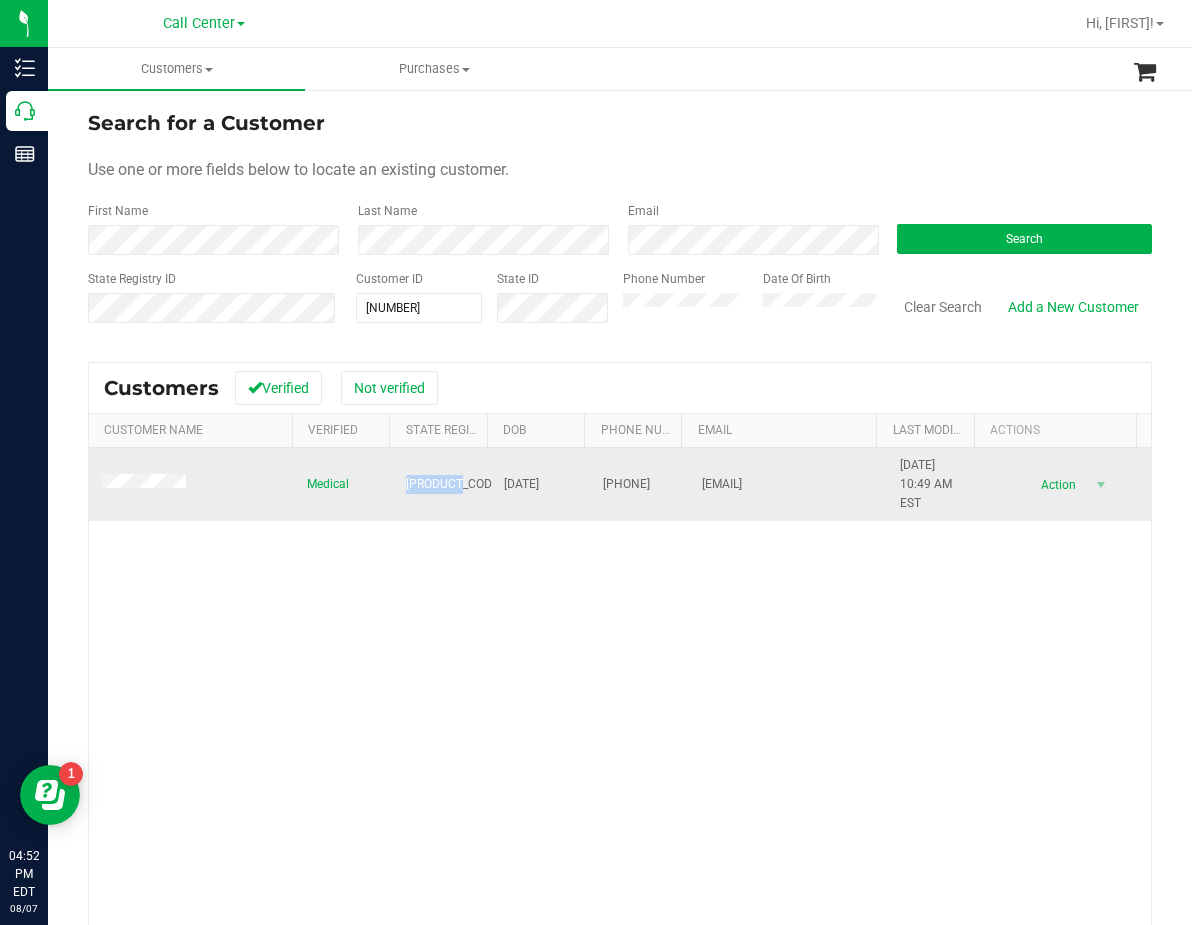 click on "P7HF7026" at bounding box center [454, 484] 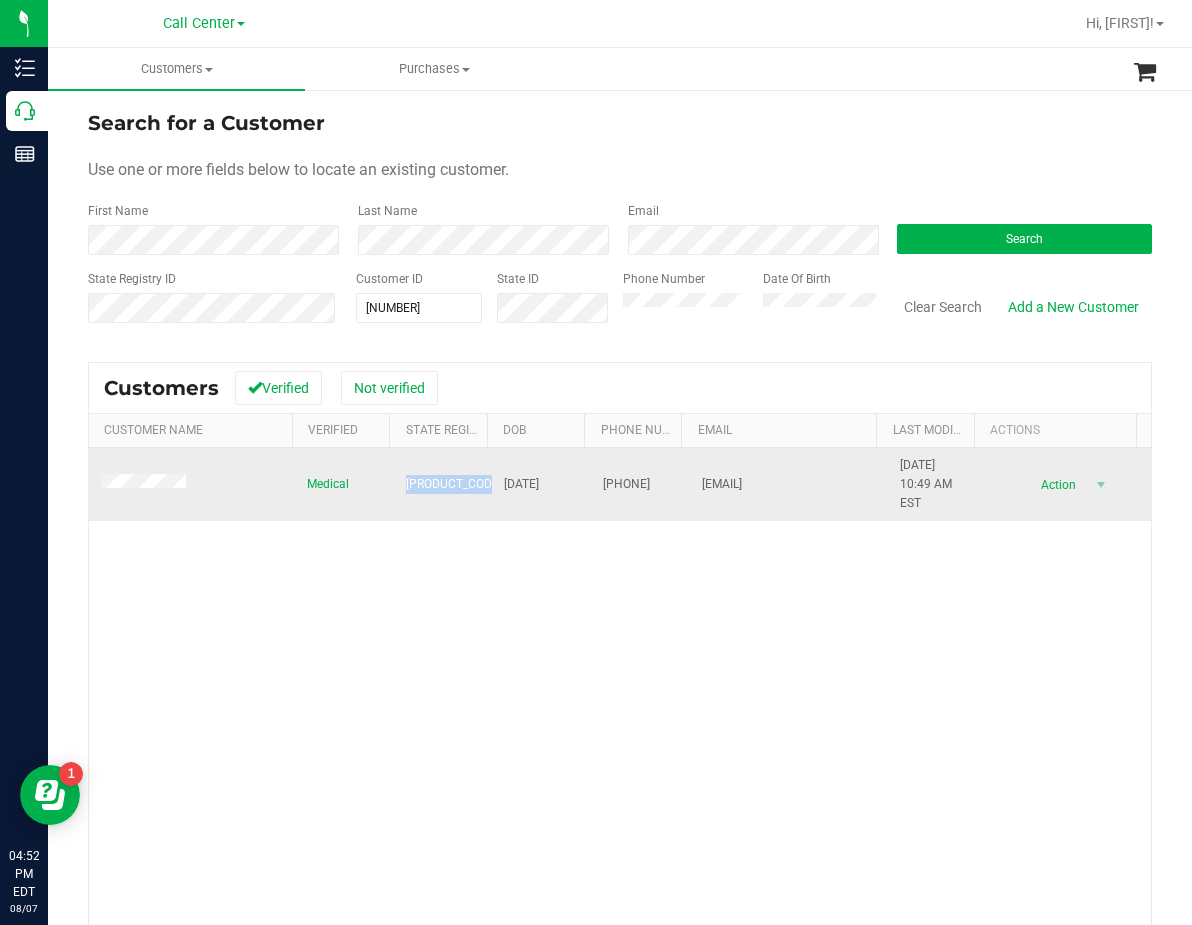 click on "P7HF7026" at bounding box center (454, 484) 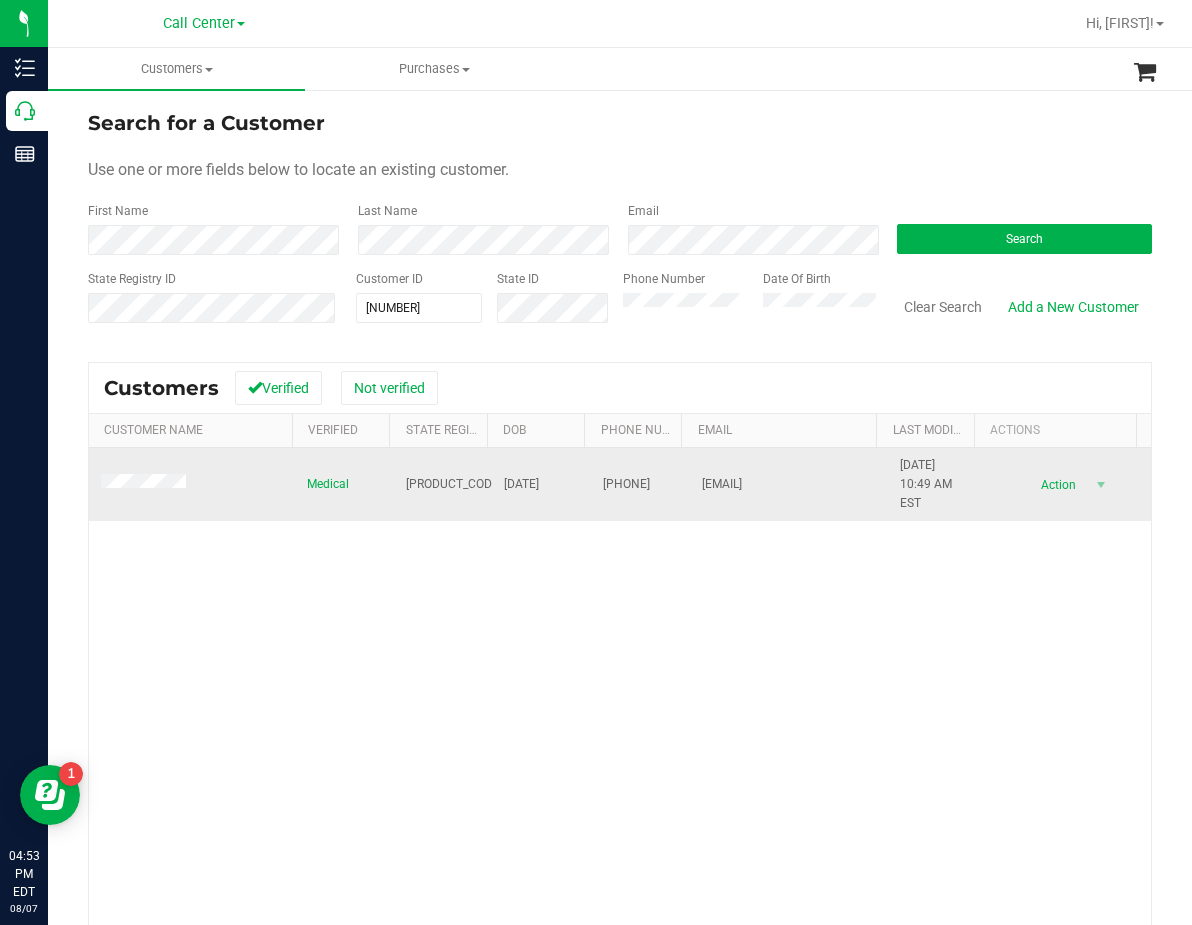 click on "01/16/1980" at bounding box center [521, 484] 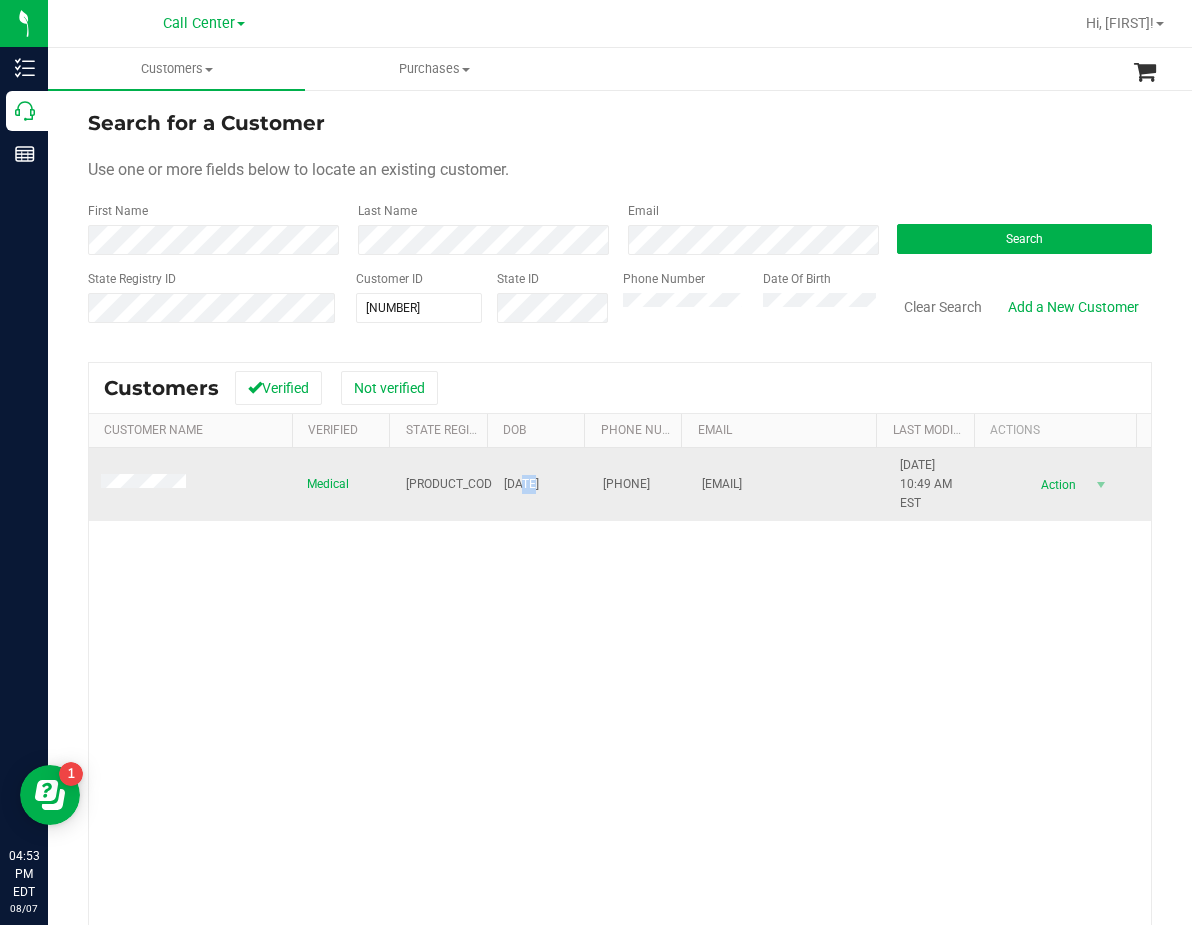 click on "01/16/1980" at bounding box center [521, 484] 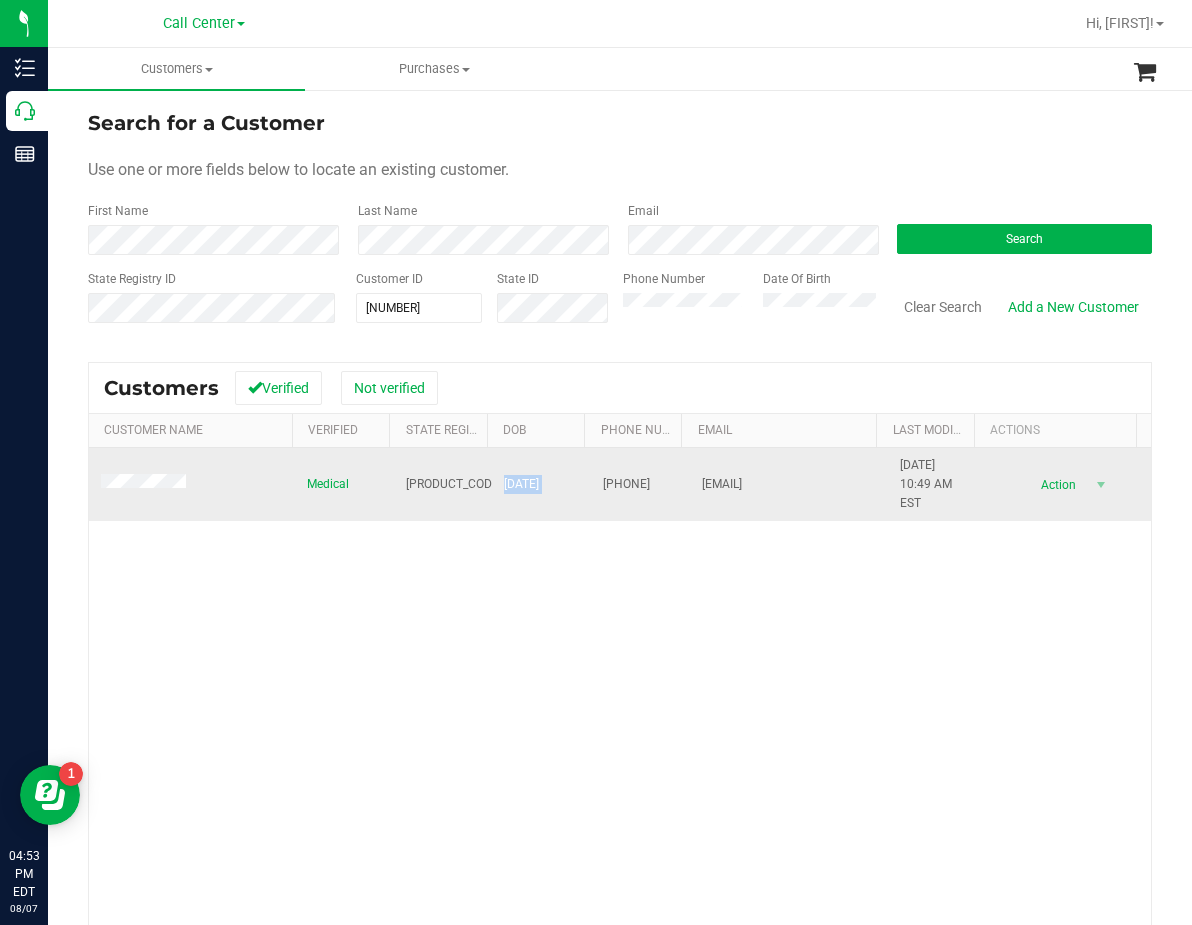 click on "01/16/1980" at bounding box center [521, 484] 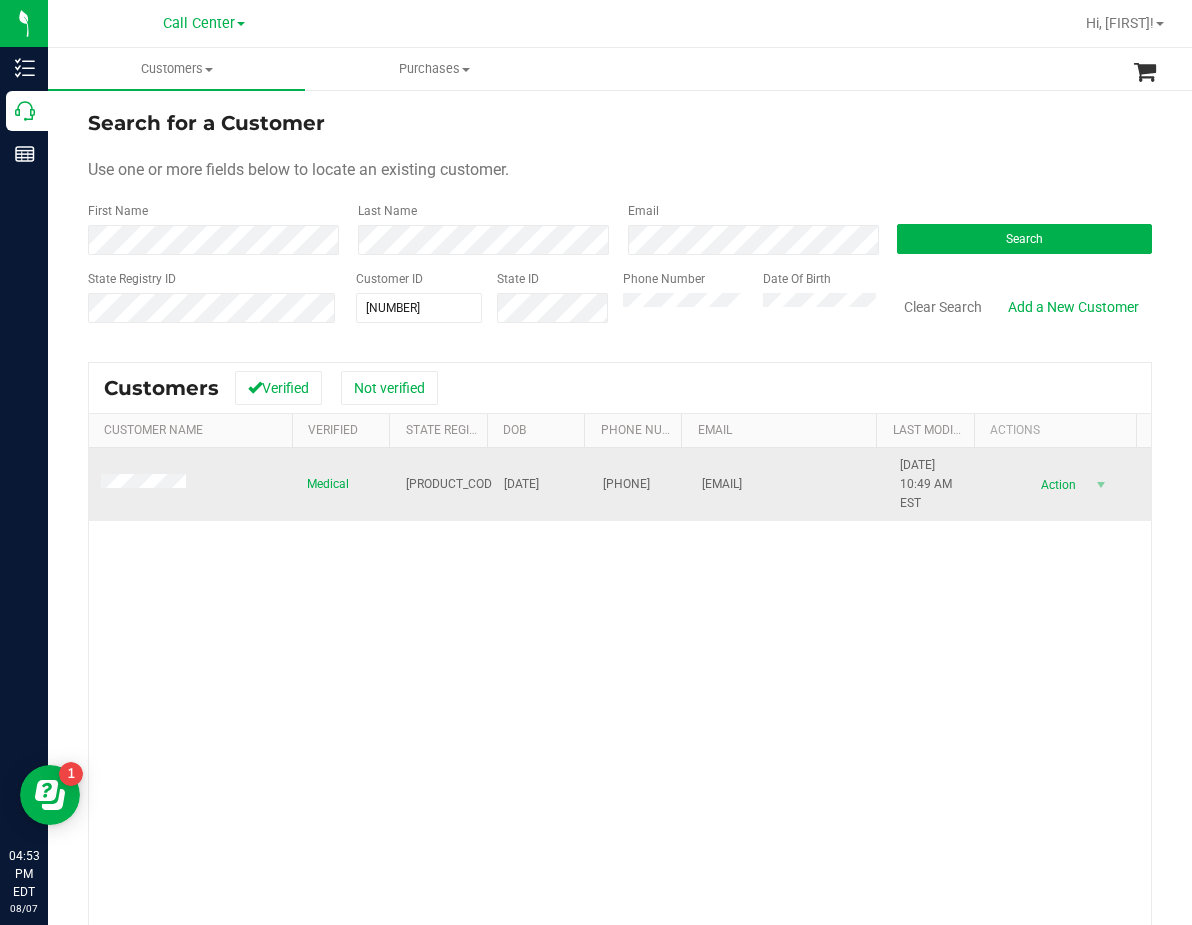 click on "(941) 840-2844" at bounding box center [626, 484] 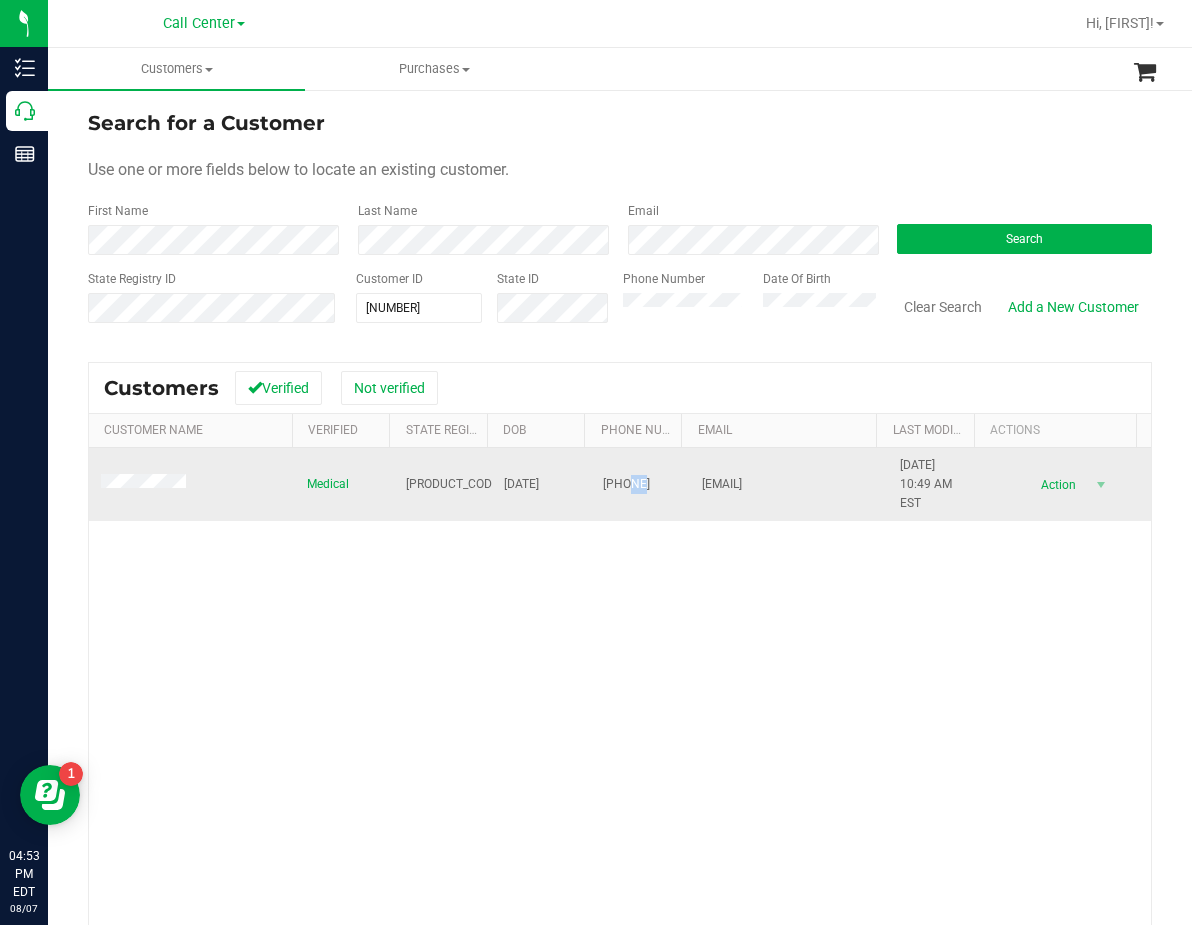 click on "(941) 840-2844" at bounding box center (626, 484) 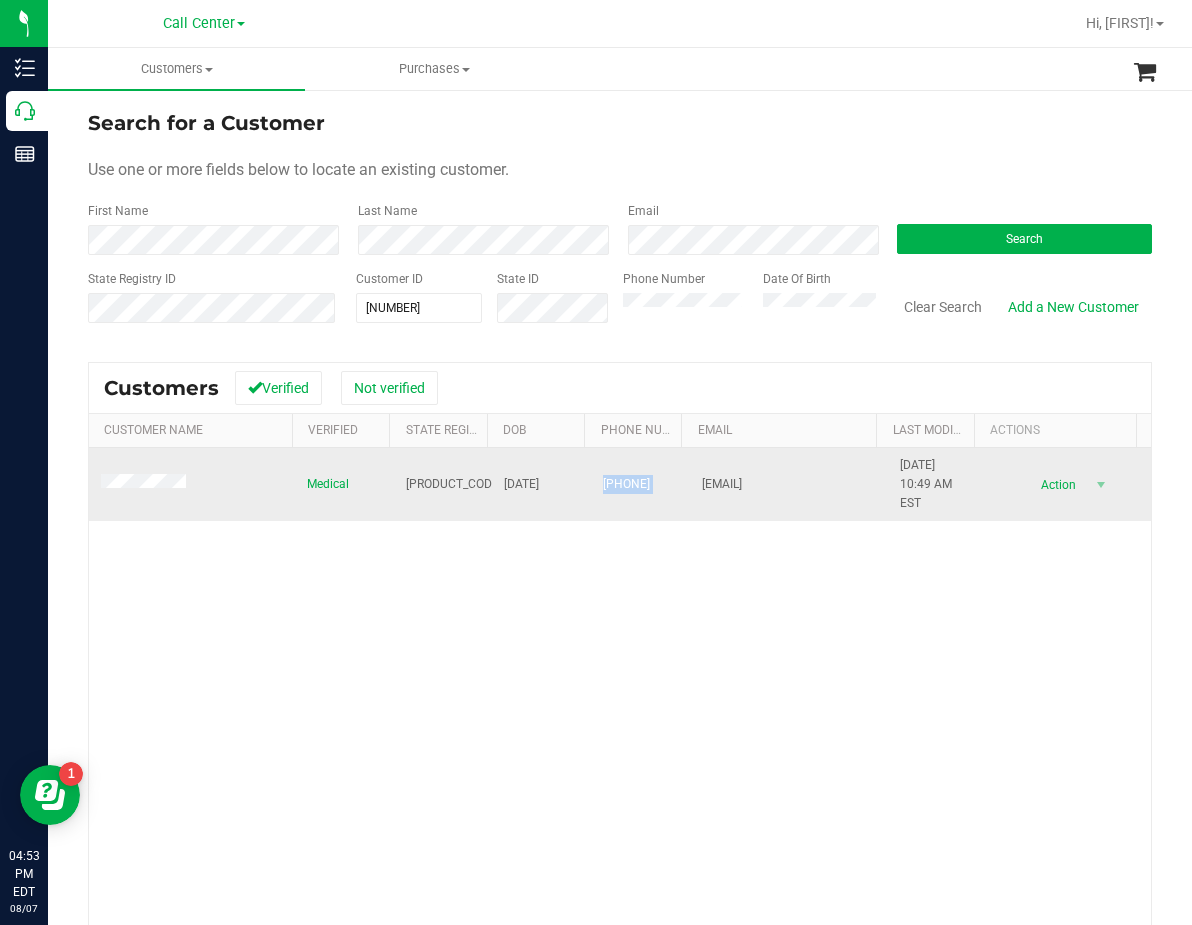click on "(941) 840-2844" at bounding box center [626, 484] 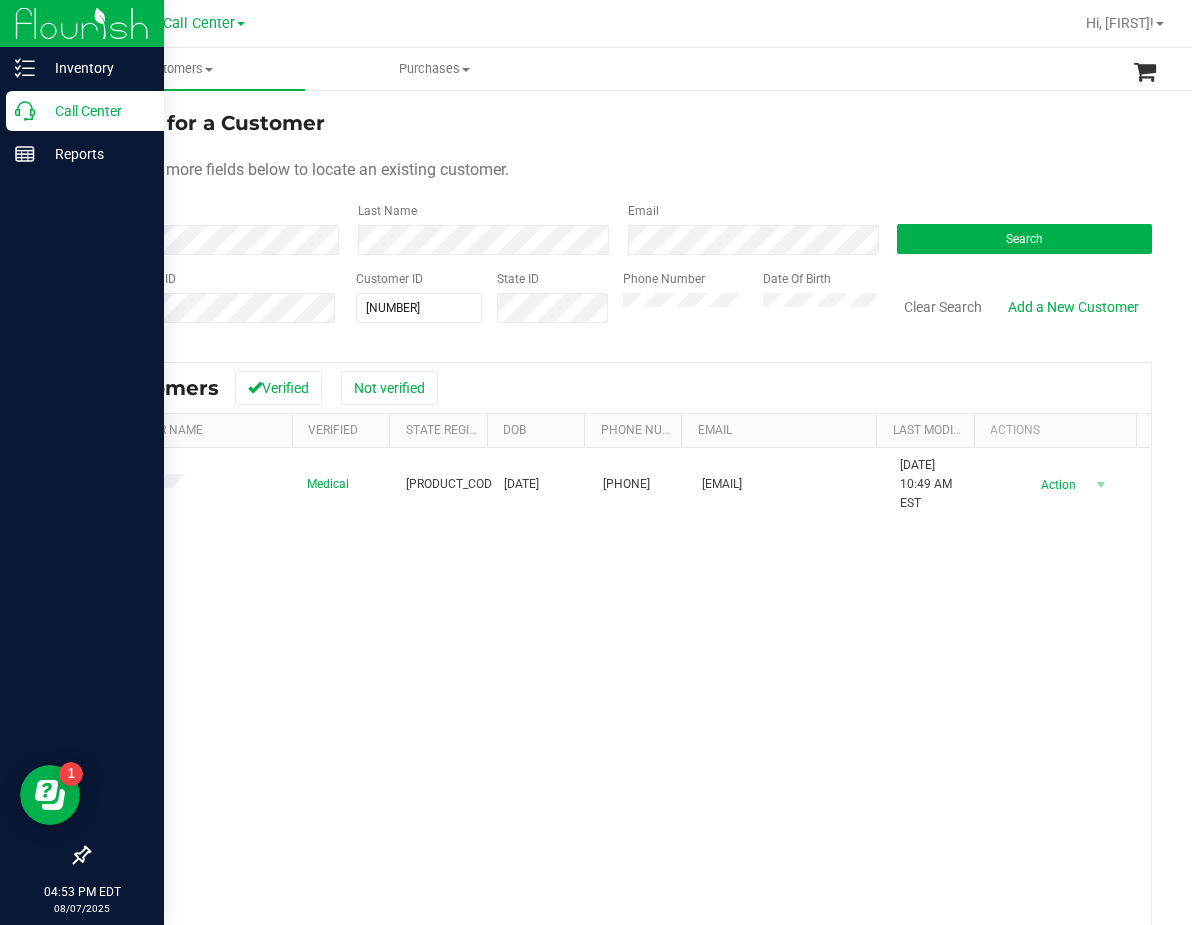 click at bounding box center [82, 506] 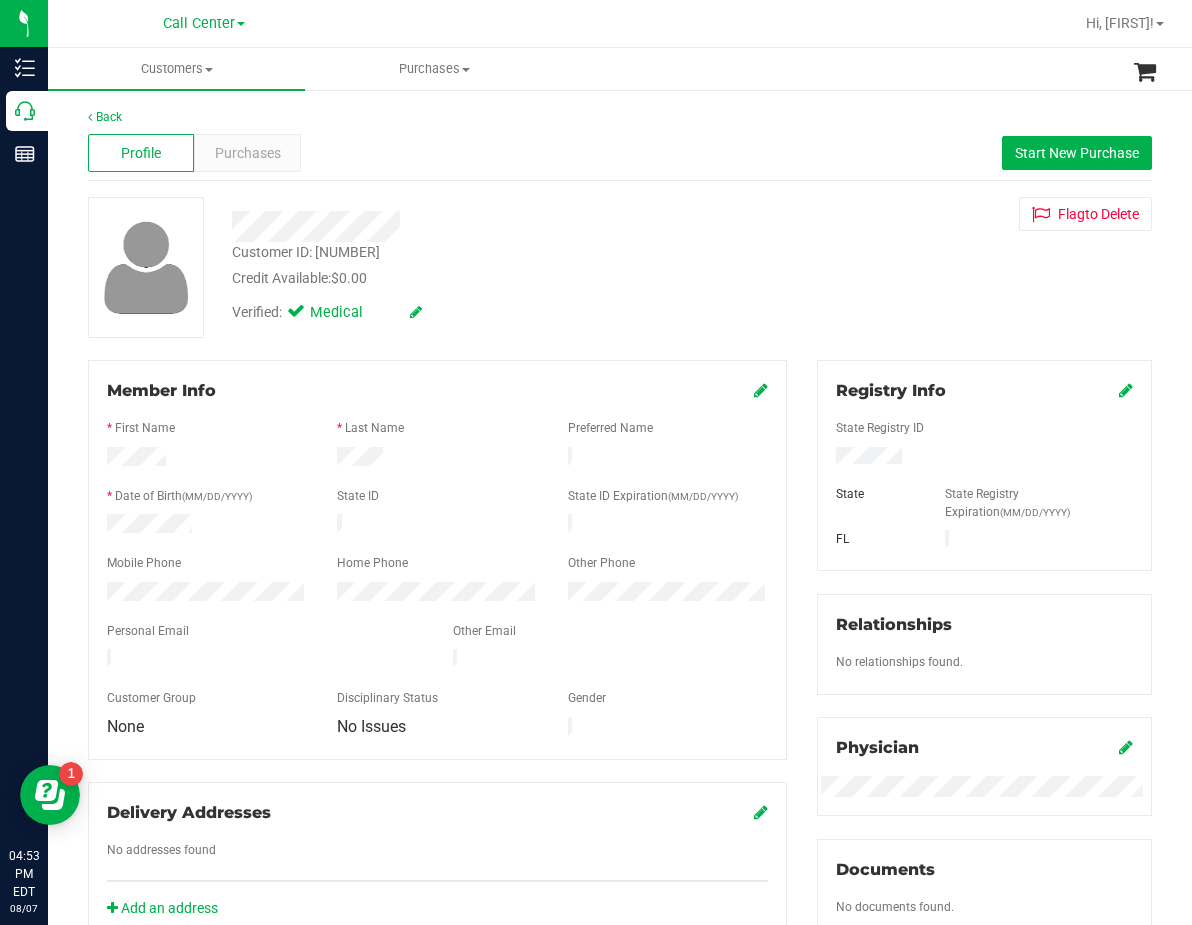 drag, startPoint x: 678, startPoint y: 559, endPoint x: 642, endPoint y: 568, distance: 37.107952 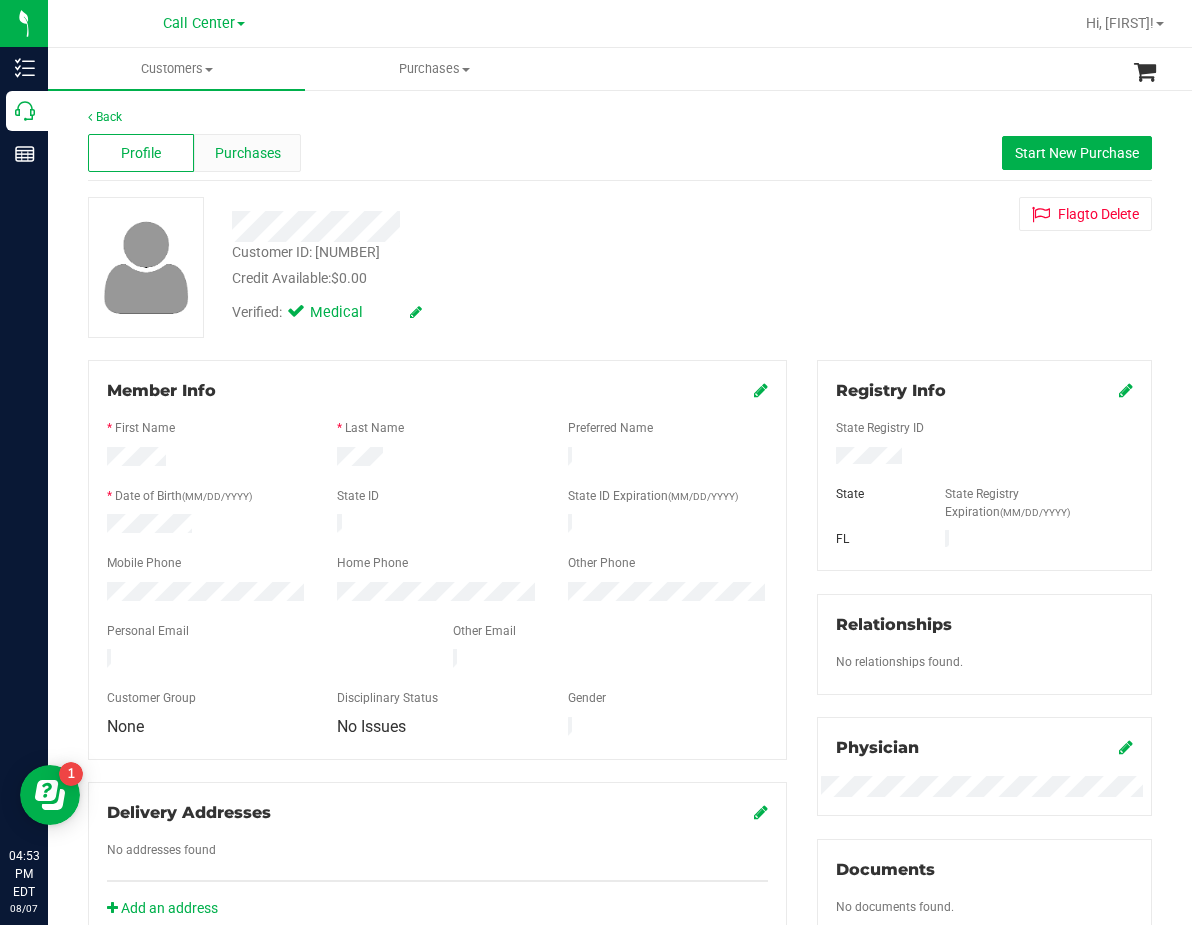 click on "Purchases" at bounding box center [248, 153] 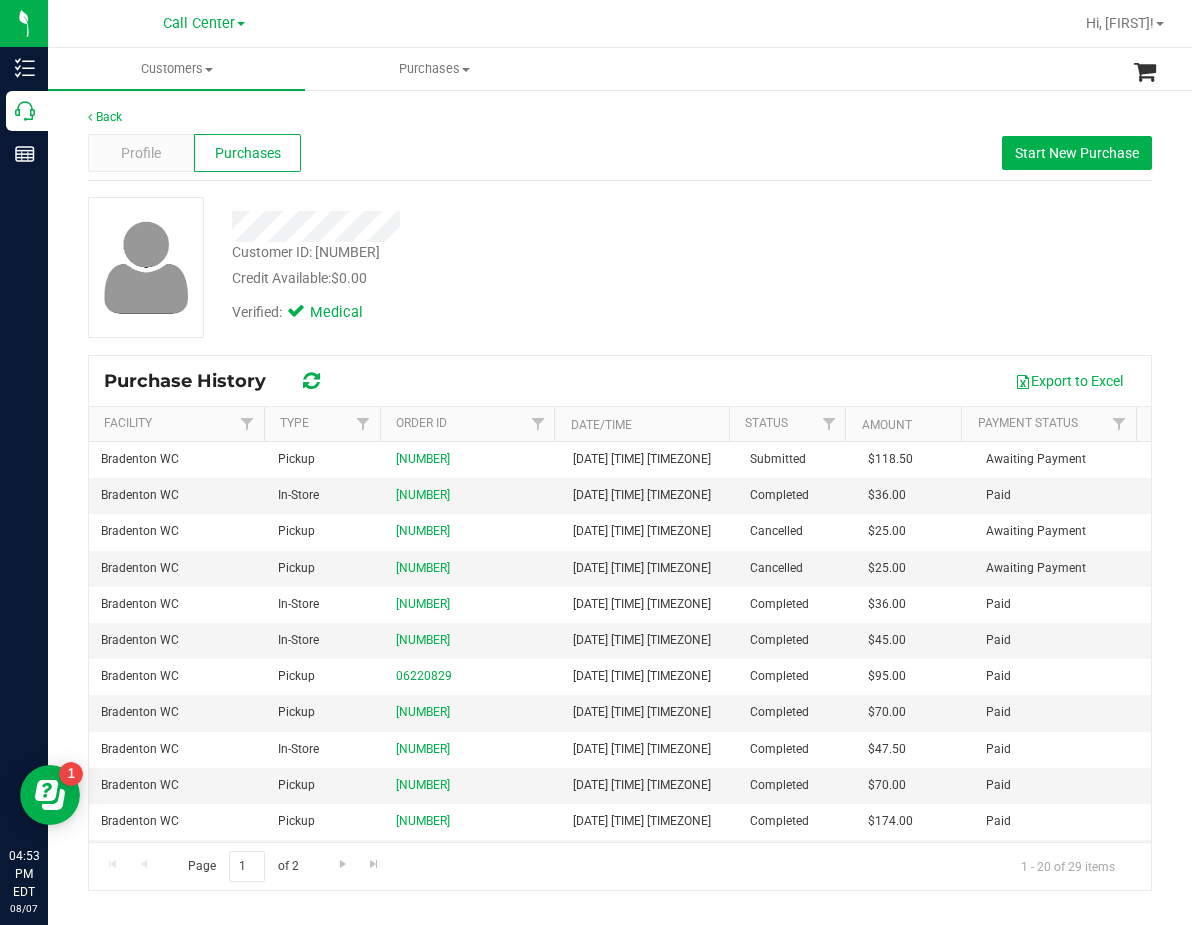 drag, startPoint x: 747, startPoint y: 263, endPoint x: 717, endPoint y: 288, distance: 39.051247 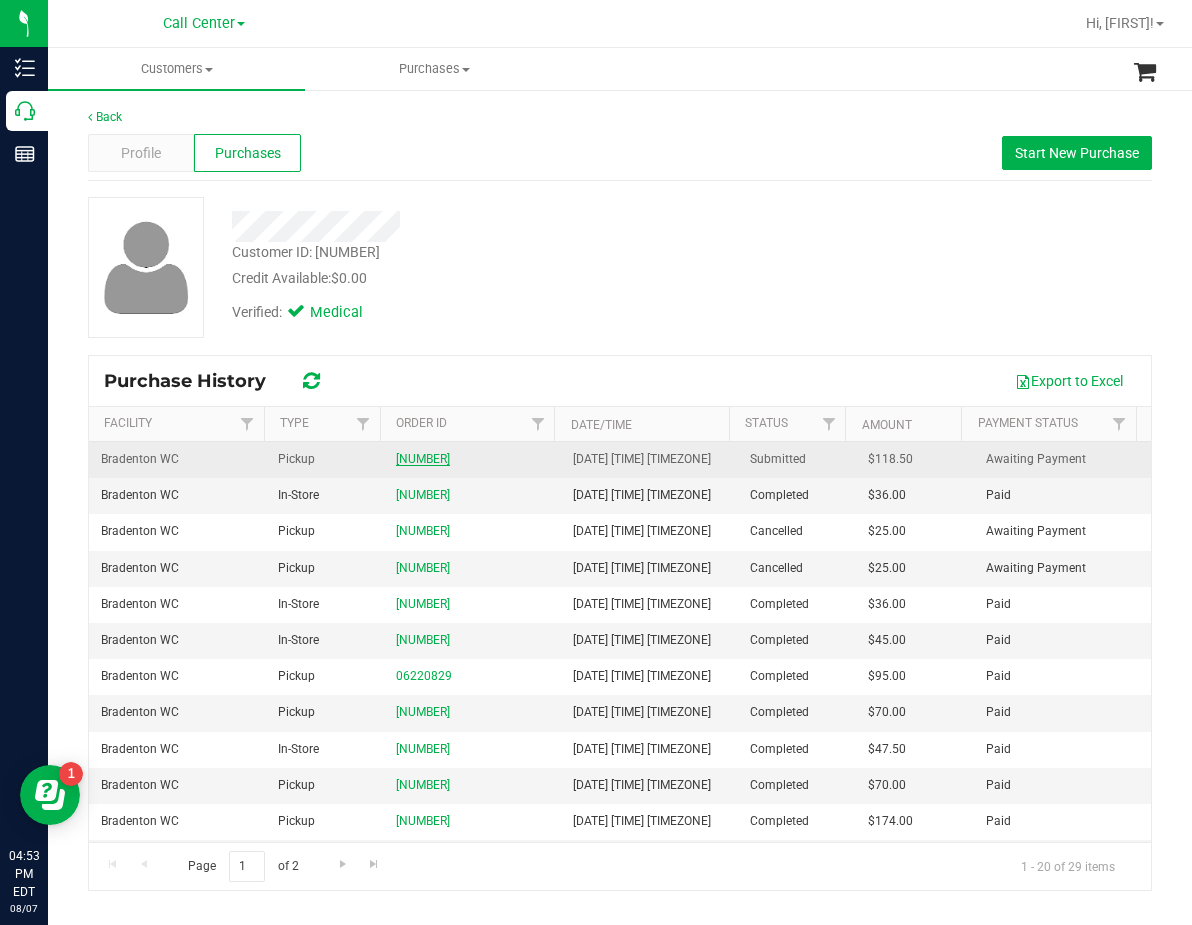 click on "11754015" at bounding box center (423, 459) 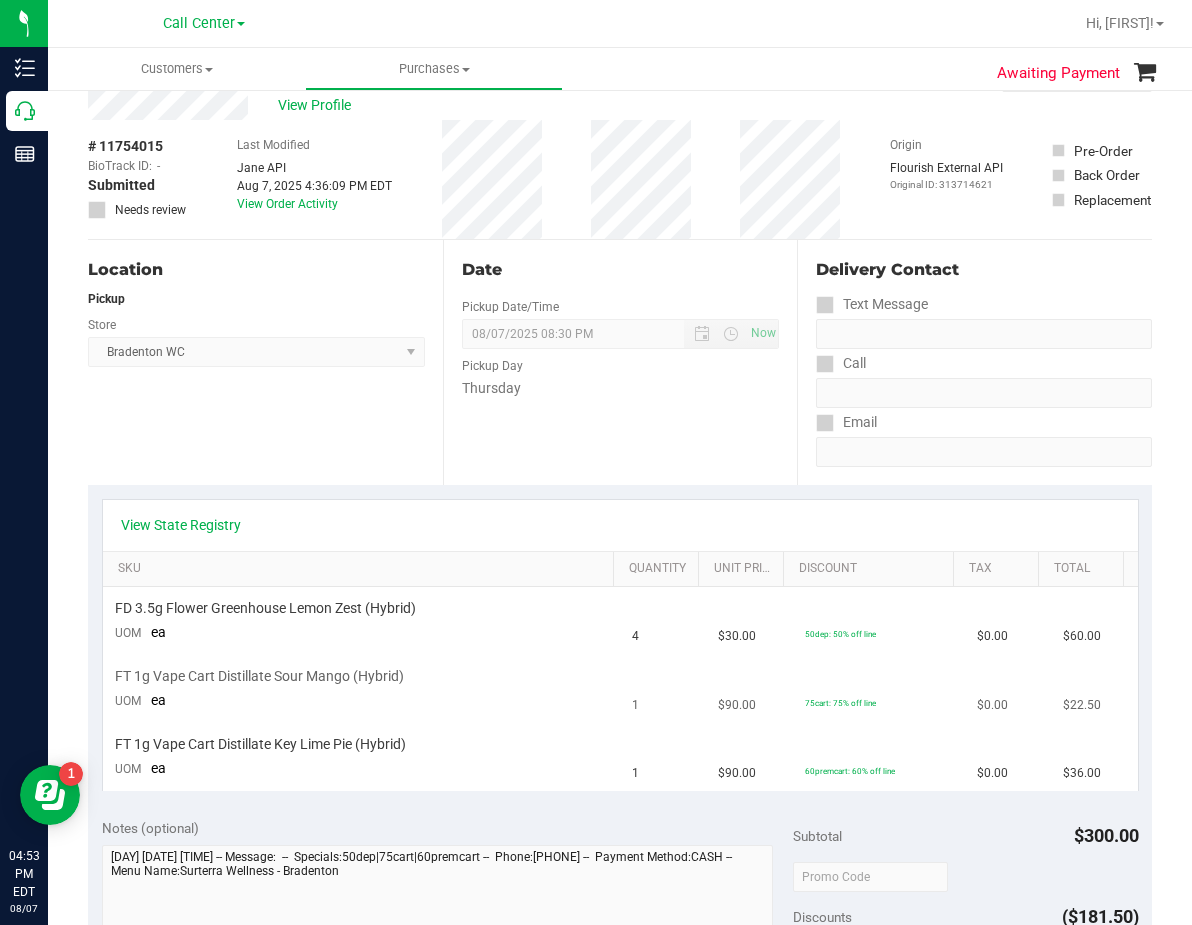 scroll, scrollTop: 100, scrollLeft: 0, axis: vertical 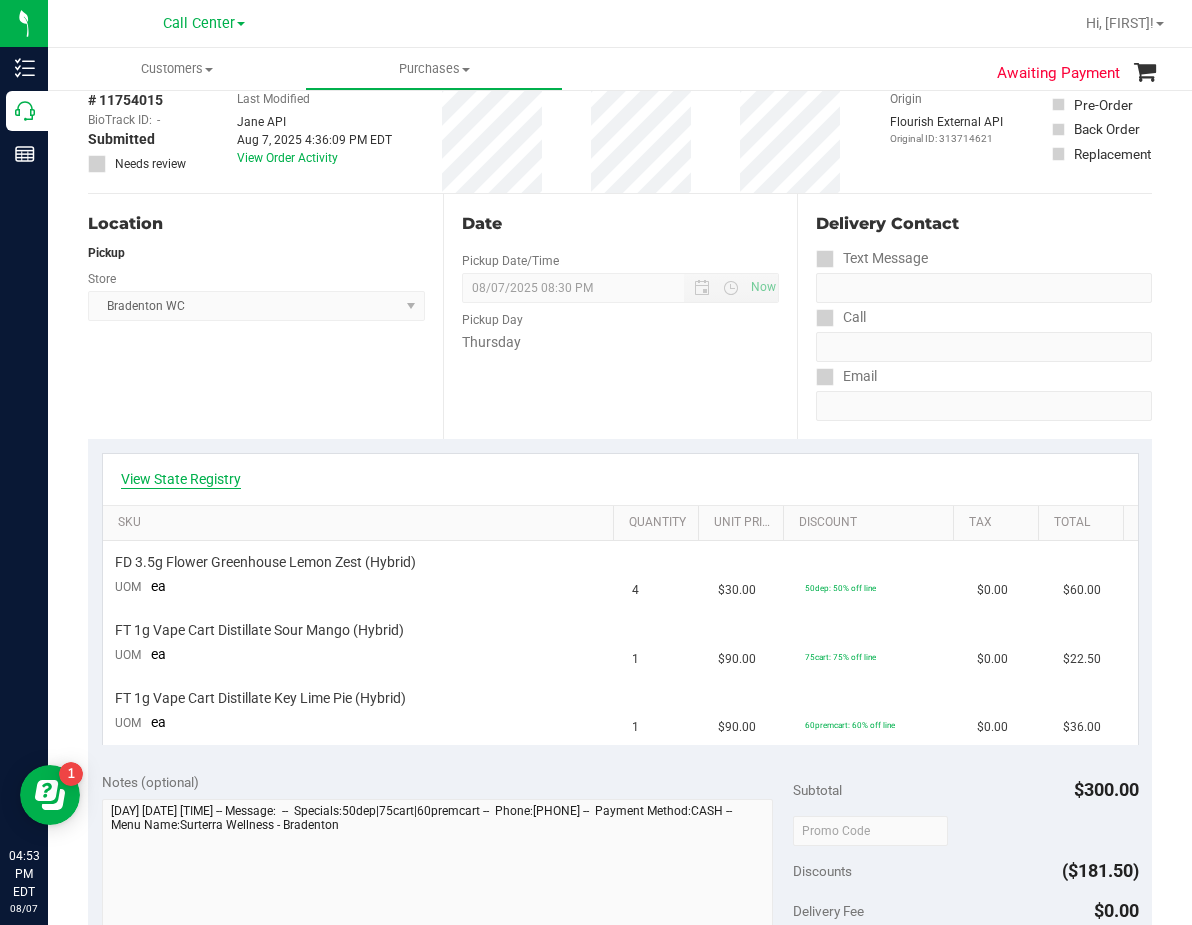 click on "View State Registry" at bounding box center (181, 479) 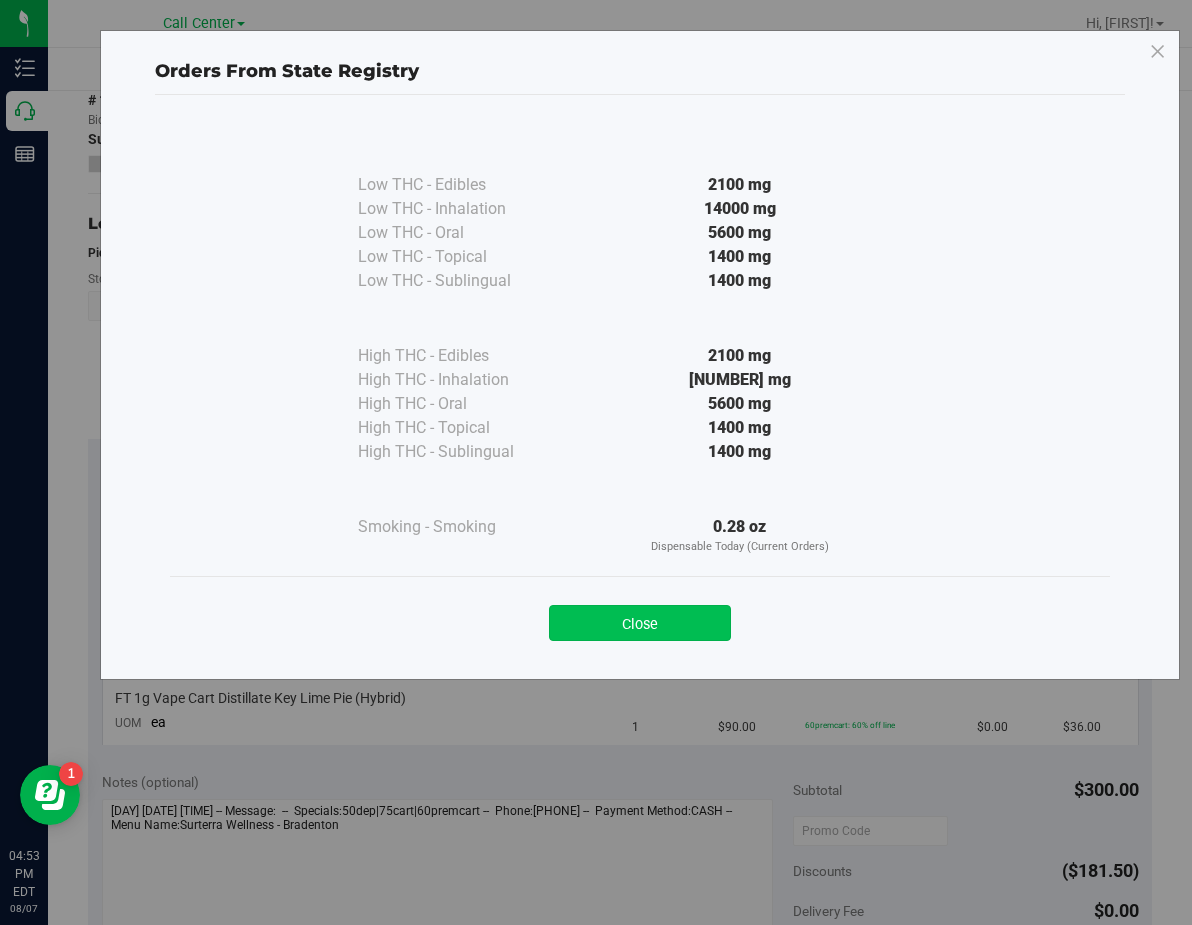 click on "Close" at bounding box center (640, 623) 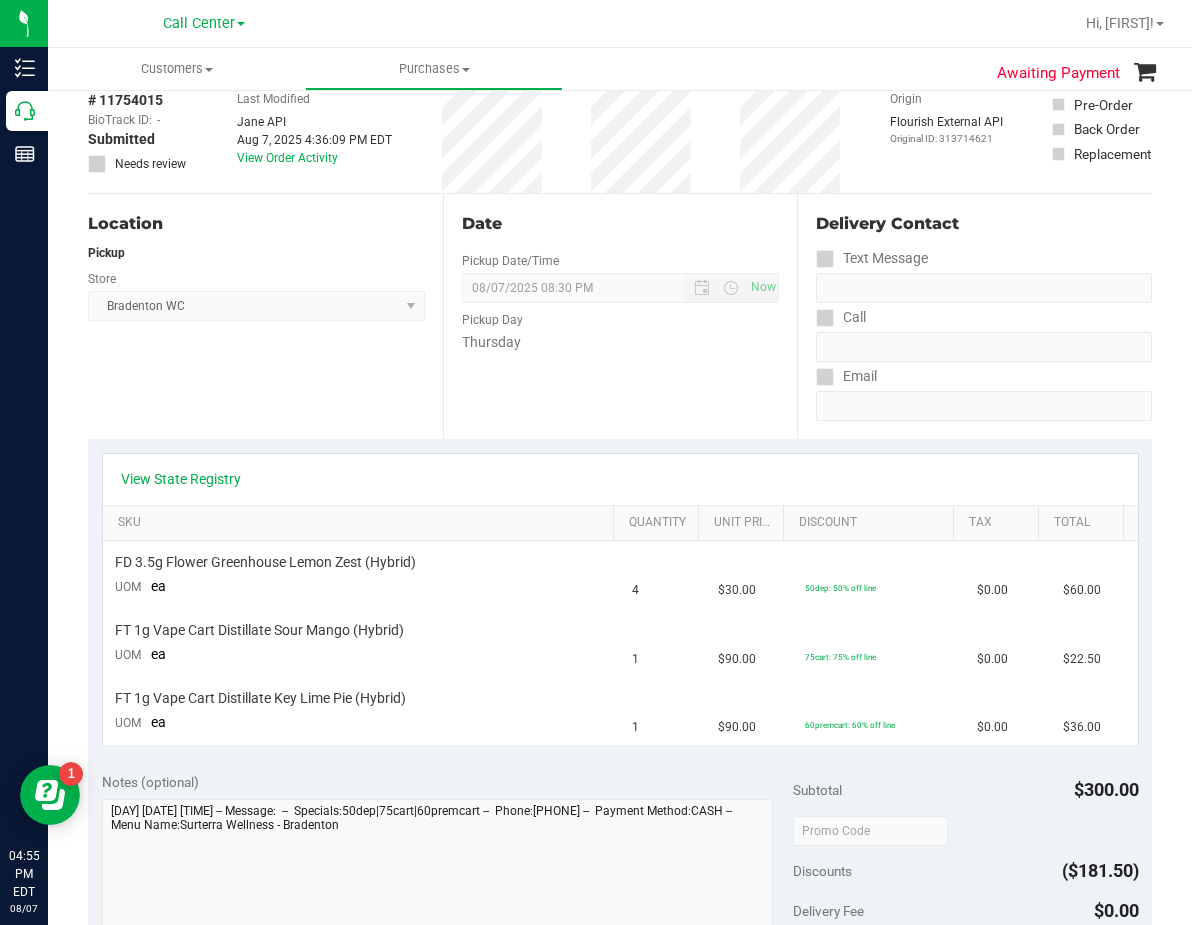 drag, startPoint x: 493, startPoint y: 424, endPoint x: 370, endPoint y: 298, distance: 176.08237 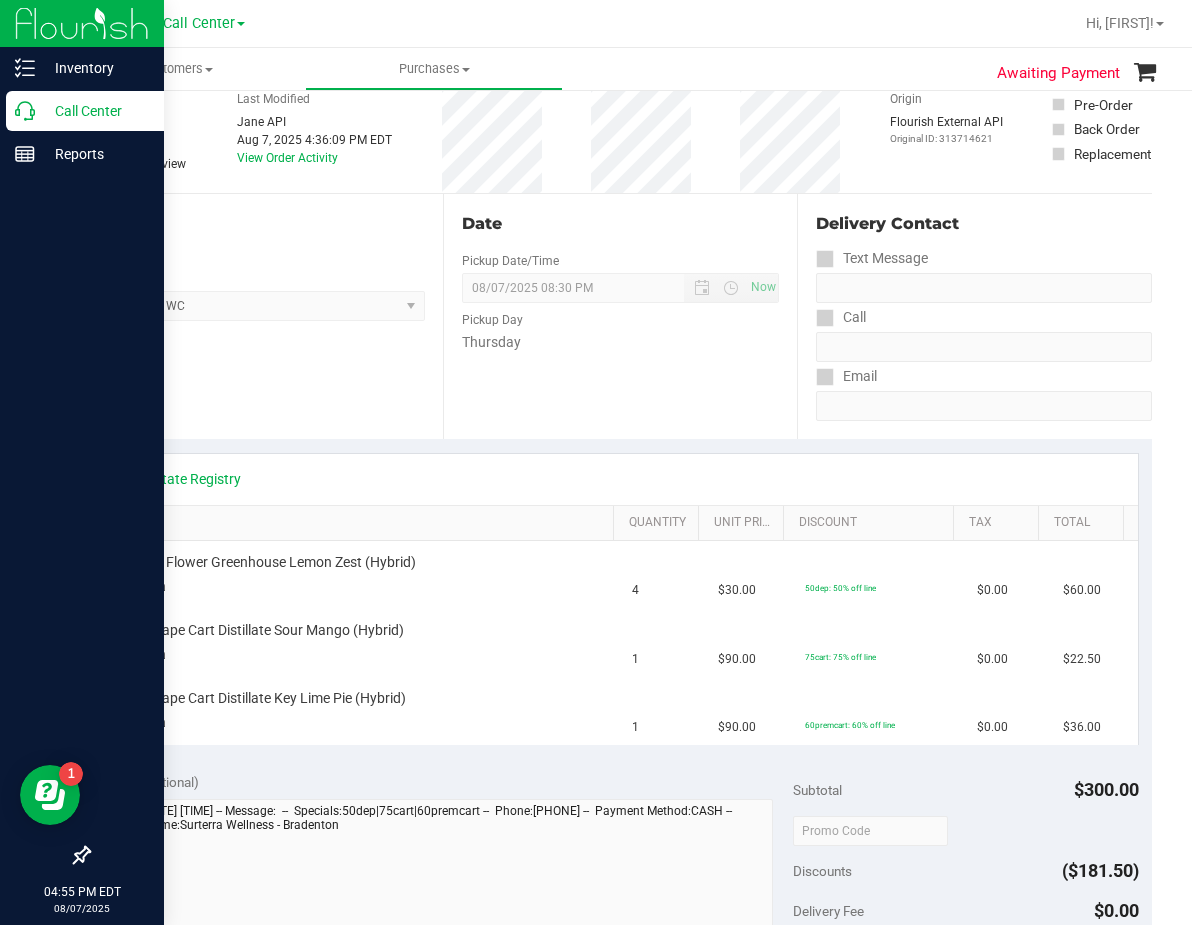 click 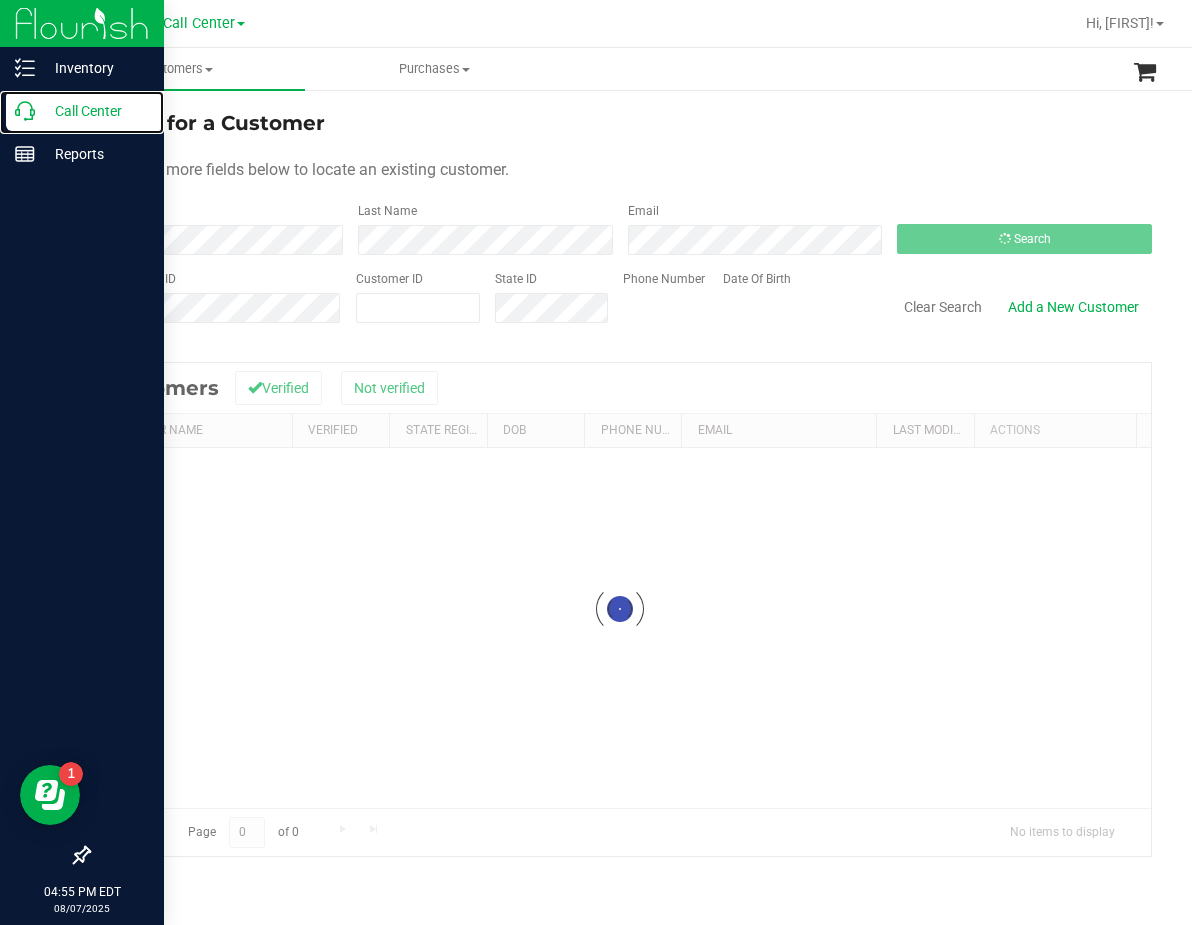 scroll, scrollTop: 0, scrollLeft: 0, axis: both 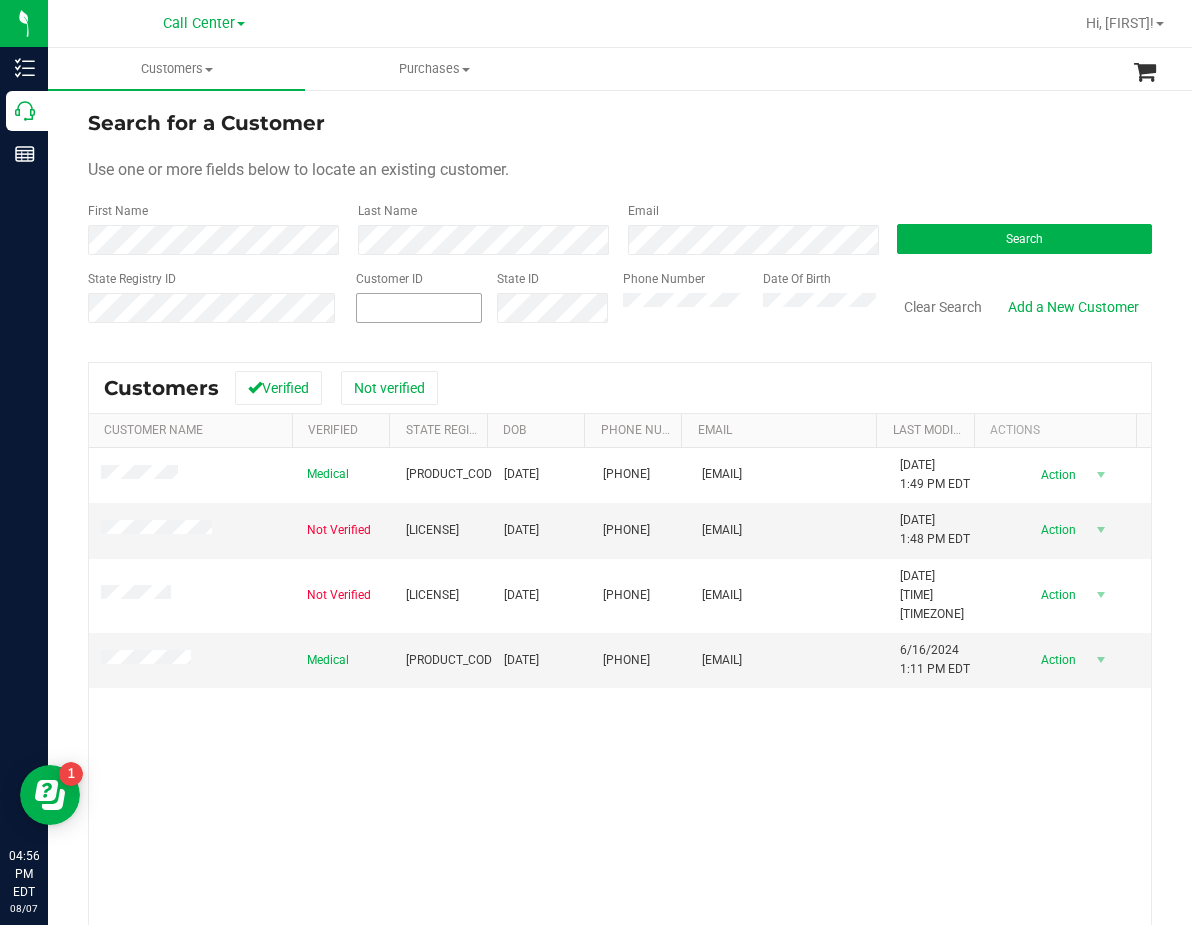 click at bounding box center (419, 308) 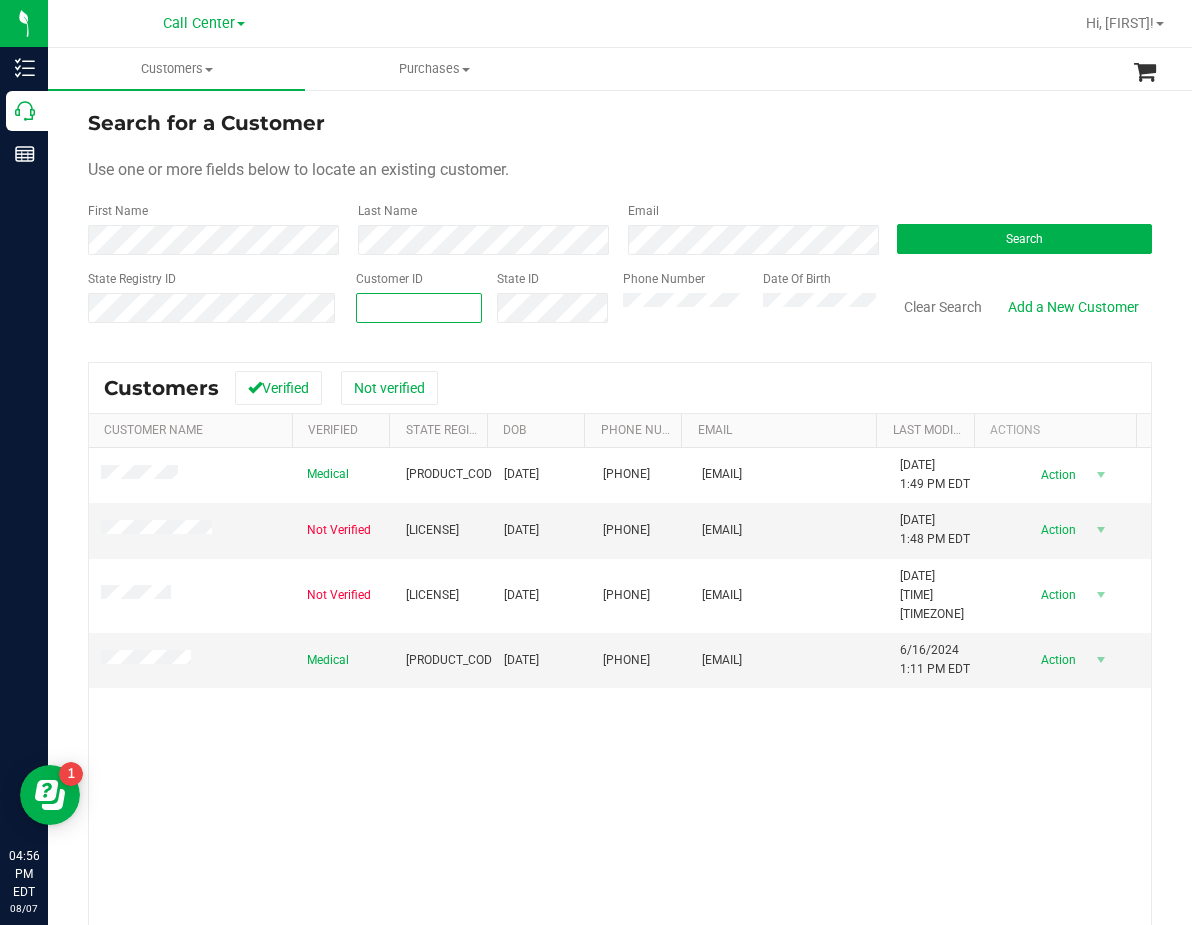 paste on "279931" 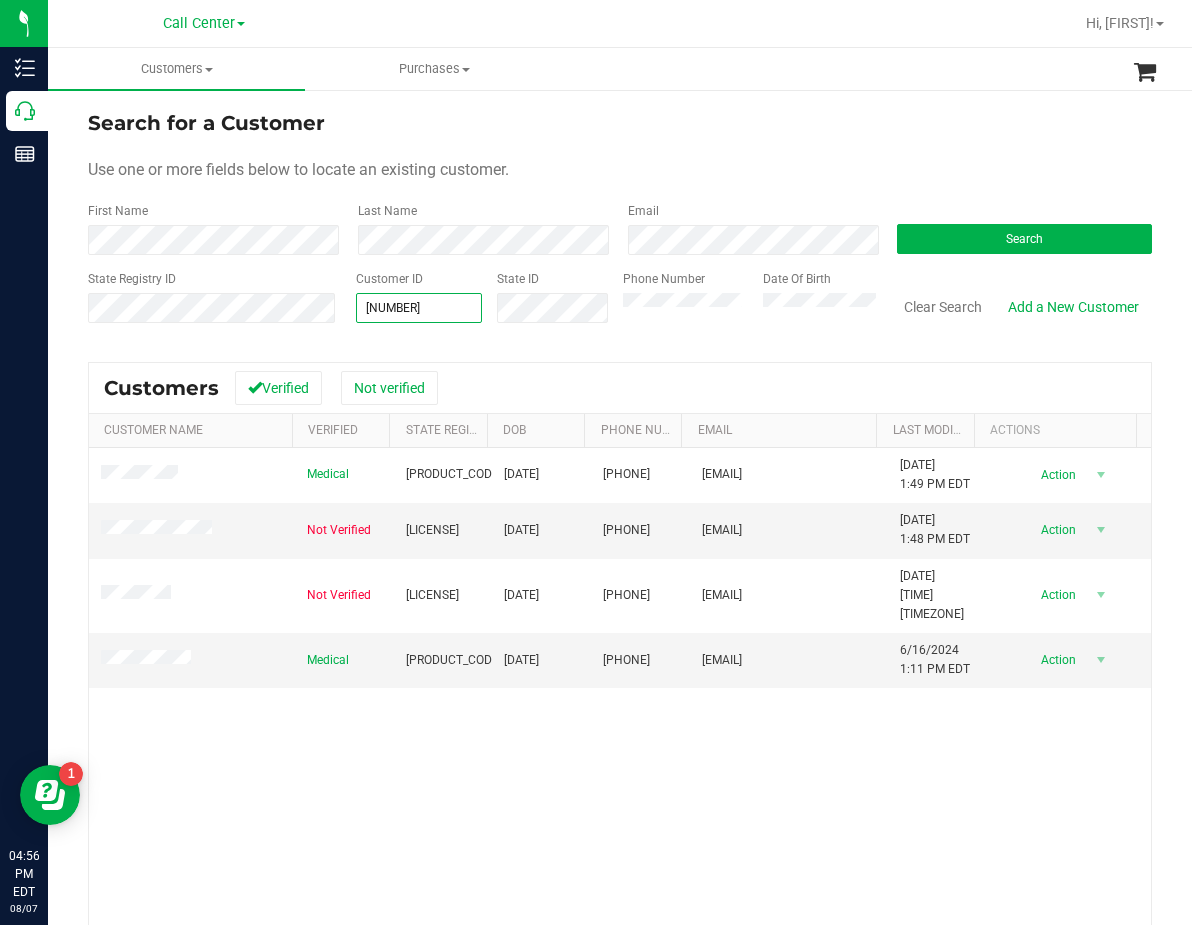 type on "279931" 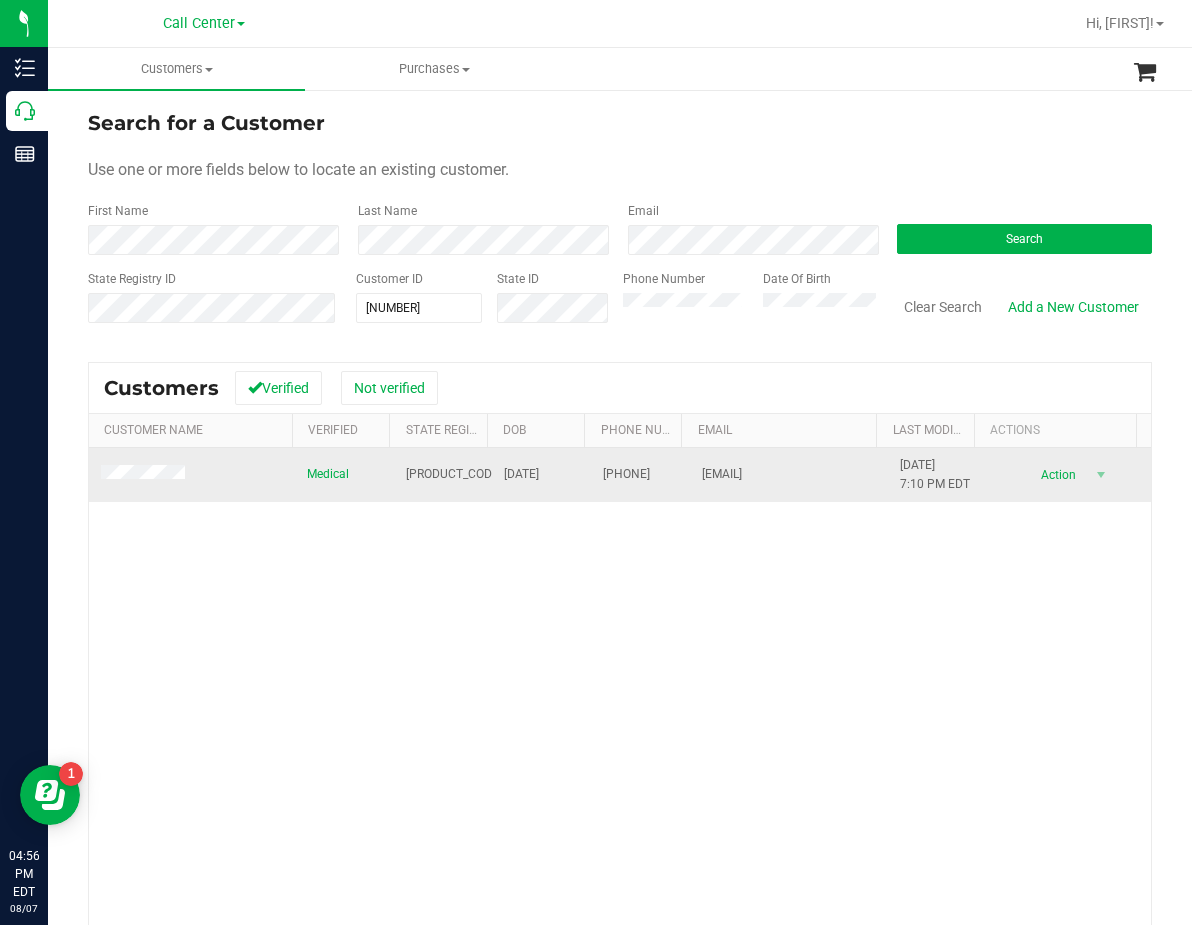 click on "P6TF0312" at bounding box center (454, 474) 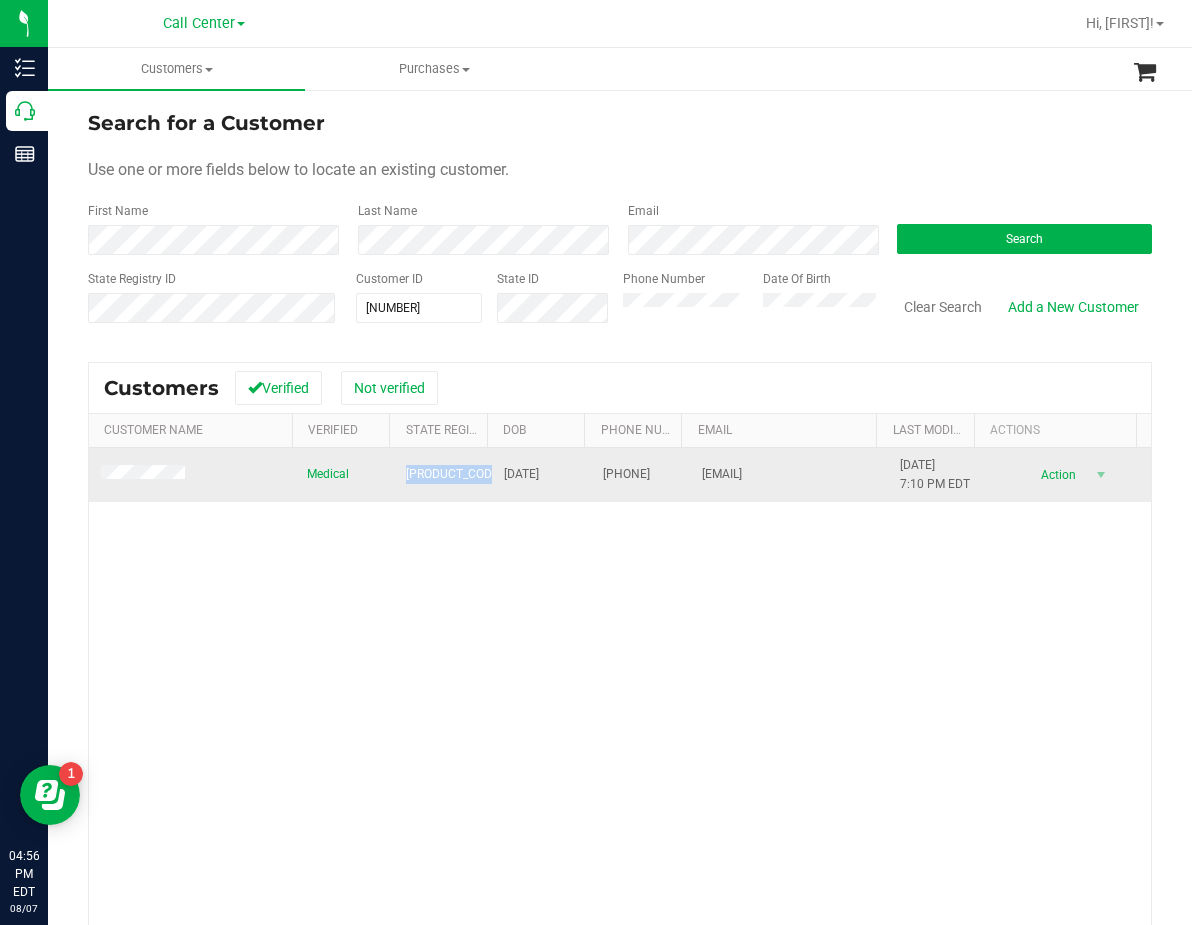 click on "P6TF0312" at bounding box center [454, 474] 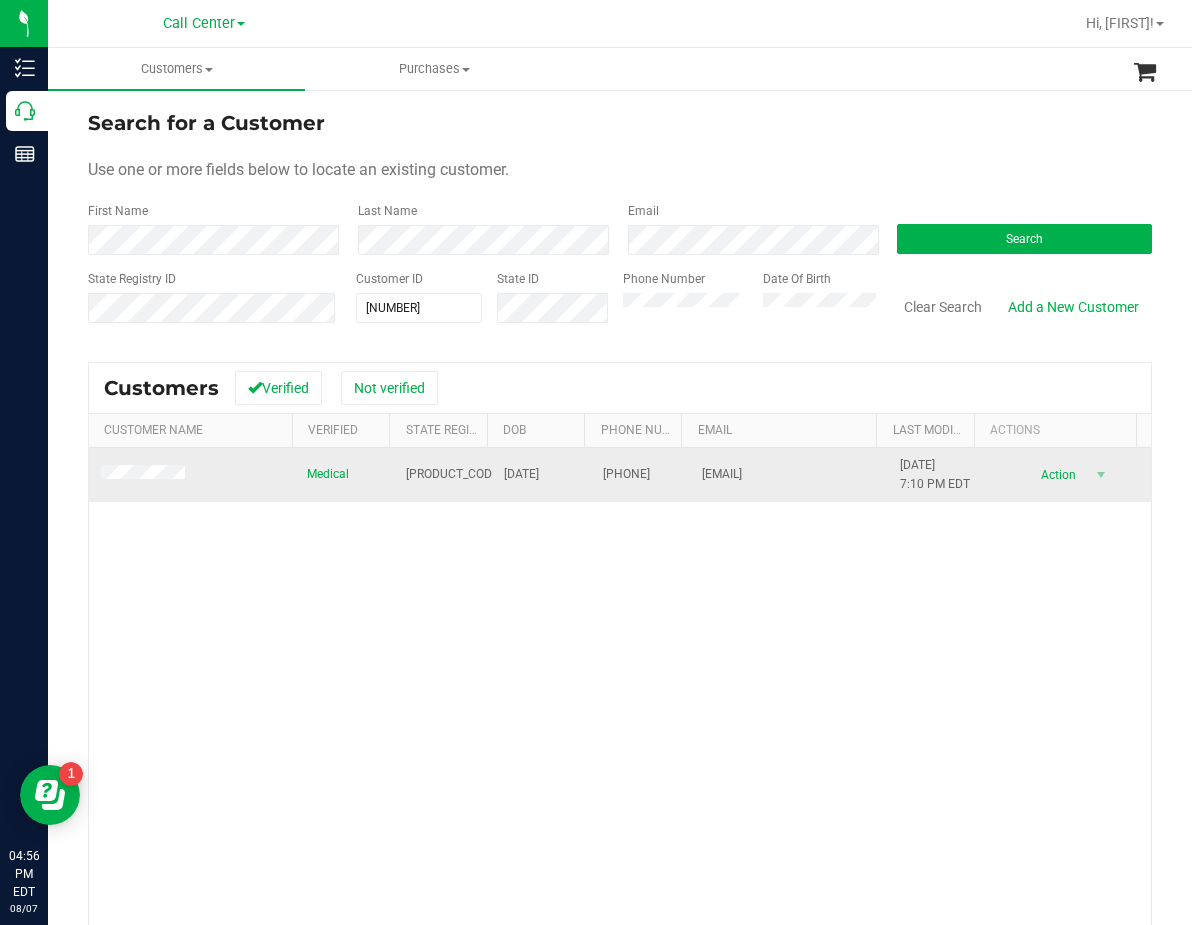 click on "09/08/1953" at bounding box center [521, 474] 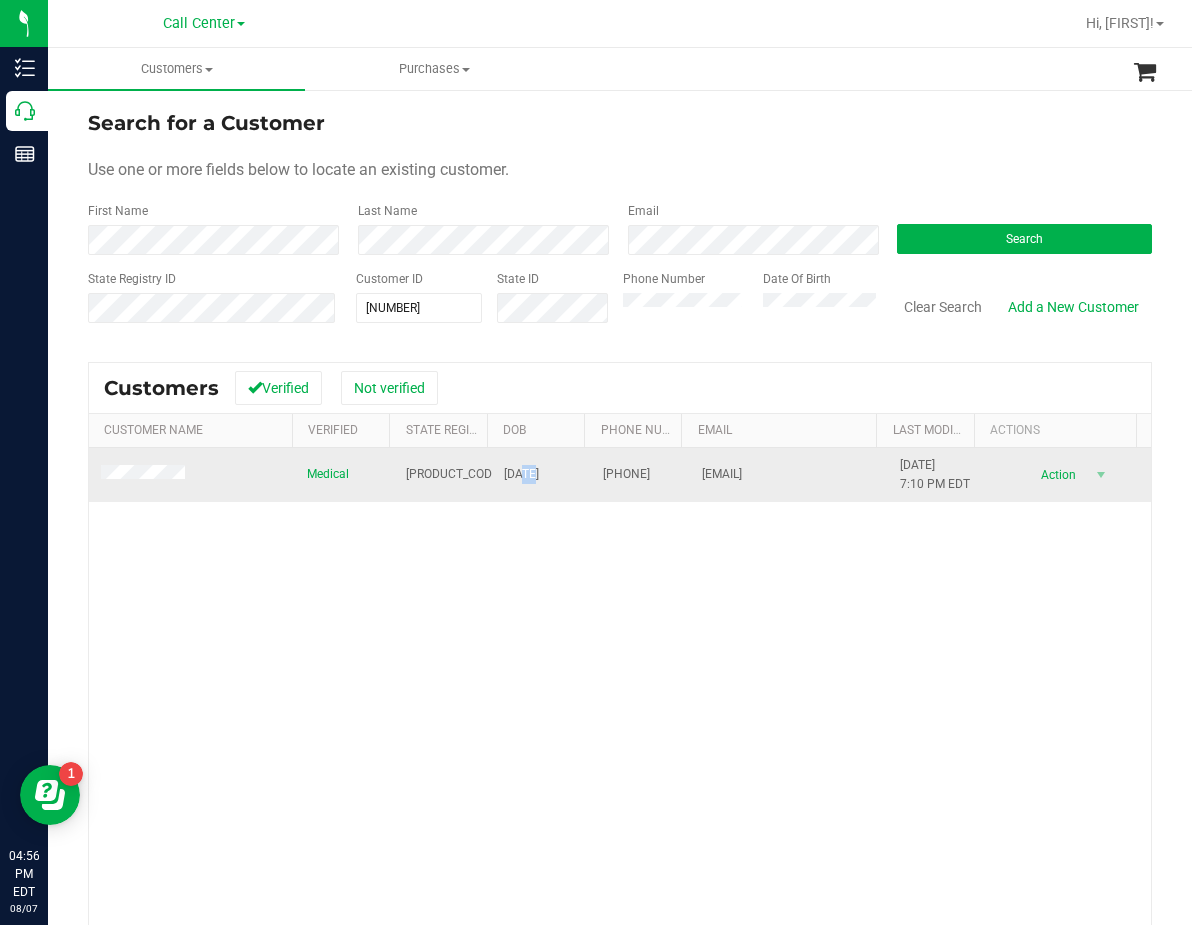 click on "09/08/1953" at bounding box center (521, 474) 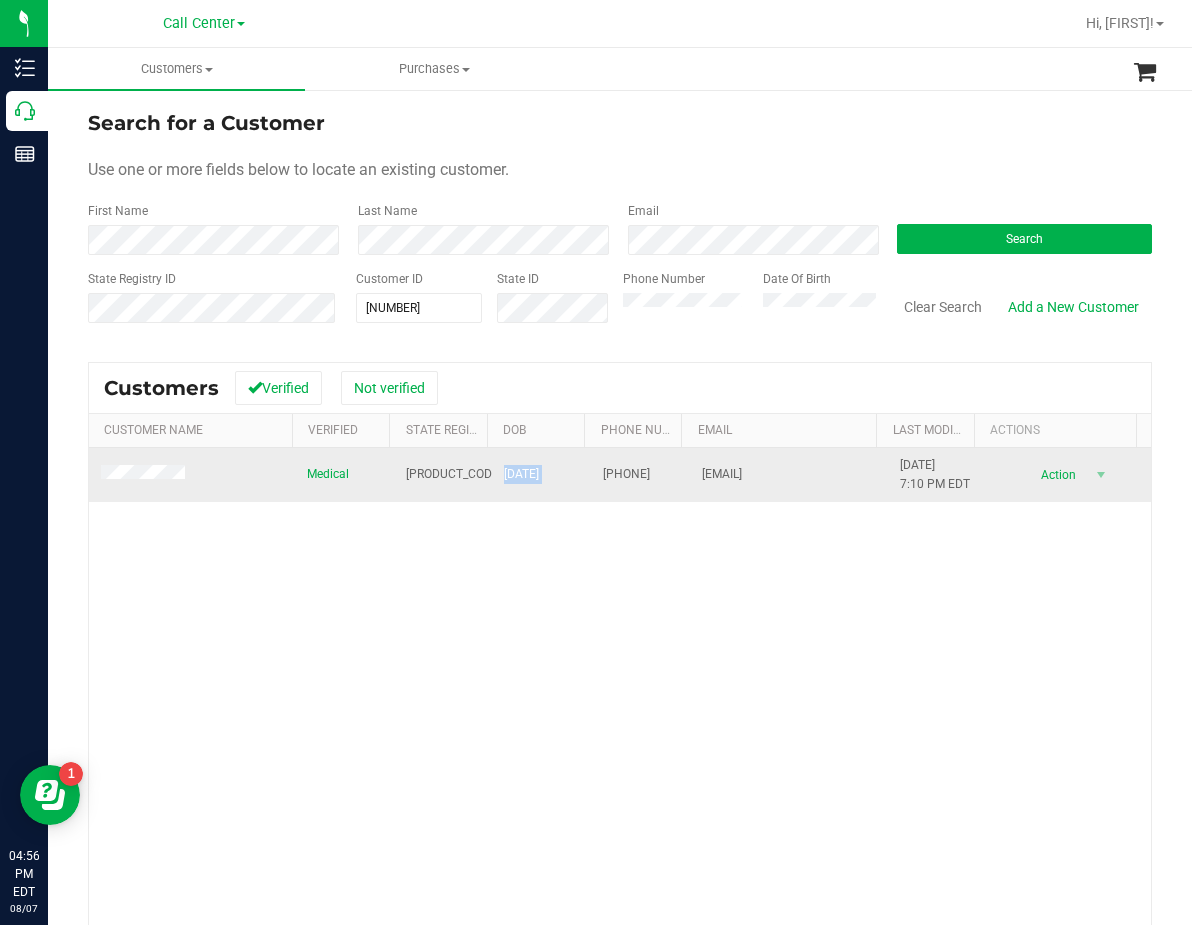 click on "09/08/1953" at bounding box center [521, 474] 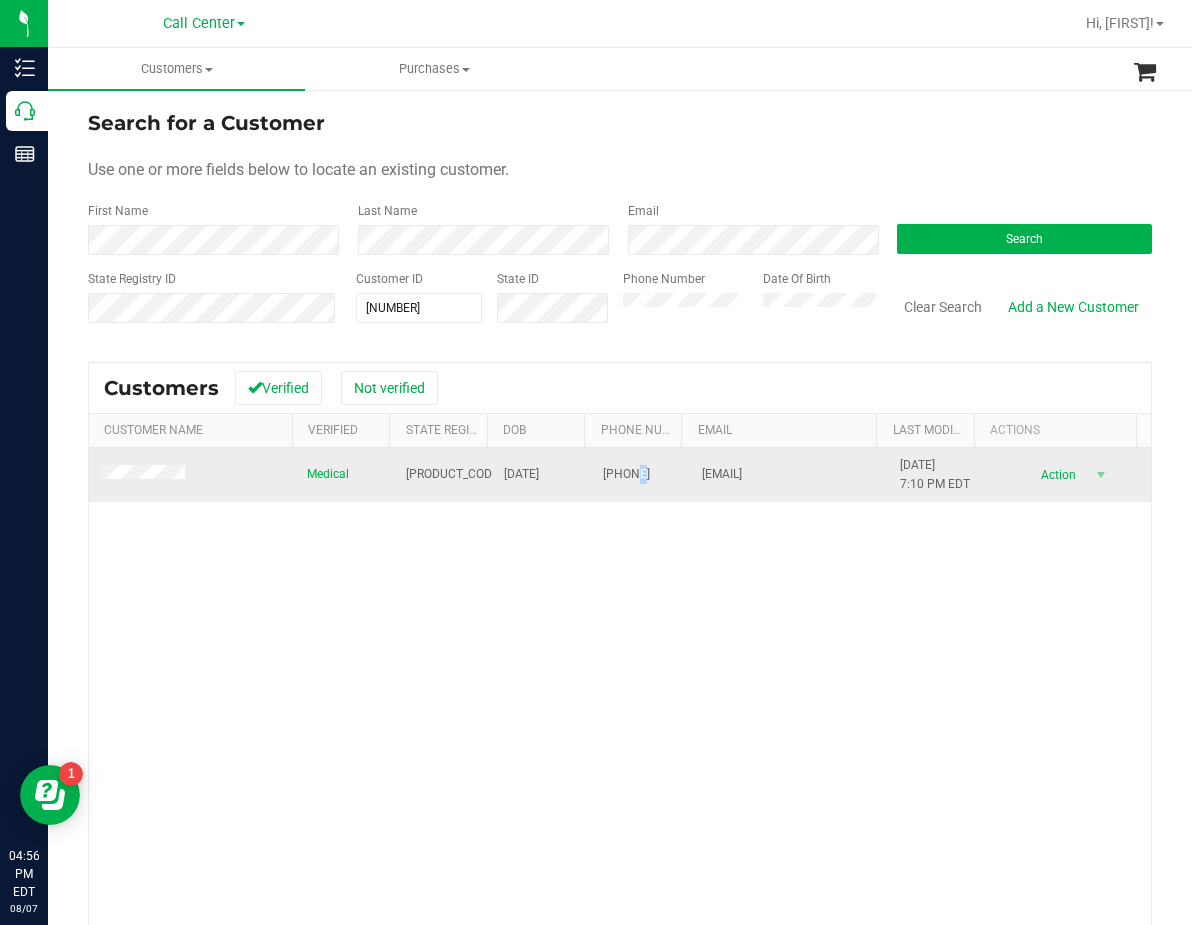 click on "(904) 860-1842" at bounding box center (626, 474) 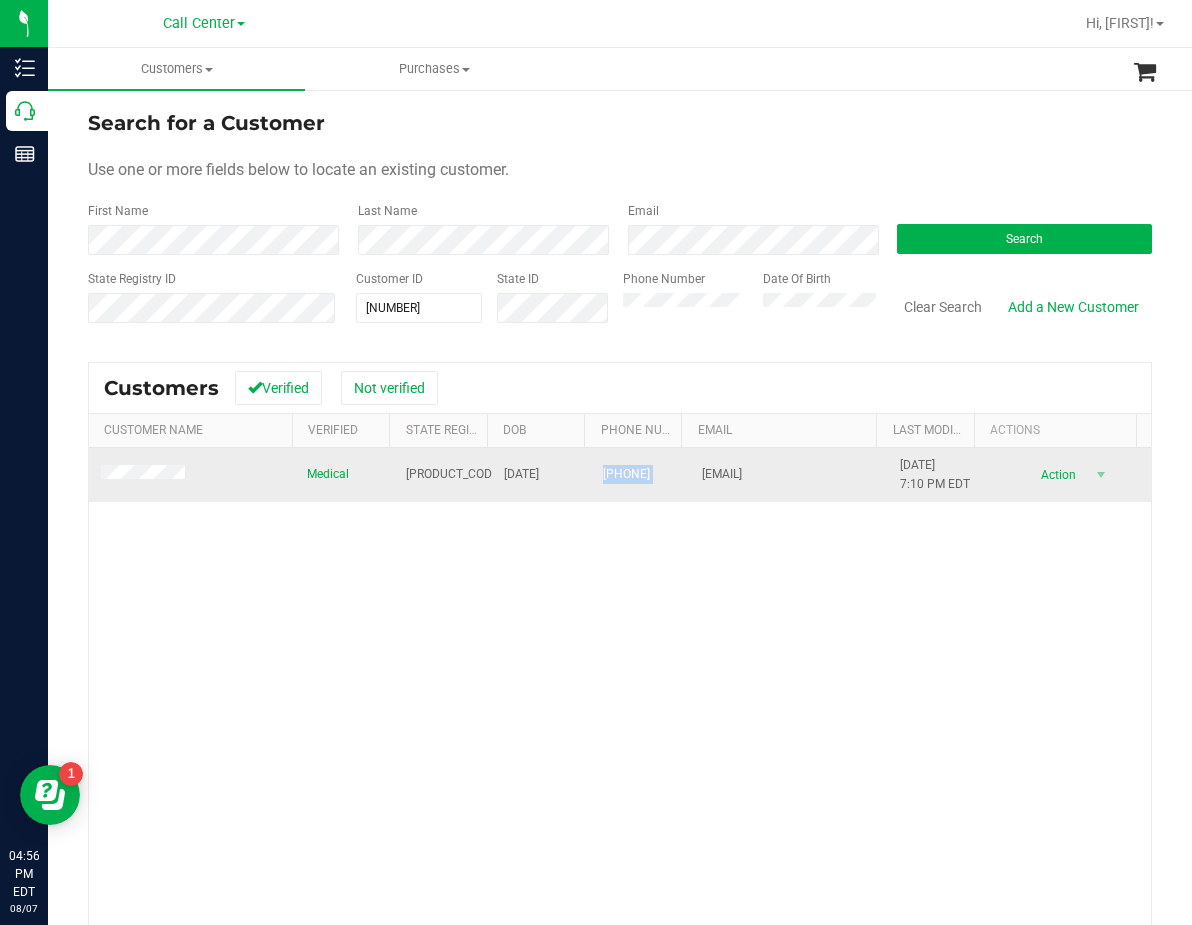 click on "(904) 860-1842" at bounding box center (626, 474) 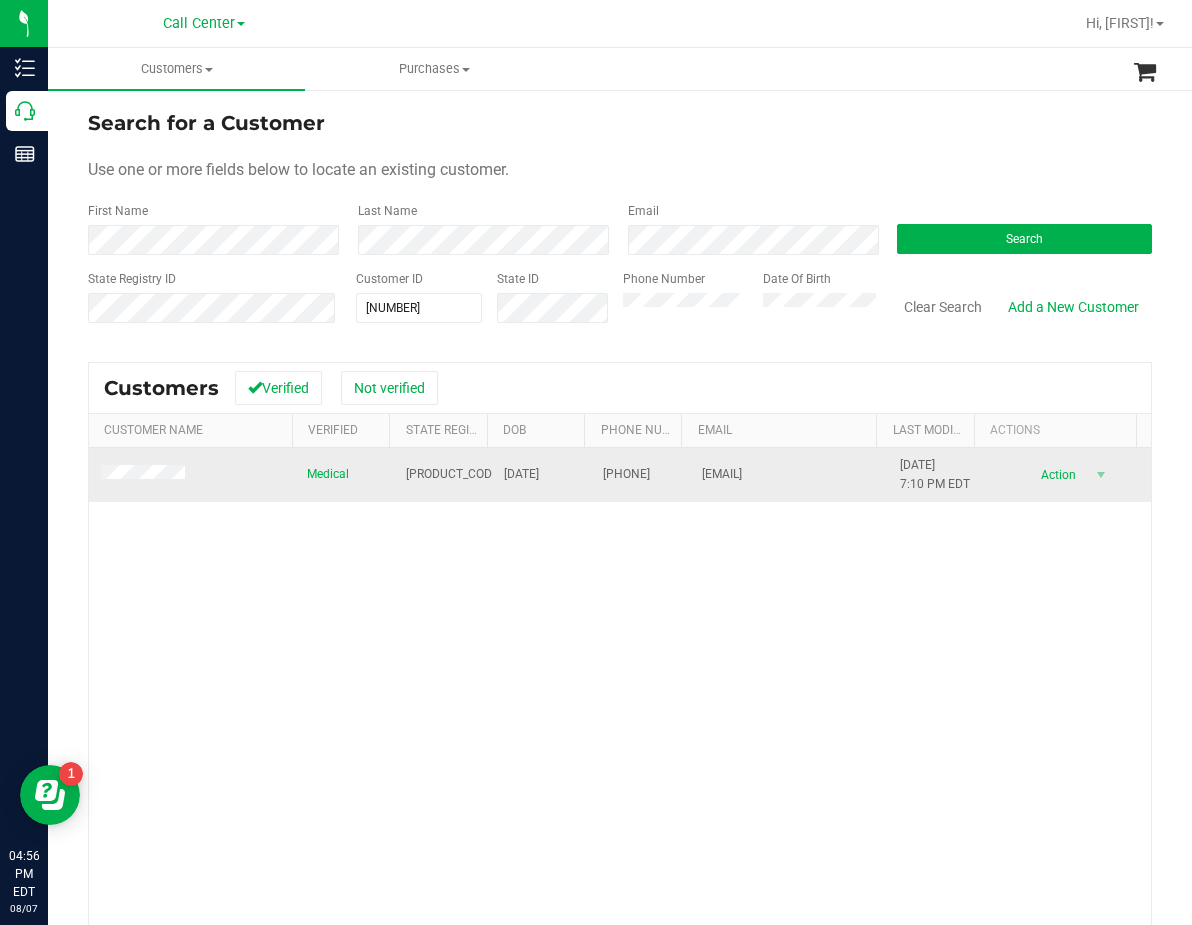 click at bounding box center [146, 475] 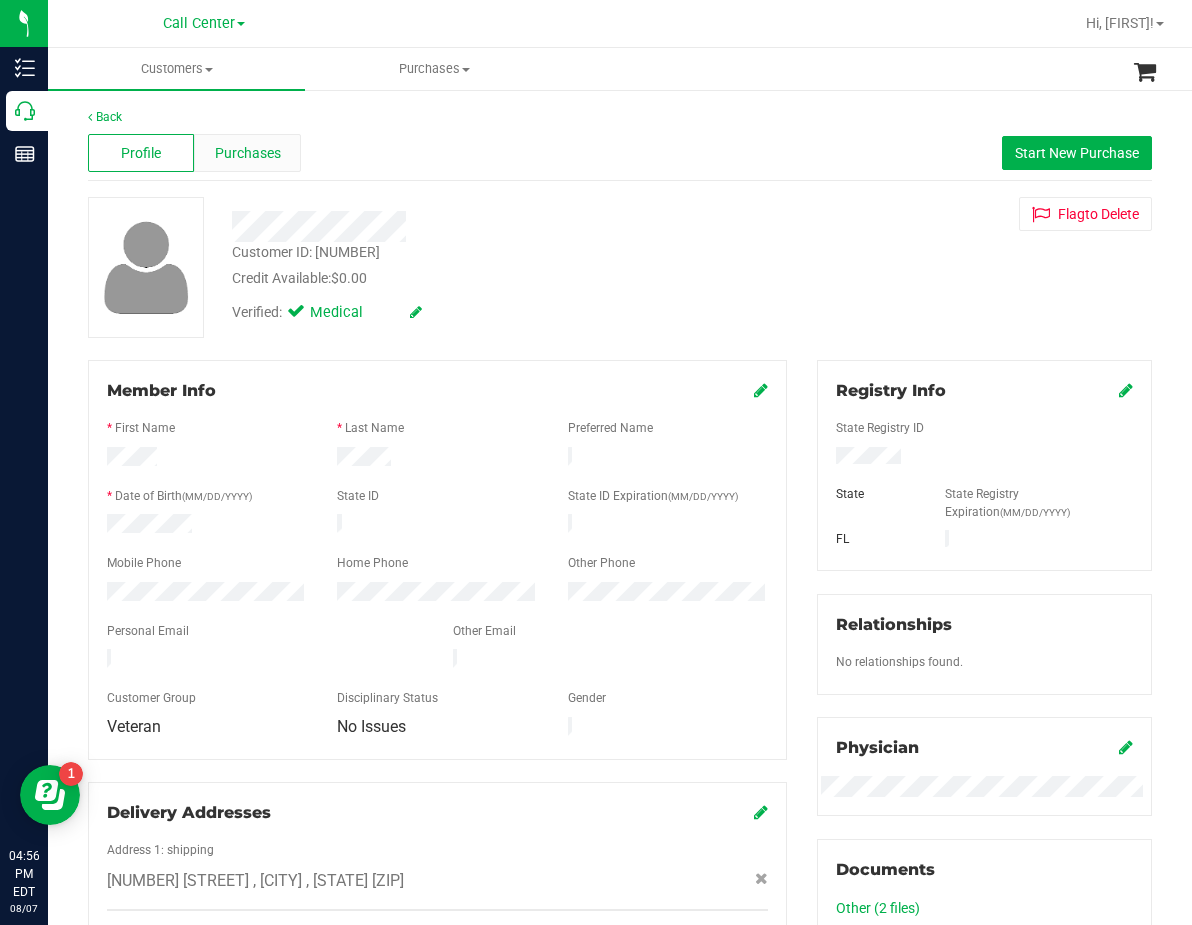 click on "Purchases" at bounding box center (248, 153) 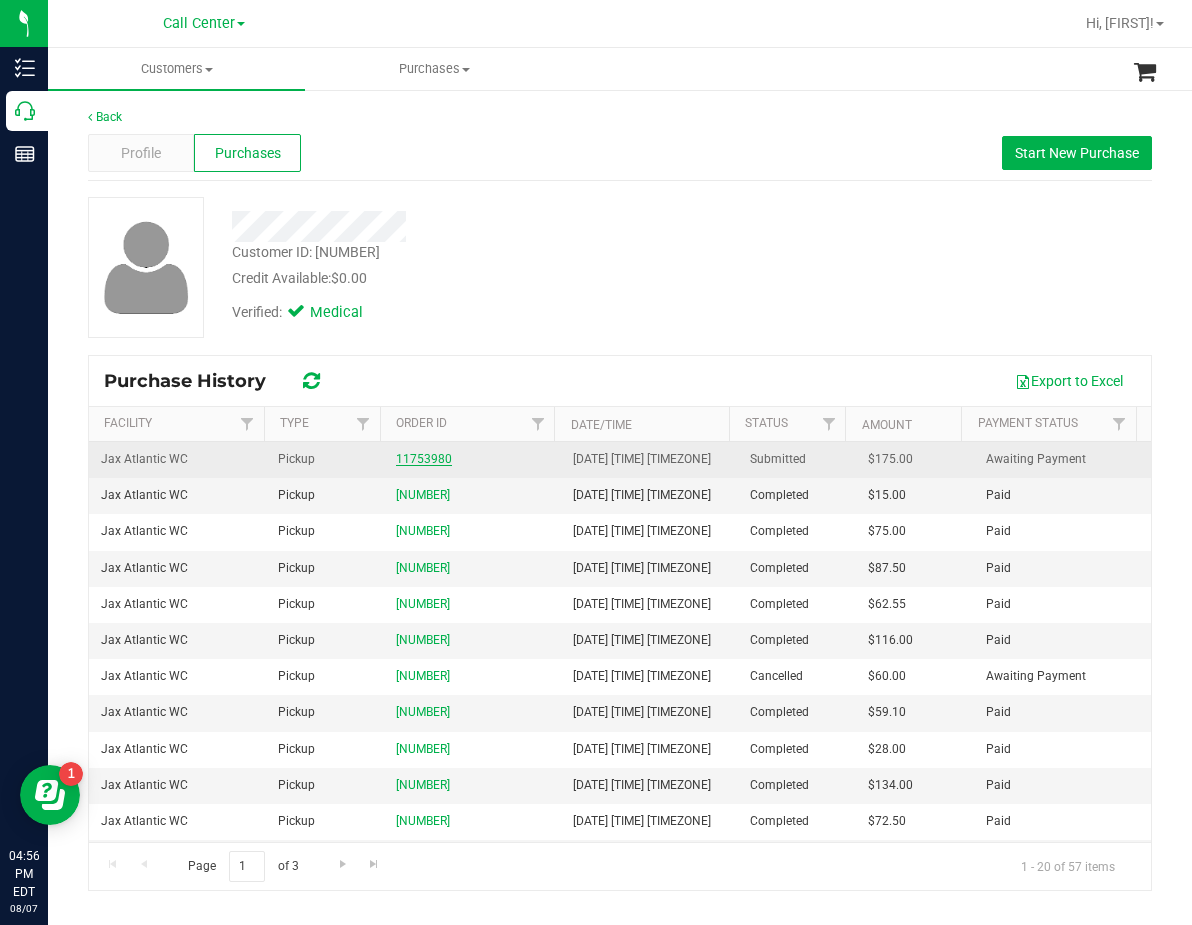 click on "11753980" at bounding box center (424, 459) 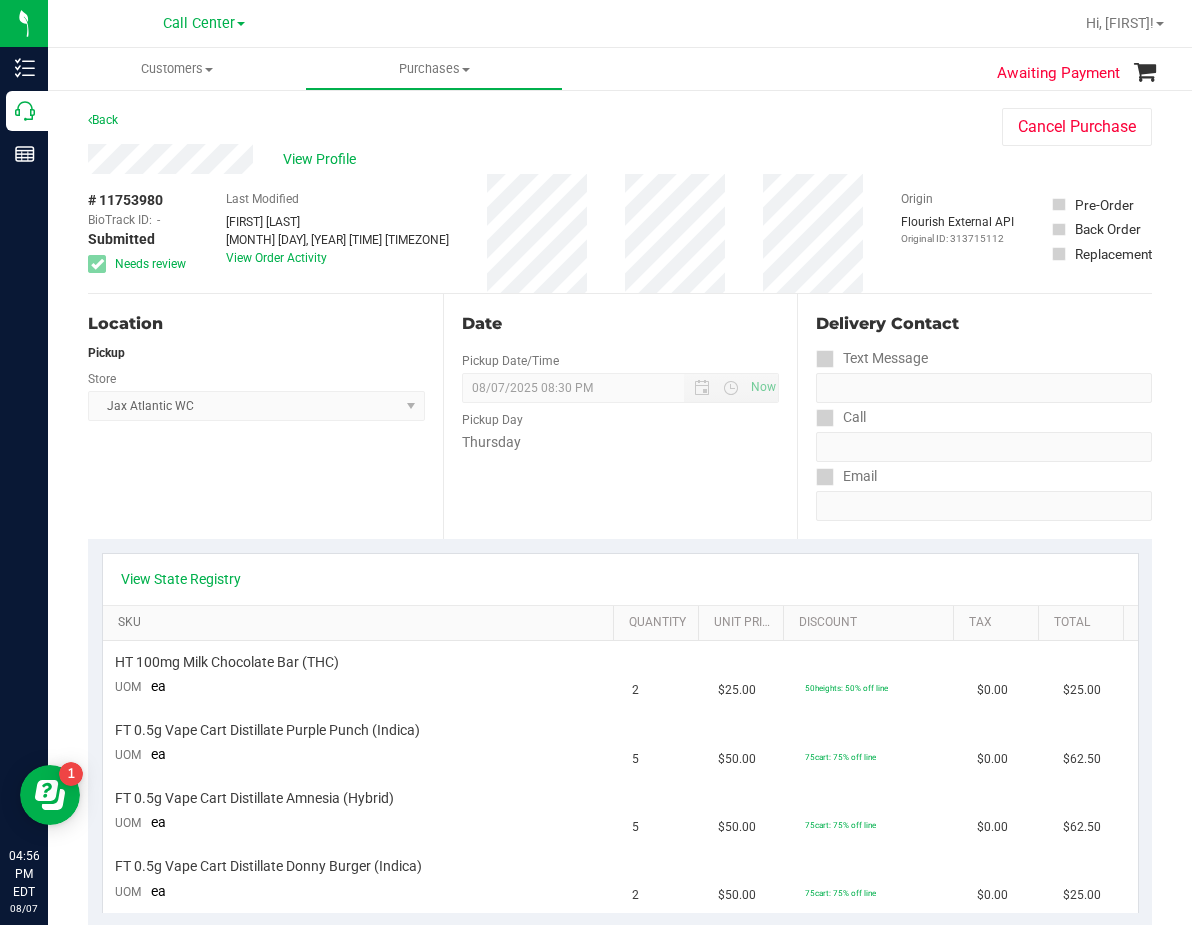 click on "SKU" at bounding box center (361, 623) 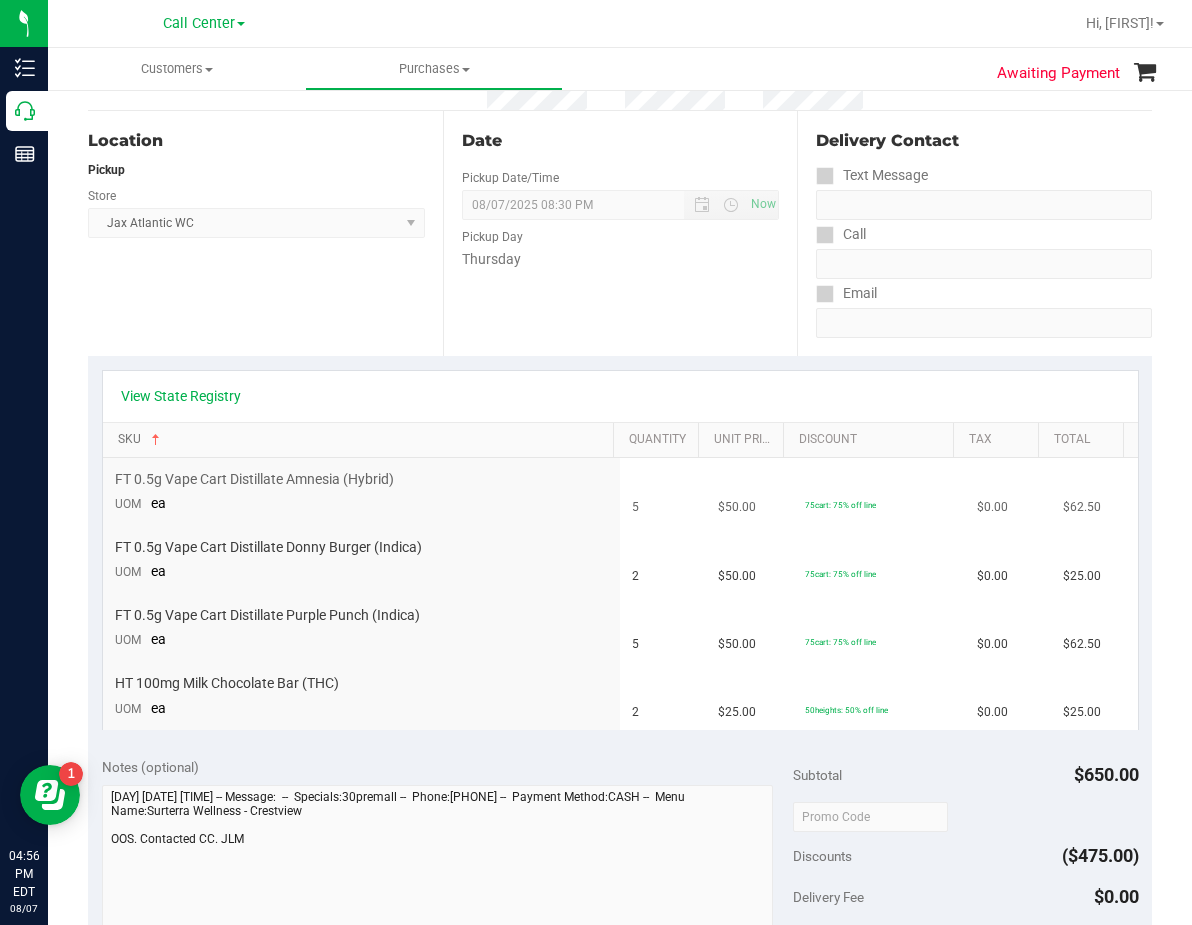 scroll, scrollTop: 200, scrollLeft: 0, axis: vertical 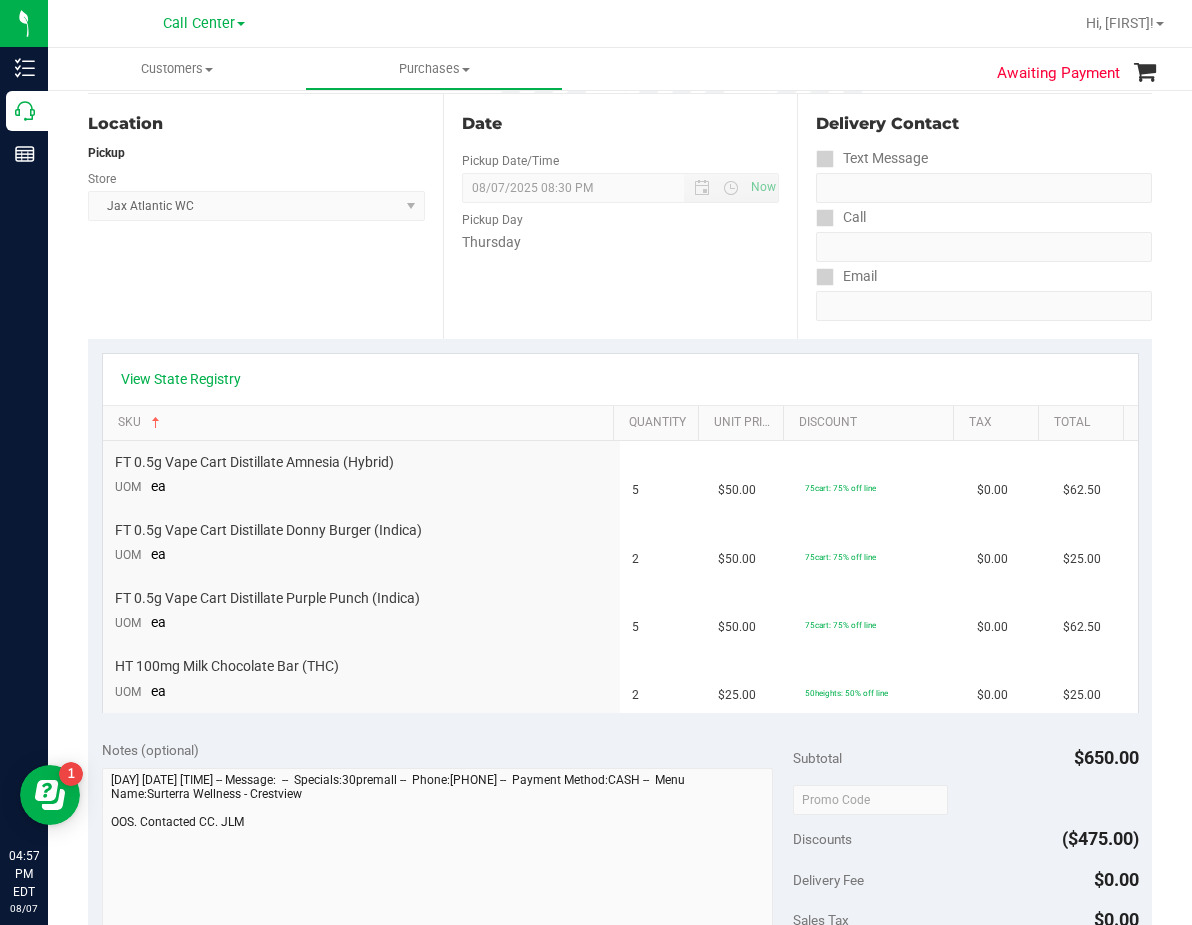 click on "View State Registry" at bounding box center (620, 379) 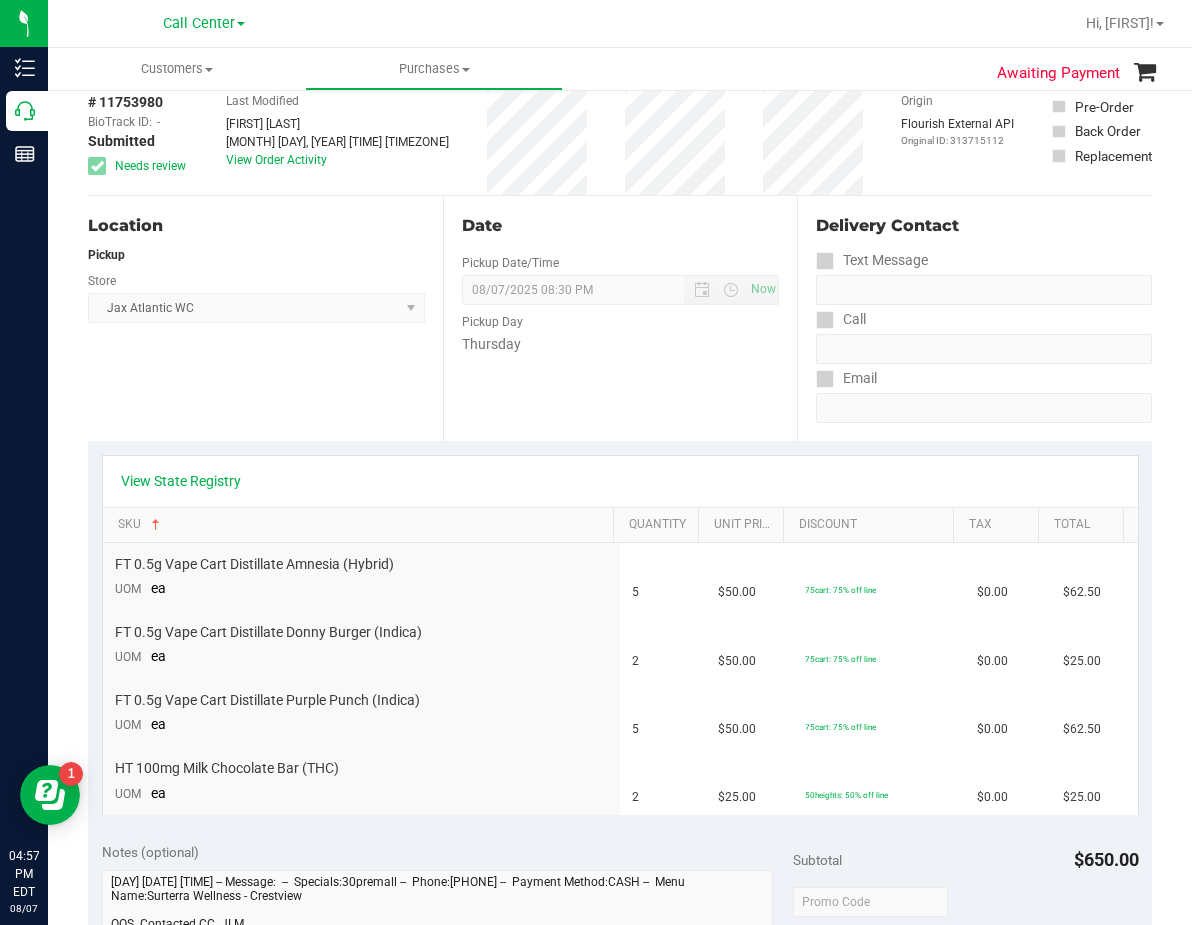 scroll, scrollTop: 0, scrollLeft: 0, axis: both 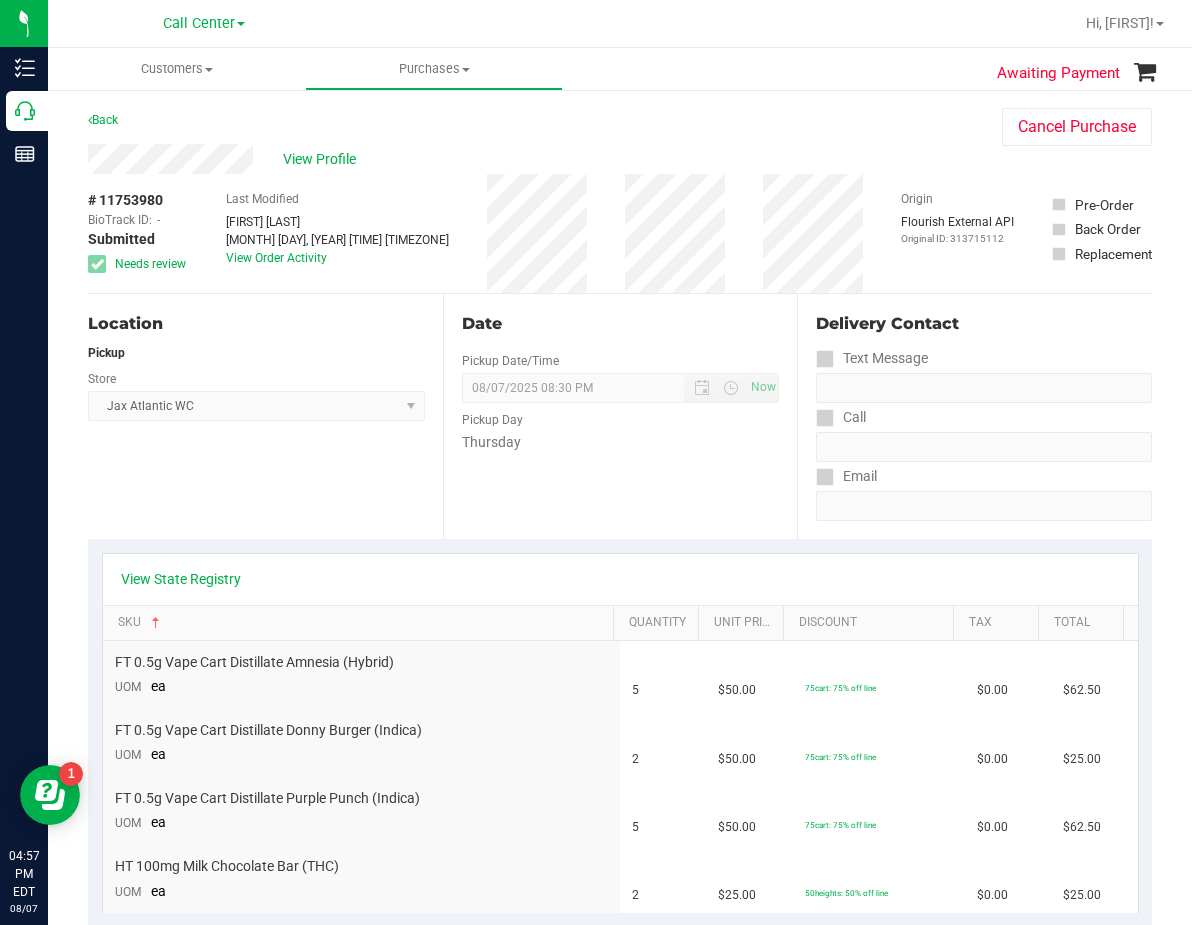 click on "View State Registry" at bounding box center (620, 579) 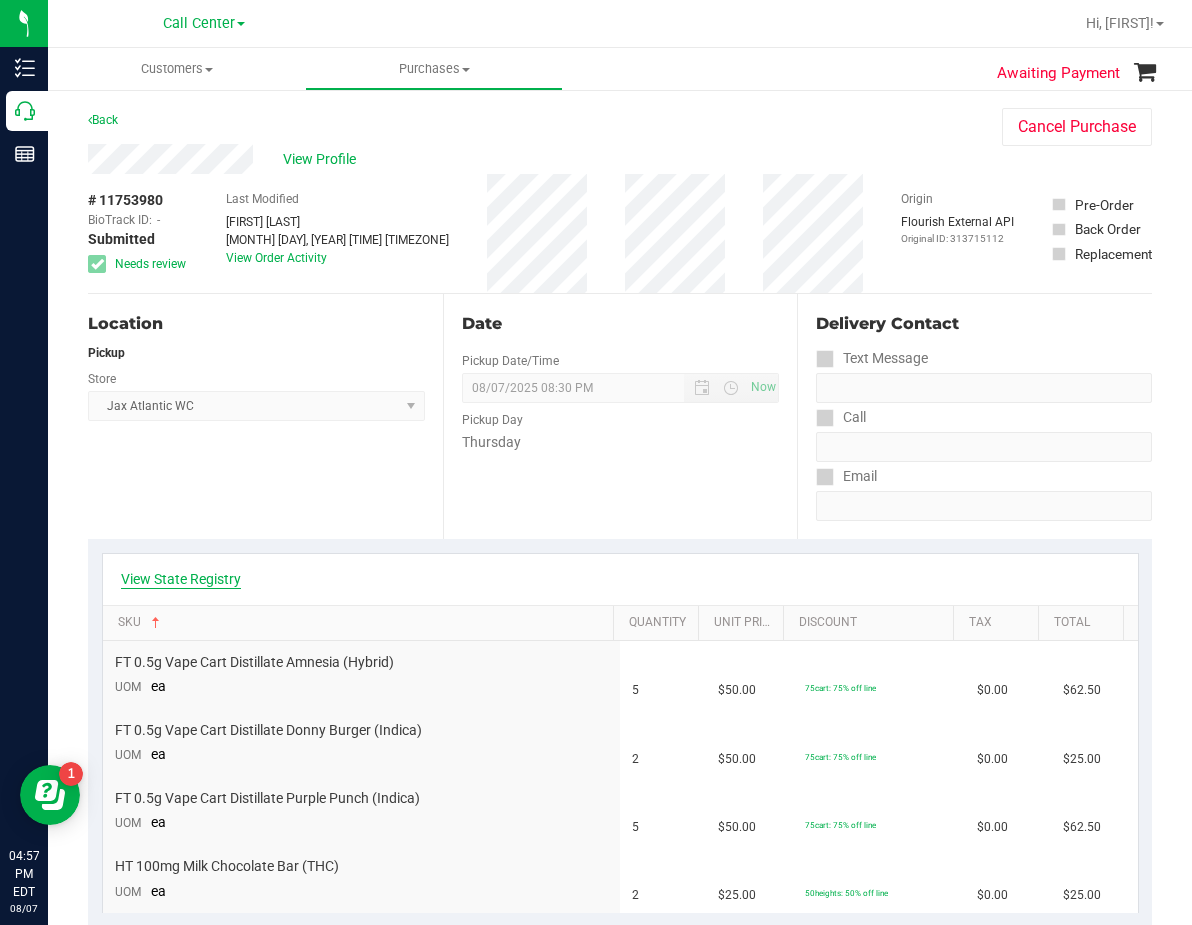 click on "View State Registry" at bounding box center [181, 579] 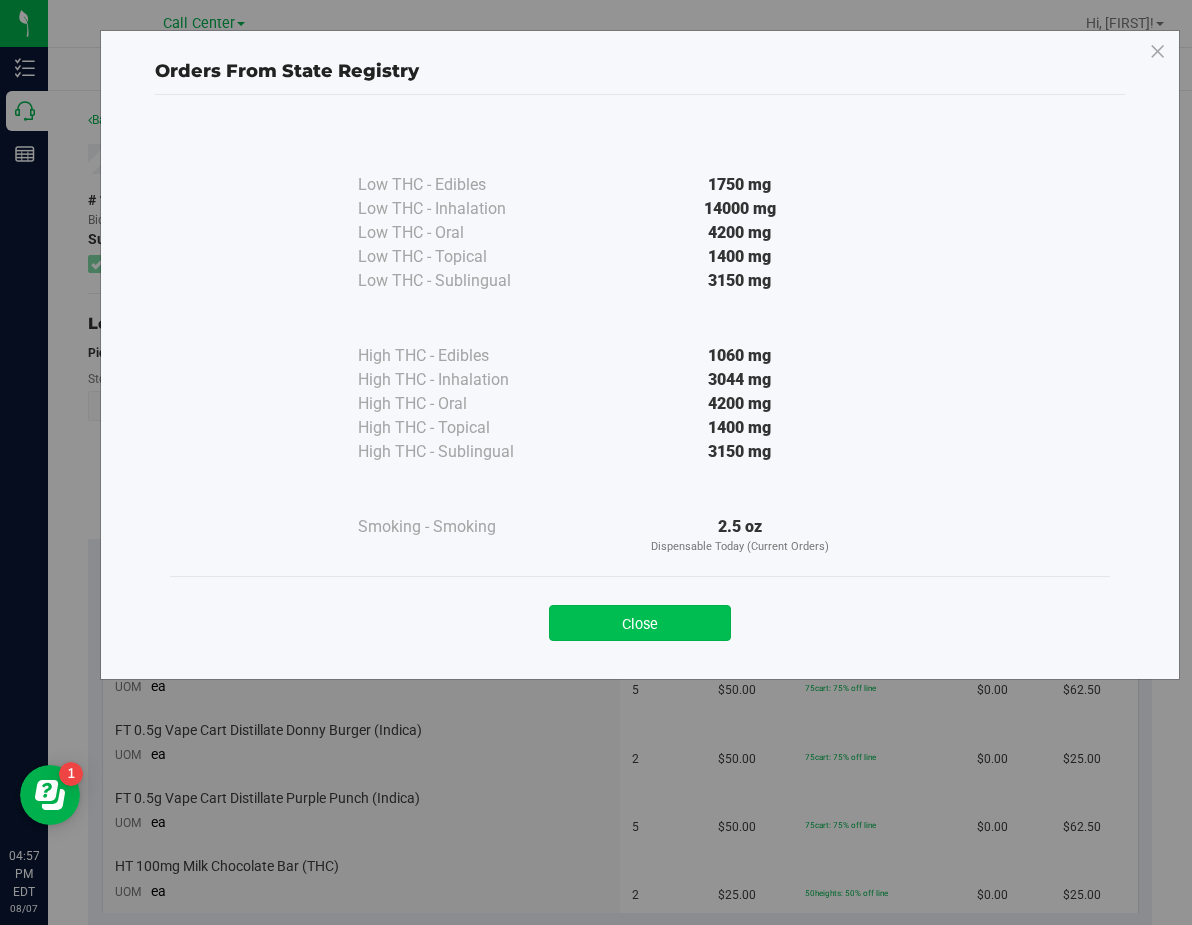 click on "Close" at bounding box center (640, 623) 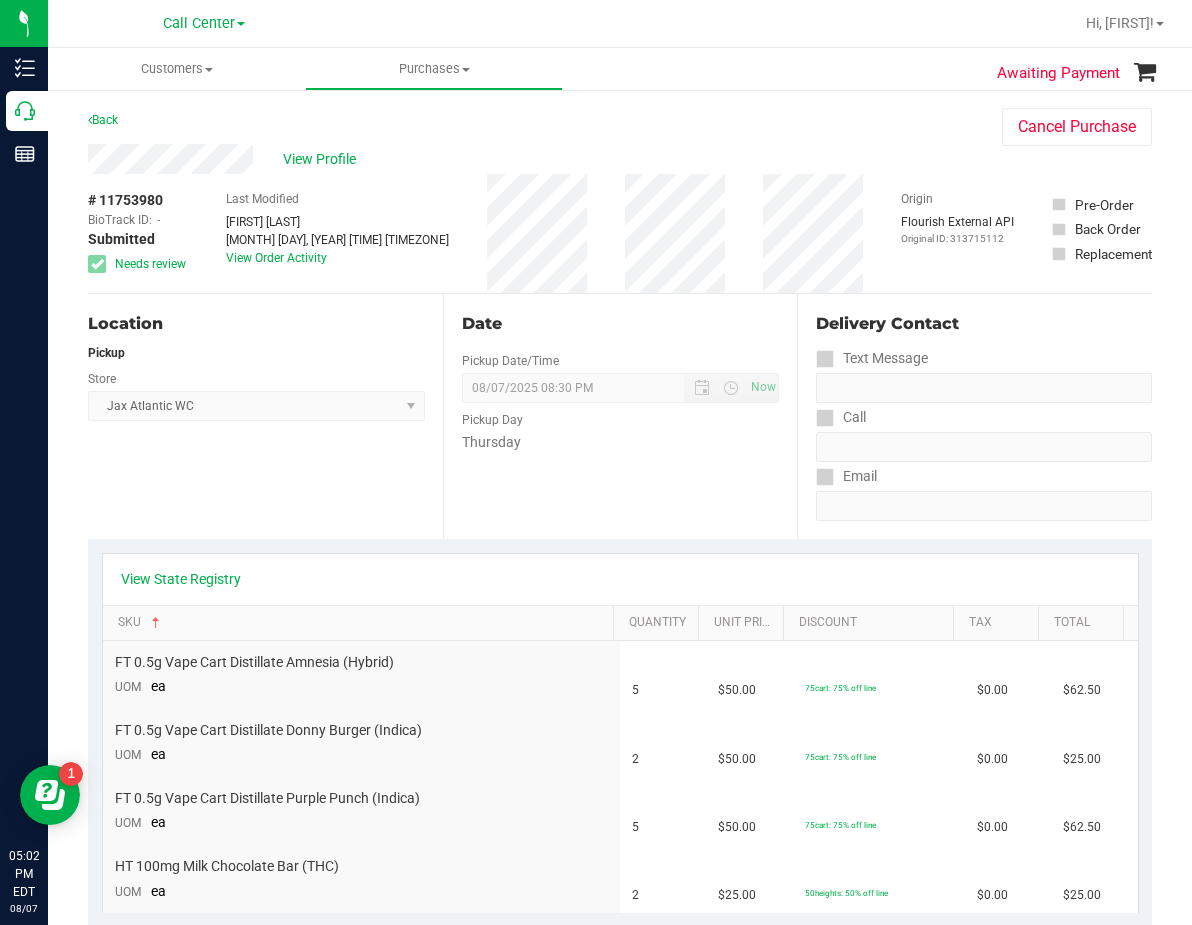 click on "Delivery Contact
Text Message
Call
Email" at bounding box center (974, 416) 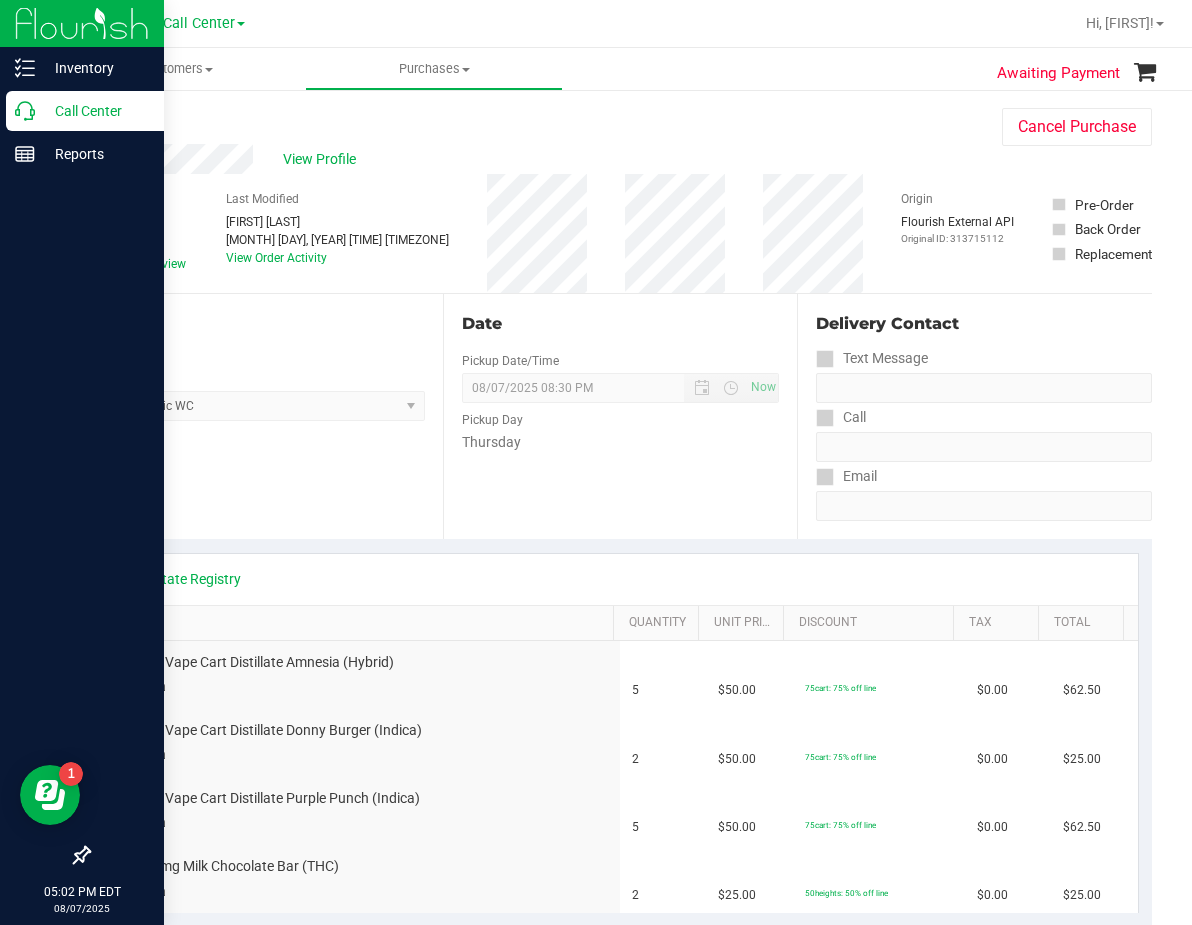 click on "Call Center" at bounding box center [95, 111] 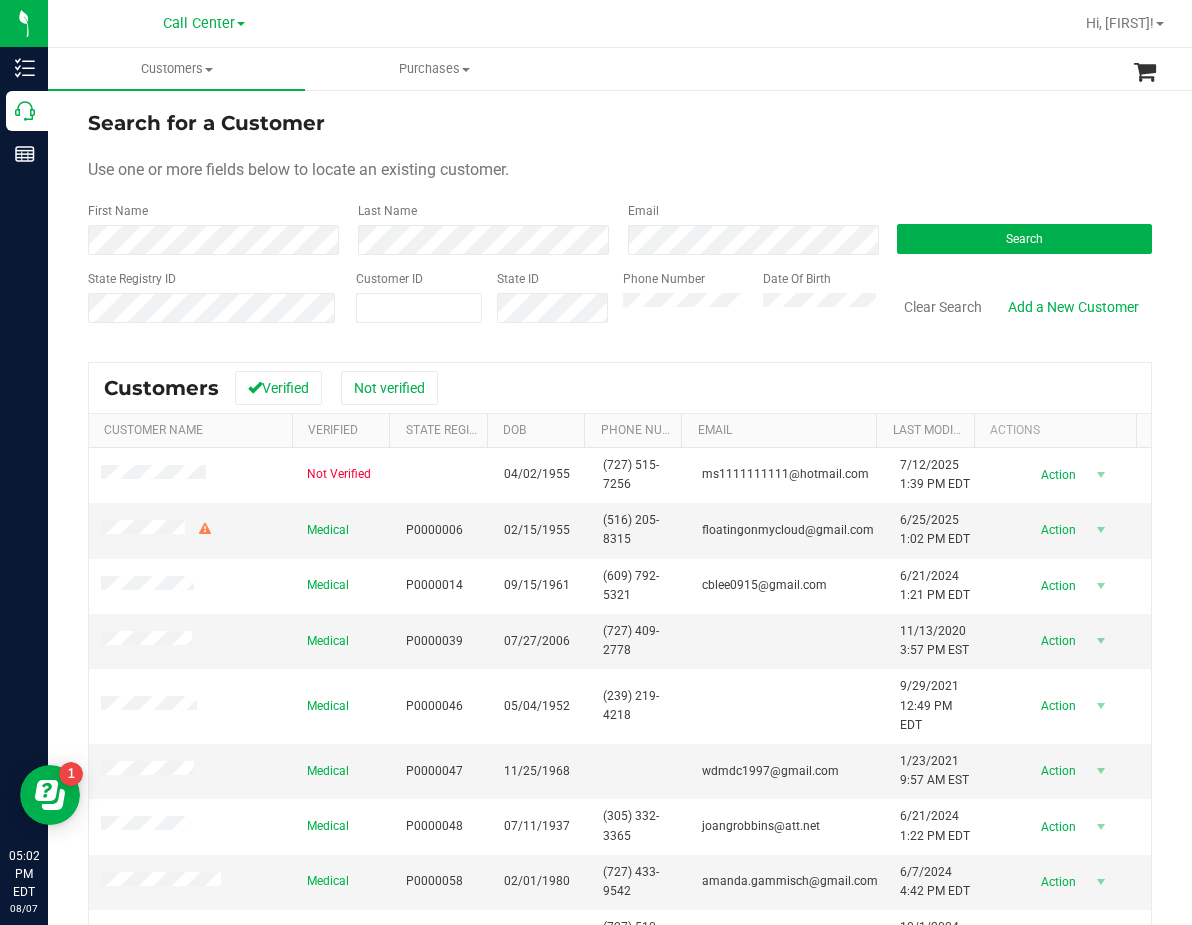 drag, startPoint x: 839, startPoint y: 173, endPoint x: 791, endPoint y: 188, distance: 50.289165 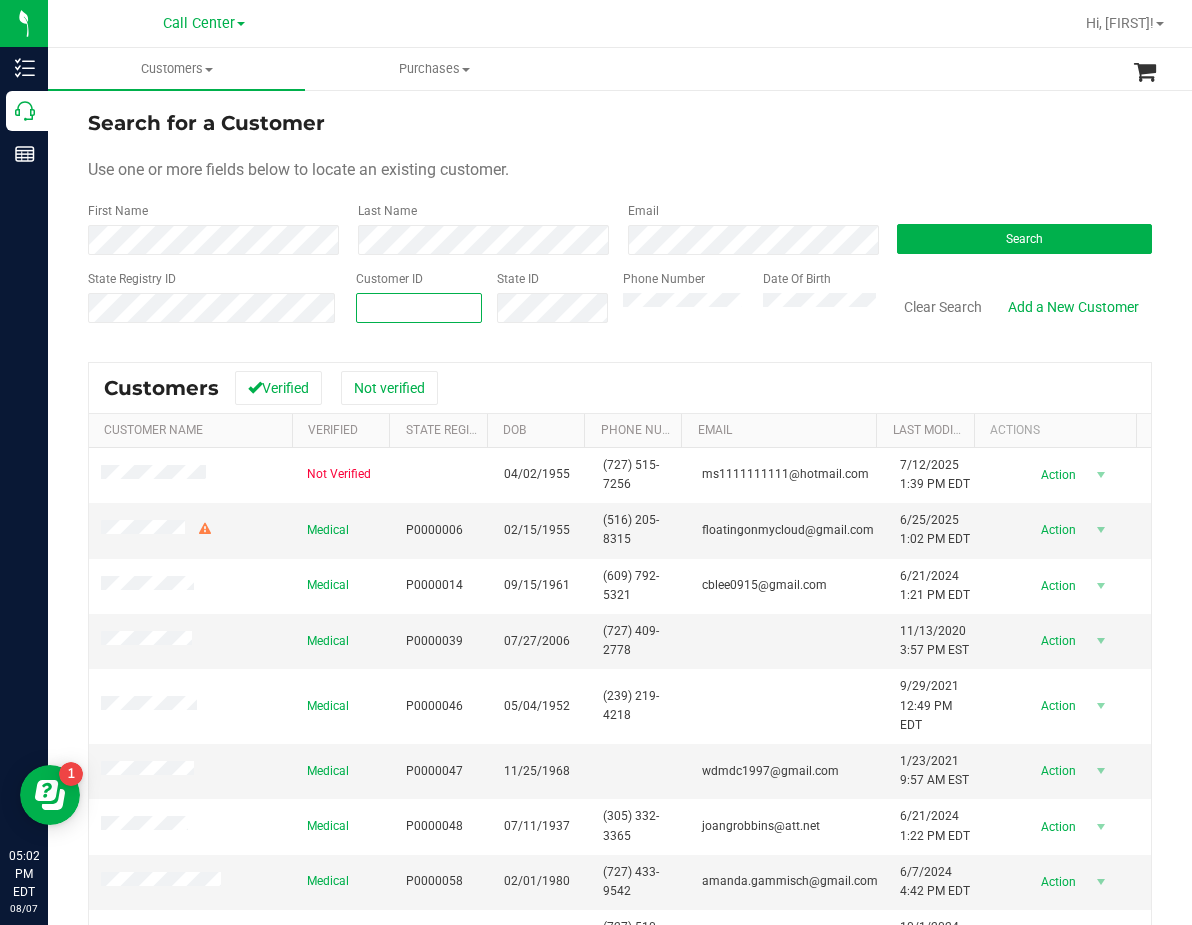 paste on "661064" 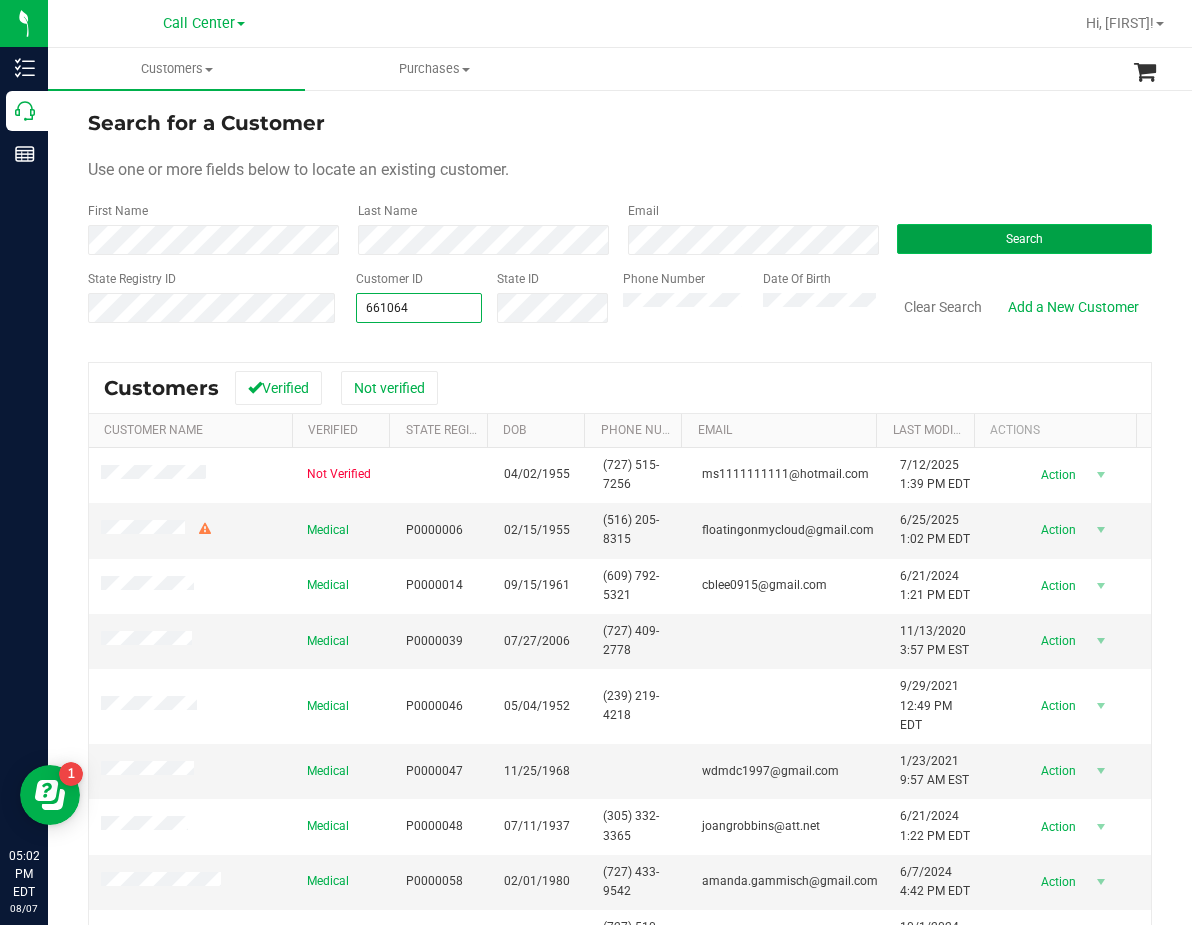 type on "661064" 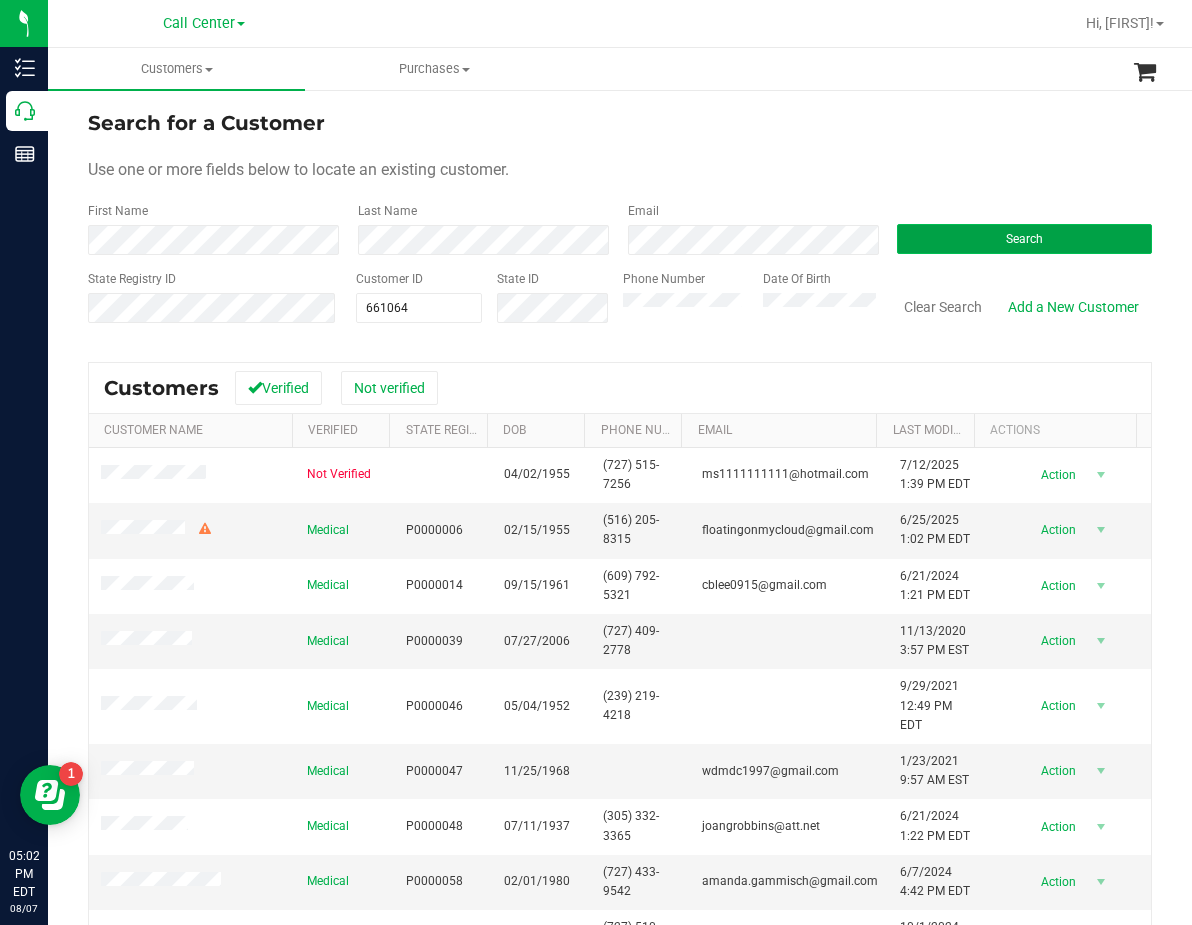 click on "Search" at bounding box center (1024, 239) 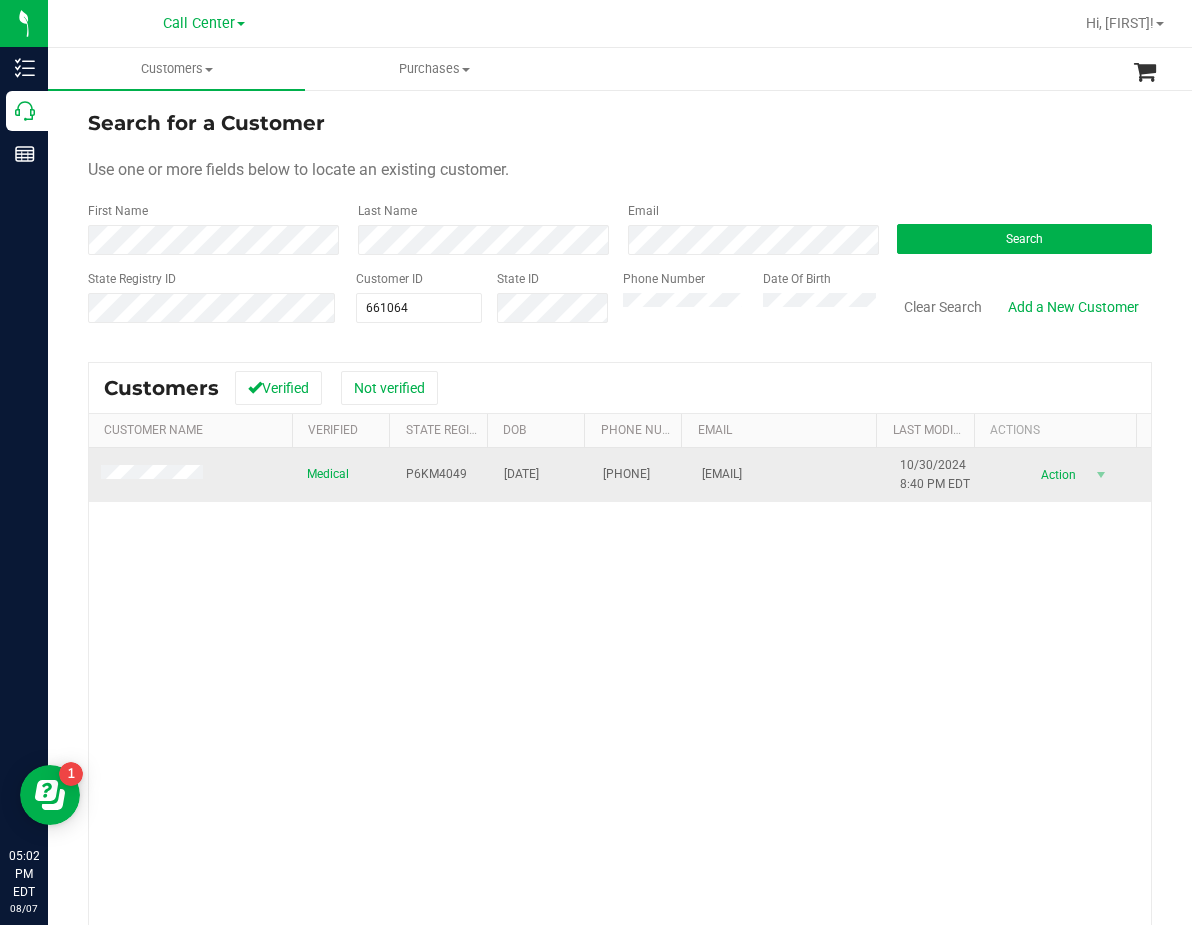 click on "P6KM4049" at bounding box center (436, 474) 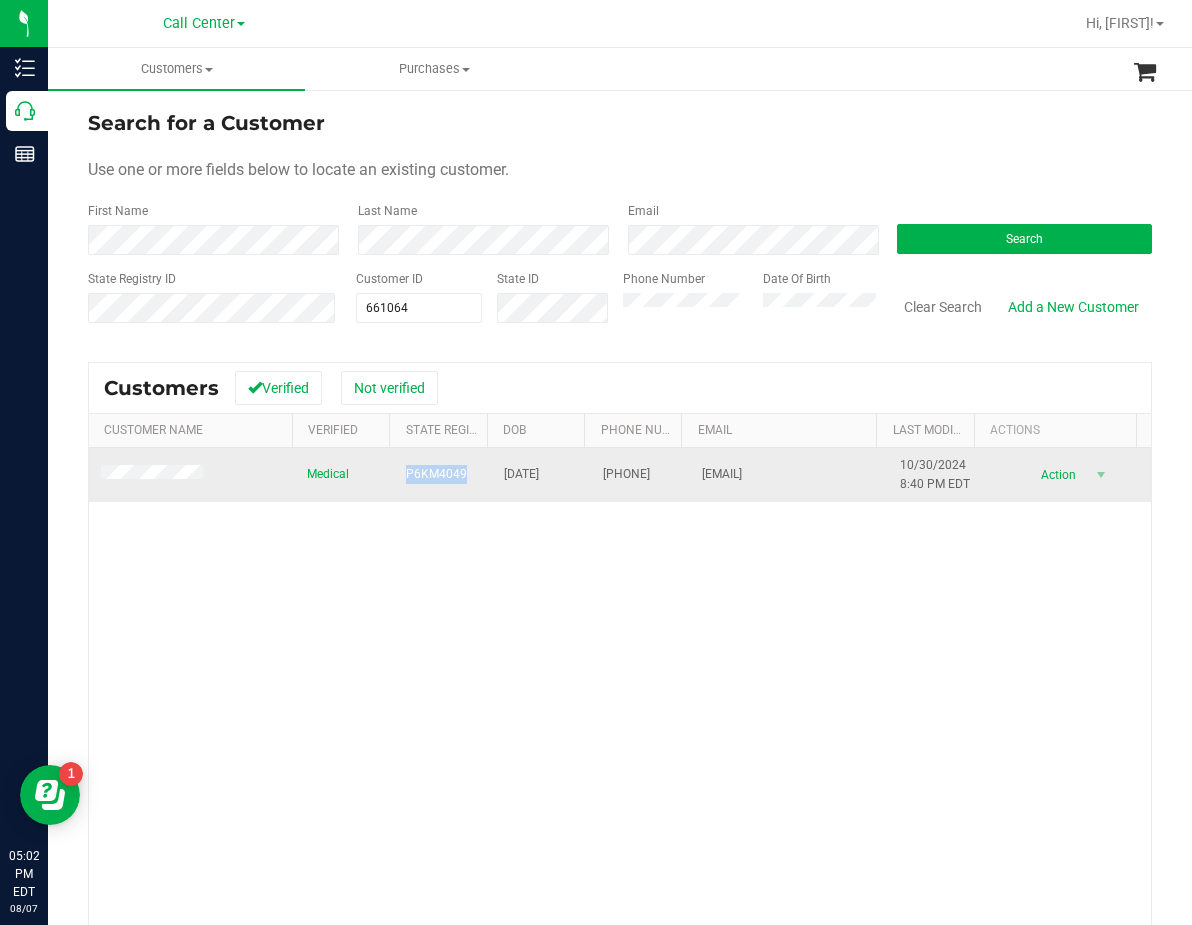 click on "P6KM4049" at bounding box center [436, 474] 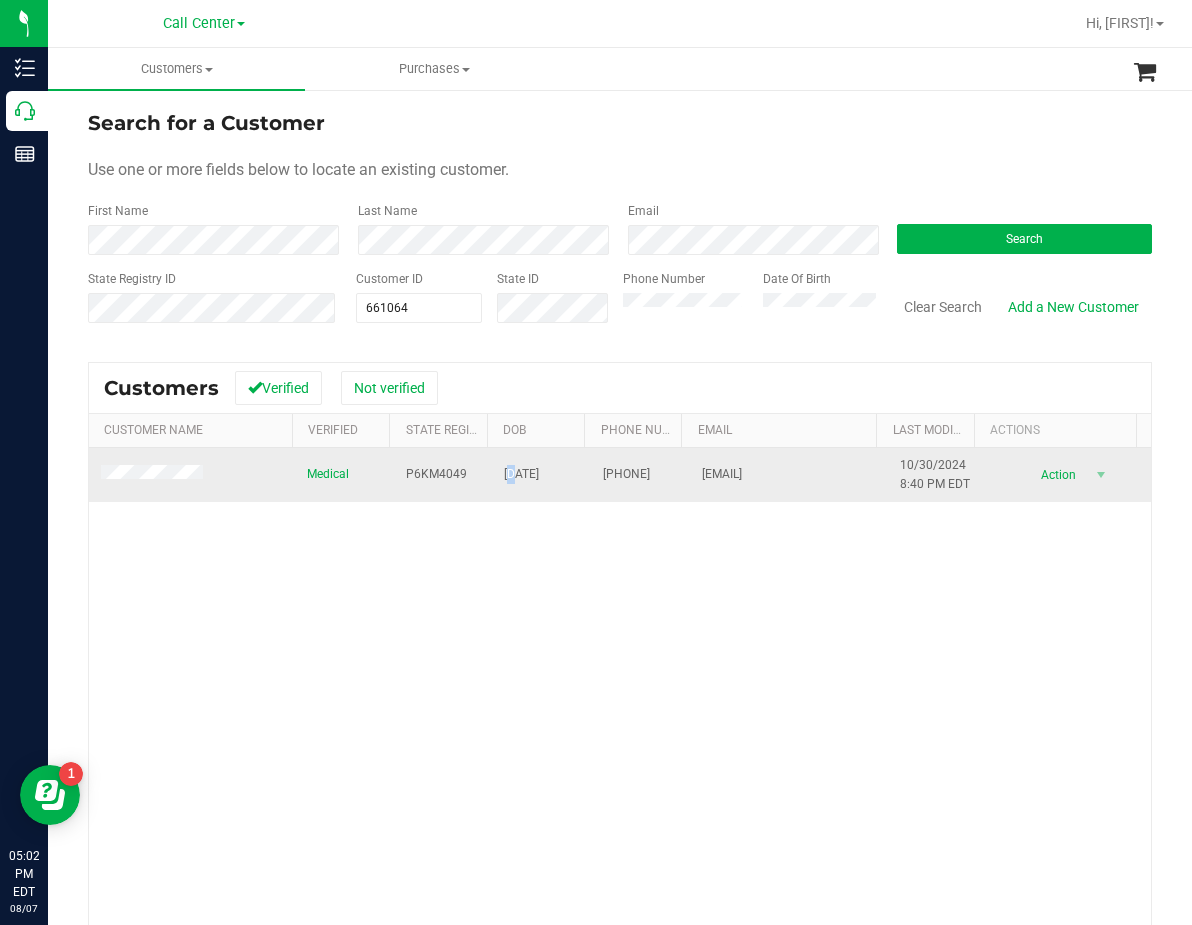 click on "09/19/1977" at bounding box center [521, 474] 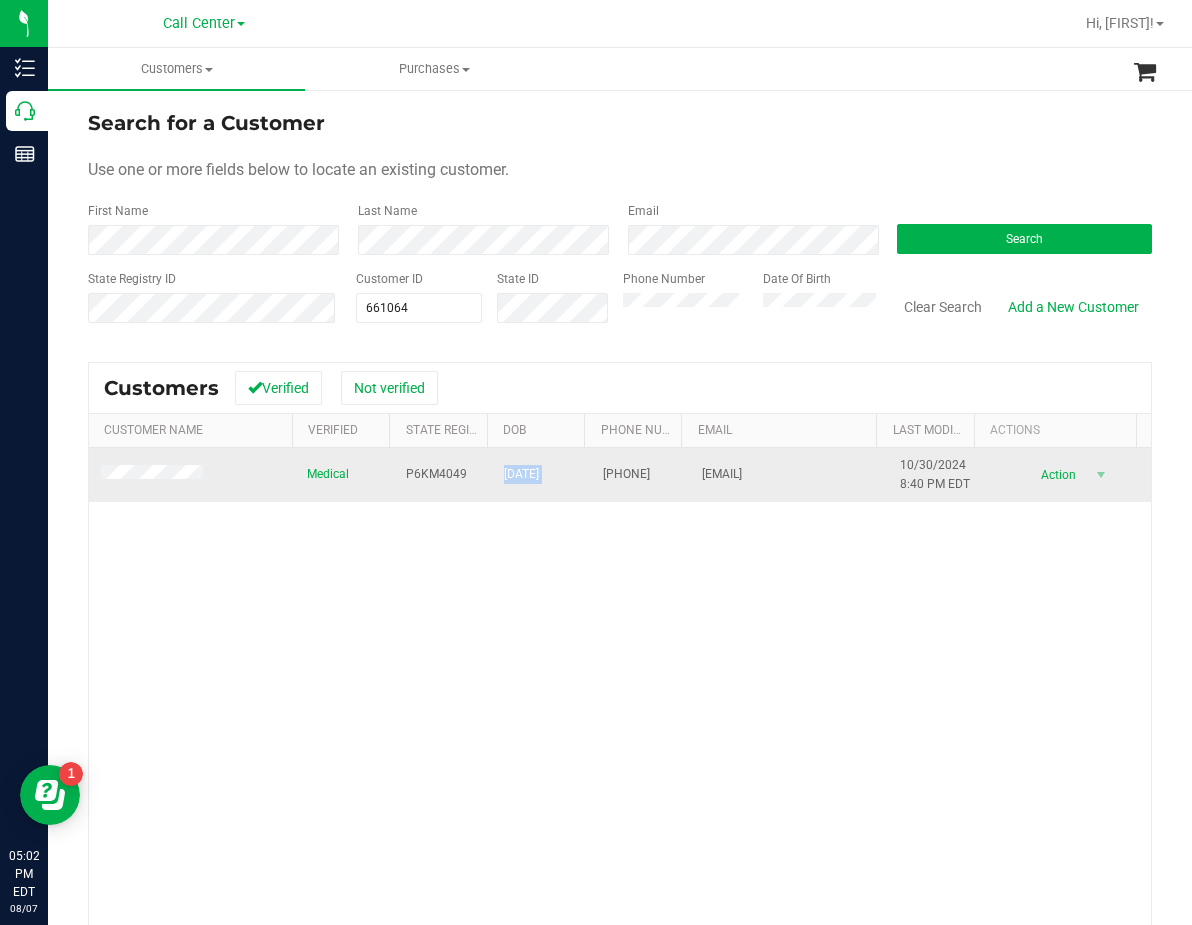 click on "09/19/1977" at bounding box center (521, 474) 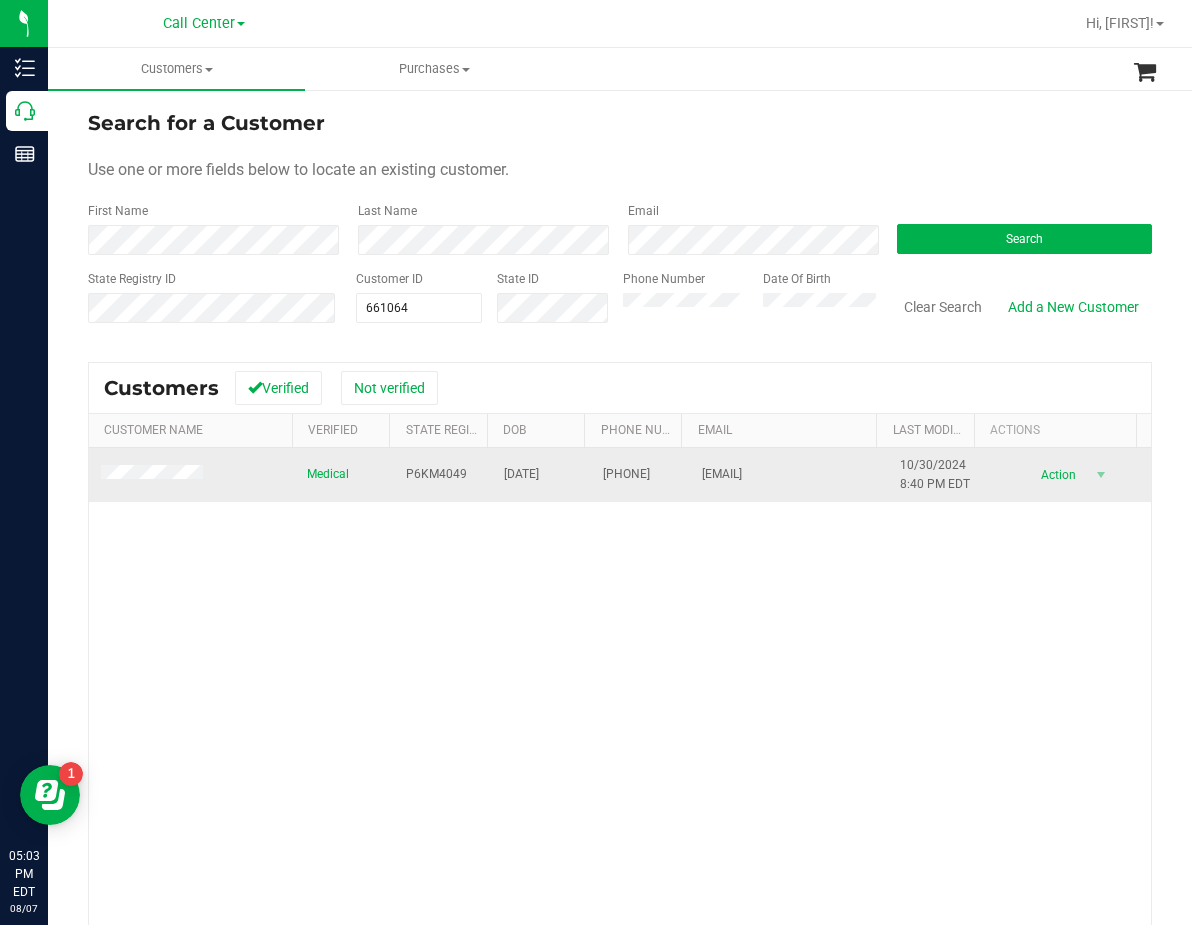 click on "(850) 226-9123" at bounding box center [626, 474] 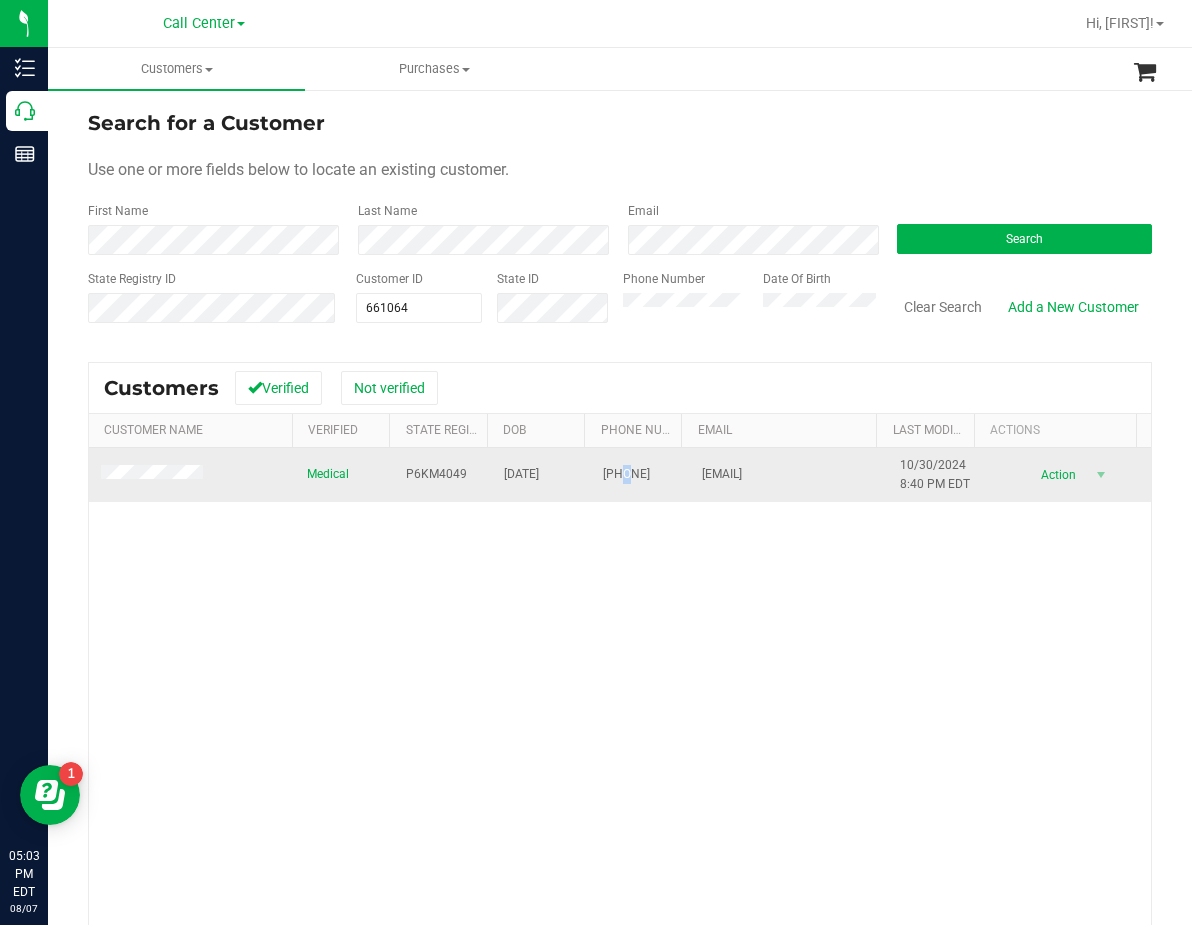 click on "(850) 226-9123" at bounding box center [626, 474] 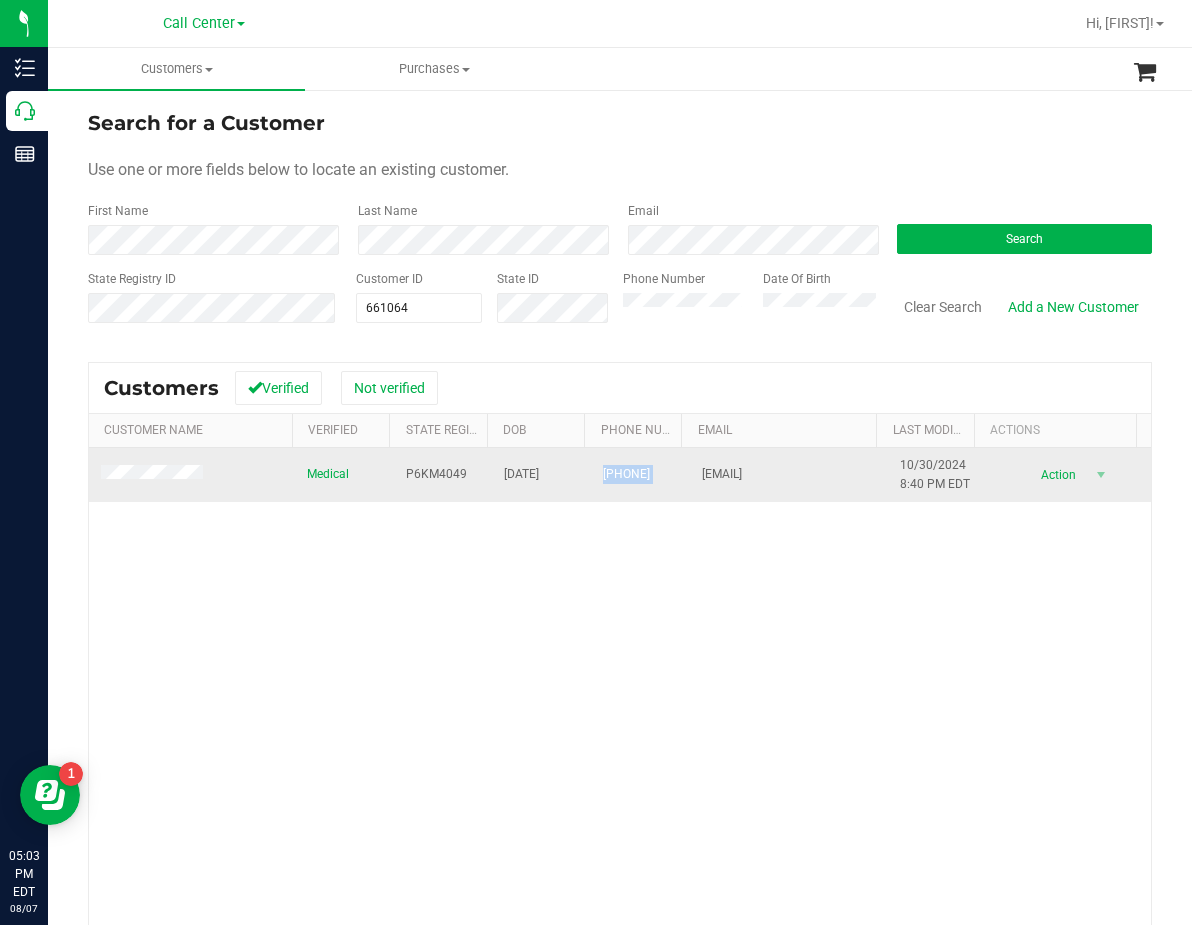 click on "(850) 226-9123" at bounding box center (626, 474) 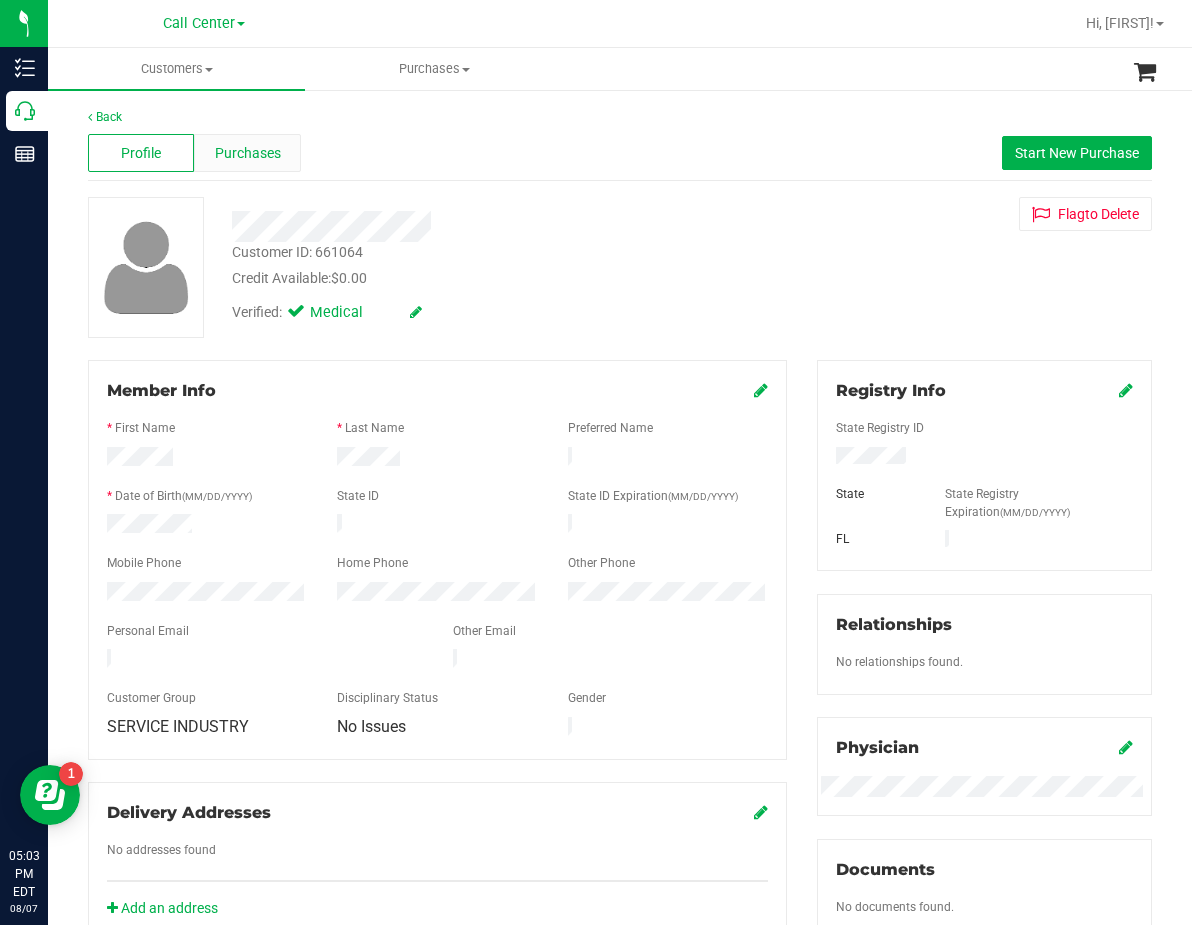 click on "Purchases" at bounding box center (247, 153) 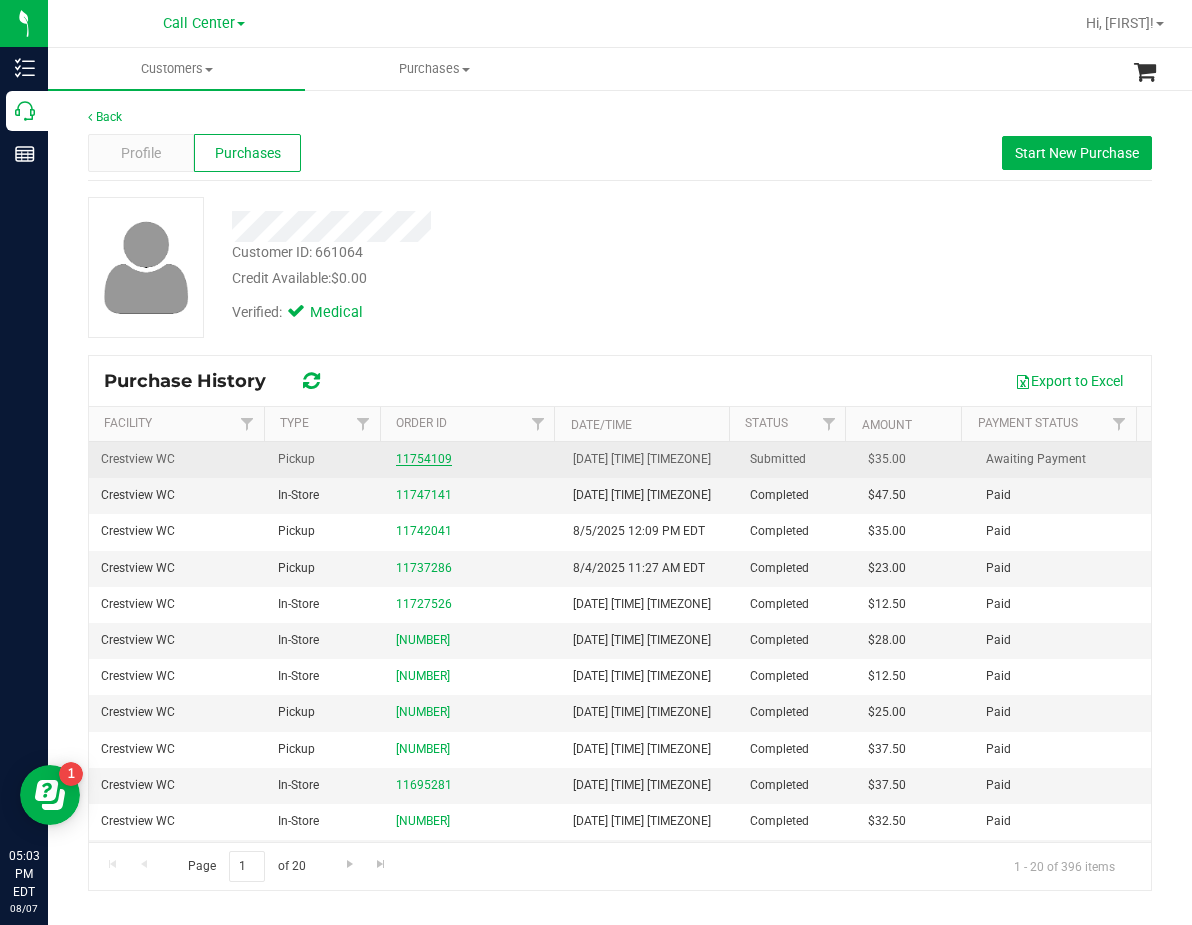 click on "11754109" at bounding box center [424, 459] 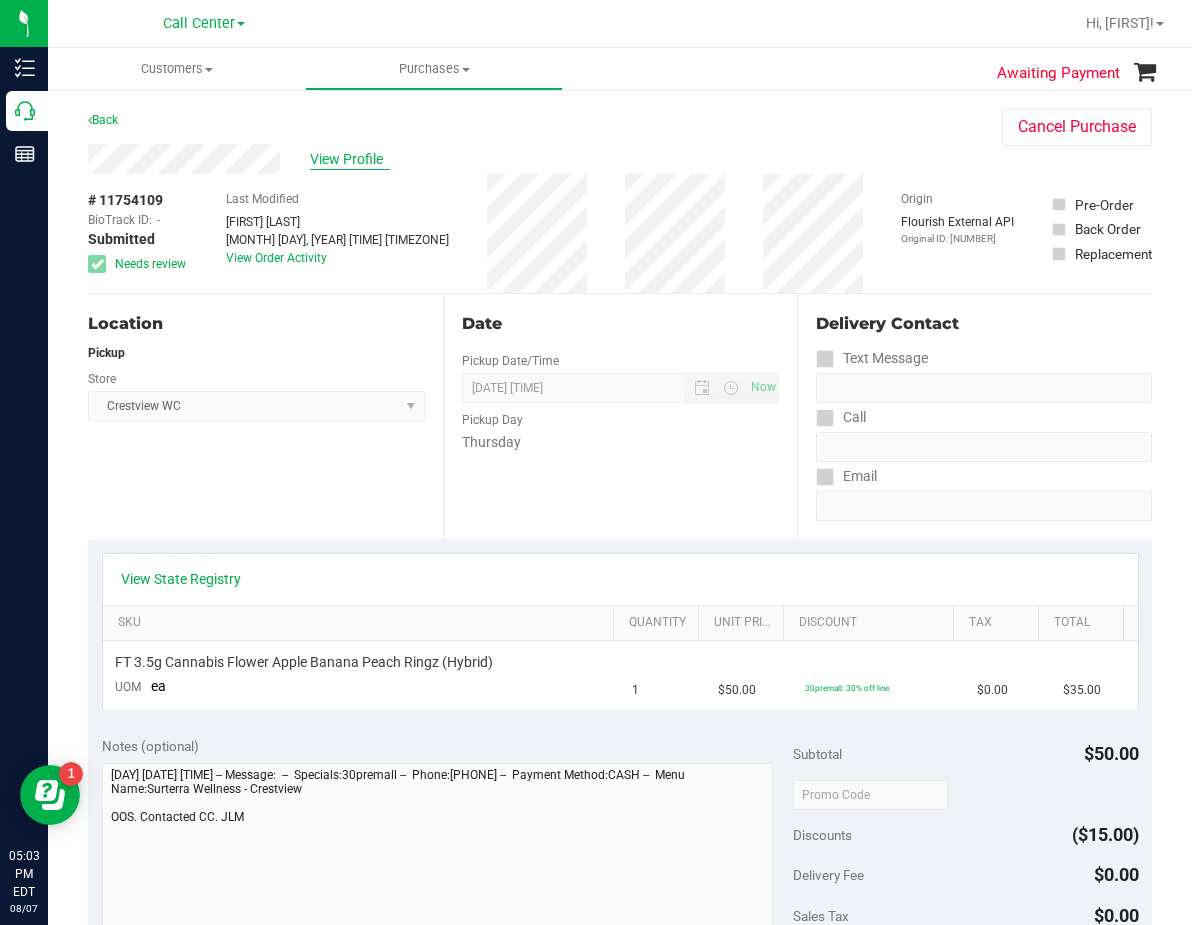 click on "View Profile" at bounding box center [350, 159] 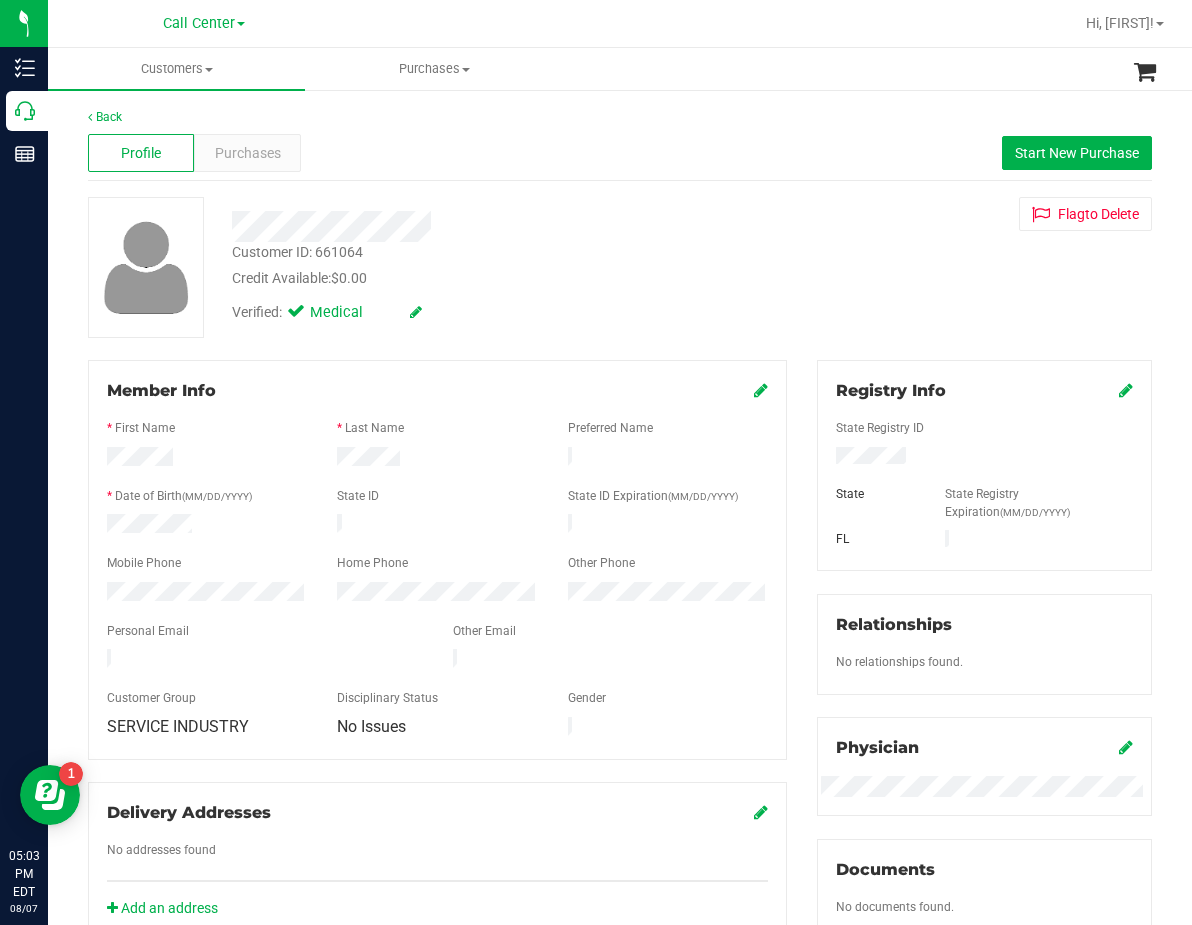 click on "Customer ID: 661064
Credit Available:
$0.00" at bounding box center [490, 265] 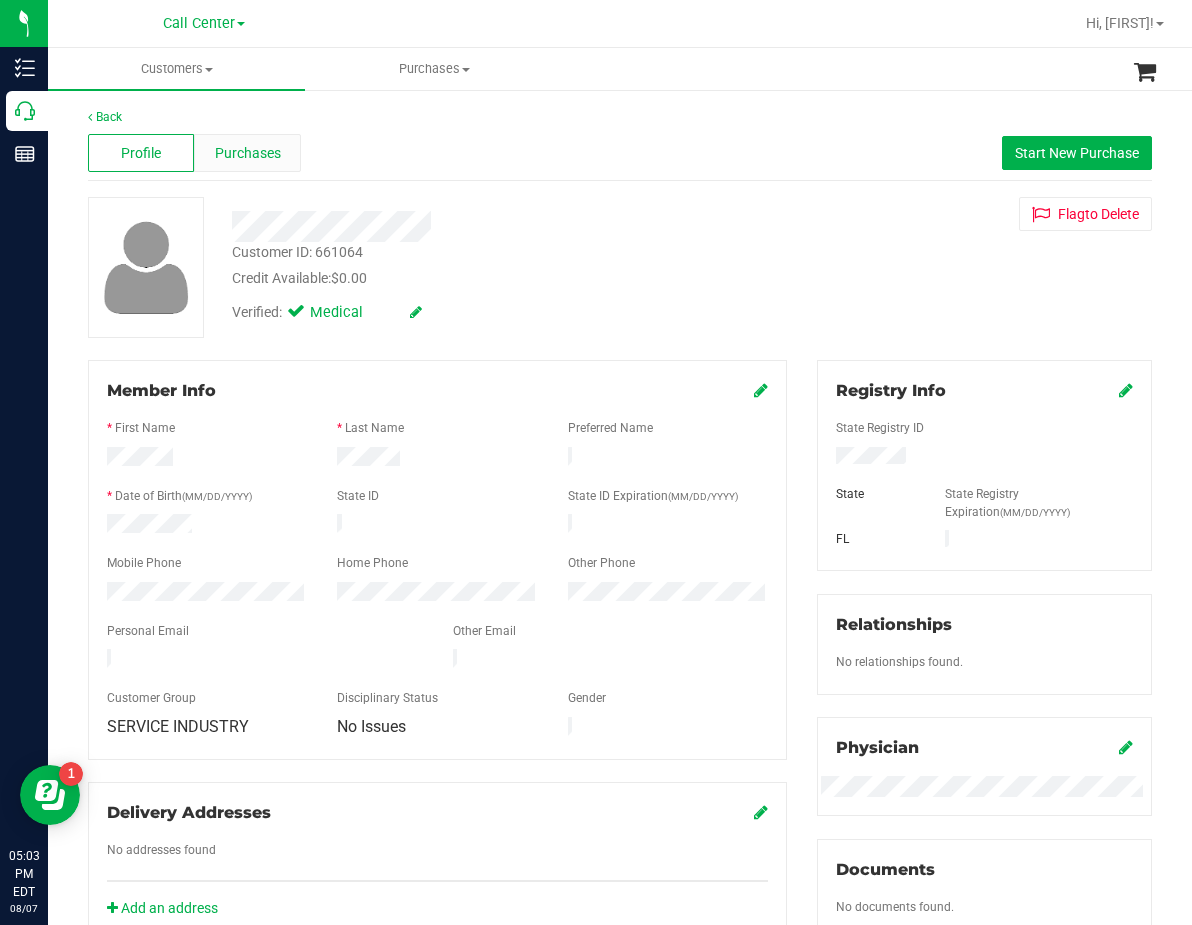 click on "Purchases" at bounding box center [248, 153] 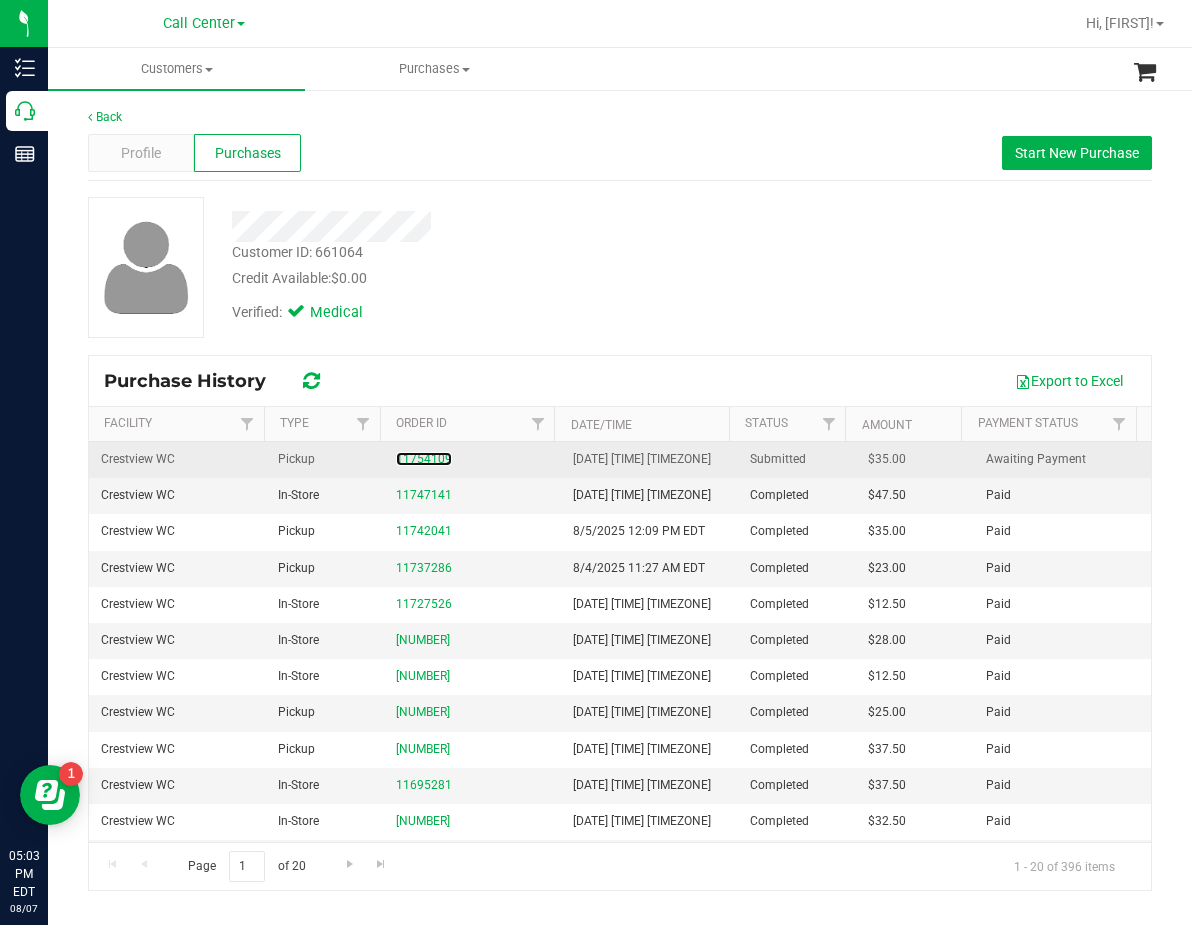 click on "11754109" at bounding box center (424, 459) 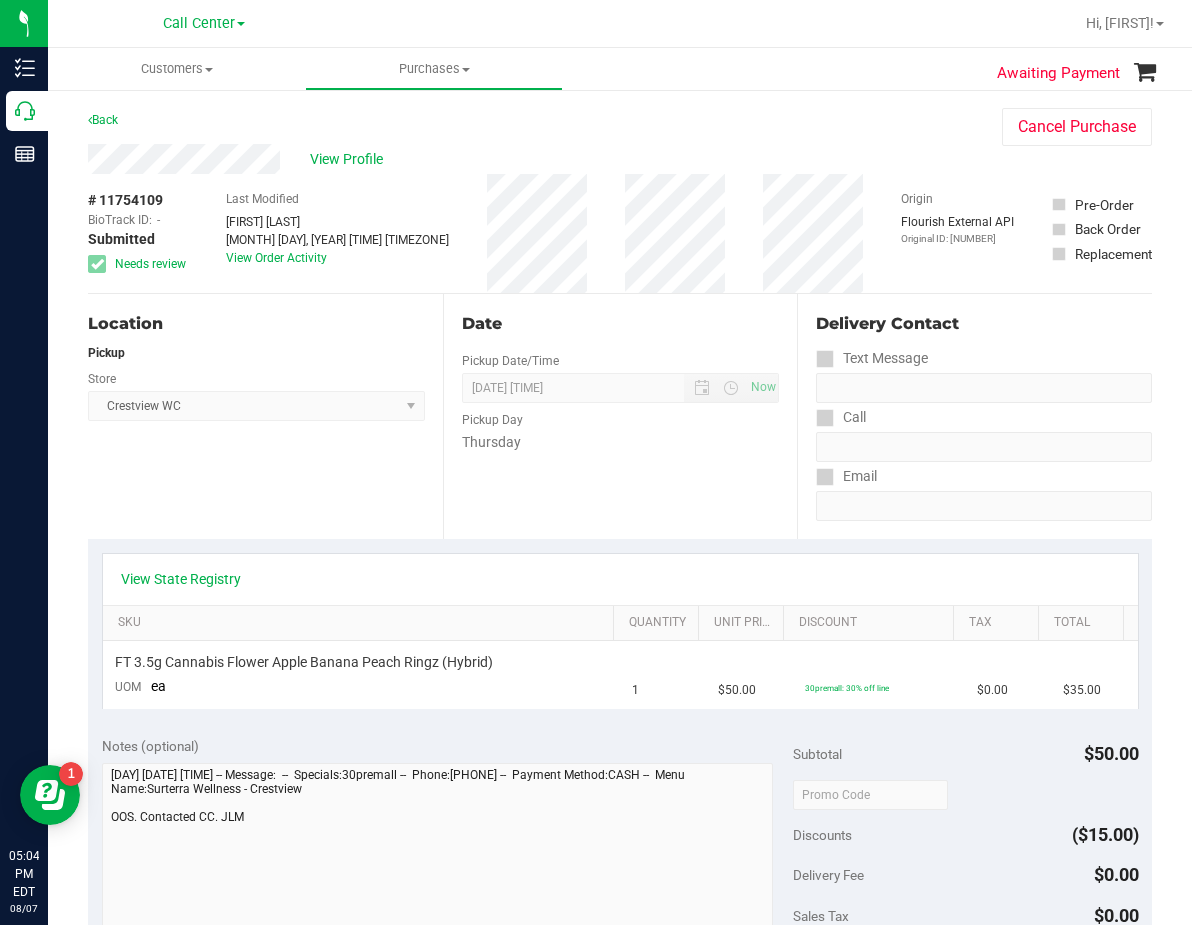 drag, startPoint x: 871, startPoint y: 195, endPoint x: 862, endPoint y: 210, distance: 17.492855 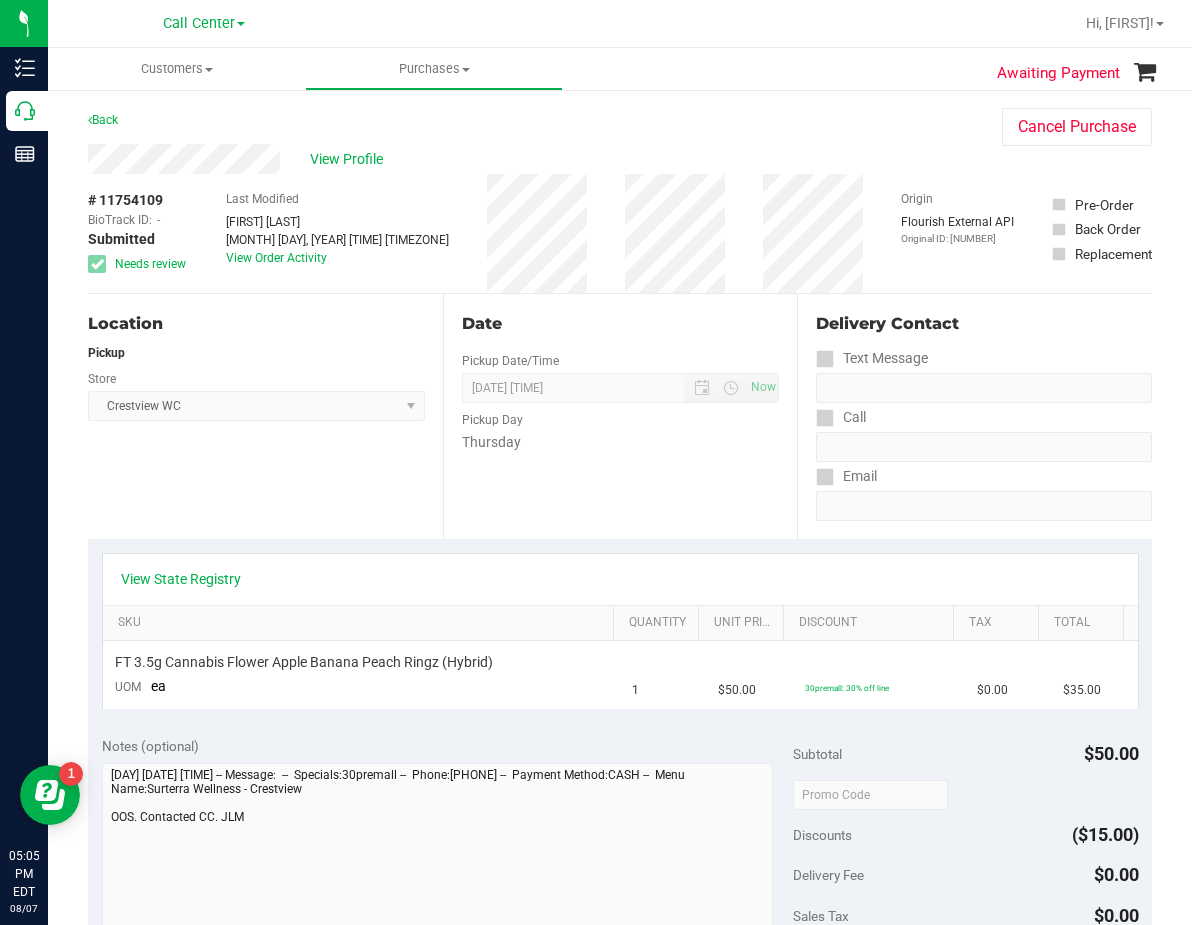 click on "Pickup Day" at bounding box center [621, 417] 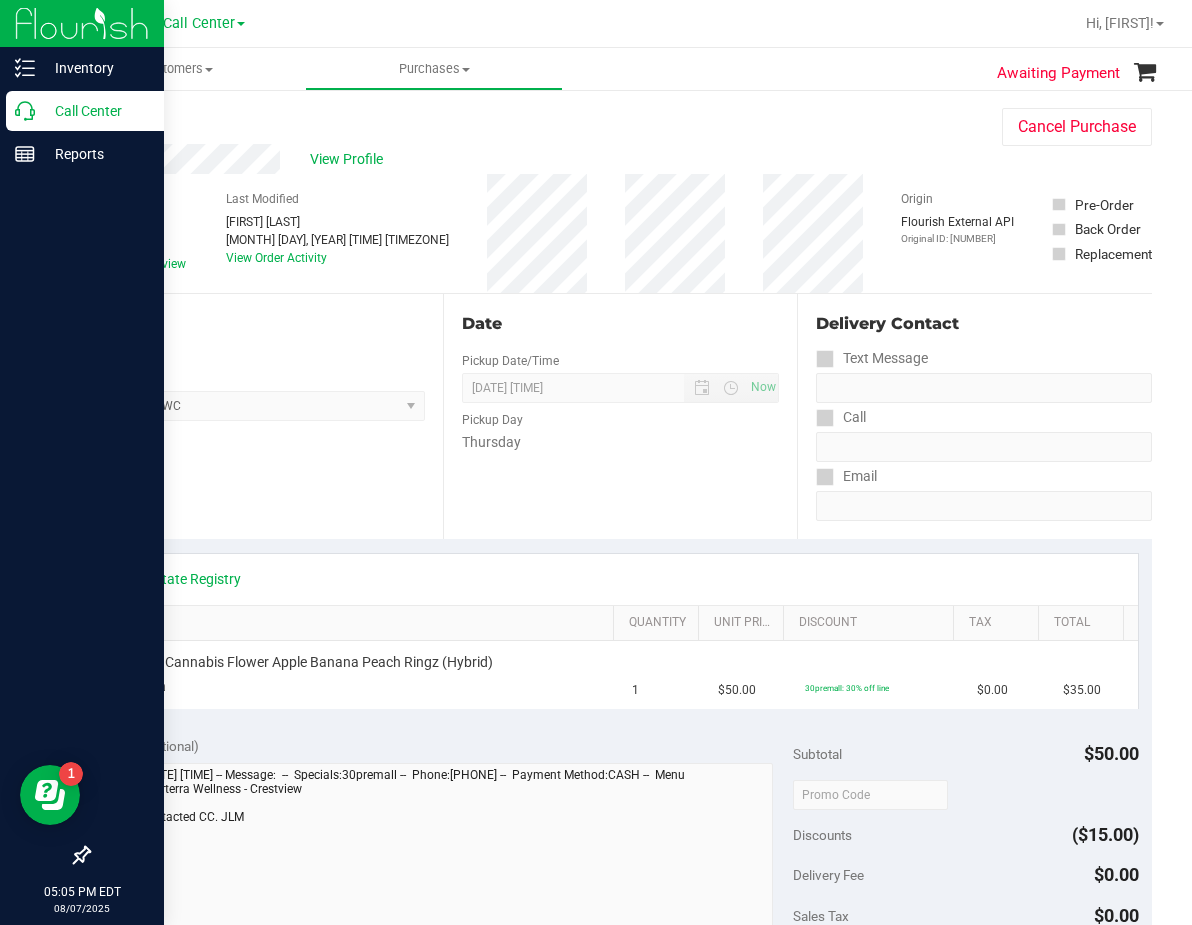 click on "Call Center" at bounding box center [85, 111] 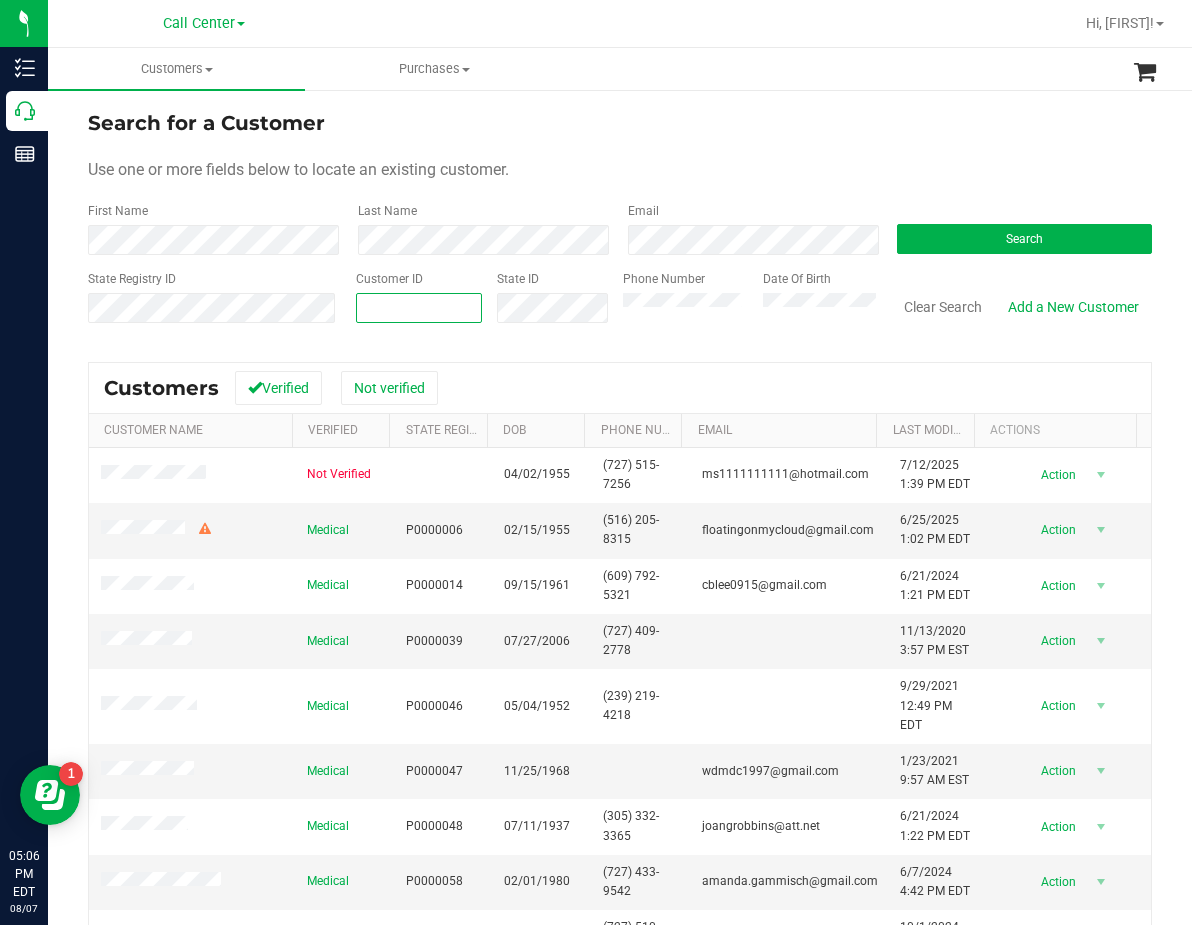 click at bounding box center (419, 308) 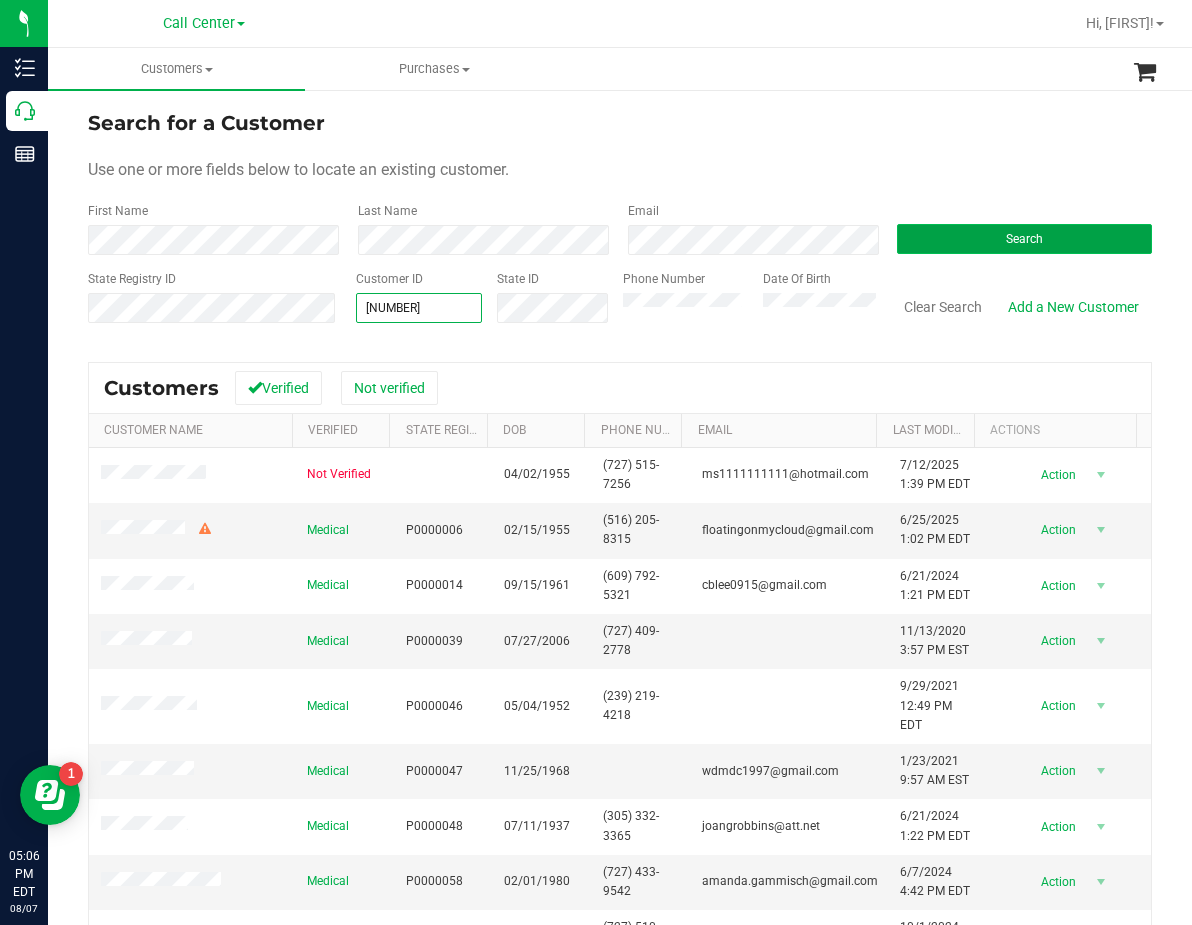 type on "682025" 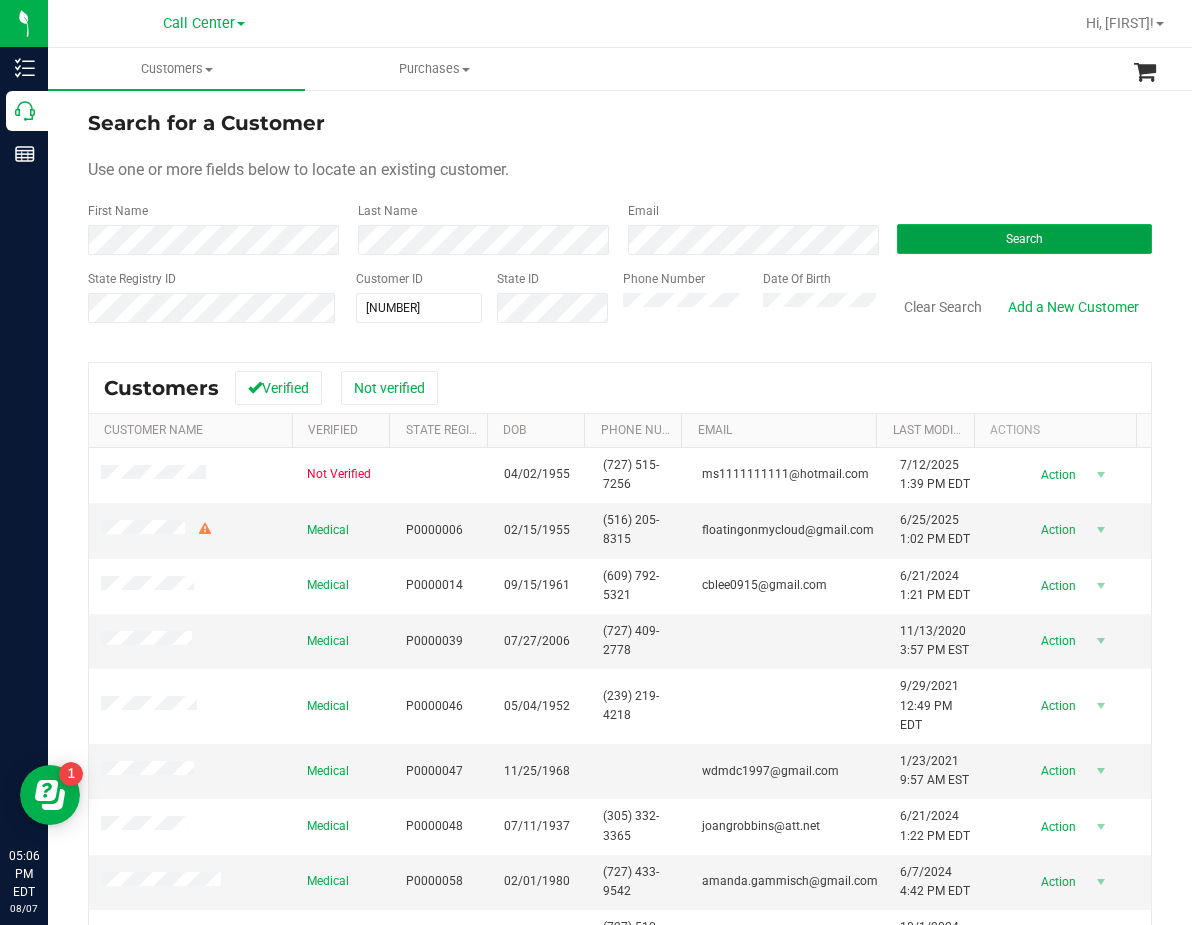 click on "Search" at bounding box center [1024, 239] 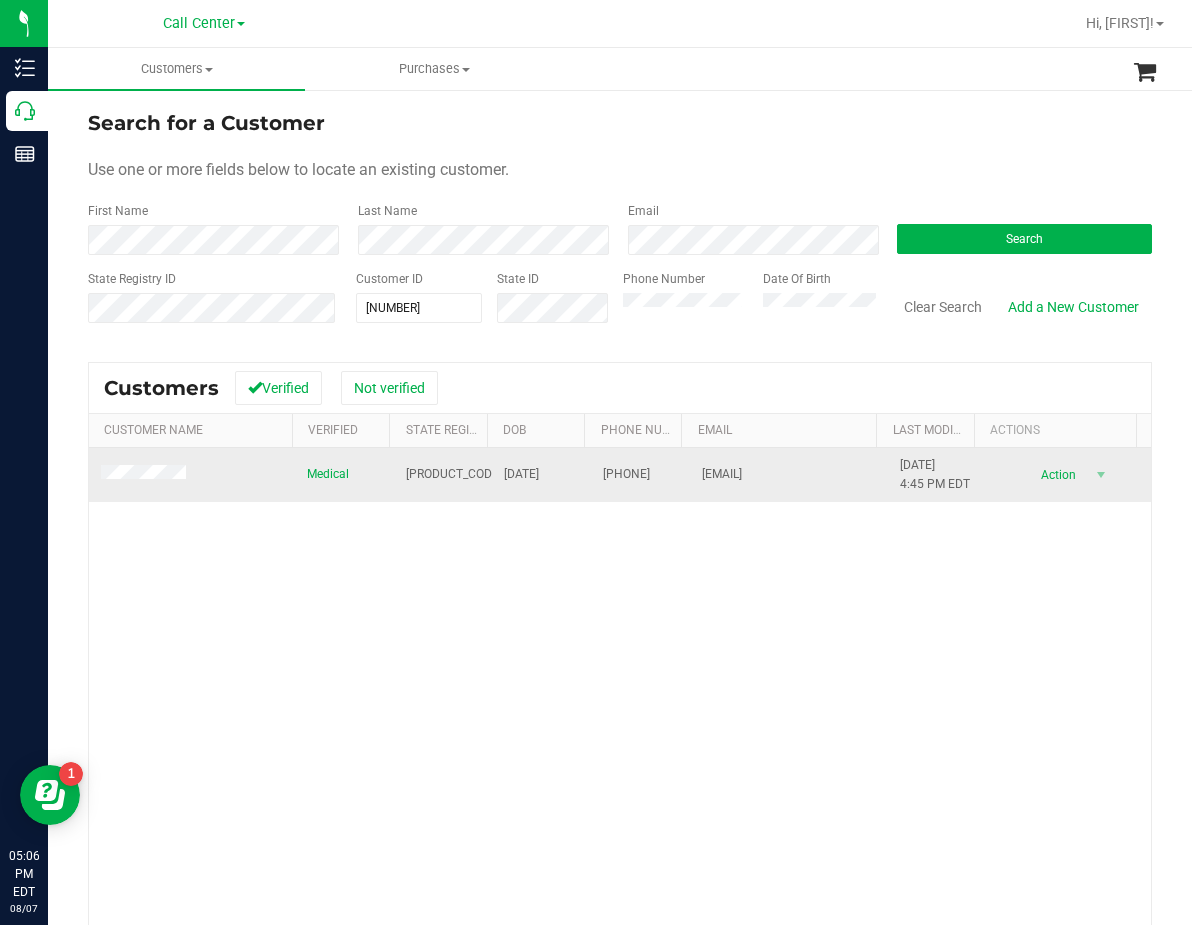 click on "P2XM9328" at bounding box center (454, 474) 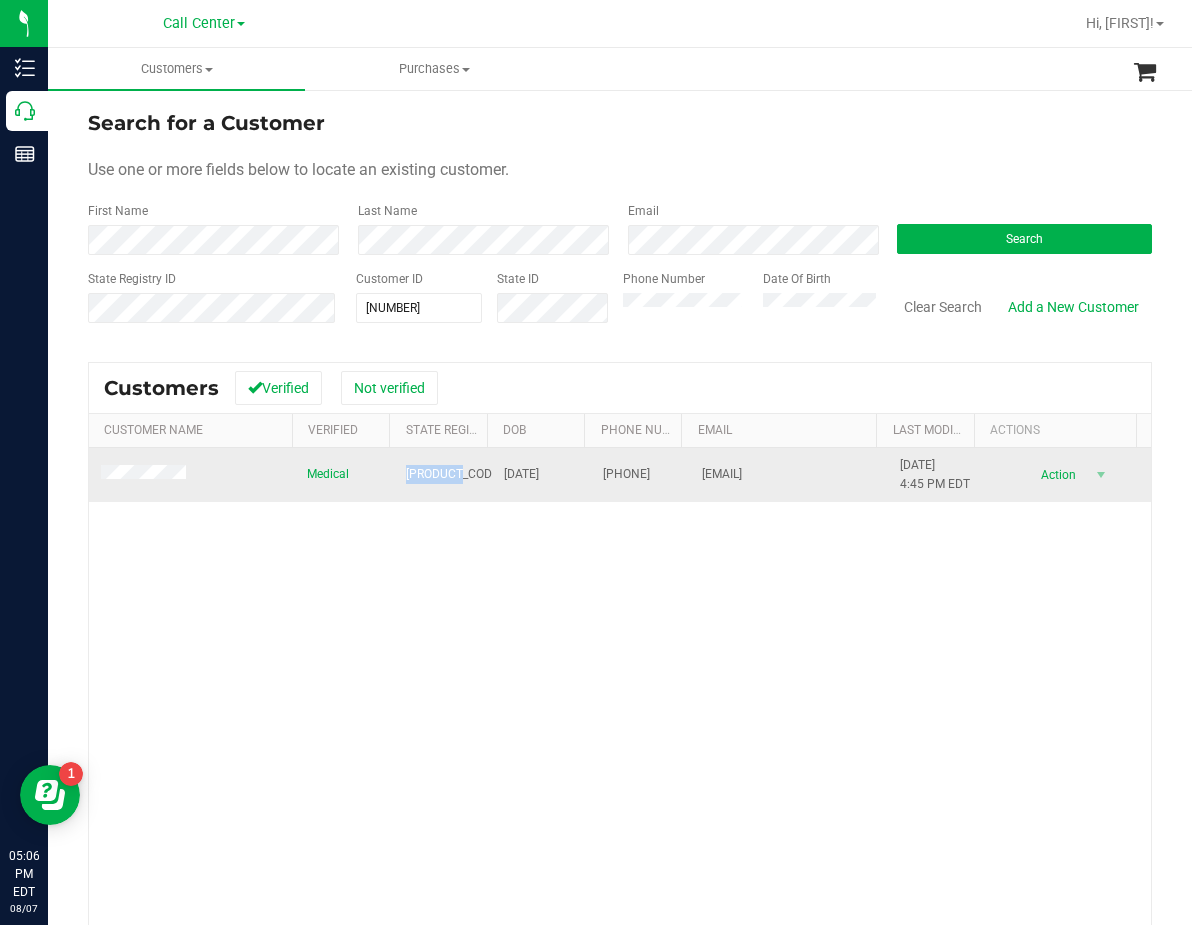 click on "P2XM9328" at bounding box center (454, 474) 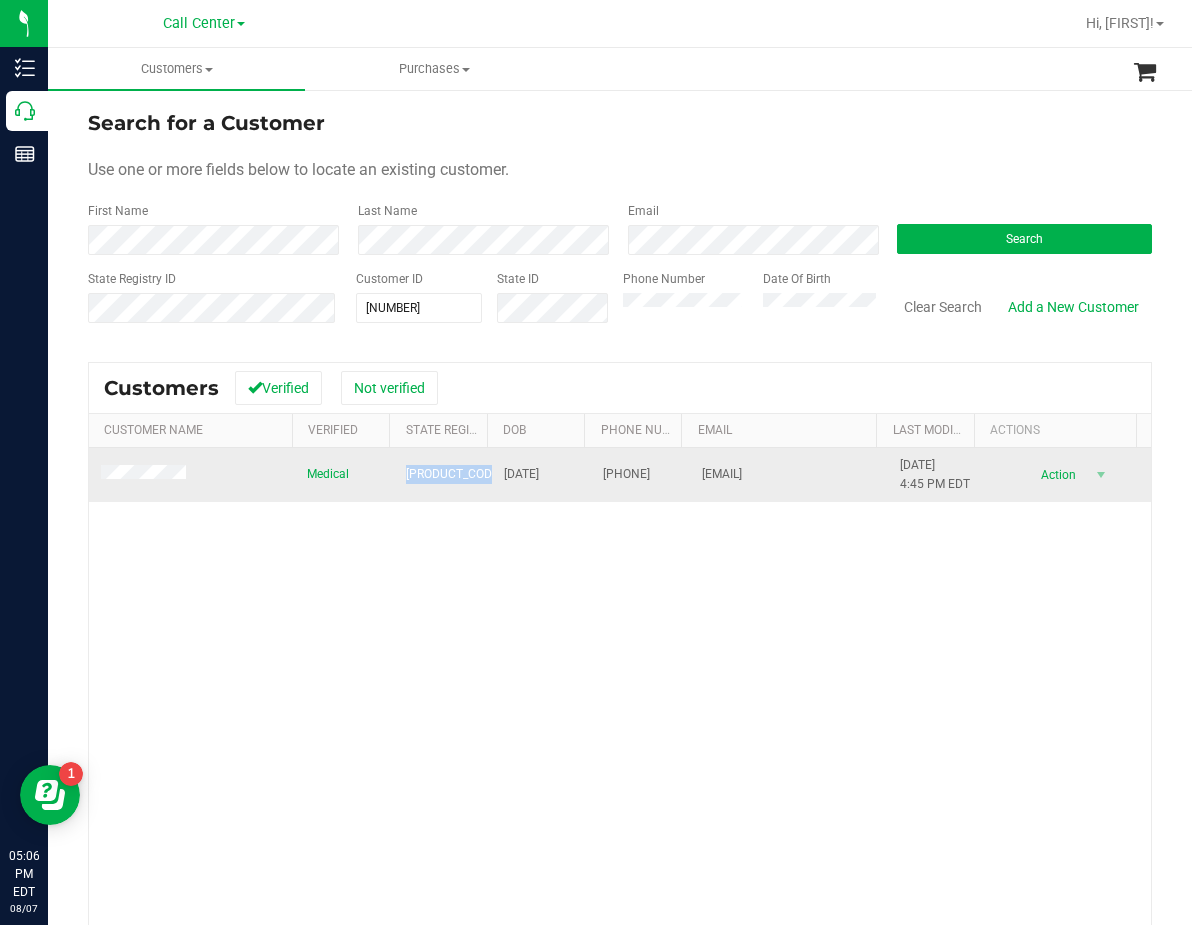 click on "P2XM9328" at bounding box center [454, 474] 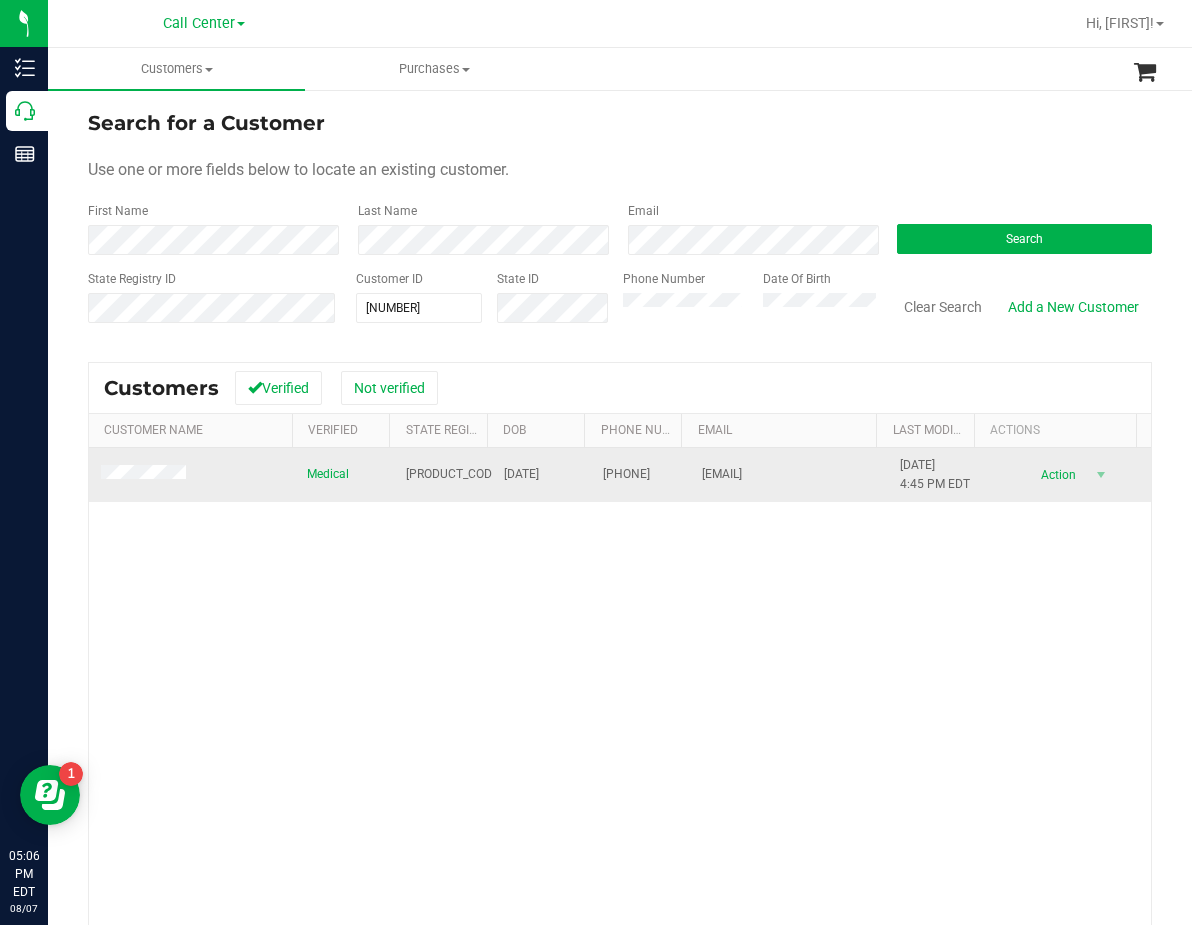 click on "02/09/1980" at bounding box center [521, 474] 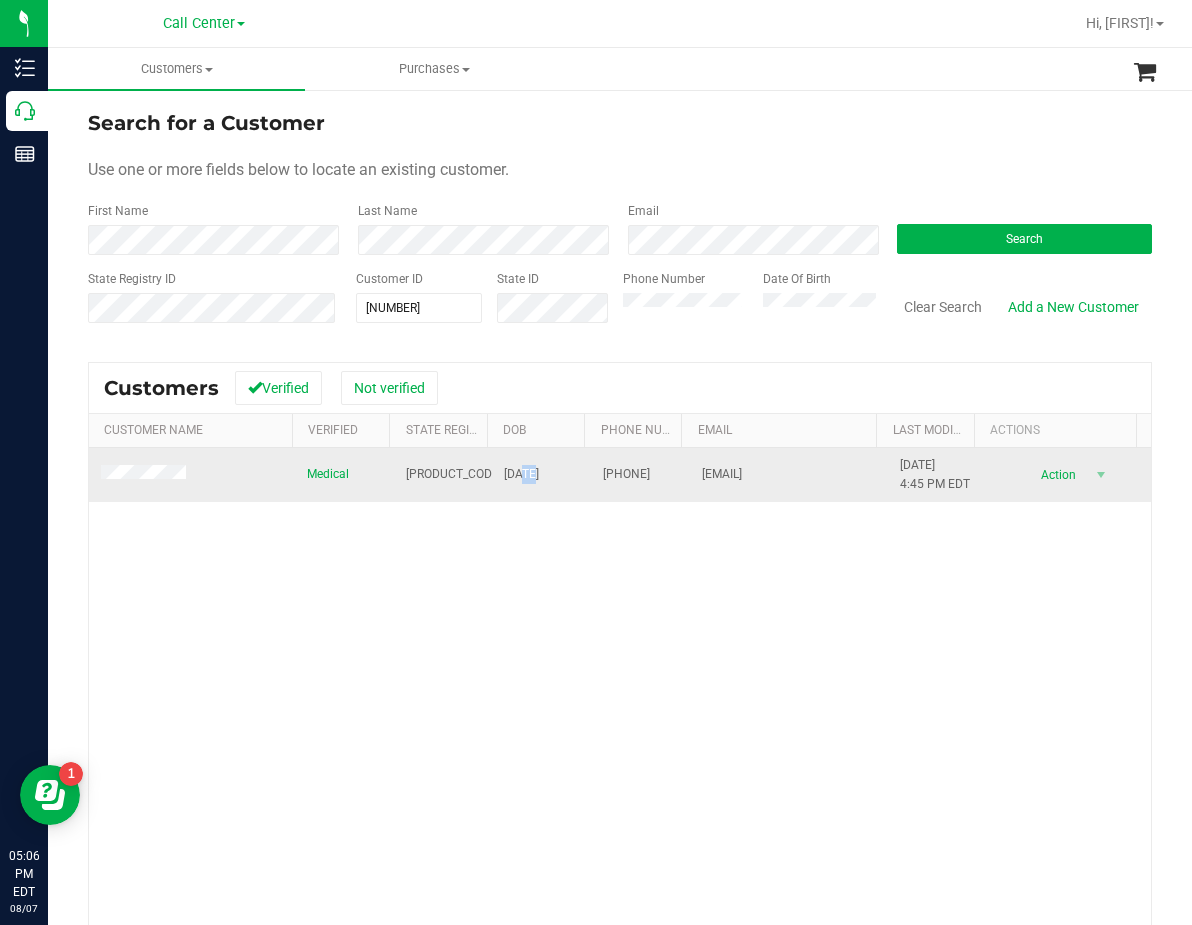 click on "02/09/1980" at bounding box center [521, 474] 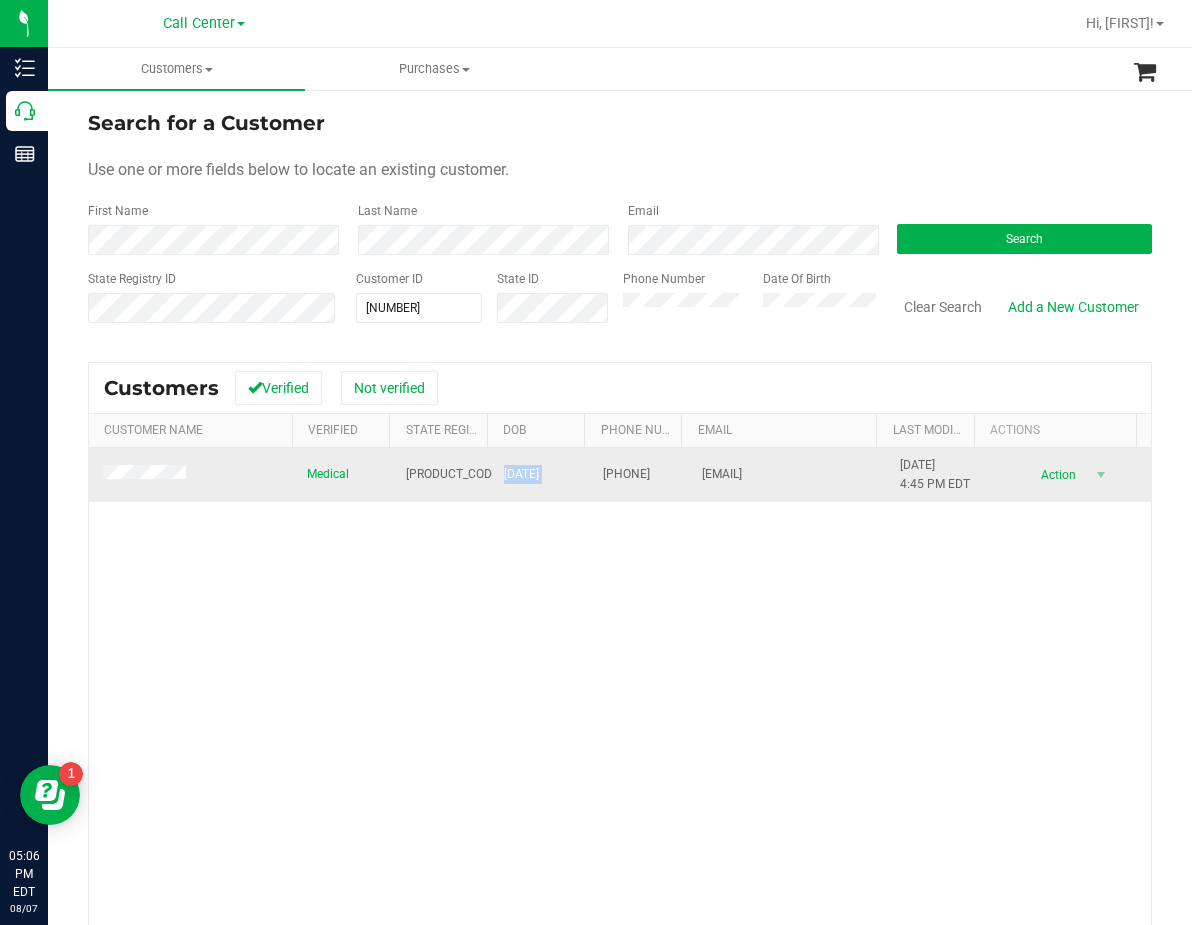 click on "02/09/1980" at bounding box center [521, 474] 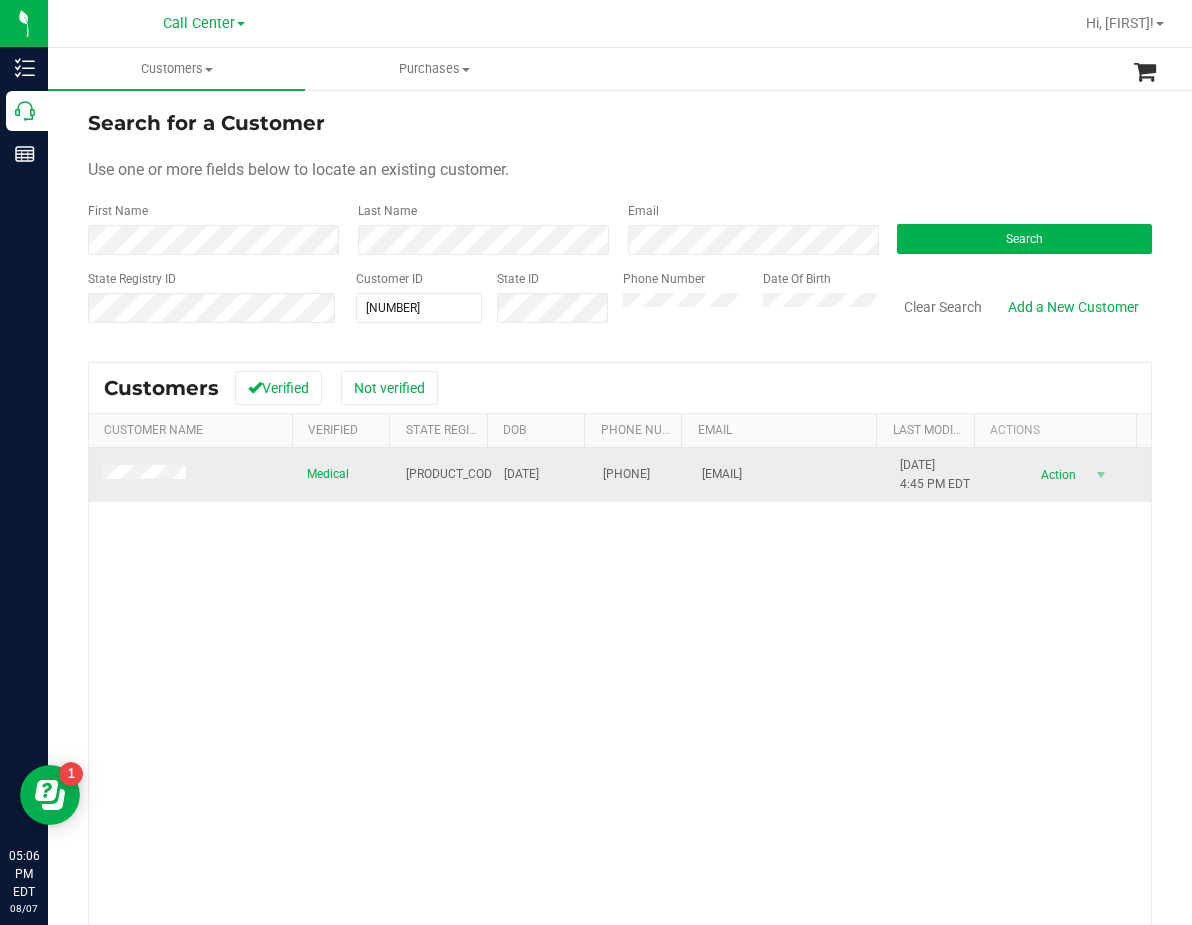 click on "(850) 321-7690" at bounding box center (626, 474) 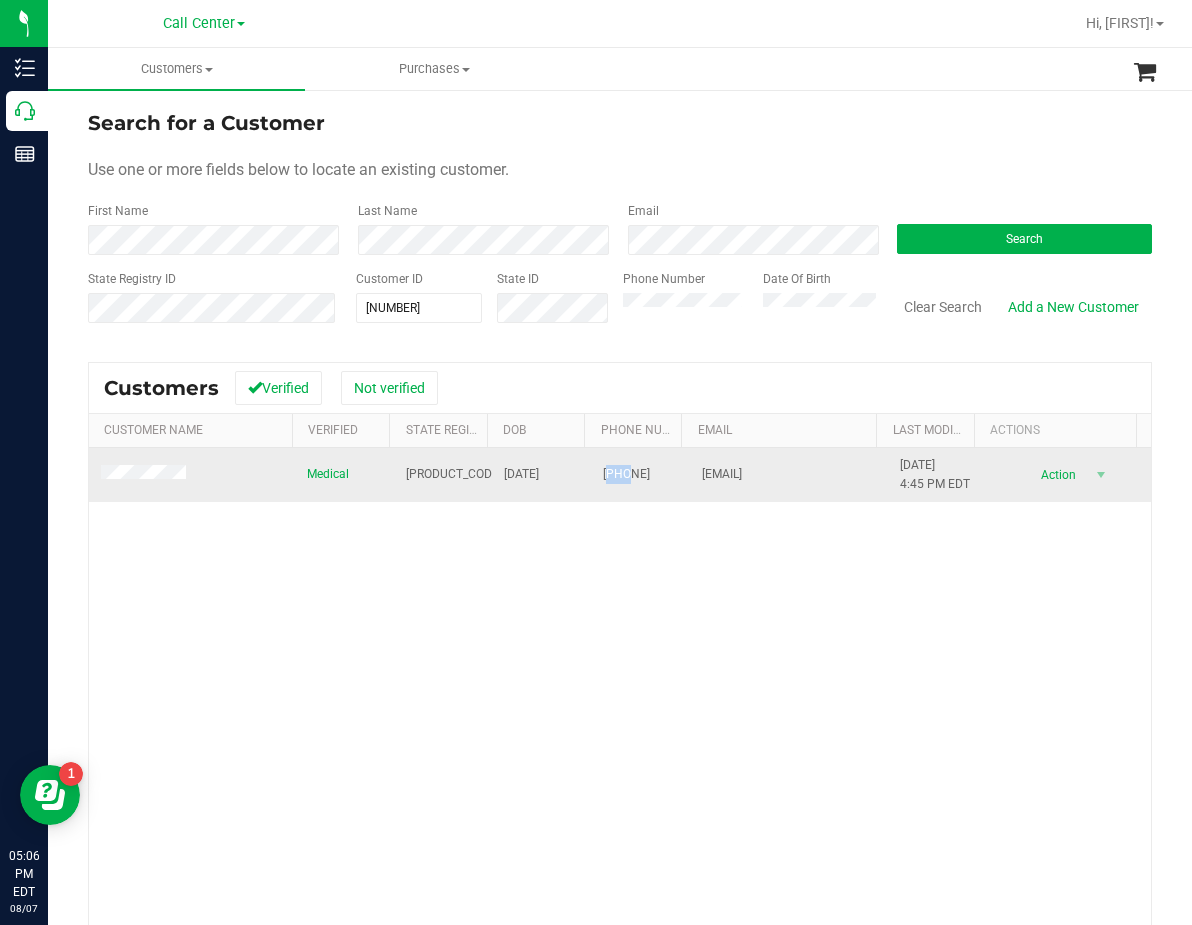 click on "(850) 321-7690" at bounding box center (626, 474) 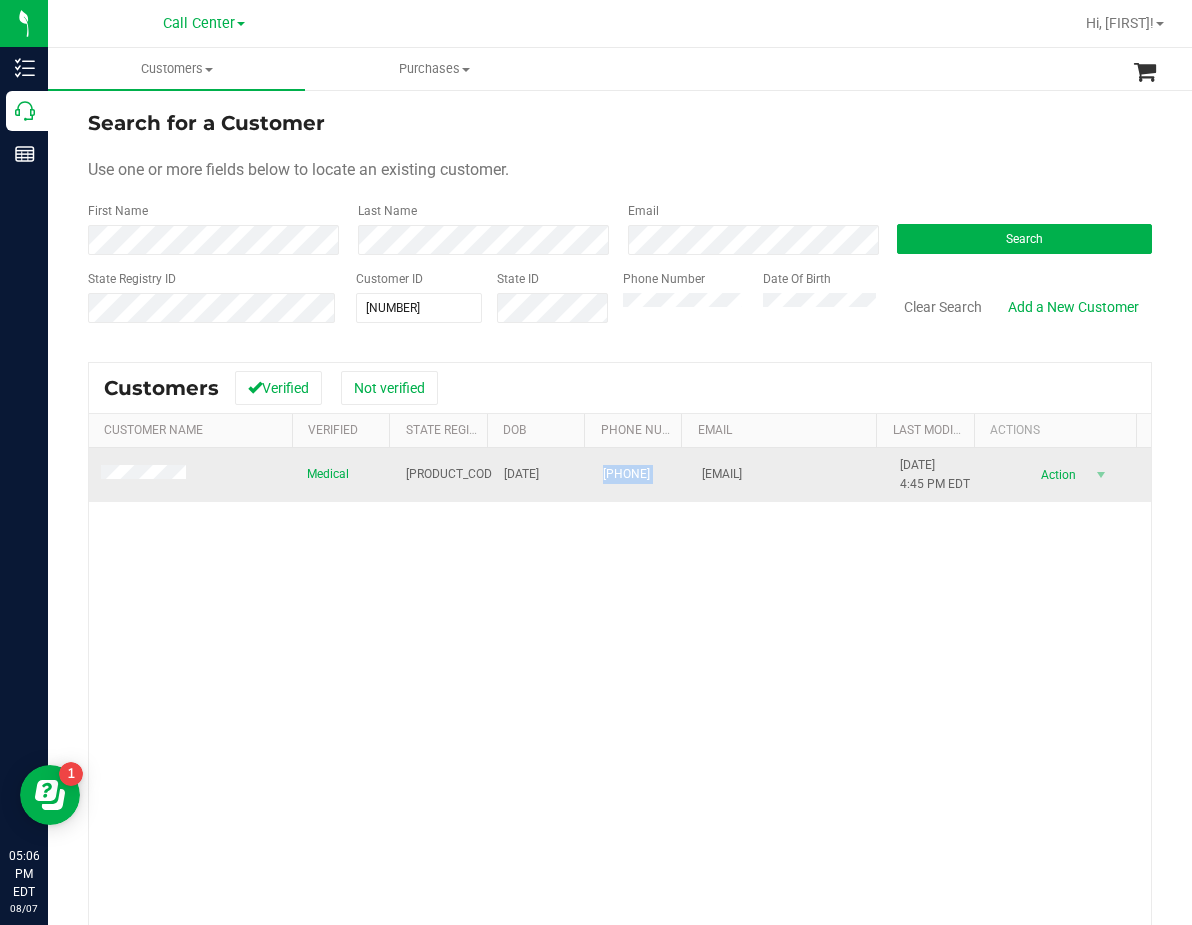 click on "(850) 321-7690" at bounding box center [626, 474] 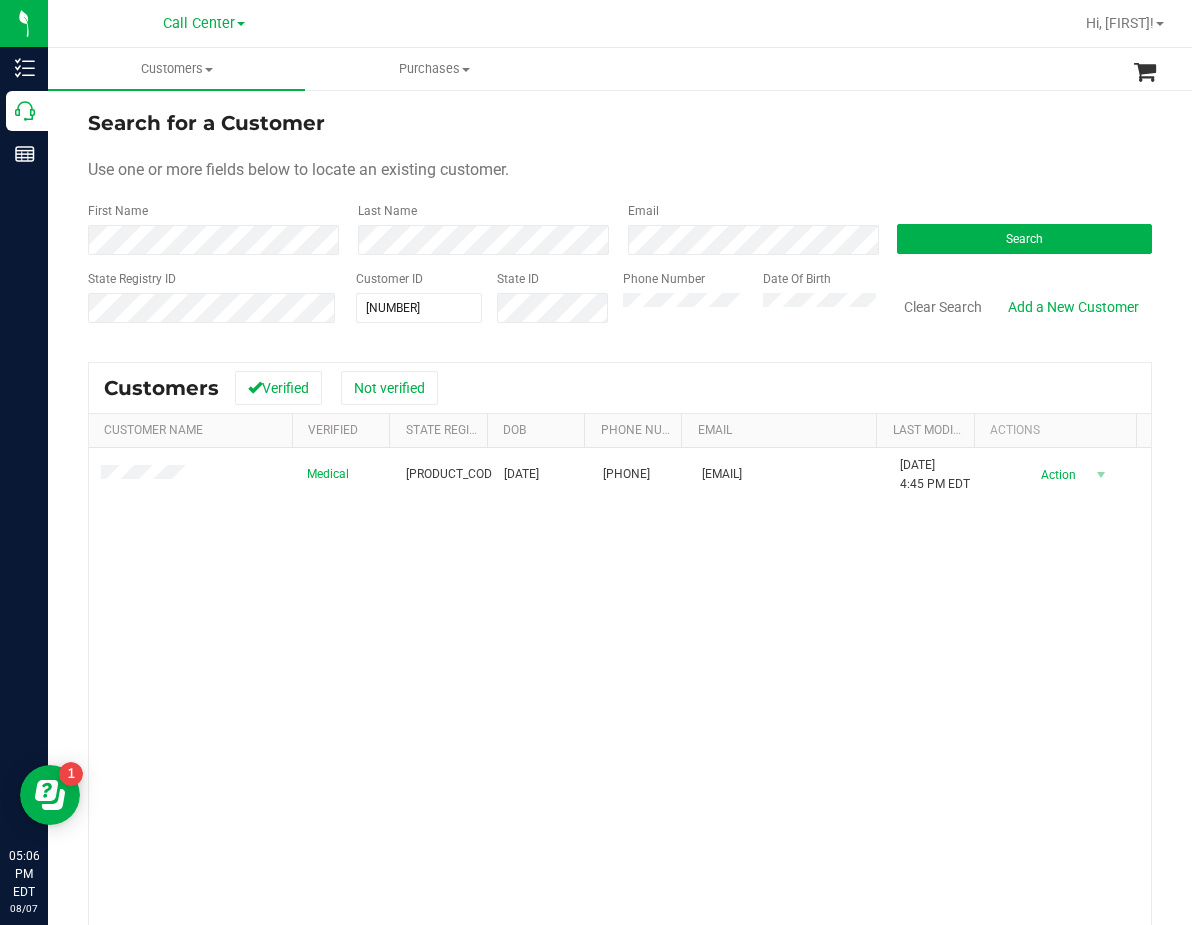 drag, startPoint x: 516, startPoint y: 703, endPoint x: 395, endPoint y: 567, distance: 182.0357 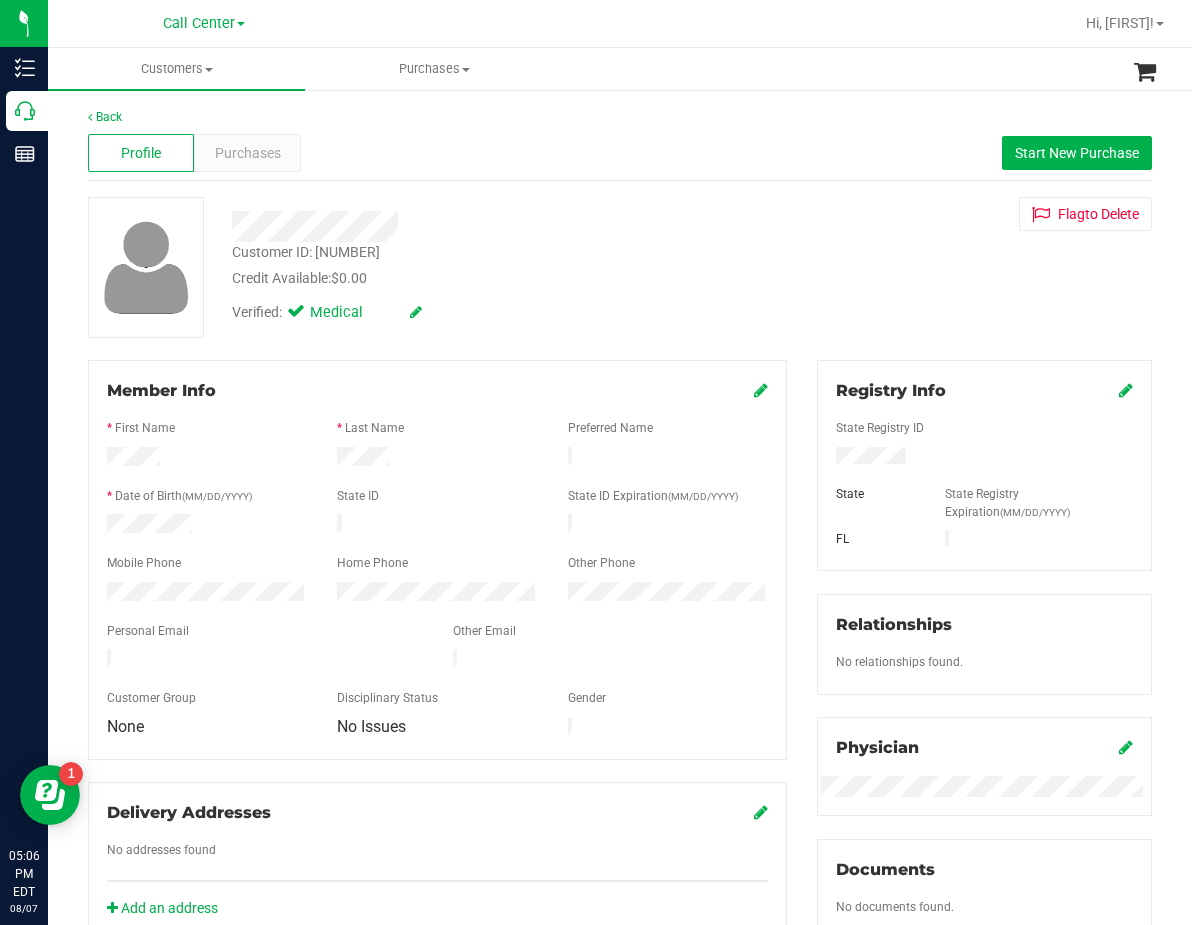 click on "Back
Profile
Purchases
Start New Purchase
Customer ID: 682025
Credit Available:
$0.00
Verified:
Medical" at bounding box center [620, 777] 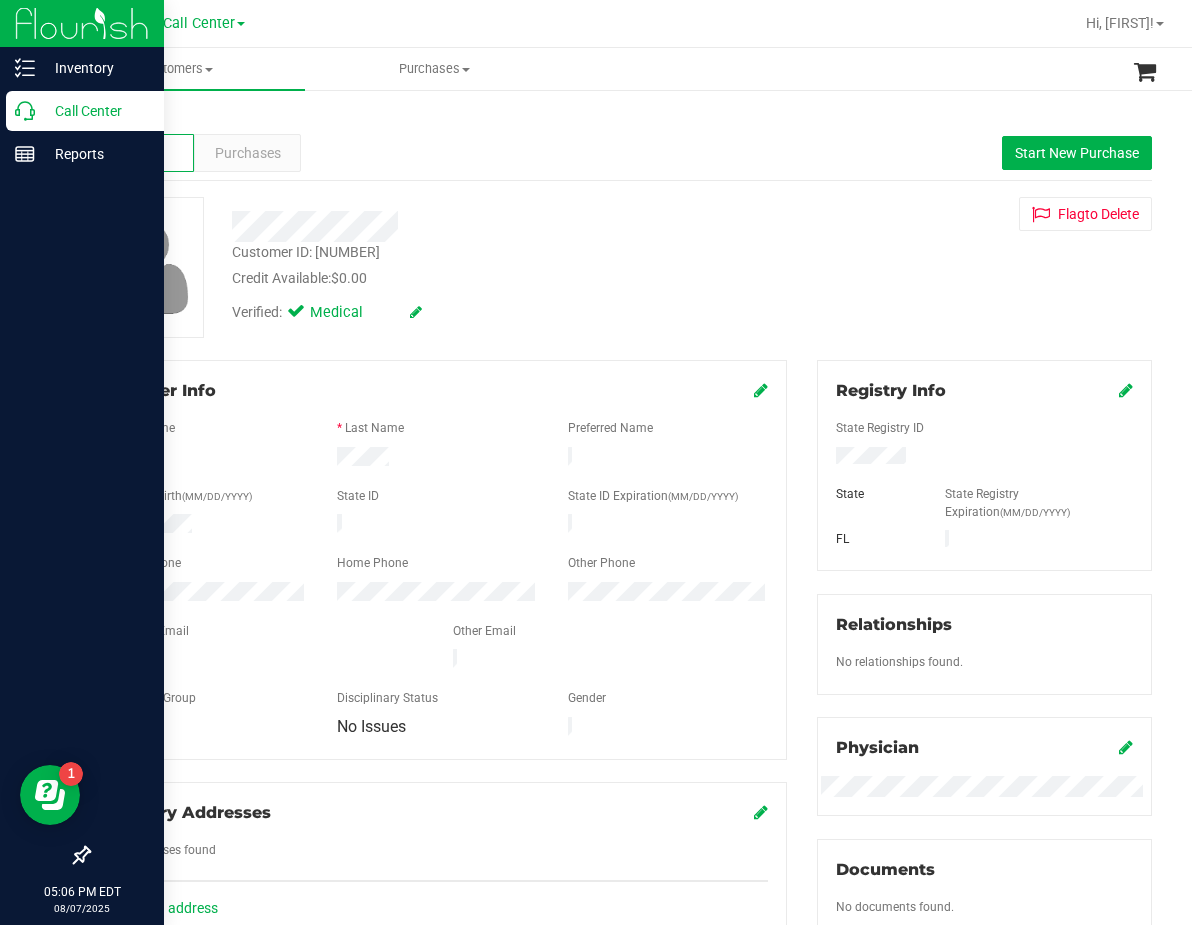 click on "Call Center" at bounding box center (95, 111) 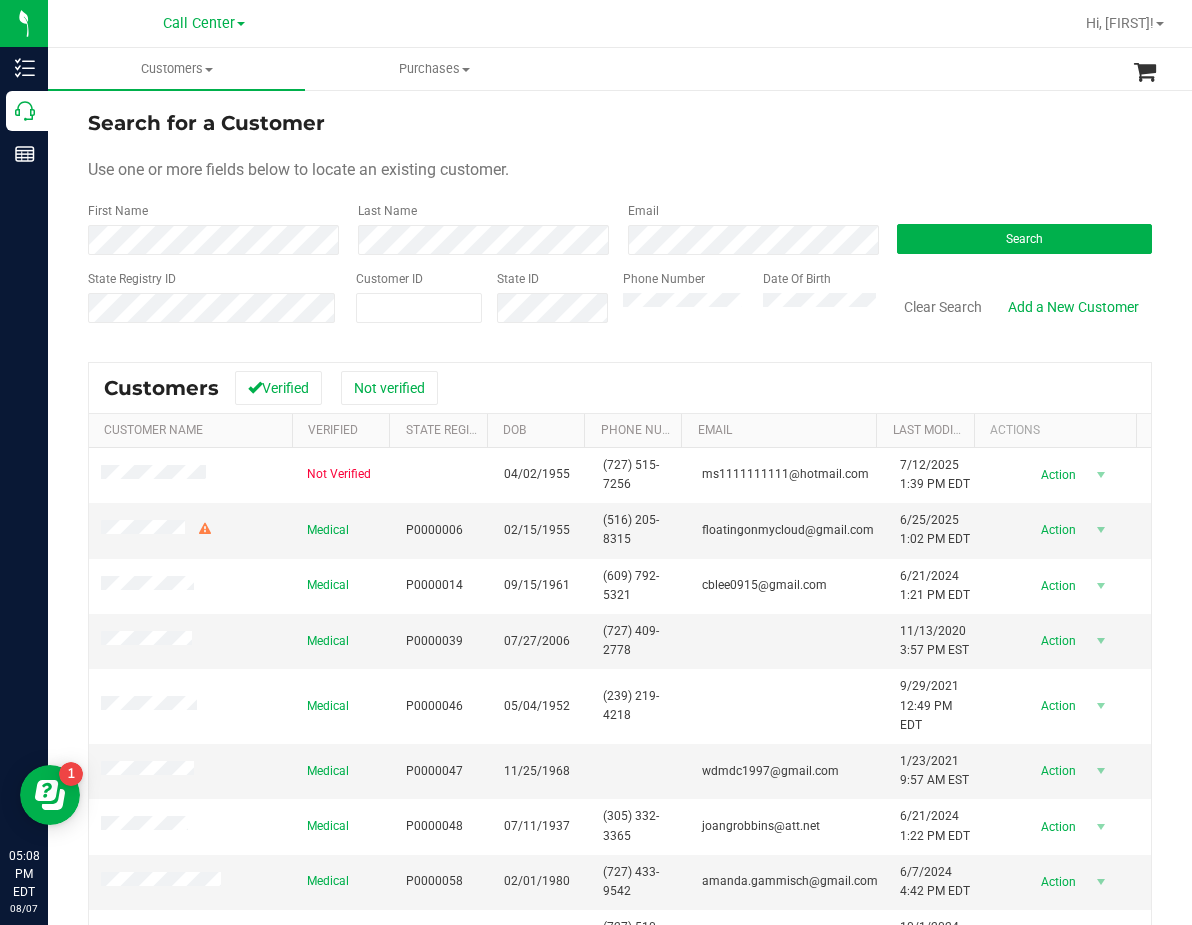 click on "State ID" at bounding box center (545, 305) 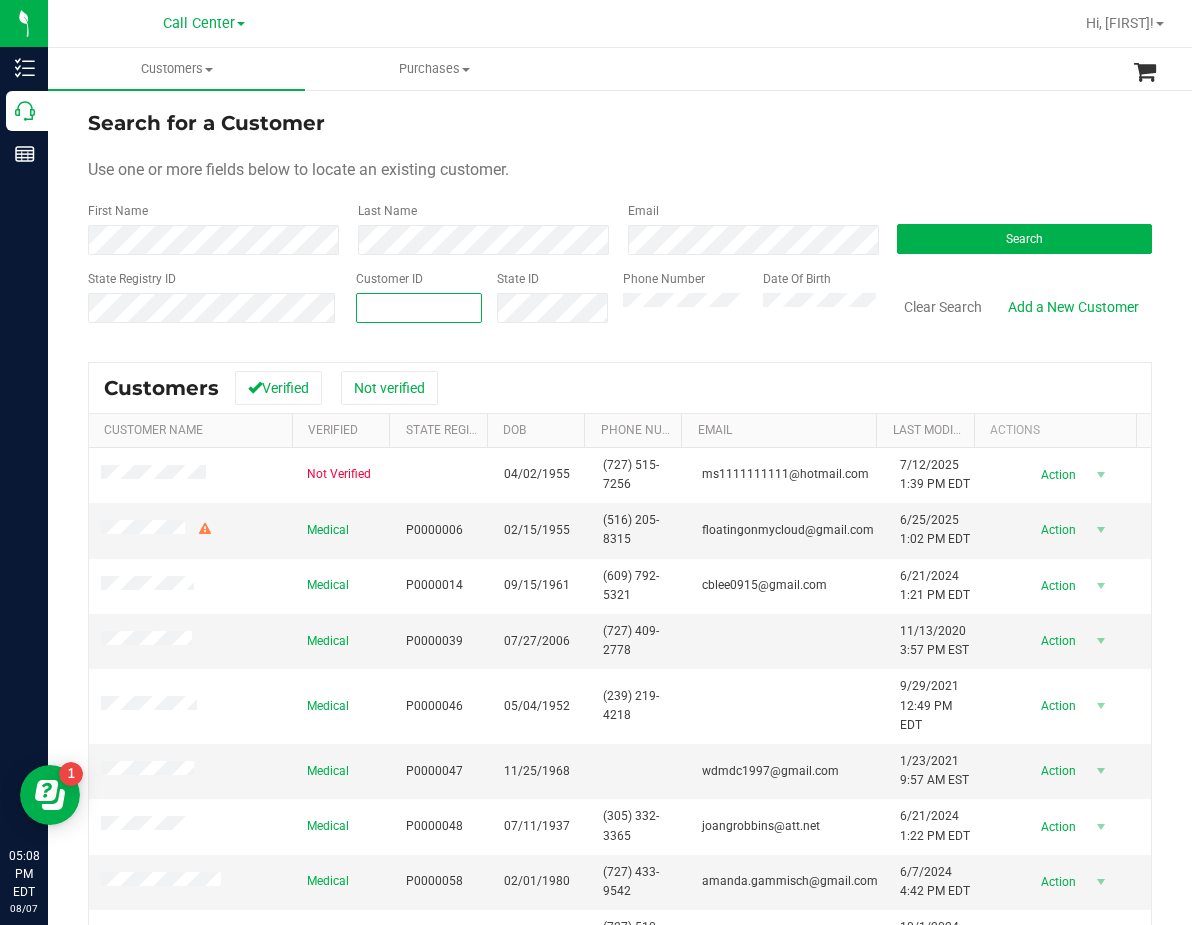 click at bounding box center [419, 308] 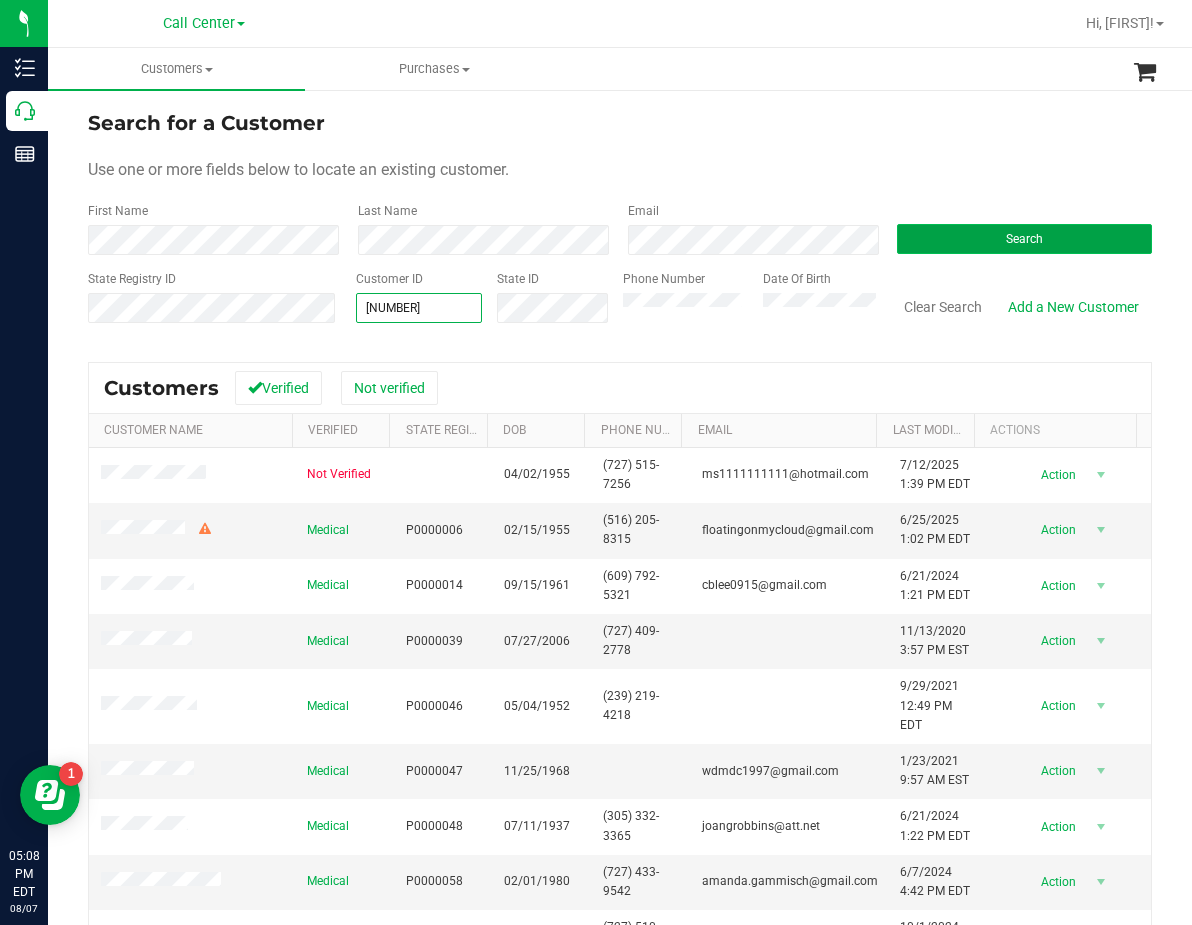 type on "1597817" 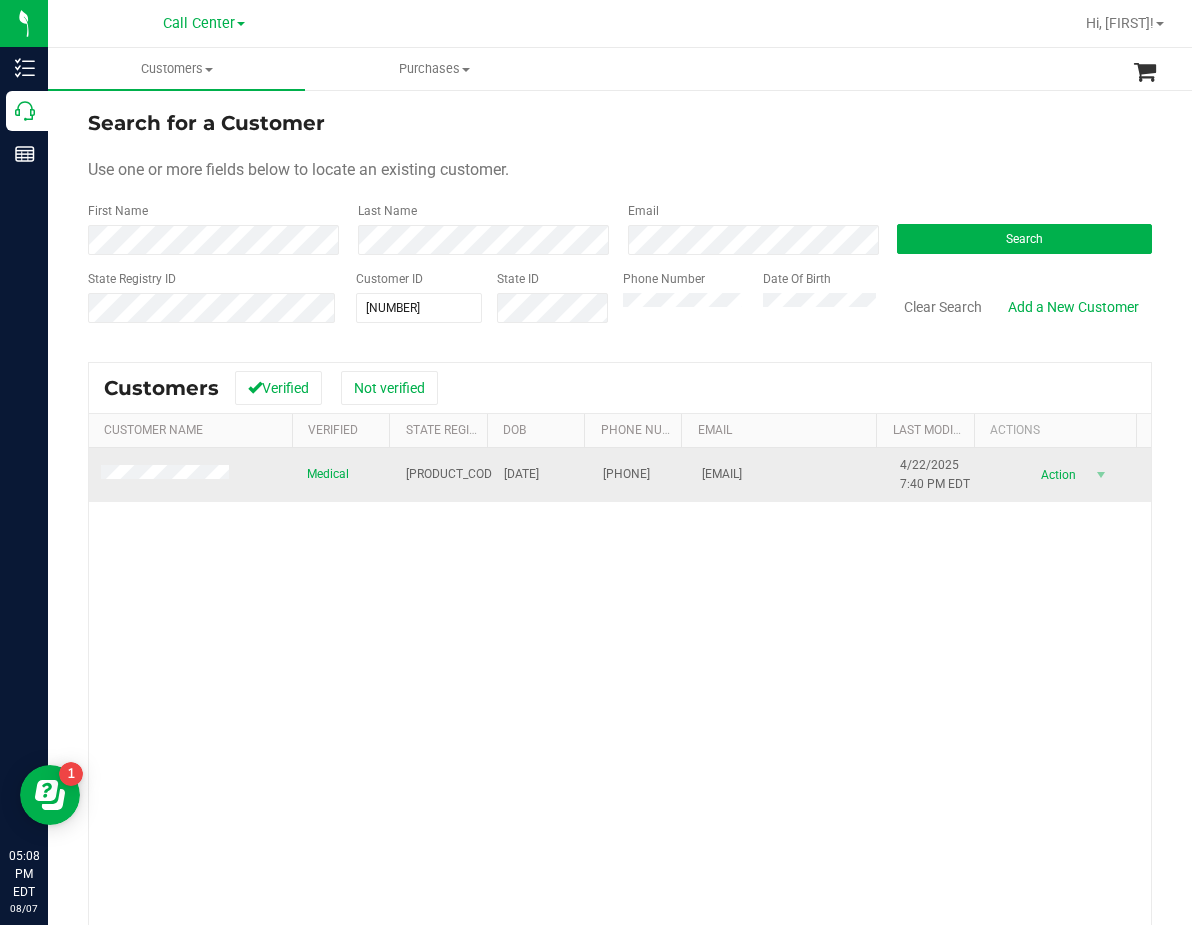 click on "P7KK3428" at bounding box center (454, 474) 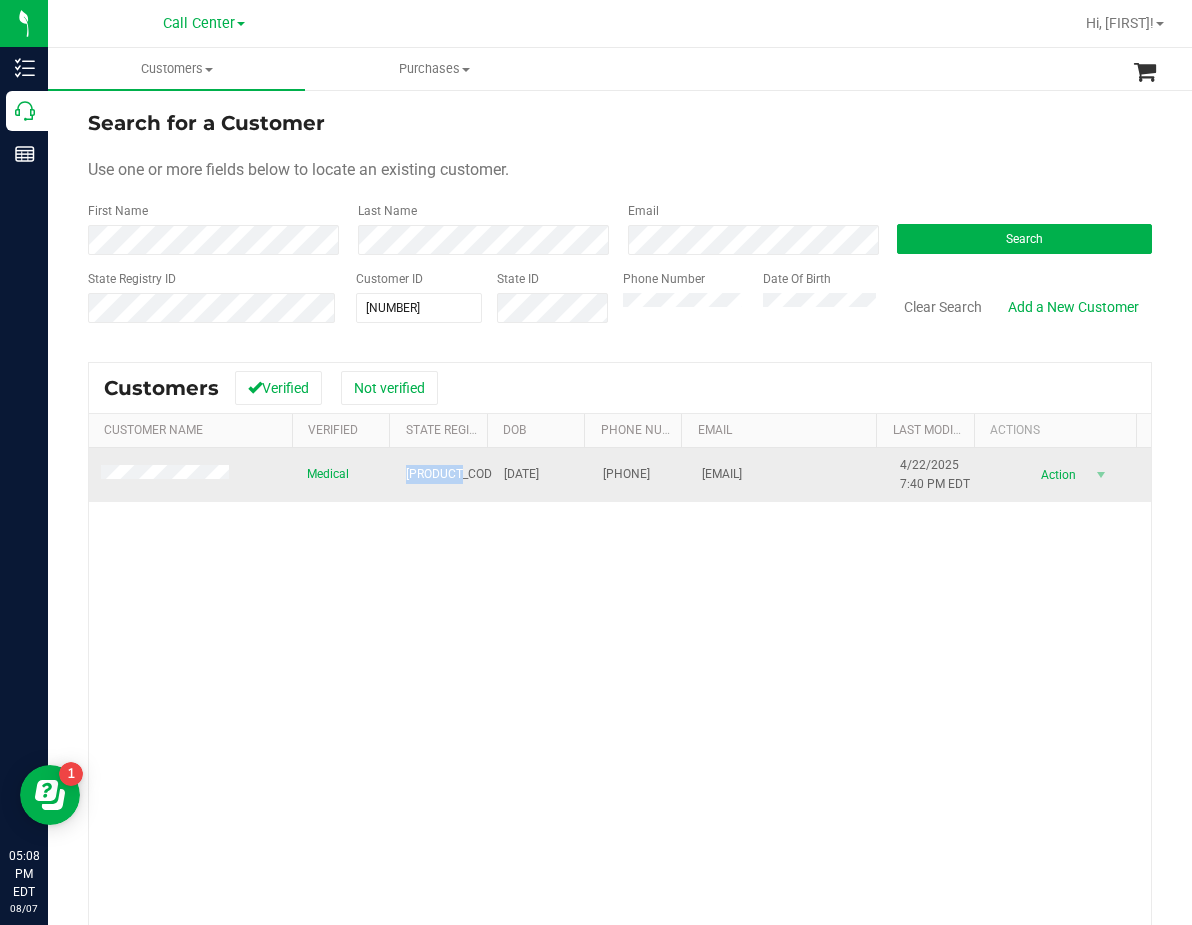 click on "P7KK3428" at bounding box center (454, 474) 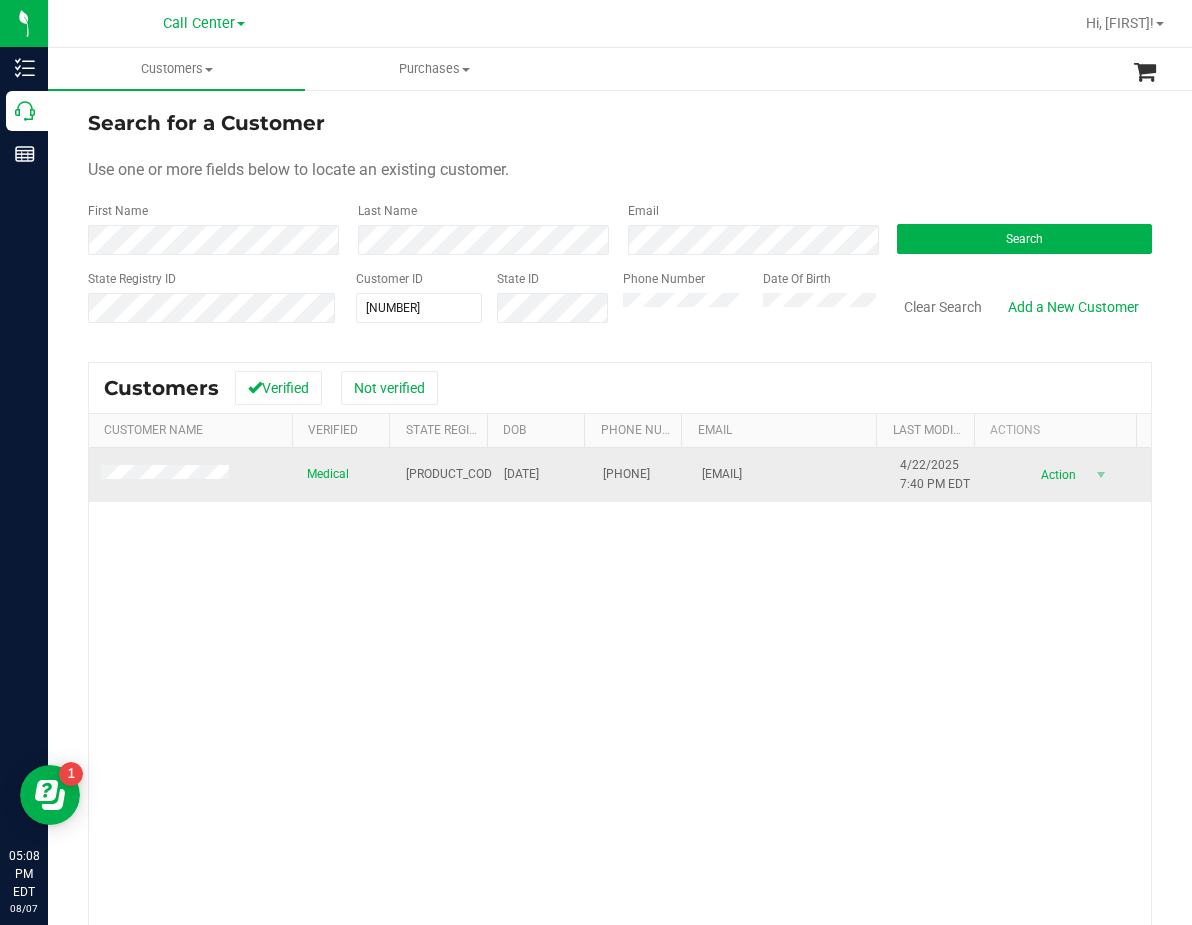 click on "12/24/1984" at bounding box center (521, 474) 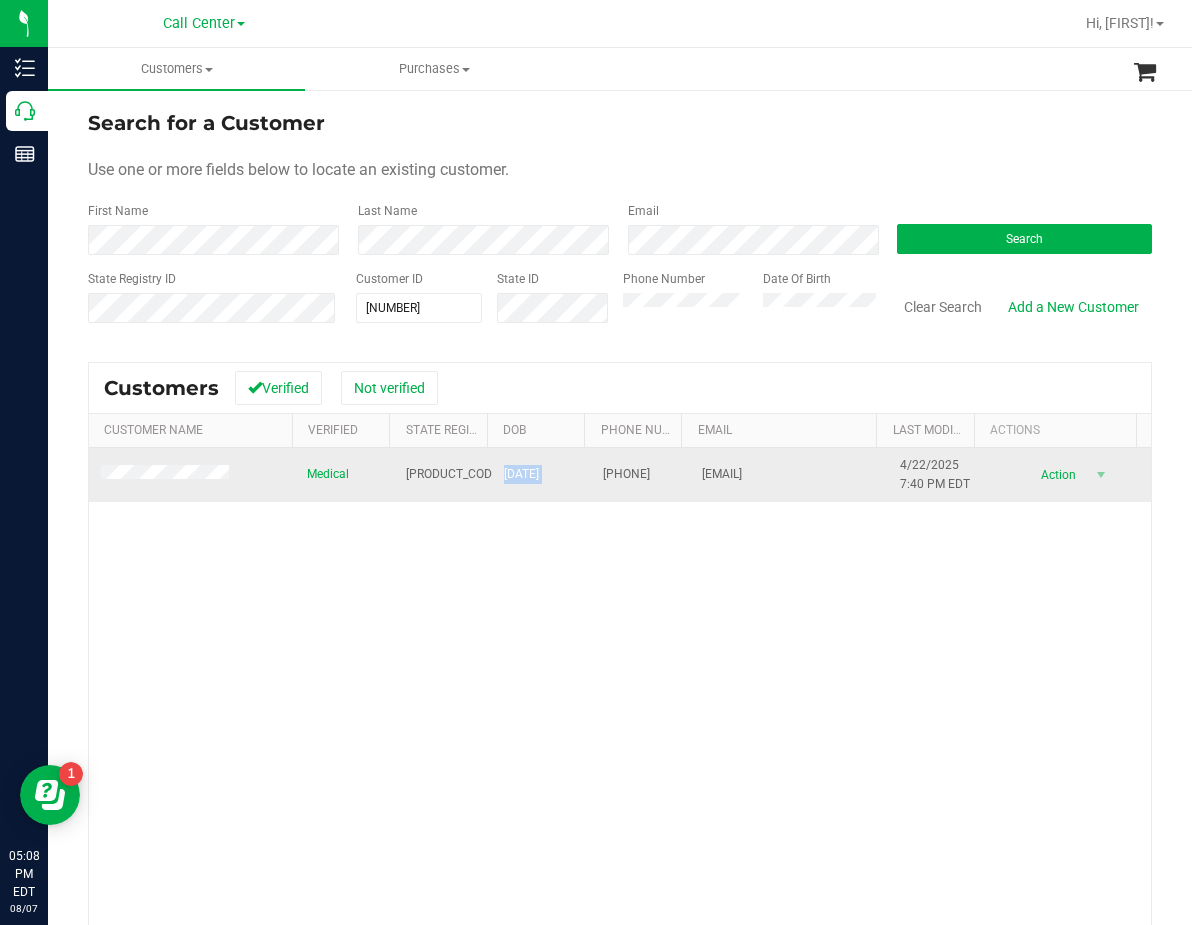 click on "12/24/1984" at bounding box center (521, 474) 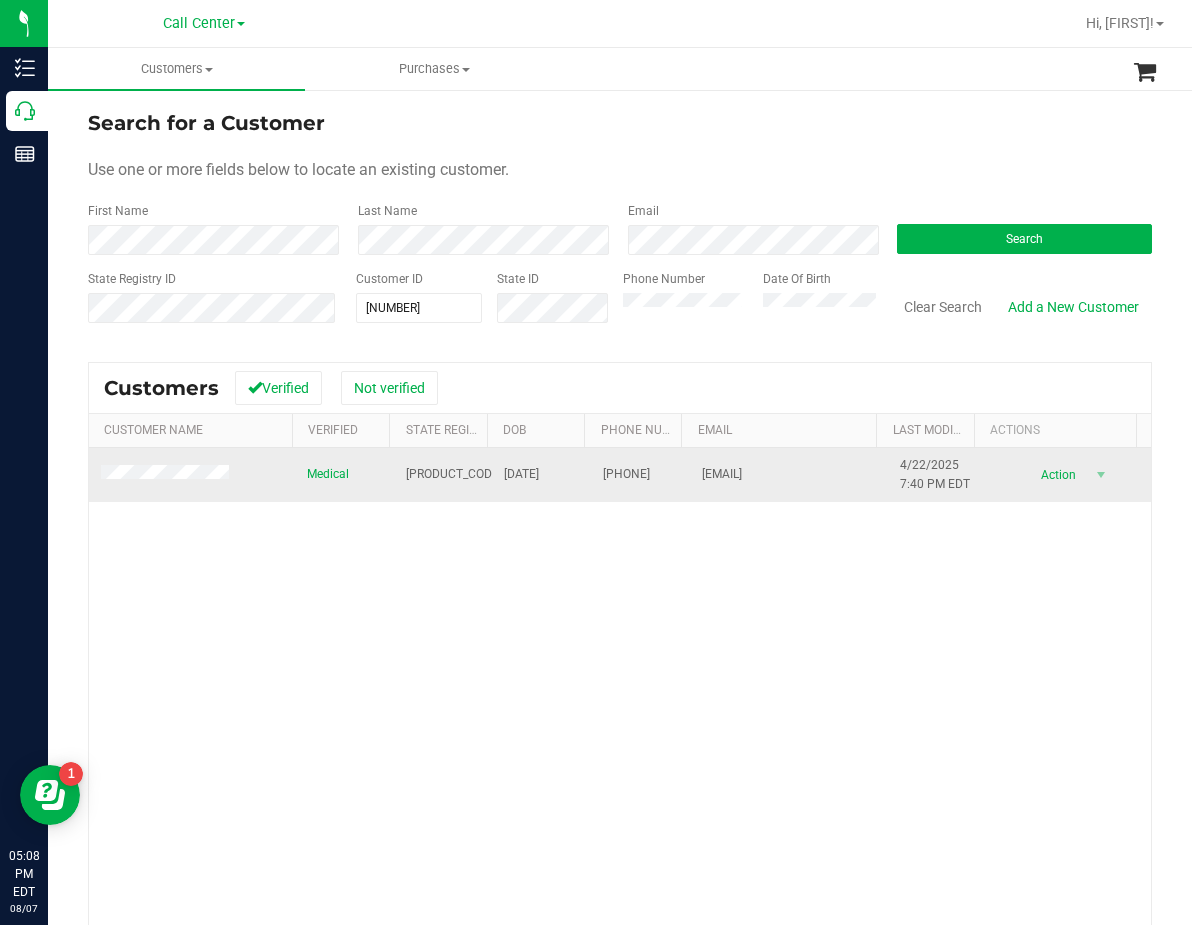 click on "(904) 504-2399" at bounding box center [626, 474] 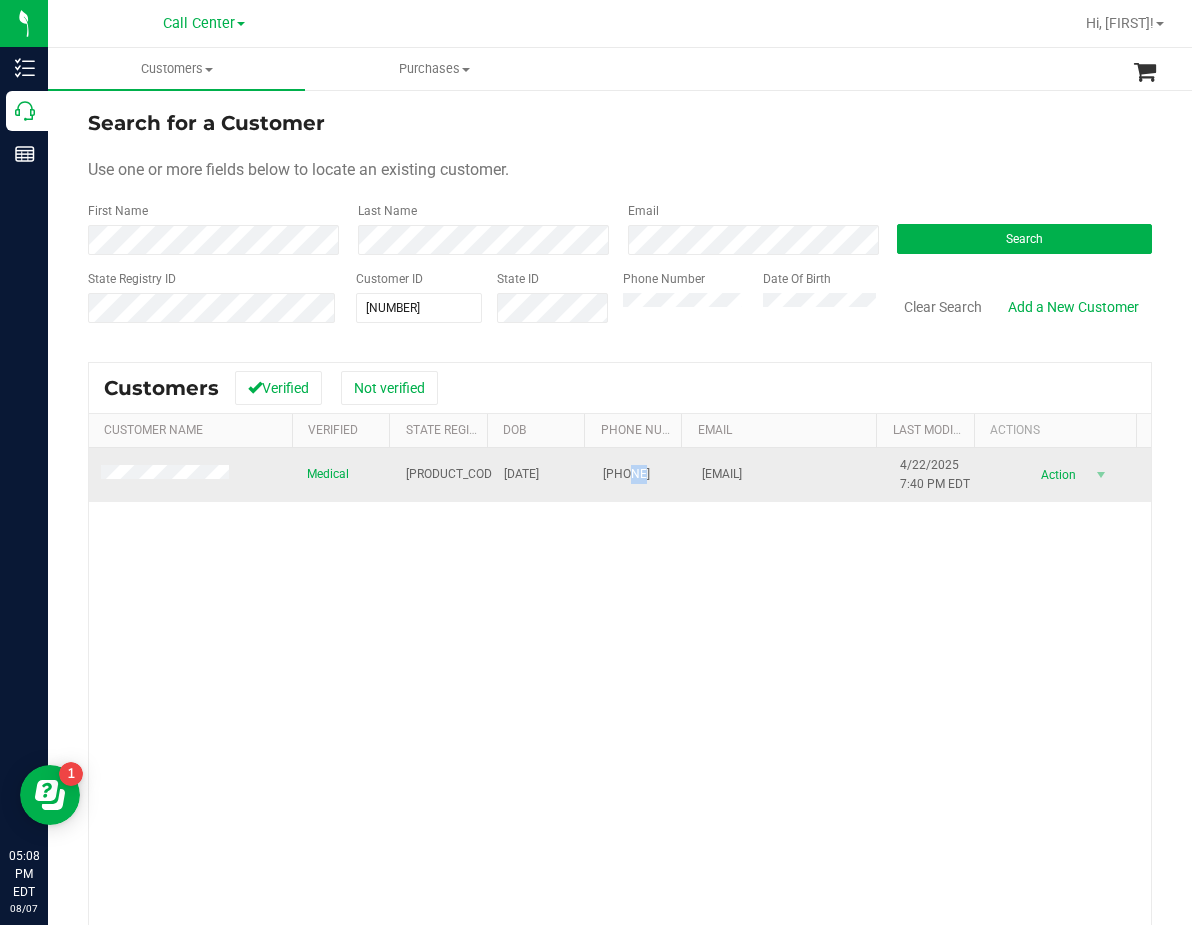 click on "(904) 504-2399" at bounding box center [626, 474] 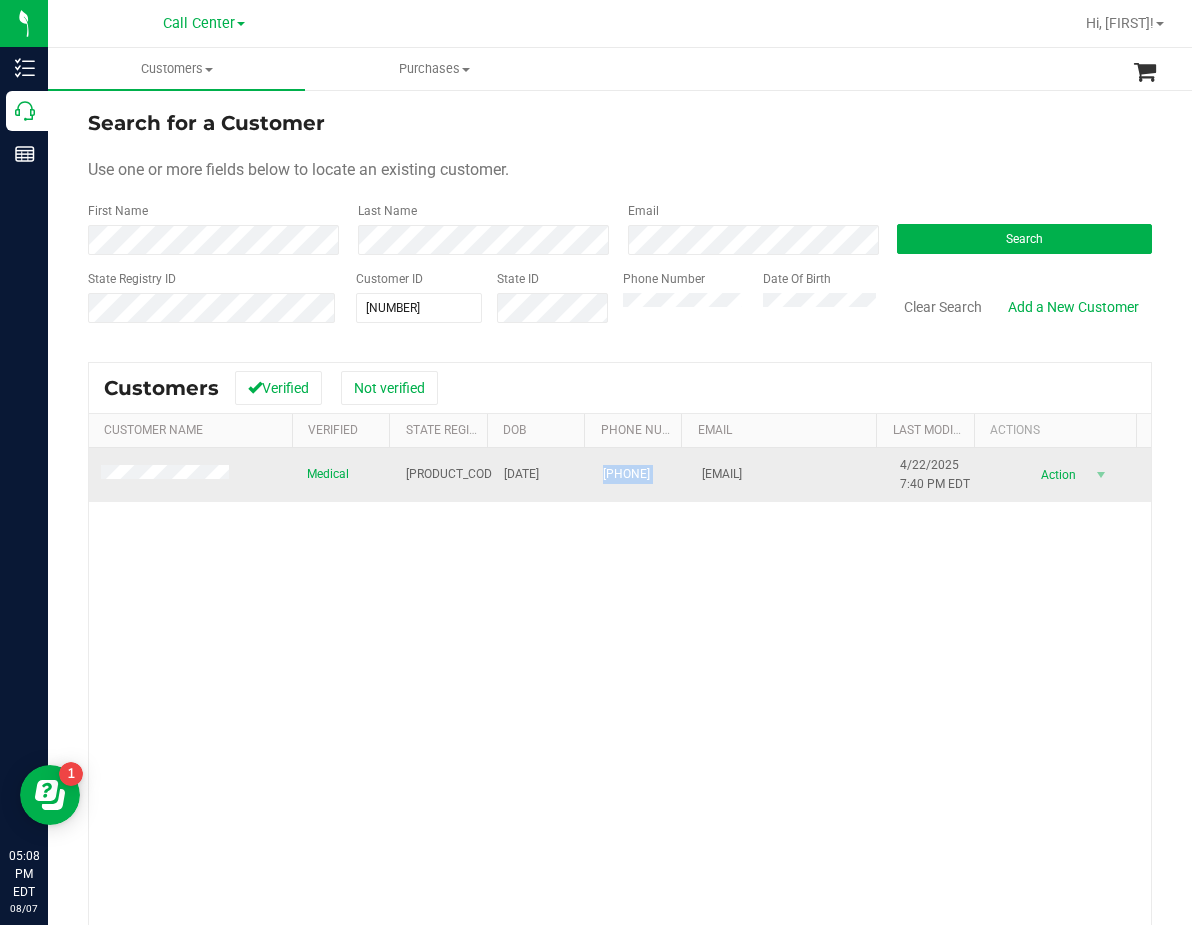 click on "(904) 504-2399" at bounding box center [626, 474] 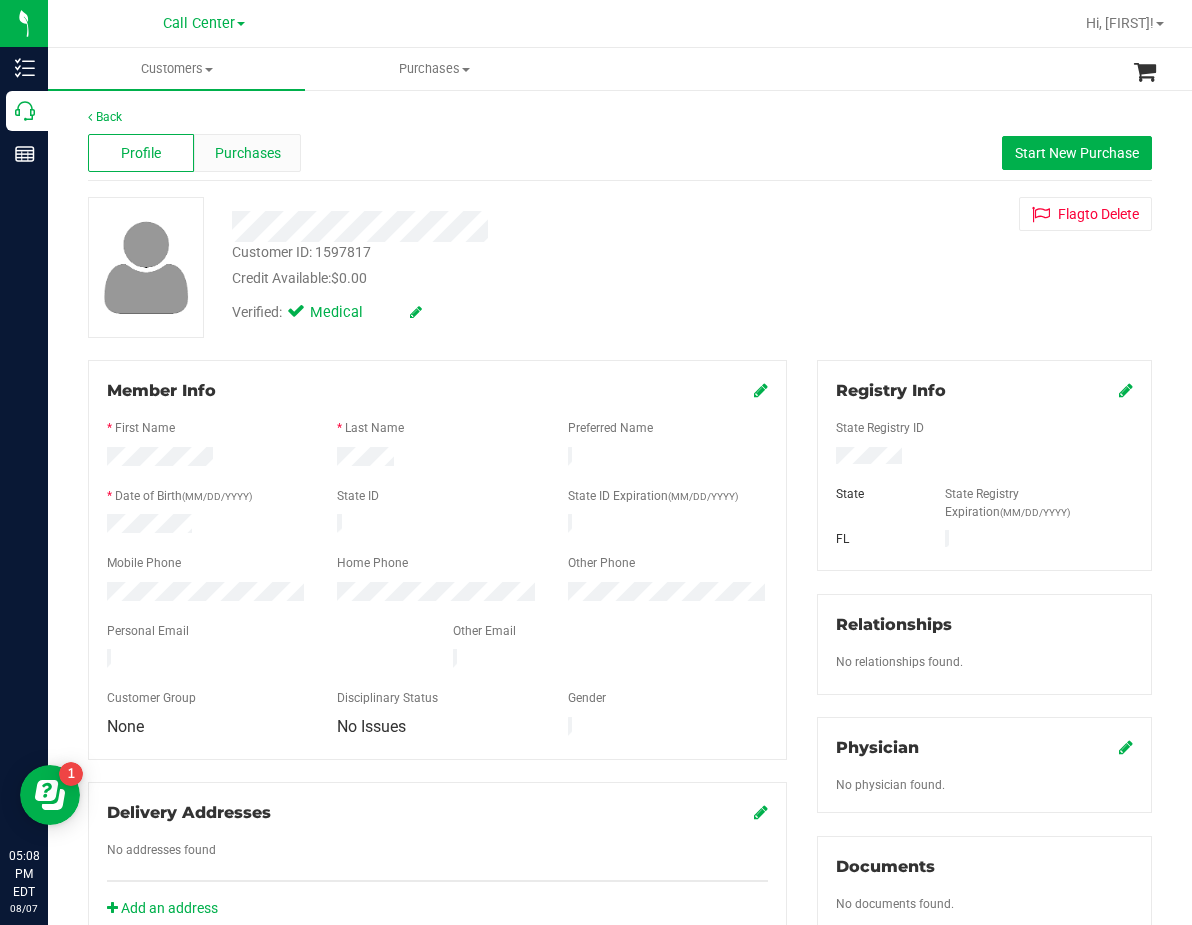 click on "Purchases" at bounding box center (248, 153) 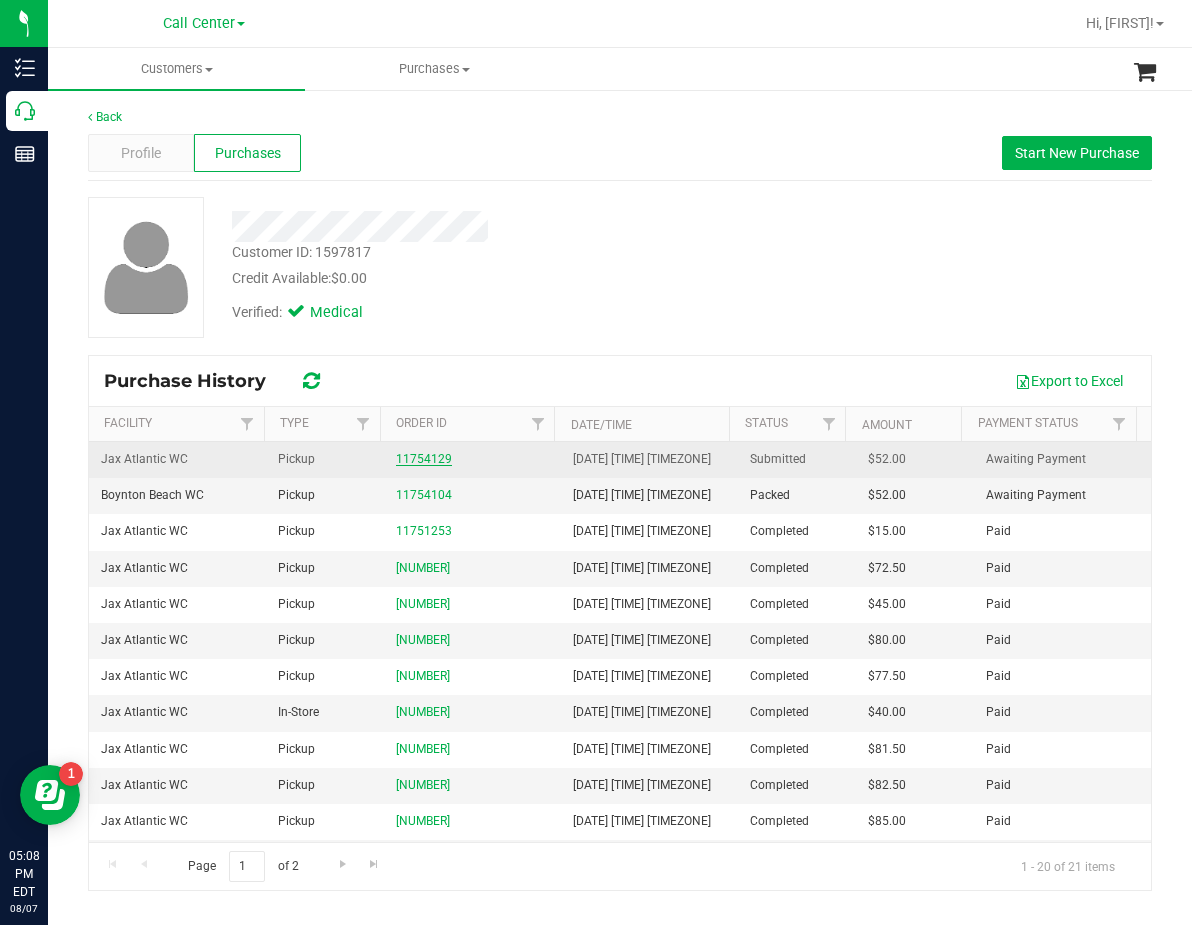click on "11754129" at bounding box center (424, 459) 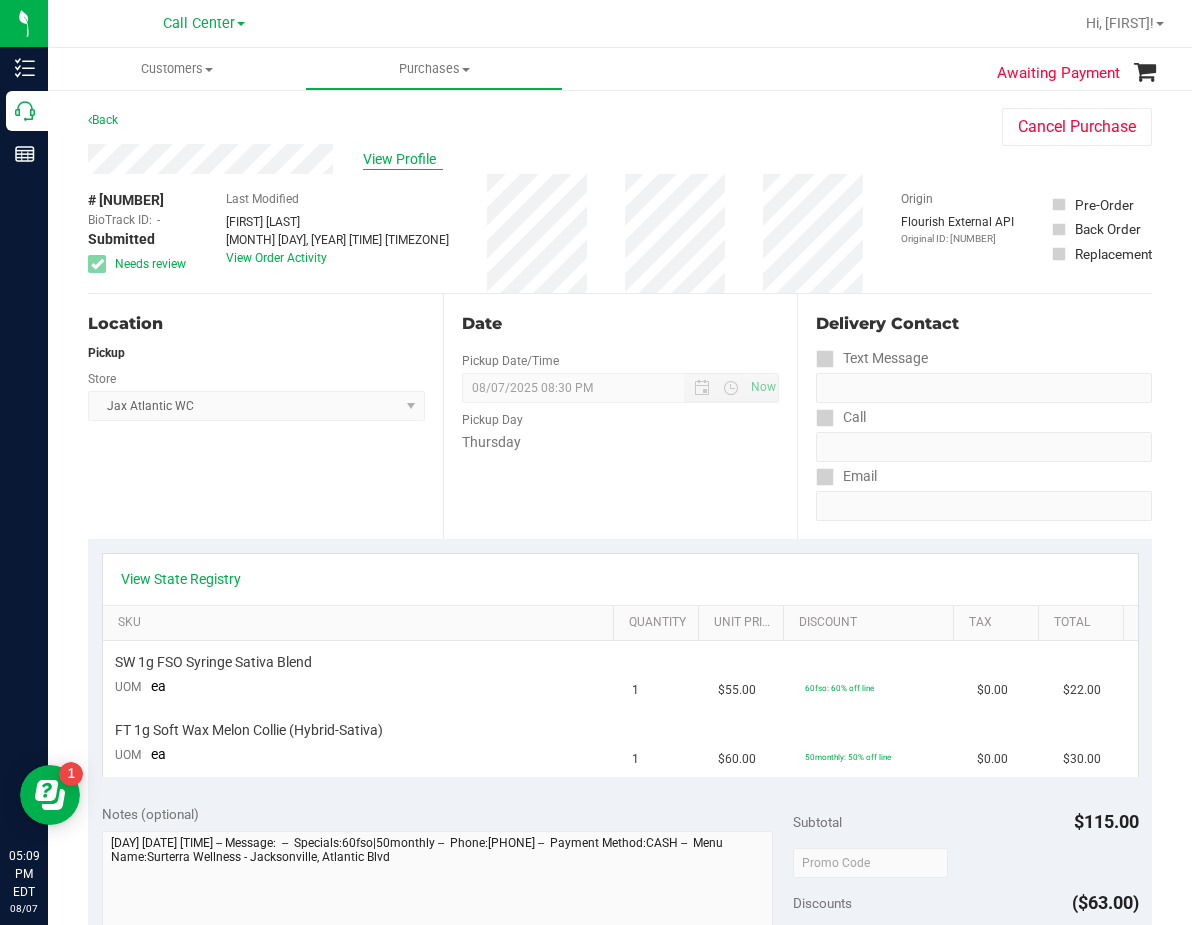 click on "View Profile" at bounding box center (403, 159) 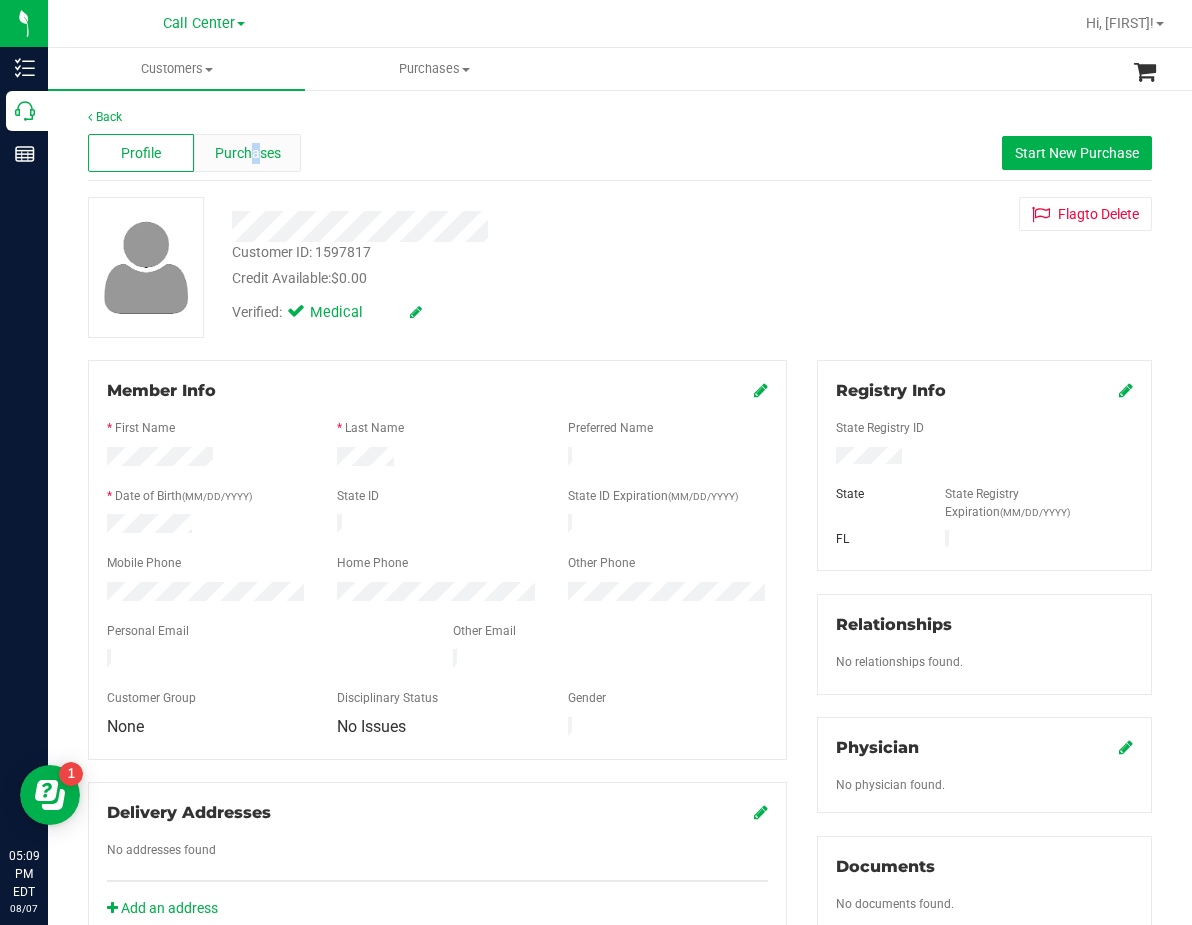 click on "Purchases" at bounding box center [248, 153] 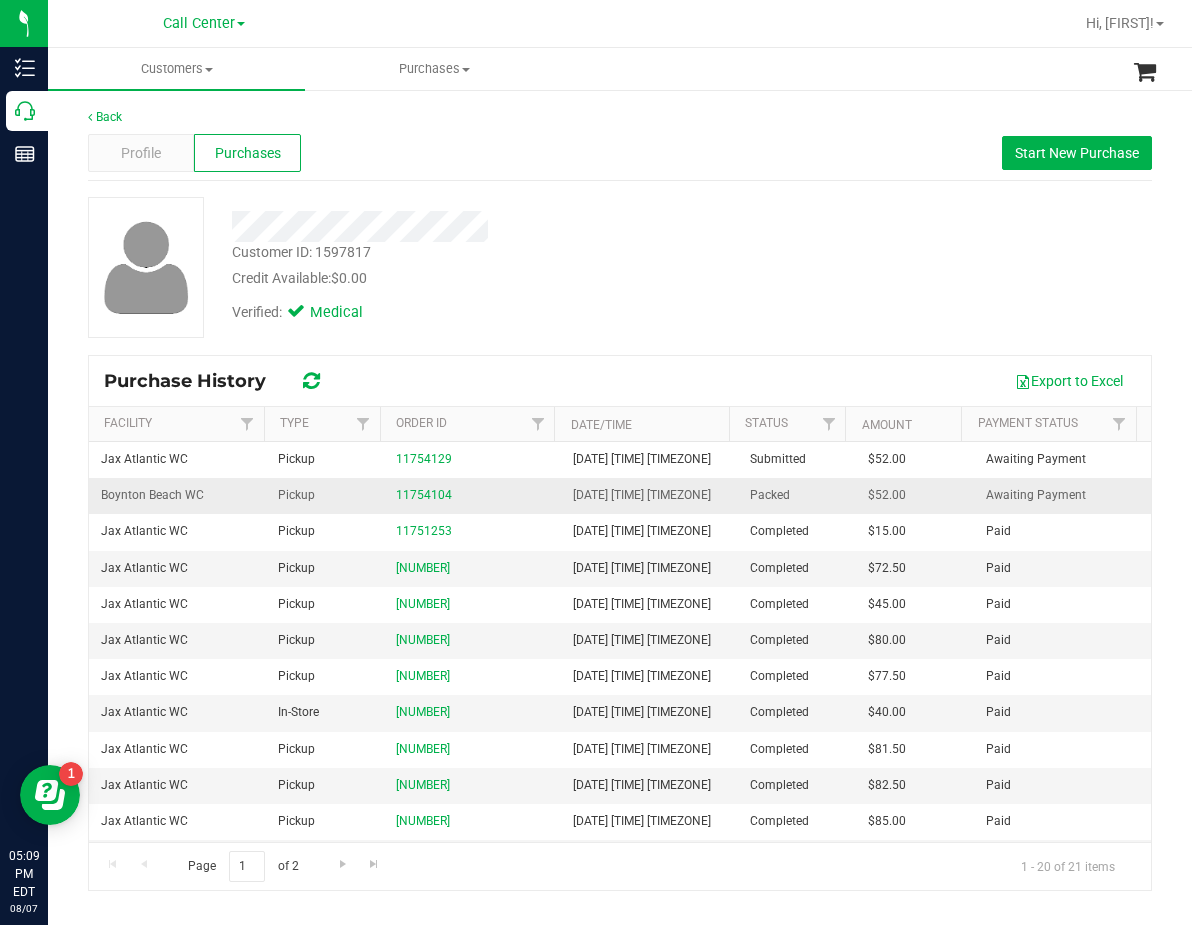 click on "11754104" at bounding box center (472, 495) 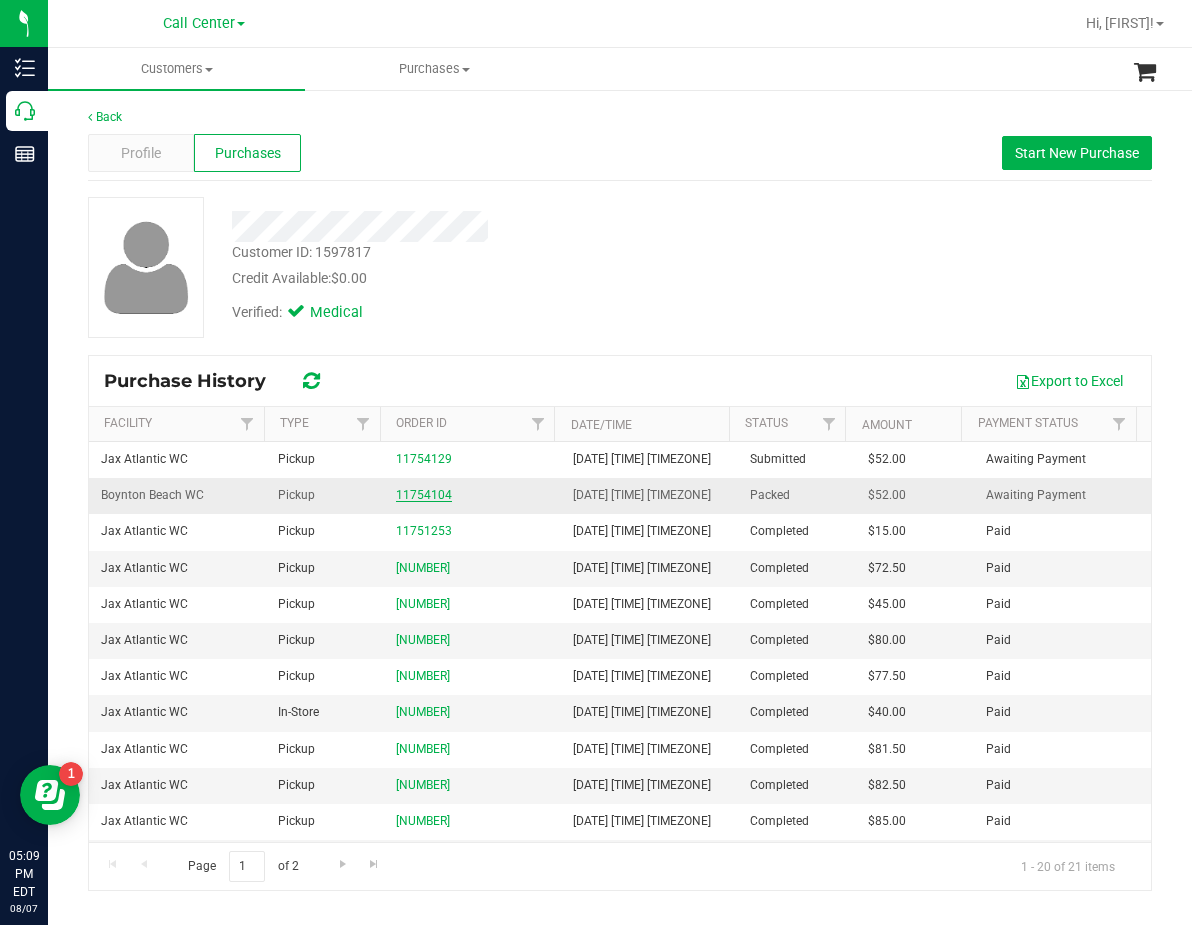 click on "11754104" at bounding box center [424, 495] 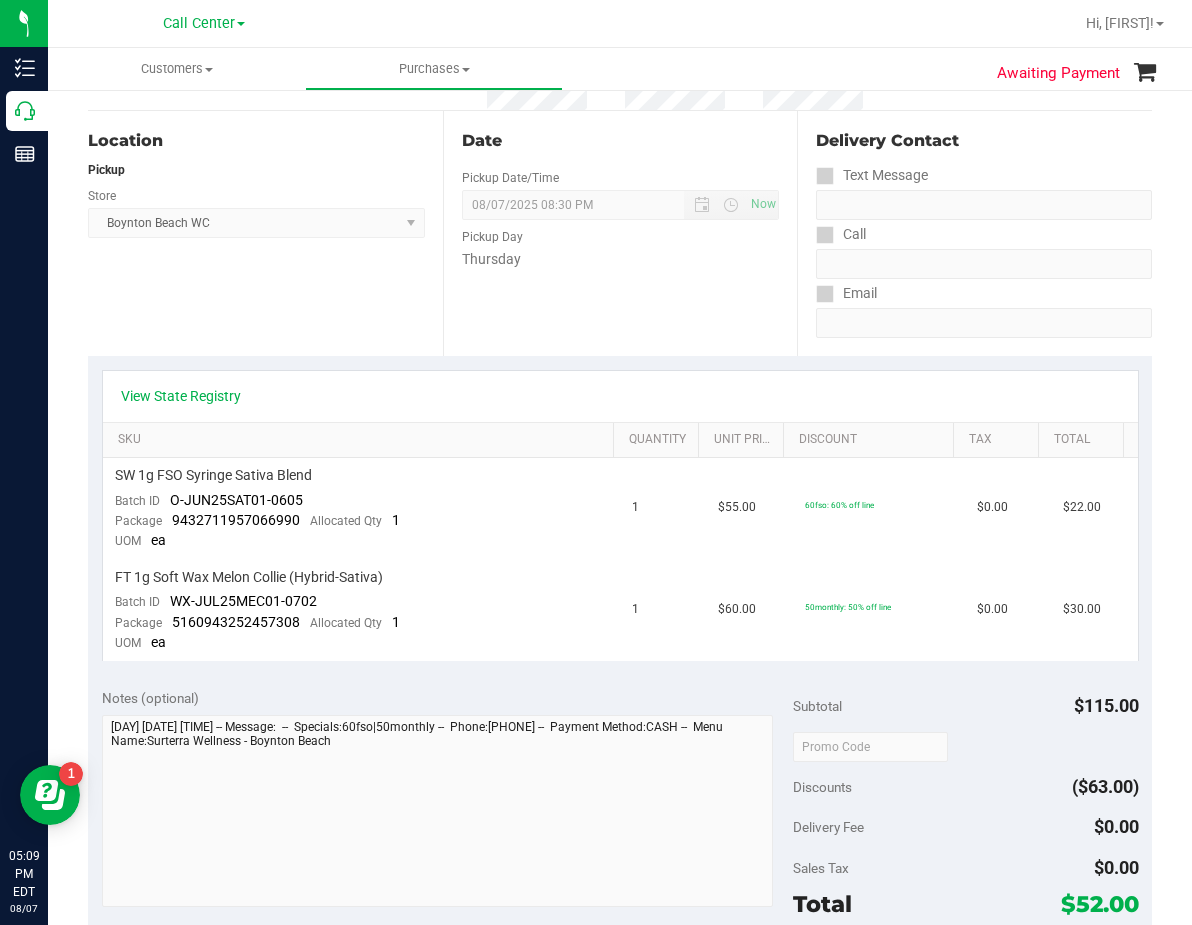 scroll, scrollTop: 200, scrollLeft: 0, axis: vertical 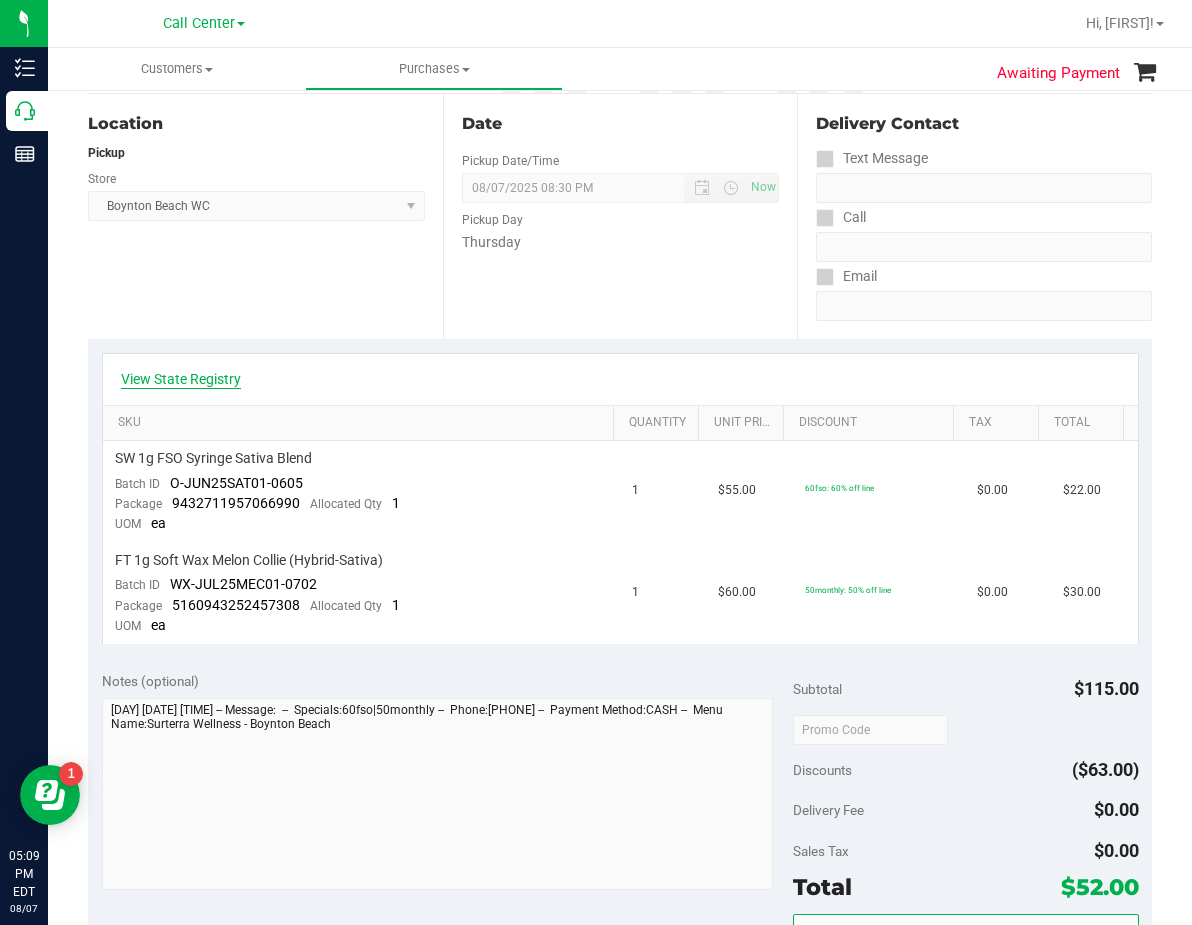 click on "View State Registry" at bounding box center [181, 379] 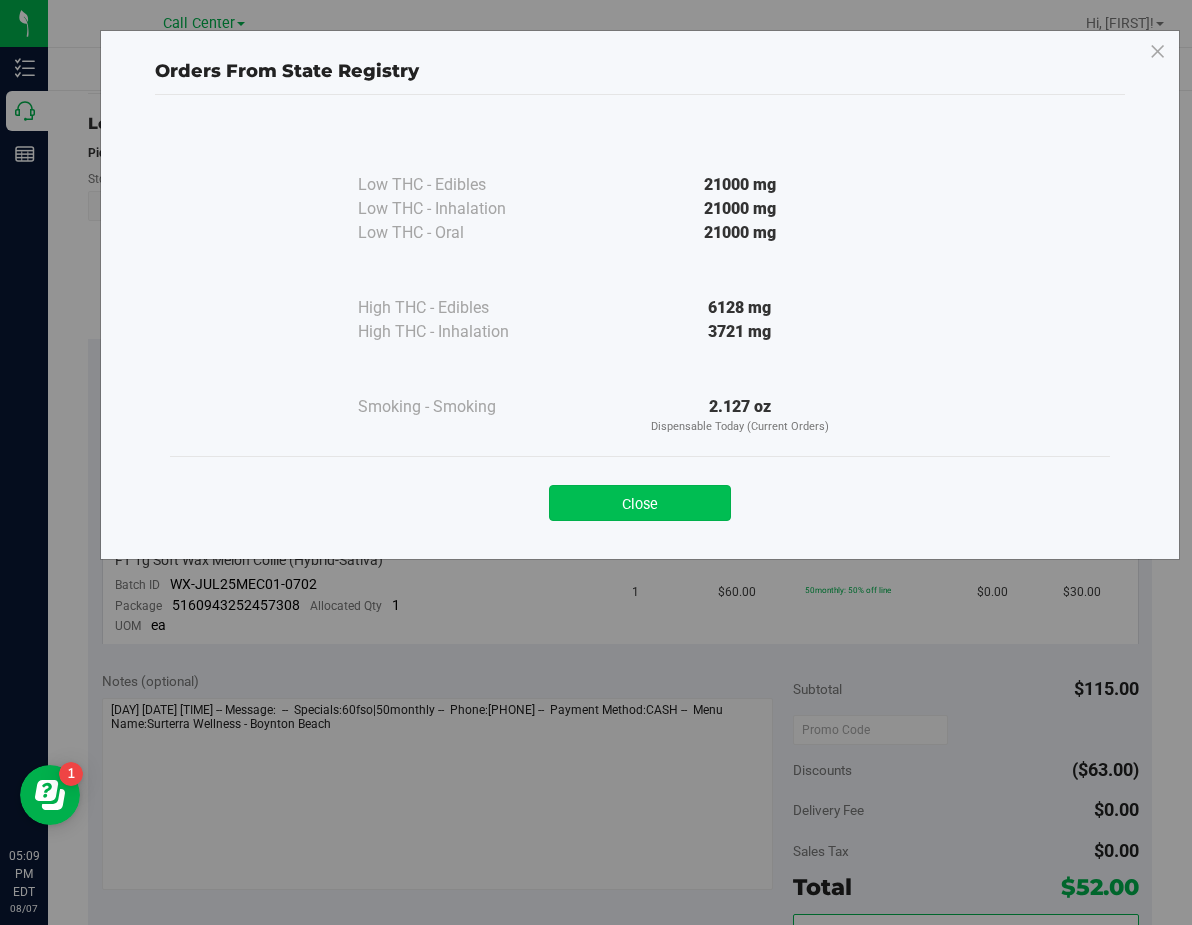click on "Close" at bounding box center (640, 503) 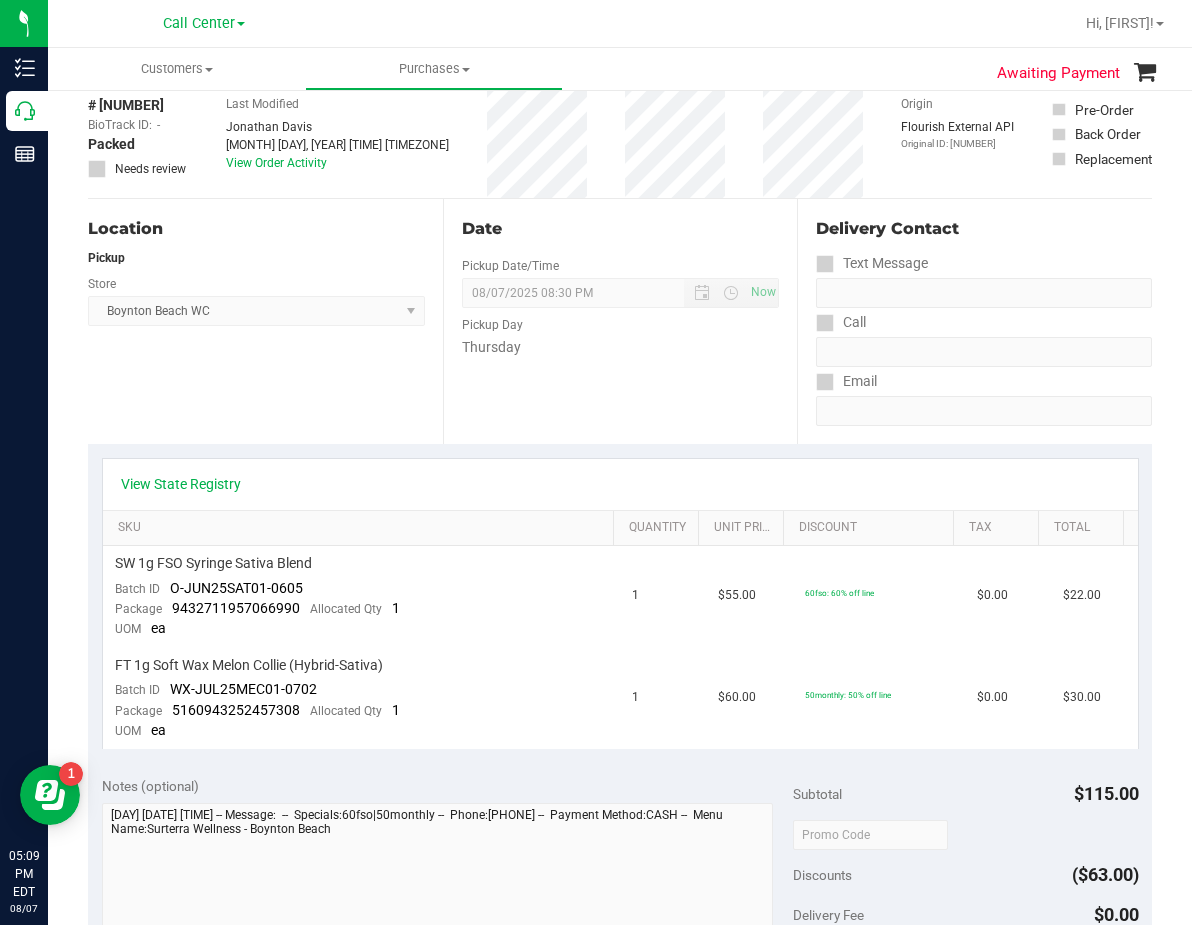 scroll, scrollTop: 0, scrollLeft: 0, axis: both 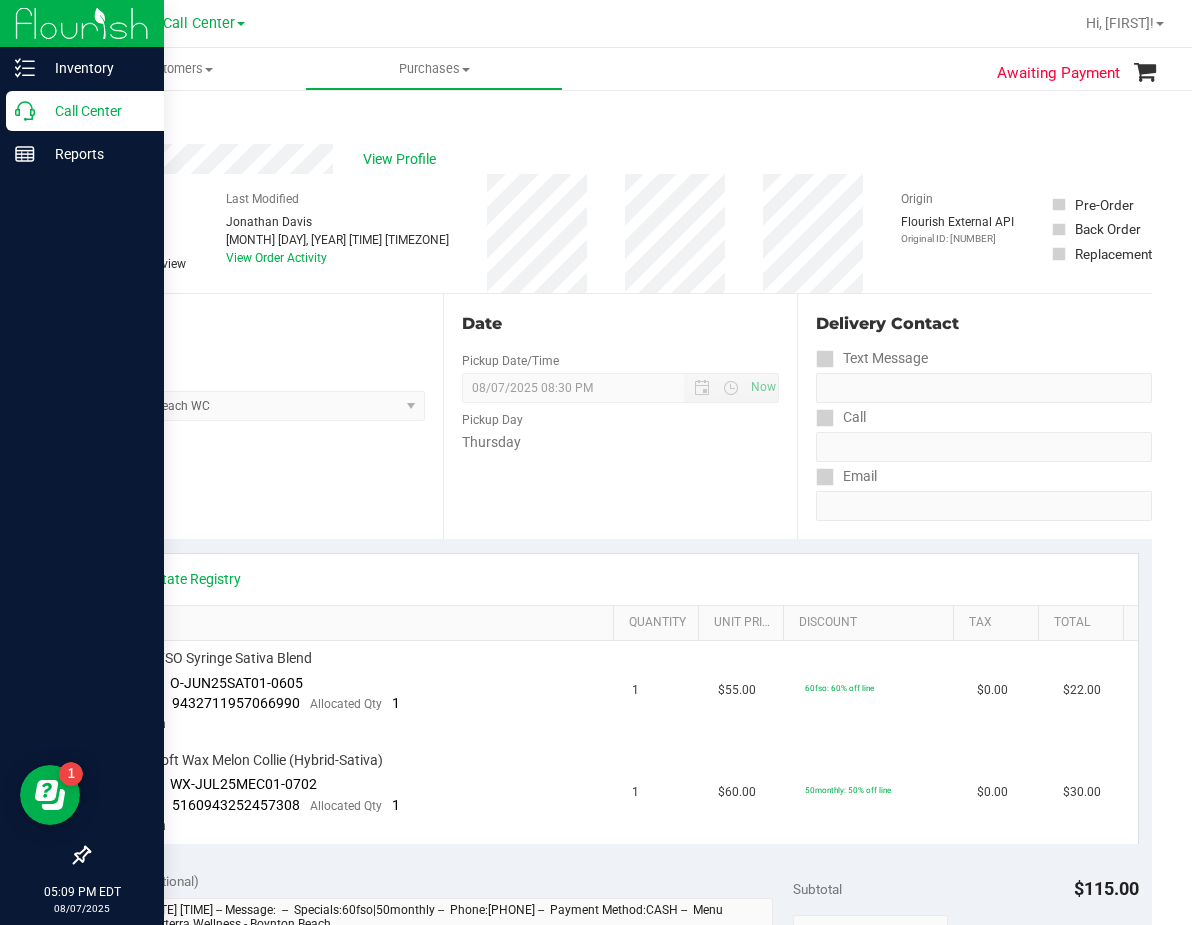 click on "Call Center" at bounding box center [95, 111] 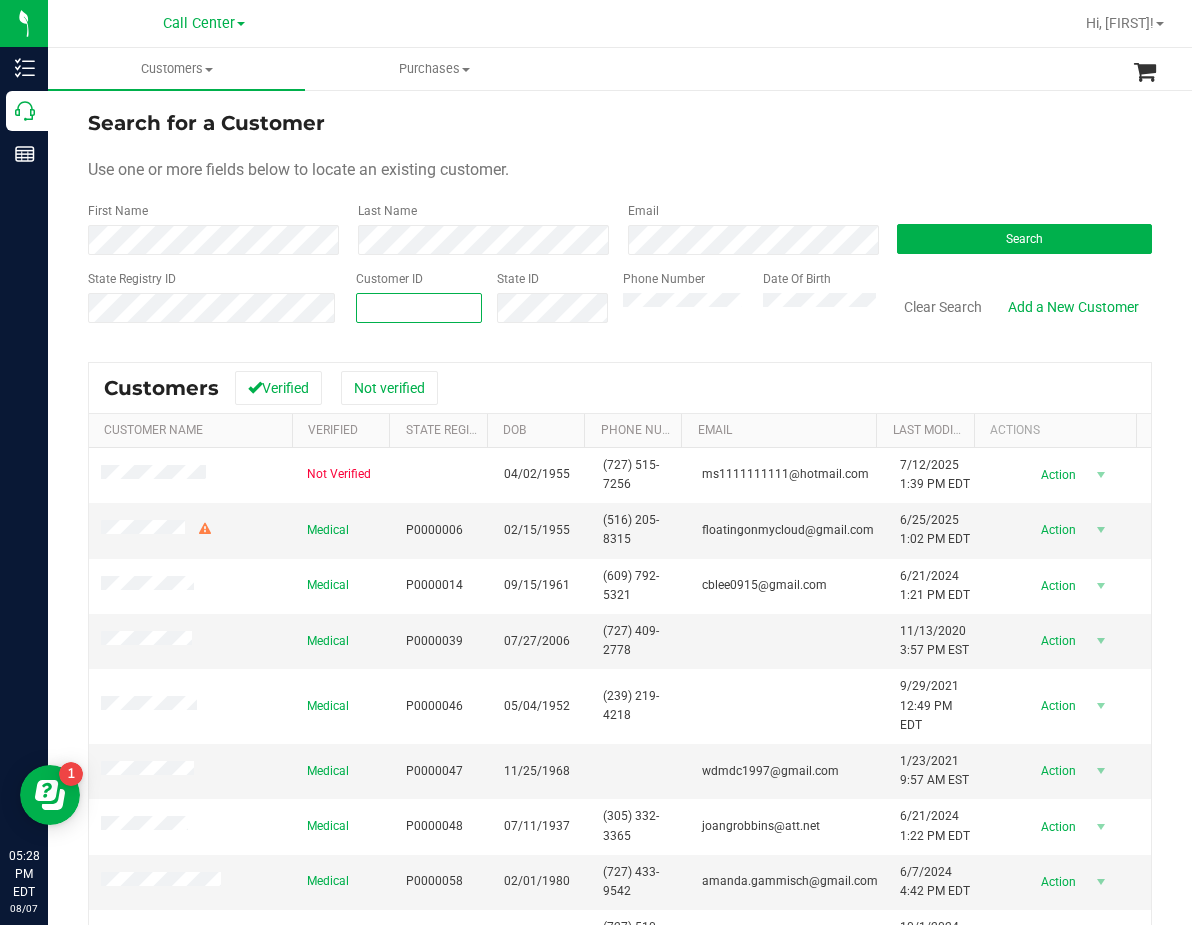 paste on "6096028538" 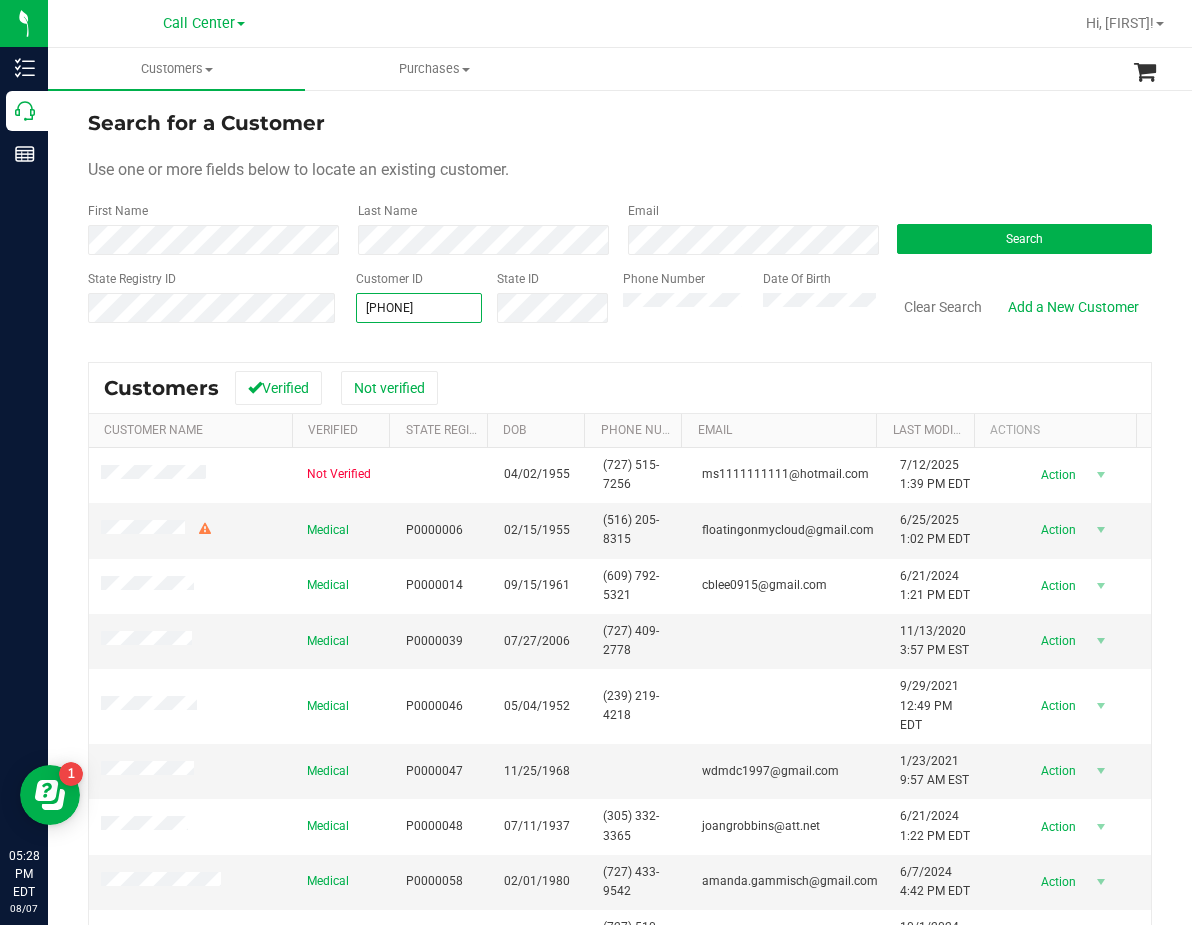 type on "6096028538" 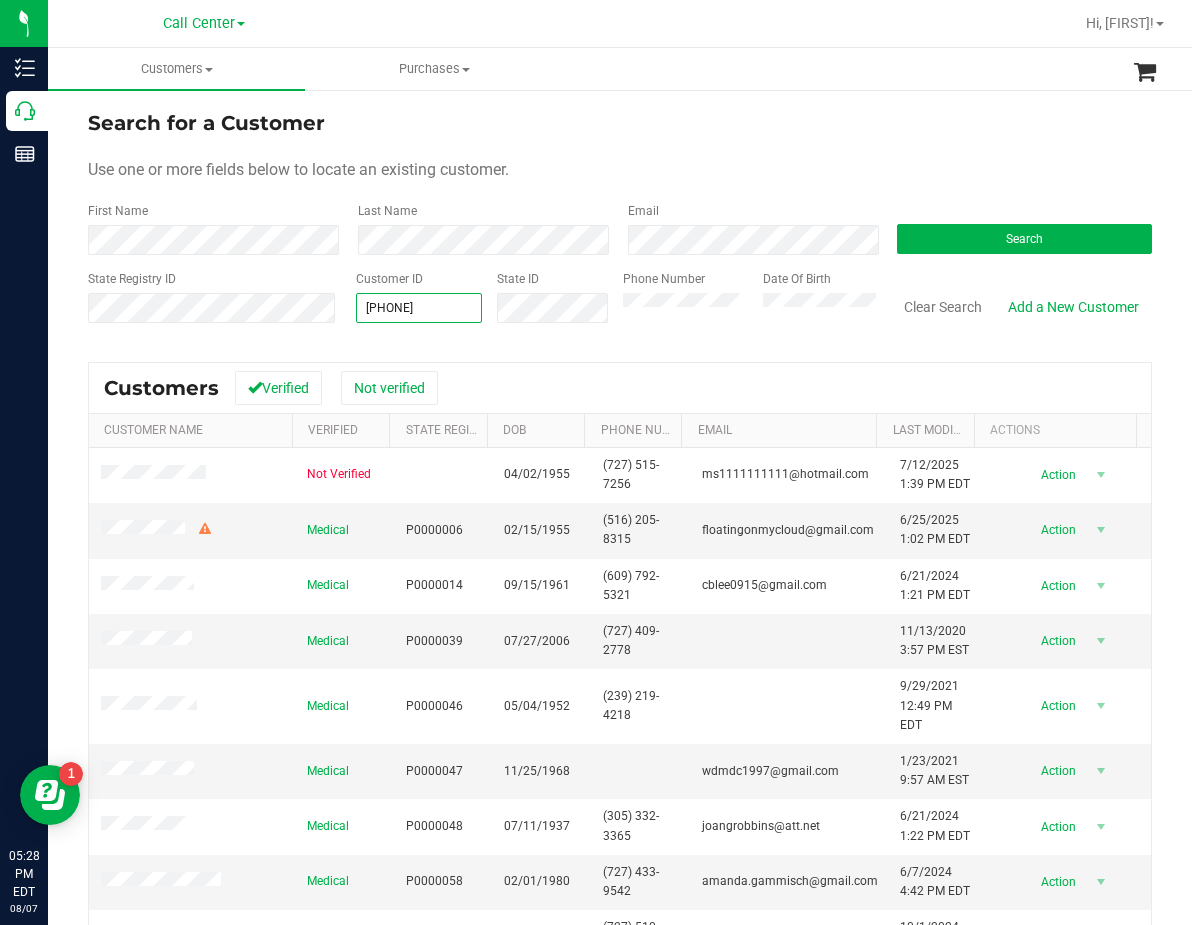 click on "6096028538 6096028538" at bounding box center (419, 308) 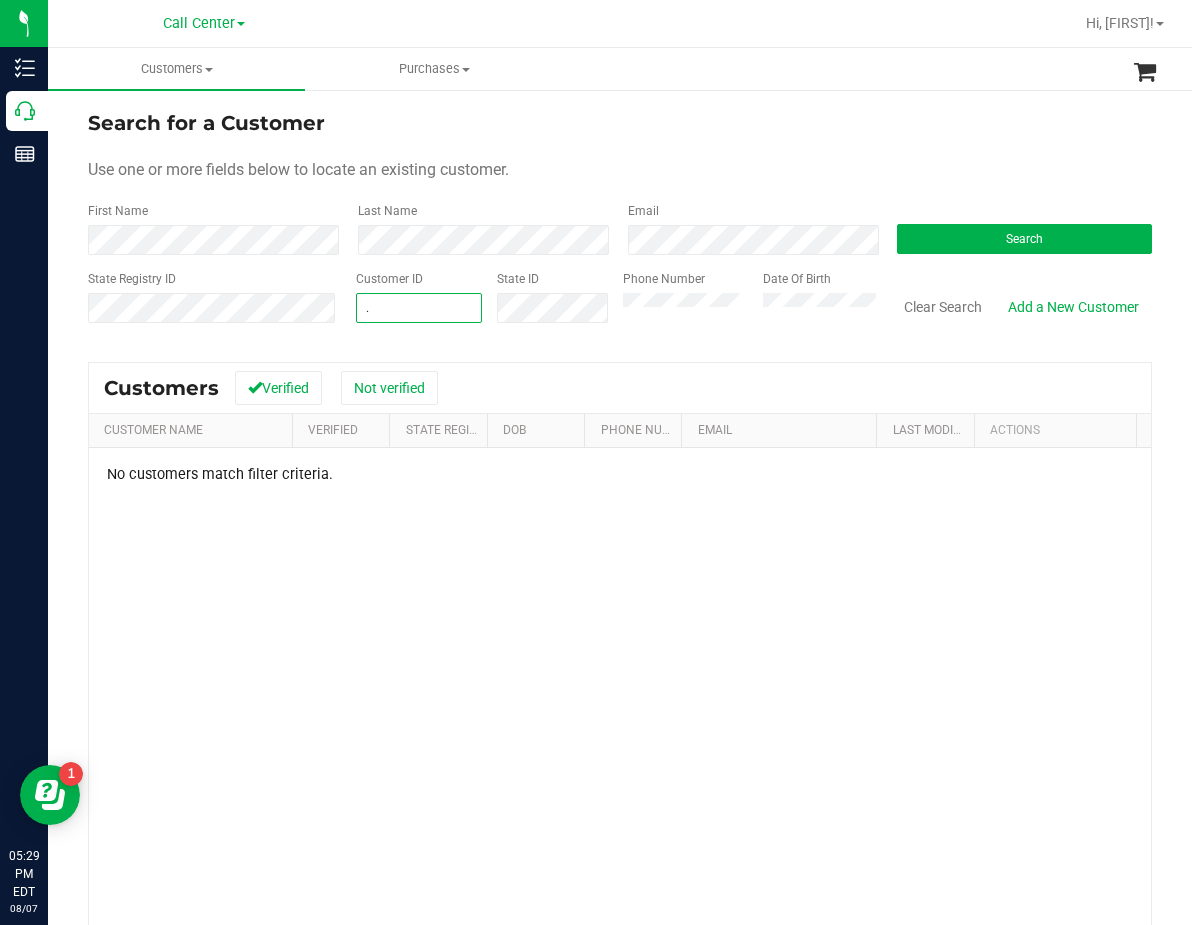 type 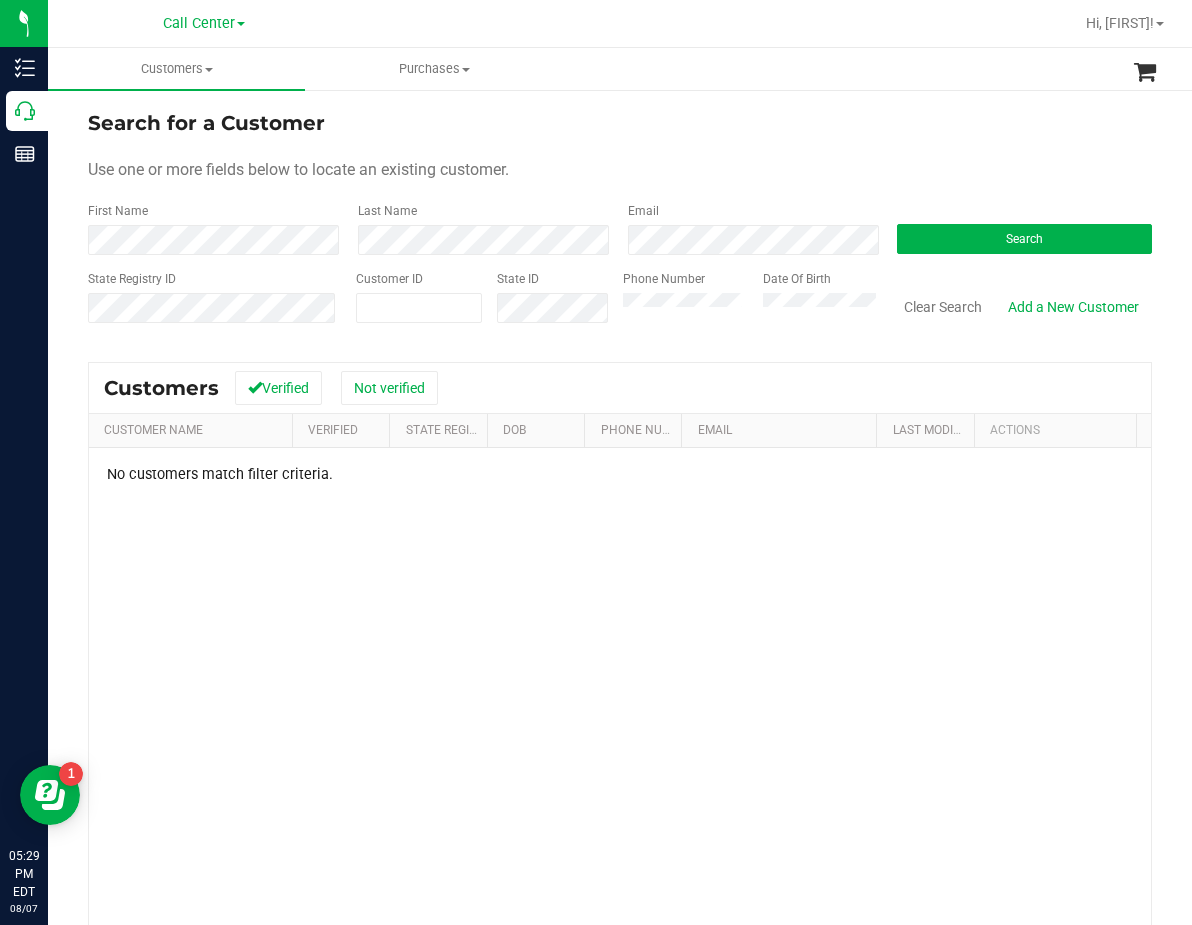 drag, startPoint x: 689, startPoint y: 185, endPoint x: 681, endPoint y: 169, distance: 17.888544 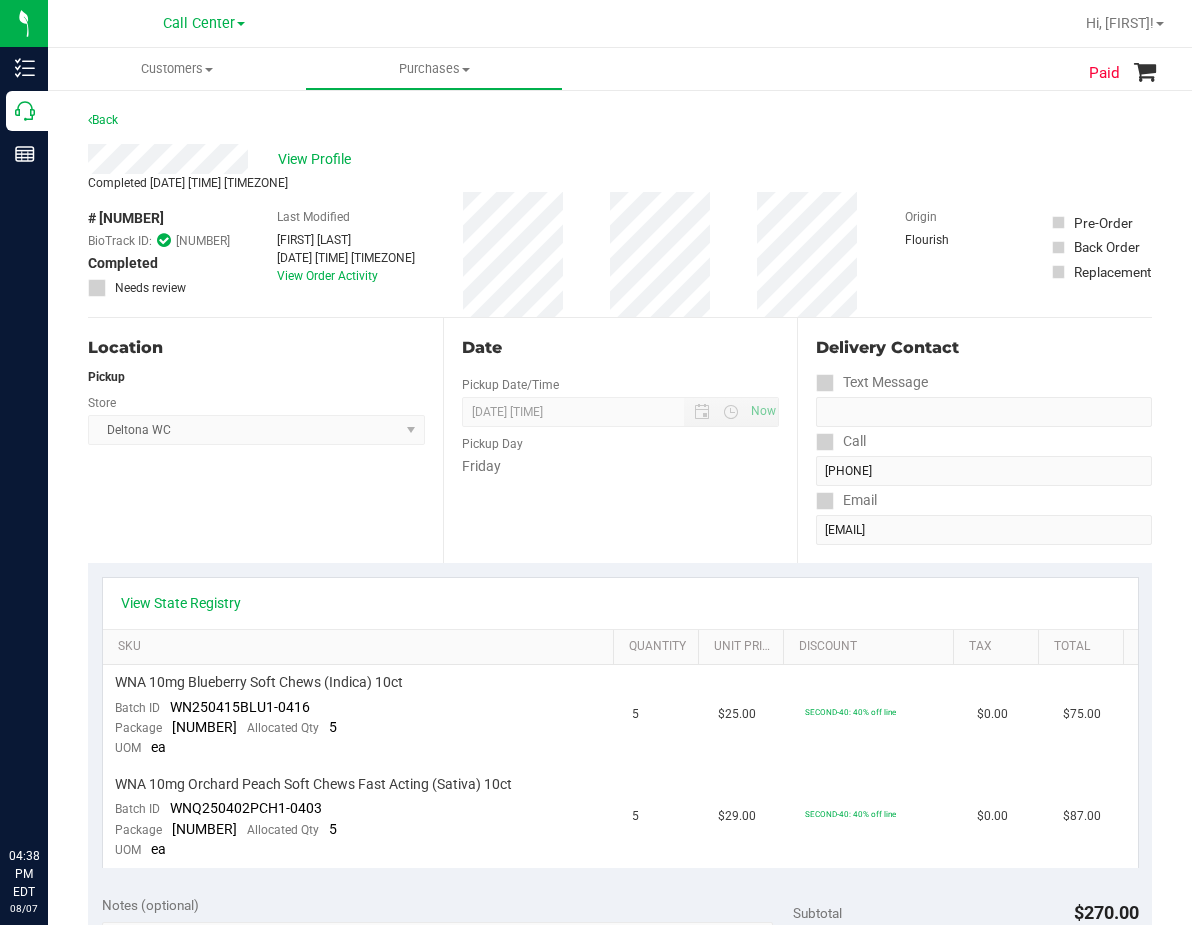 scroll, scrollTop: 0, scrollLeft: 0, axis: both 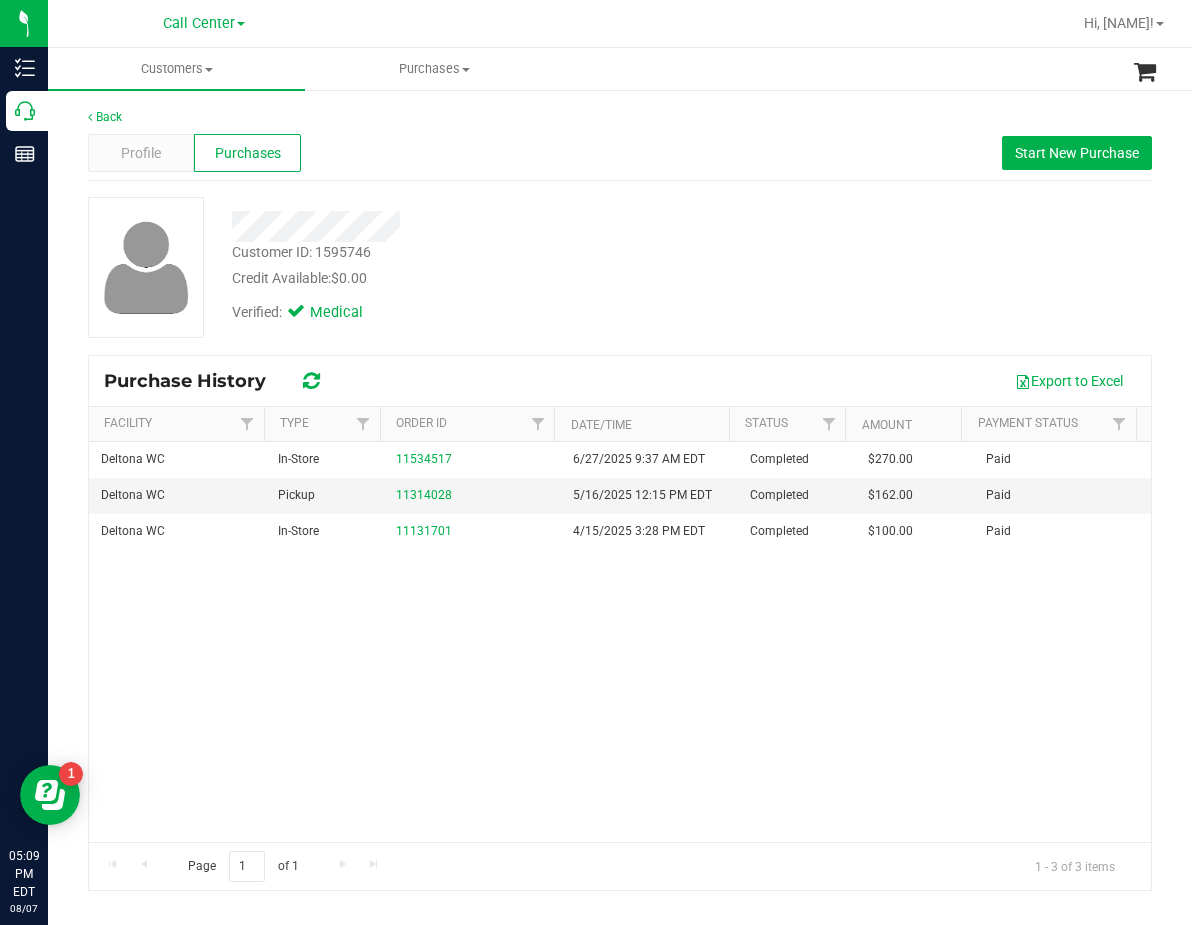 click on "Back
Profile
Purchases
Start New Purchase
Customer ID: [CUSTOMER_ID]
Credit Available:
$0.00
Verified:
Medical" at bounding box center (620, 499) 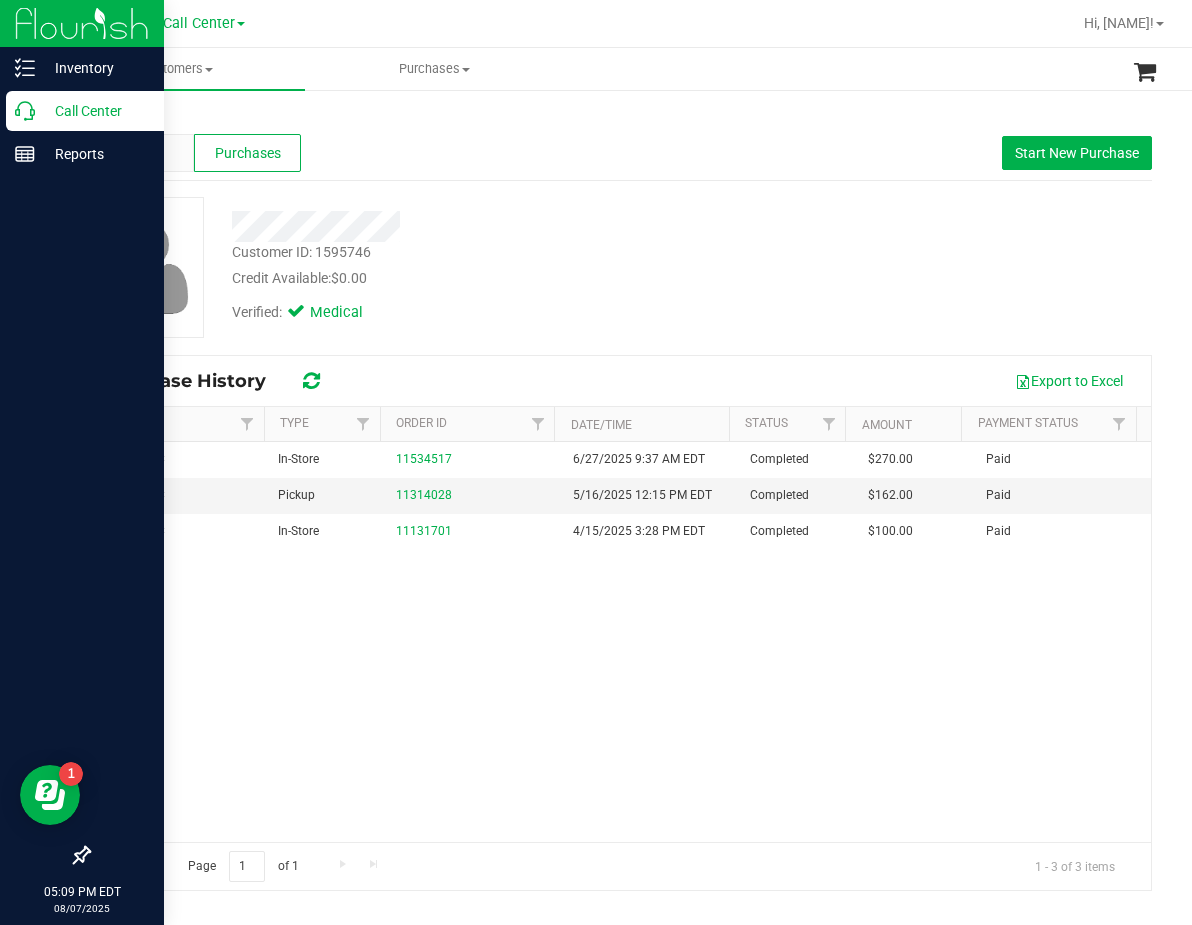click on "Call Center" at bounding box center (95, 111) 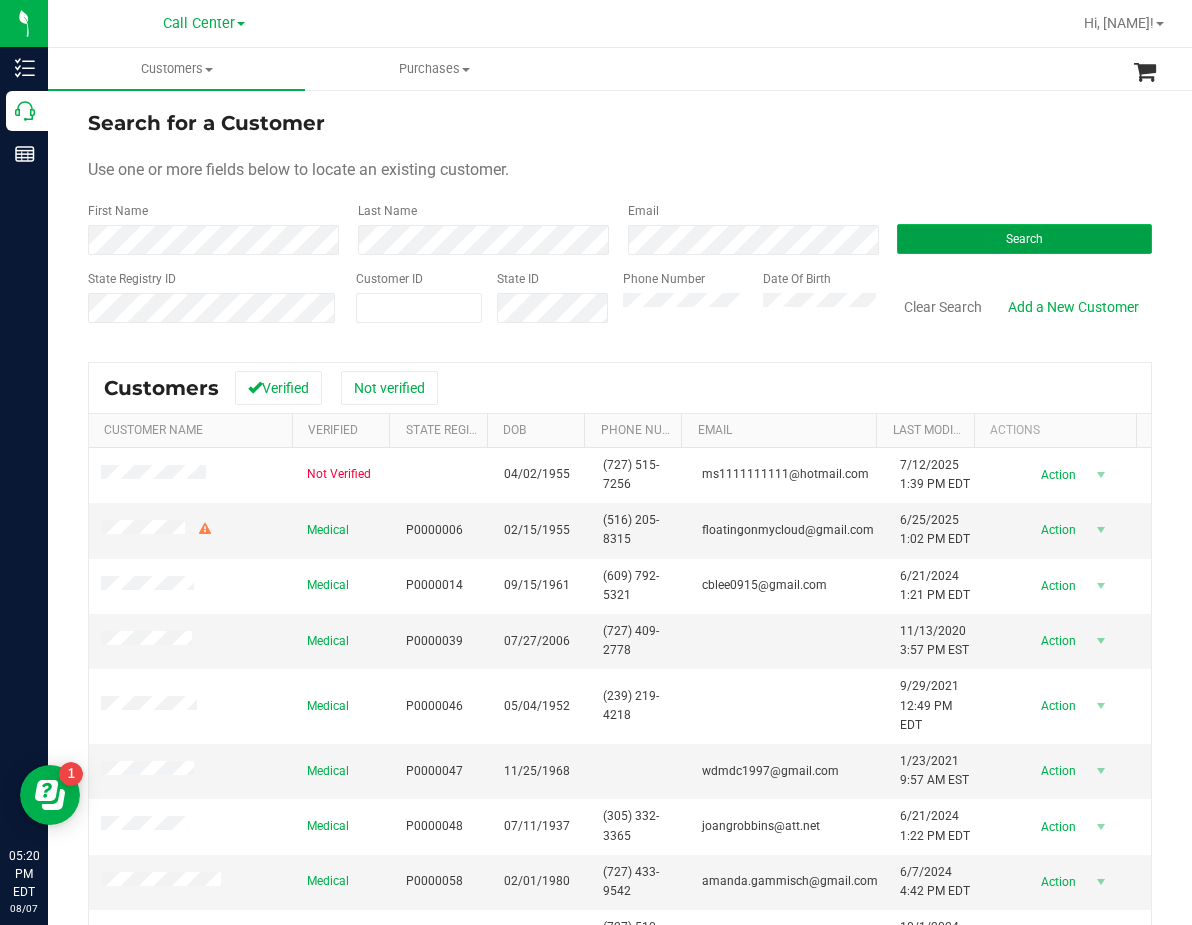 click on "Search" at bounding box center [1024, 239] 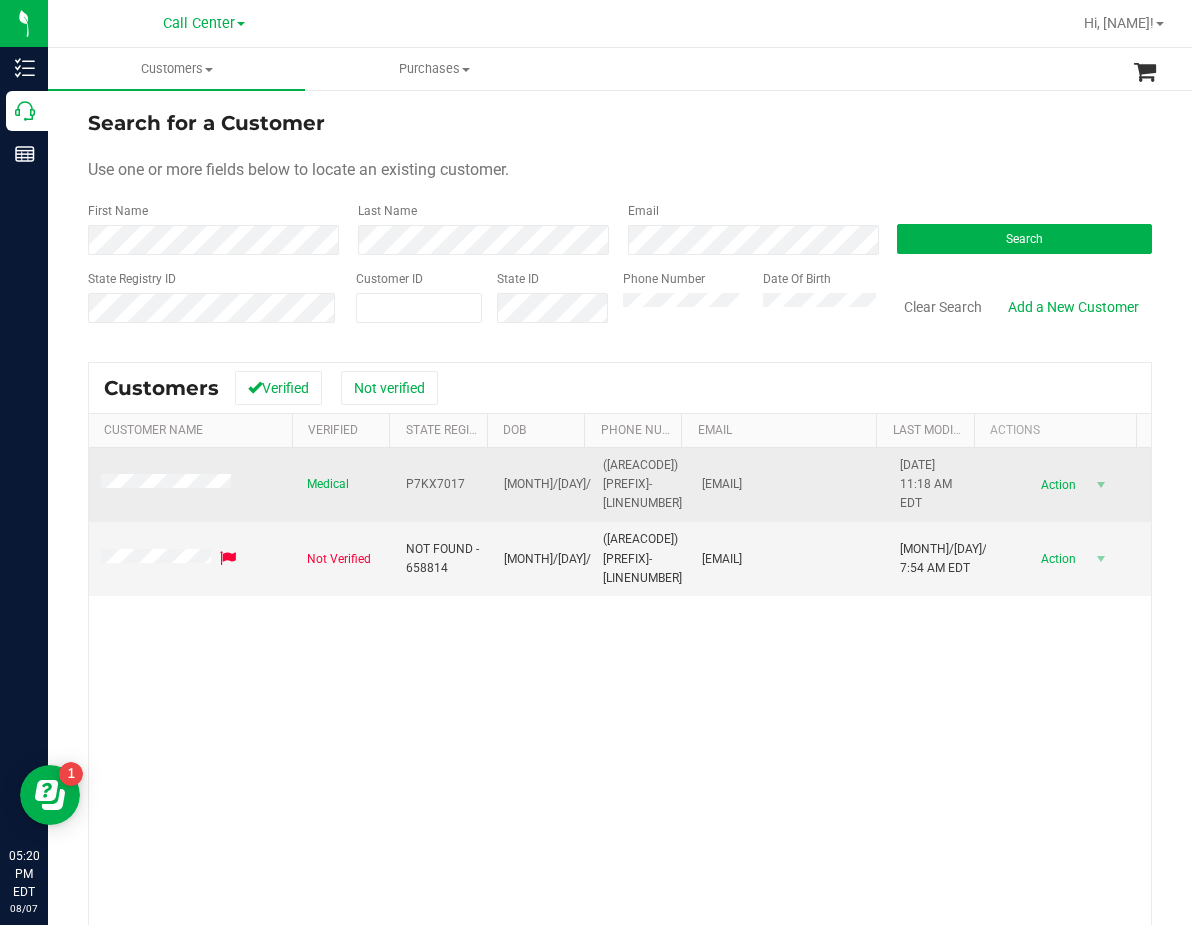 click on "Medical" at bounding box center [344, 485] 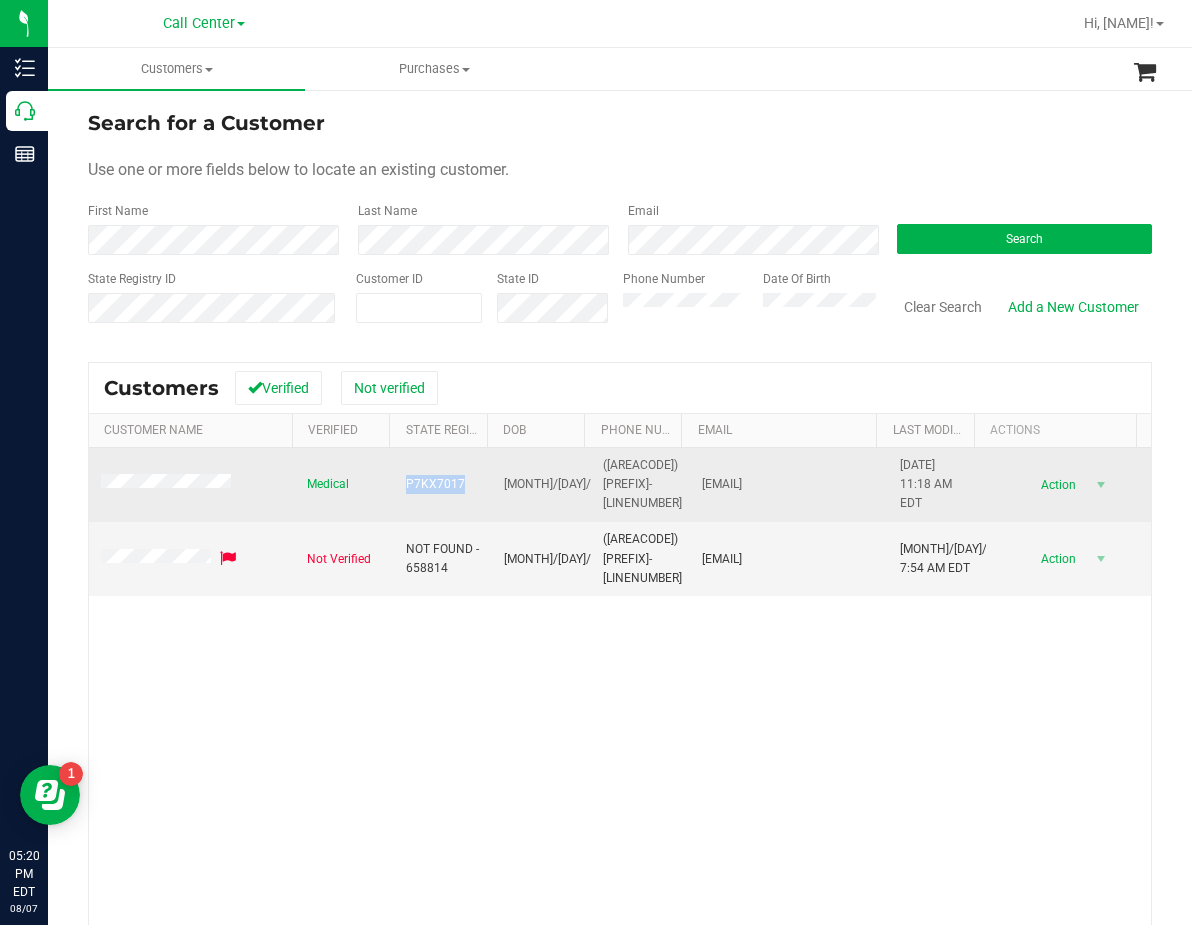 click on "P7KX7017" at bounding box center (435, 484) 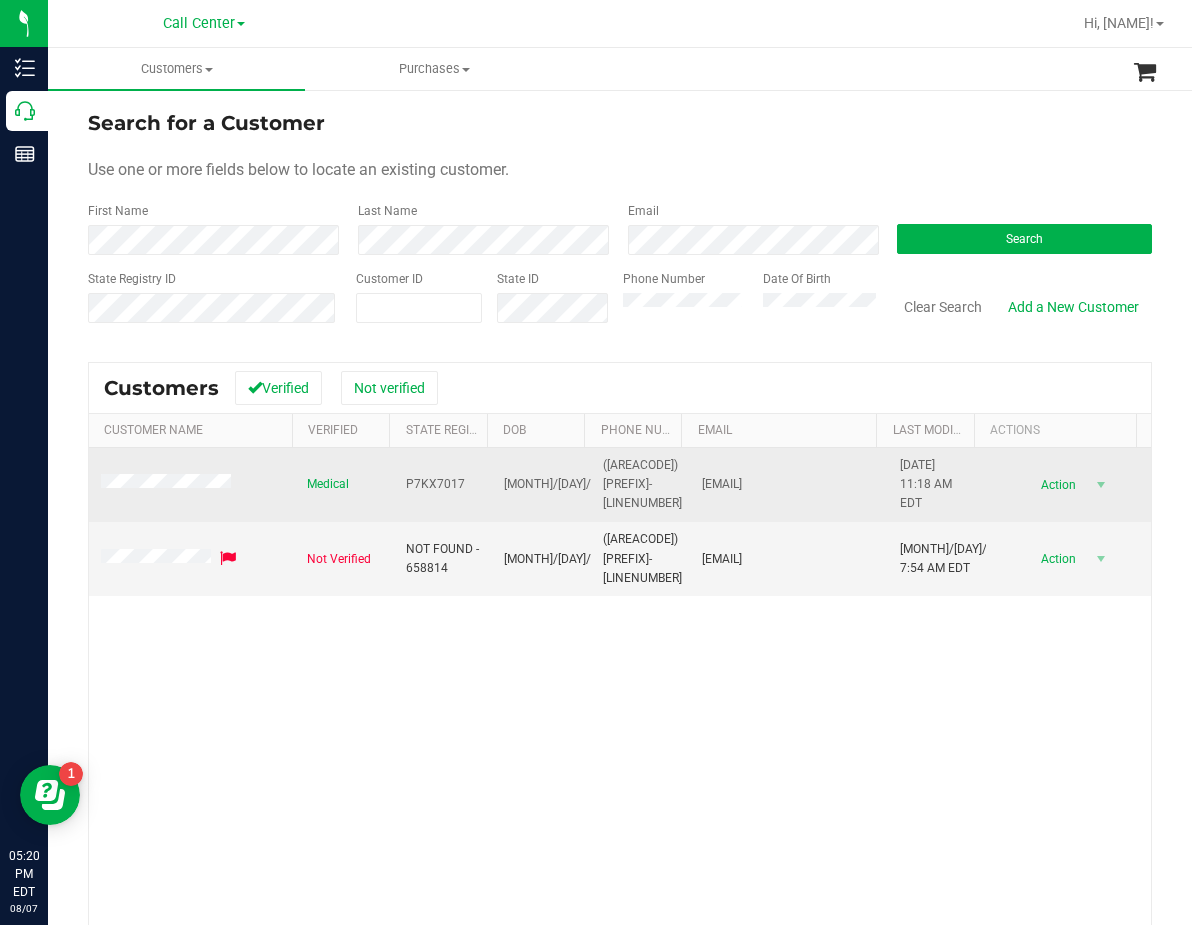 click on "[MONTH]/[DAY]/[YEAR]" at bounding box center [565, 484] 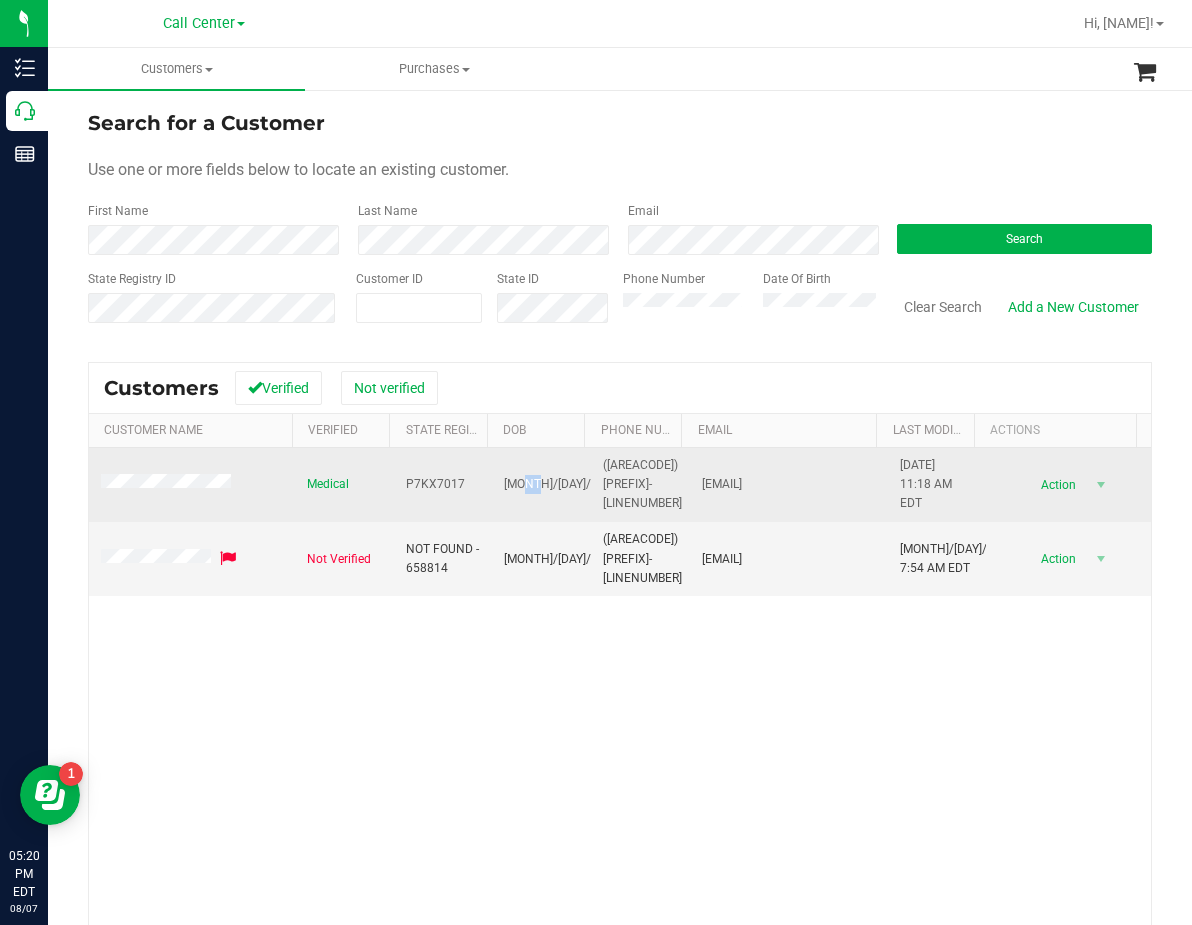 click on "[MONTH]/[DAY]/[YEAR]" at bounding box center [565, 484] 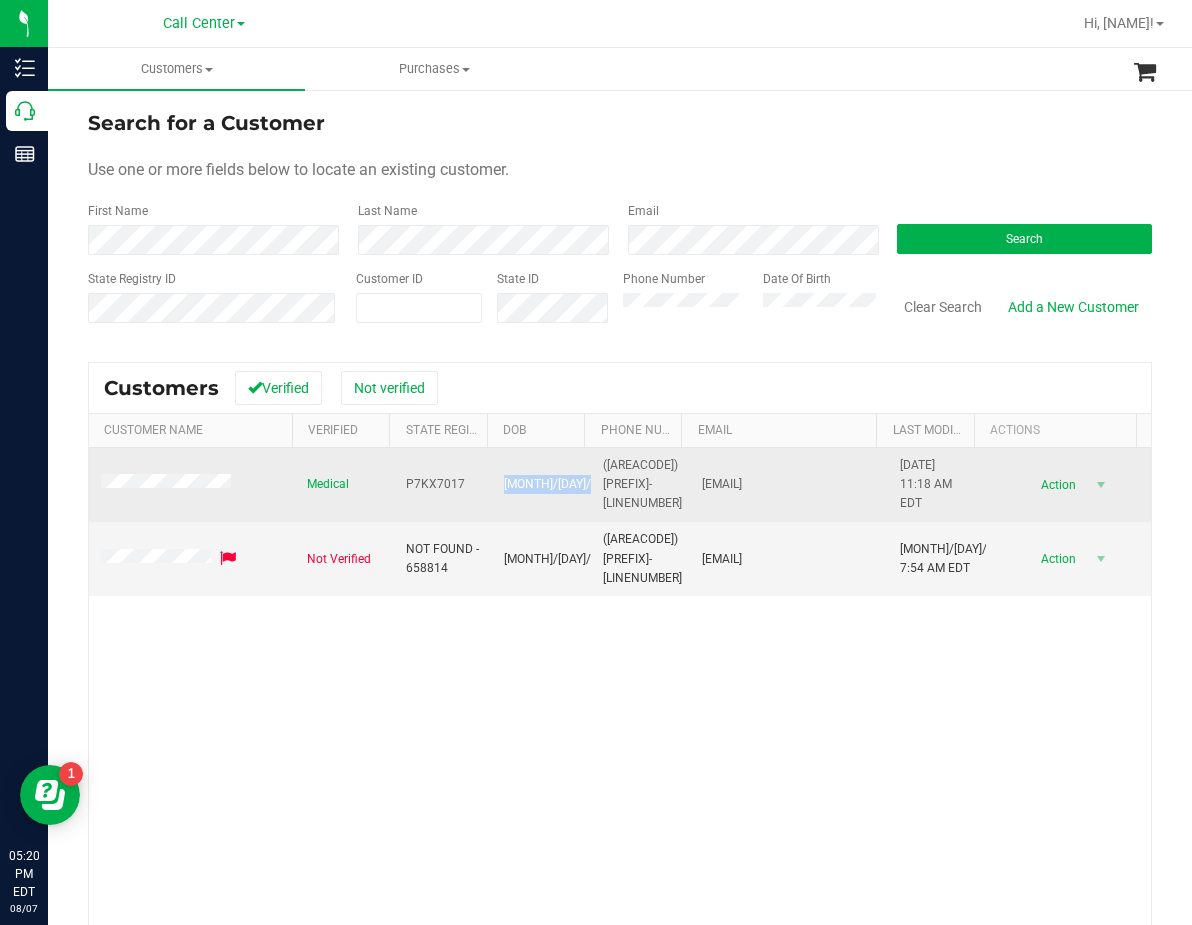 click on "[MONTH]/[DAY]/[YEAR]" at bounding box center [565, 484] 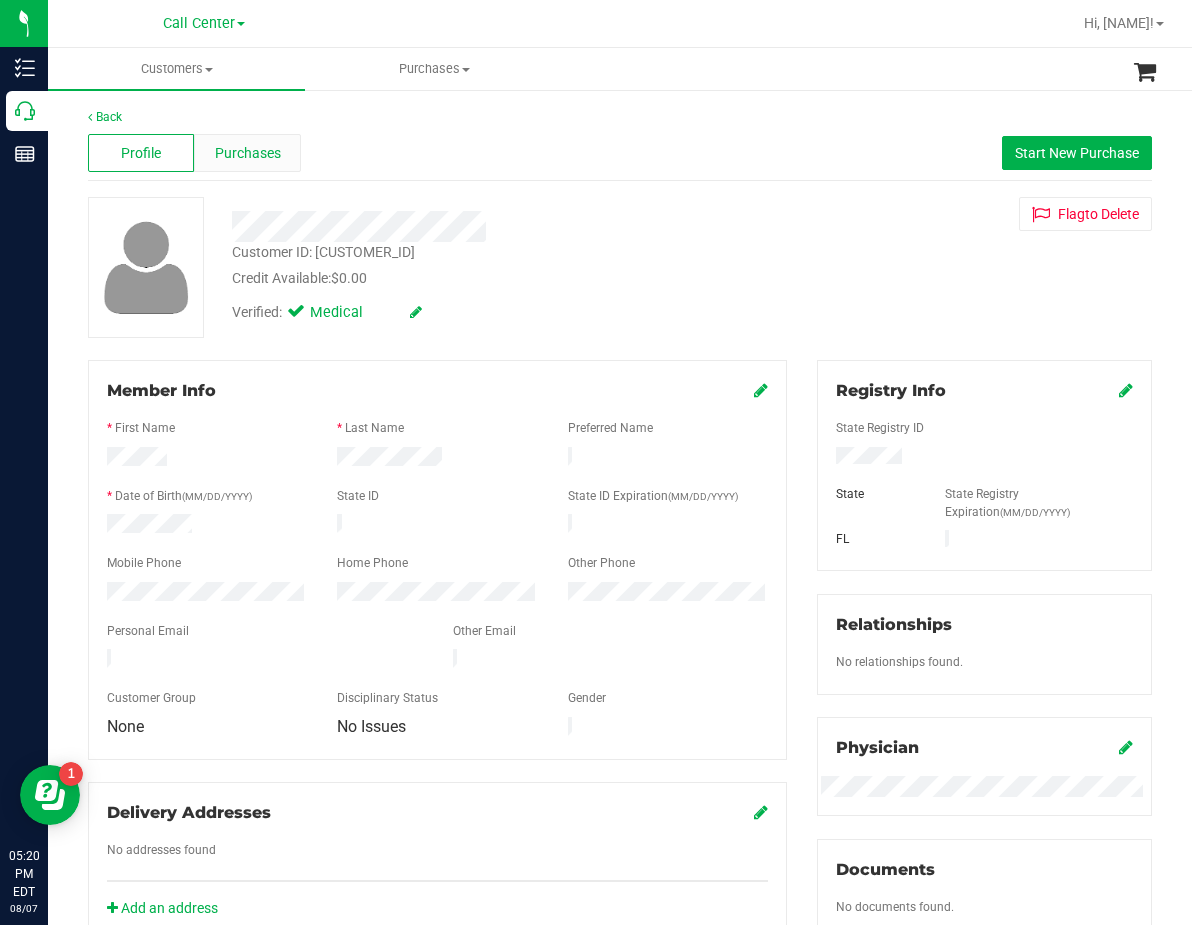 click on "Purchases" at bounding box center [247, 153] 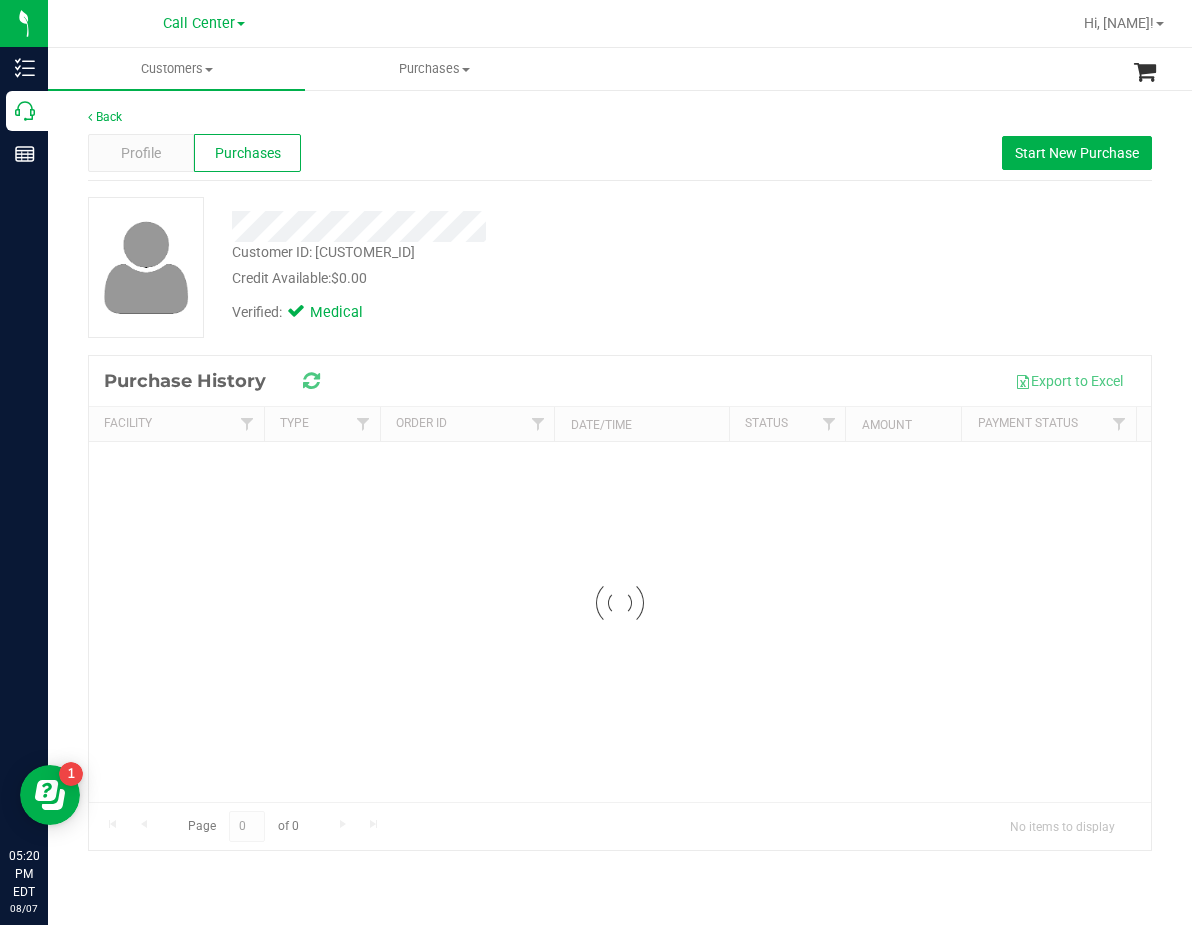 click on "Customer ID: [CUSTOMER_ID]
Credit Available:
$0.00" at bounding box center [490, 265] 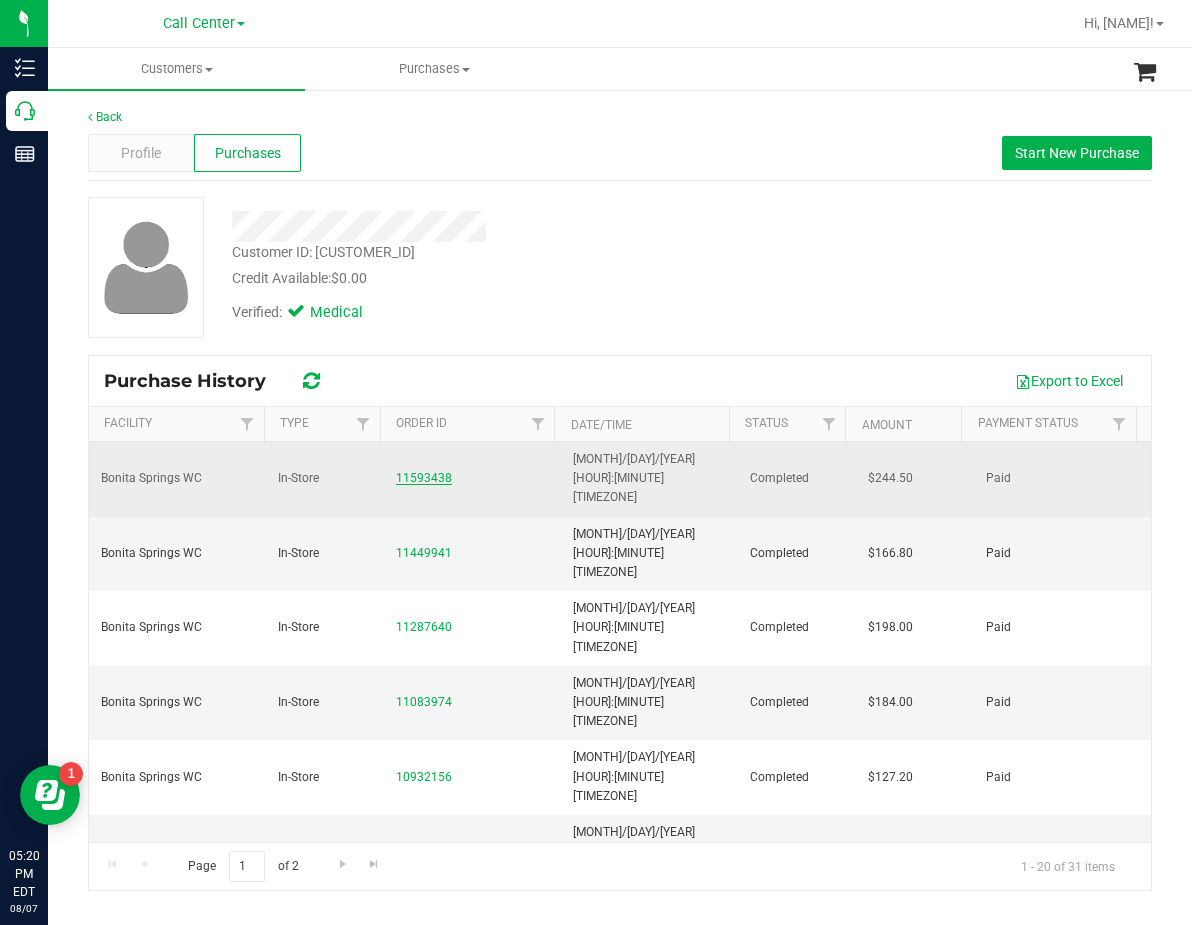 click on "11593438" at bounding box center [424, 478] 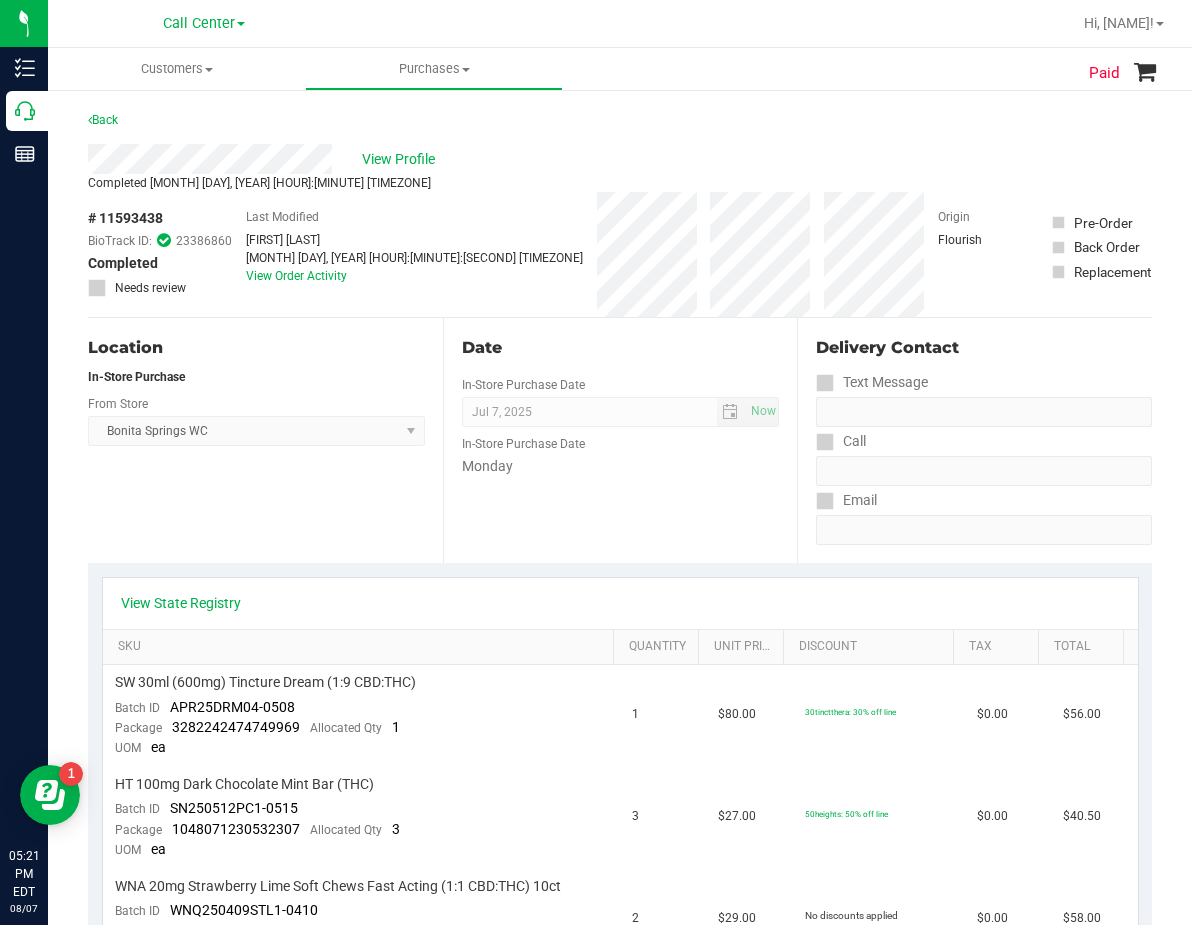 click on "Date" at bounding box center [621, 348] 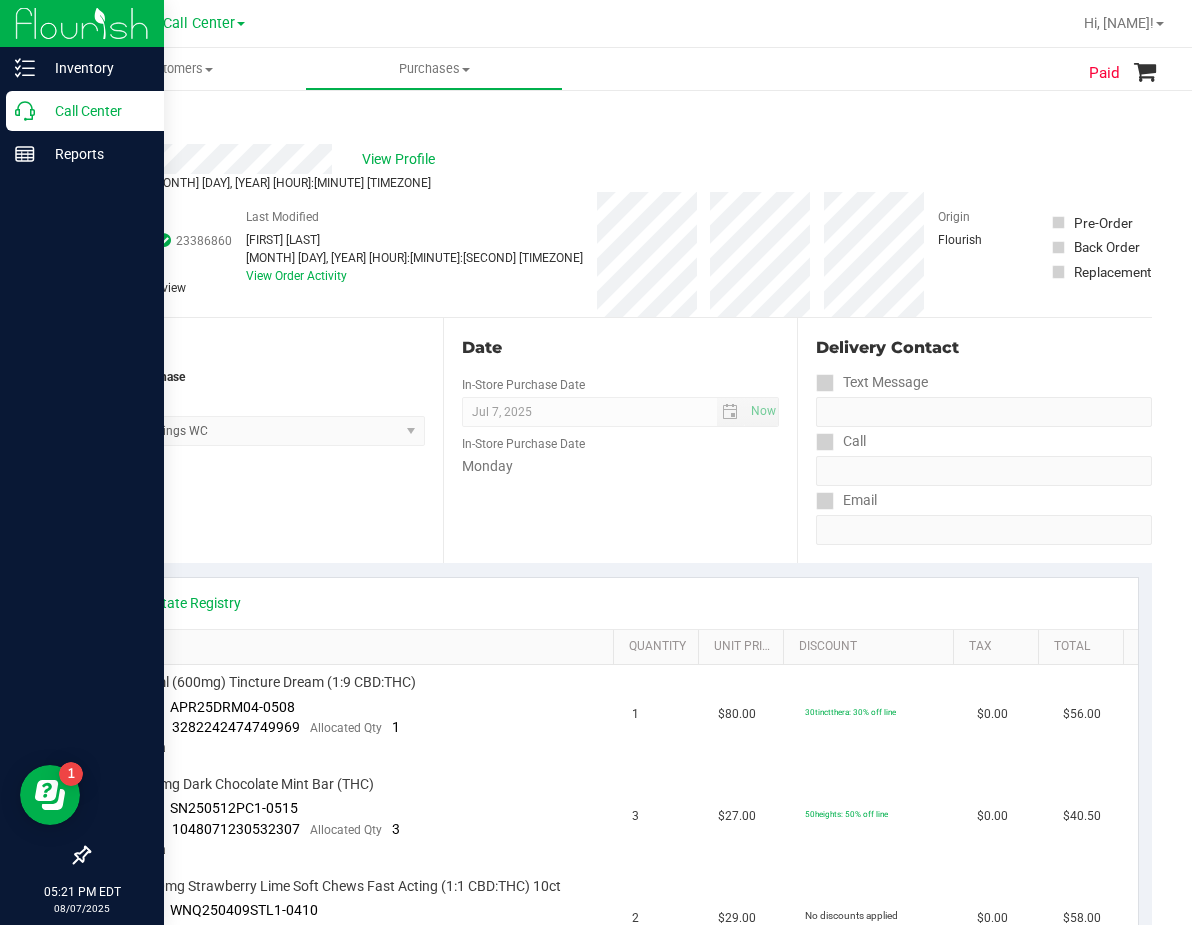 click 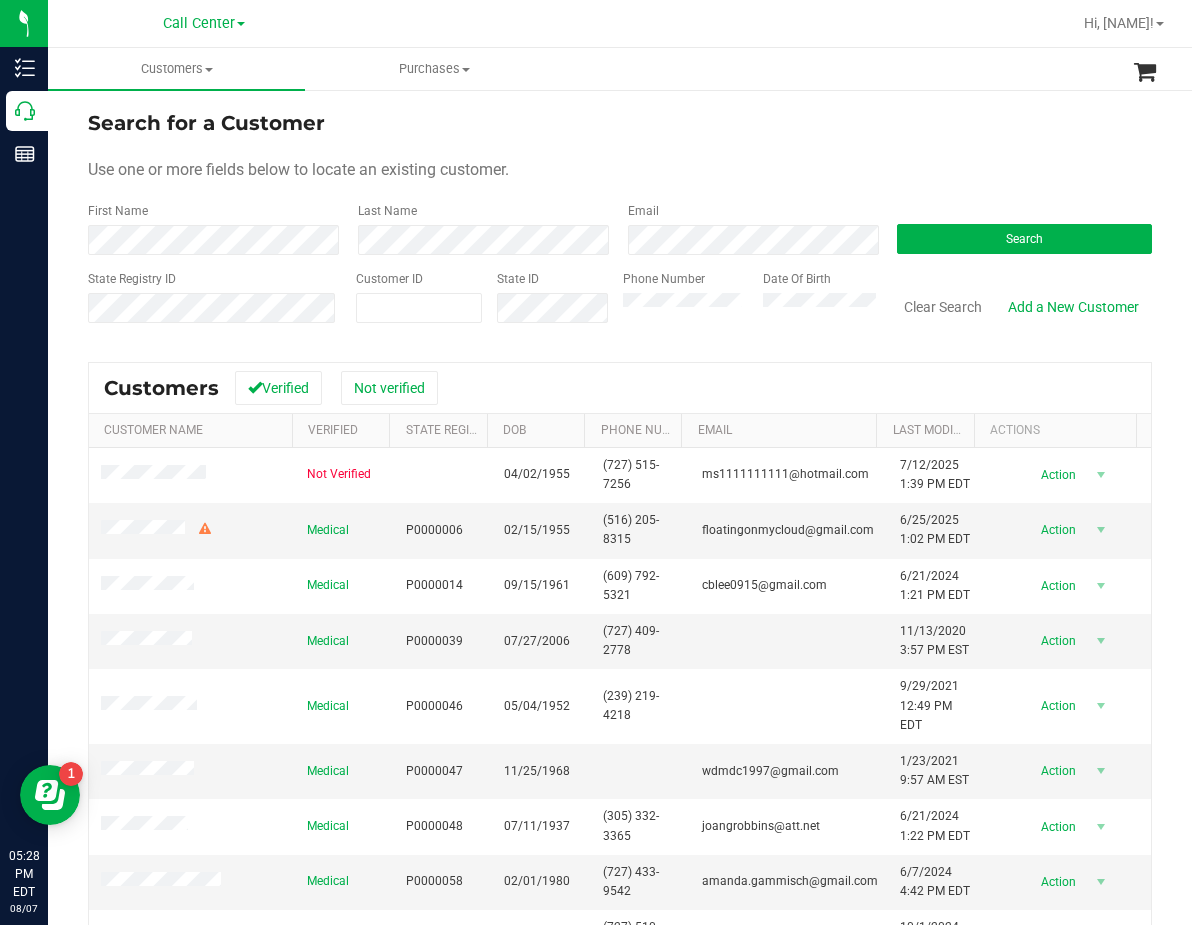 click on "Customers
All customers
Add a new customer
All physicians
Purchases
All purchases" at bounding box center (644, 69) 